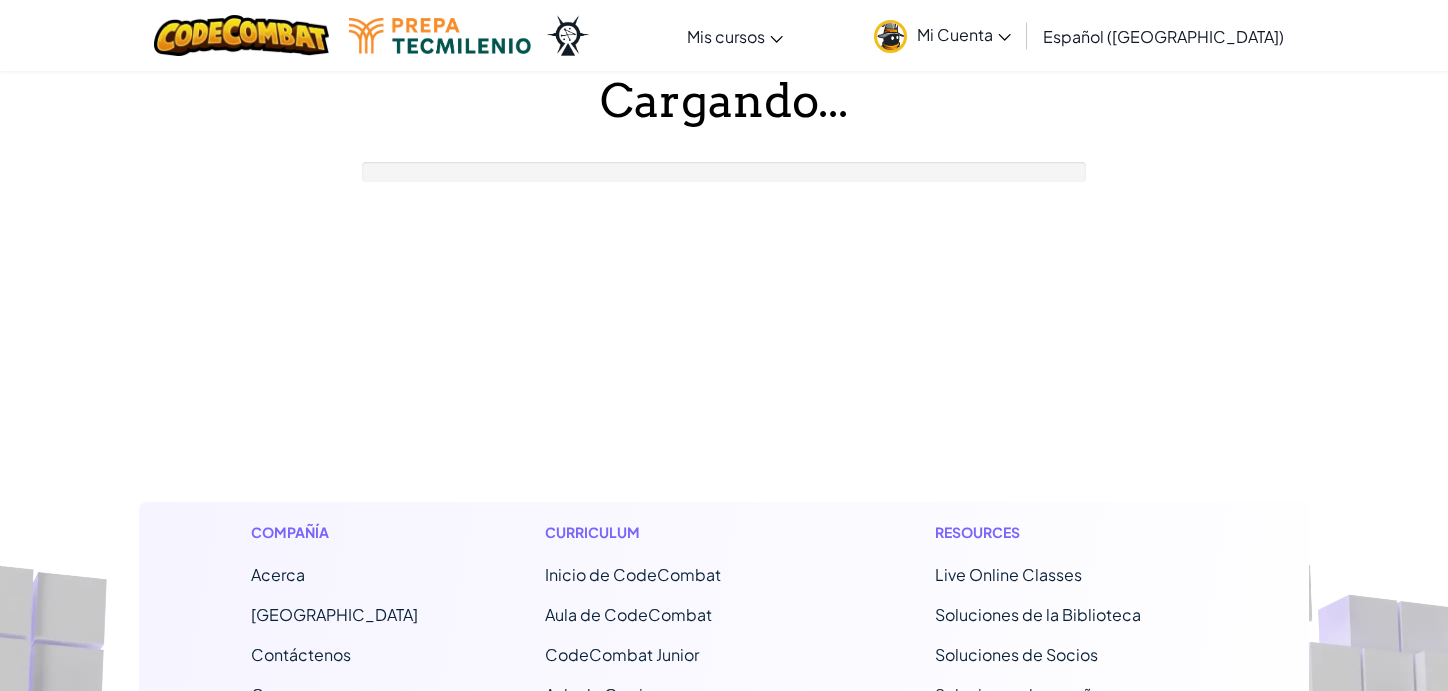 scroll, scrollTop: 0, scrollLeft: 0, axis: both 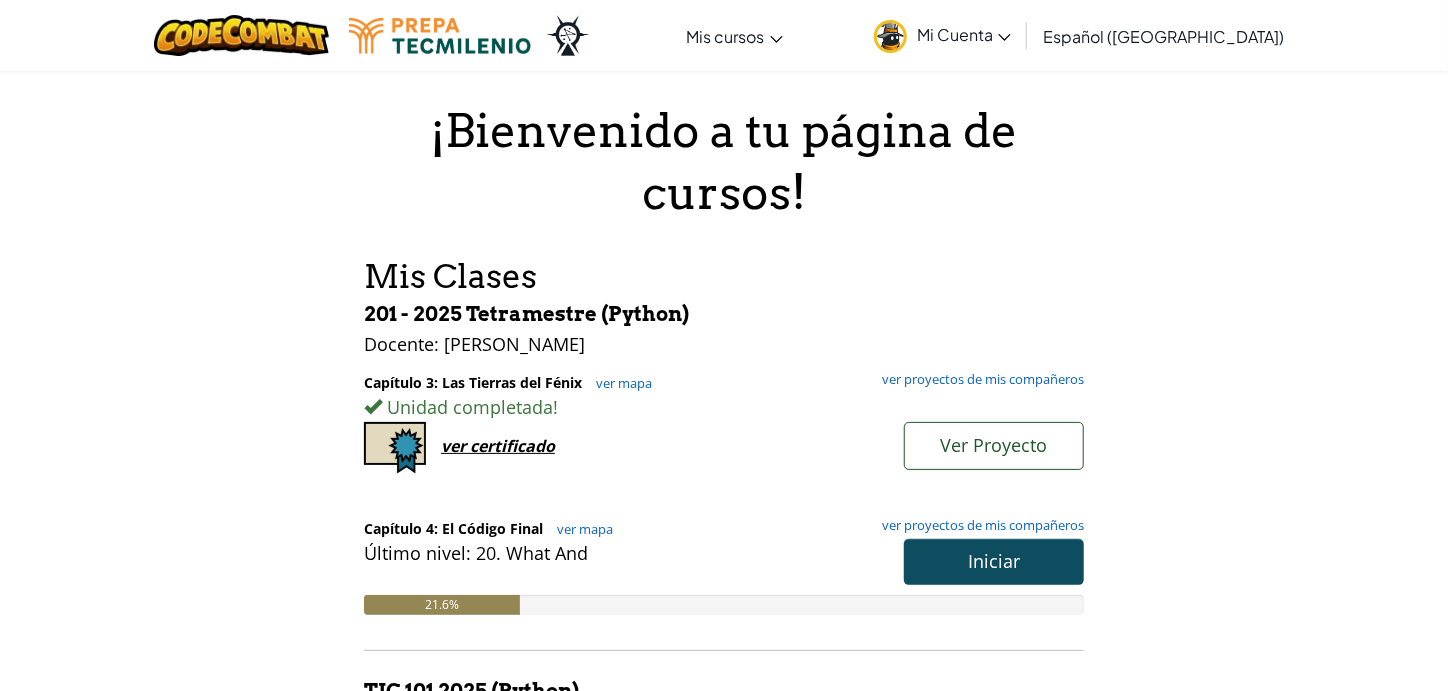 click on "¡Bienvenido a tu página de cursos! Mis Clases 201 - 2025 Tetramestre (Python) Docente : [PERSON_NAME] Capítulo 3: Las Tierras del Fénix ver mapa ver proyectos de mis compañeros Unidad completada ! Ver Proyecto ver certificado Capítulo 4: El Código Final ver mapa ver proyectos de mis compañeros Iniciar Último nivel : 20. What And 21.6% TIC 101 2025   (Python) Docente : [PERSON_NAME]: Montaña del cielo ver mapa ver proyectos de mis compañeros Unidad completada ! Ver Proyecto ver certificado Capítulo 2: Los Bailarines de [PERSON_NAME] ver mapa ver proyectos de mis compañeros Unidad completada ! Ver Proyecto ver certificado Unirse a clase Unirse" at bounding box center (724, 644) 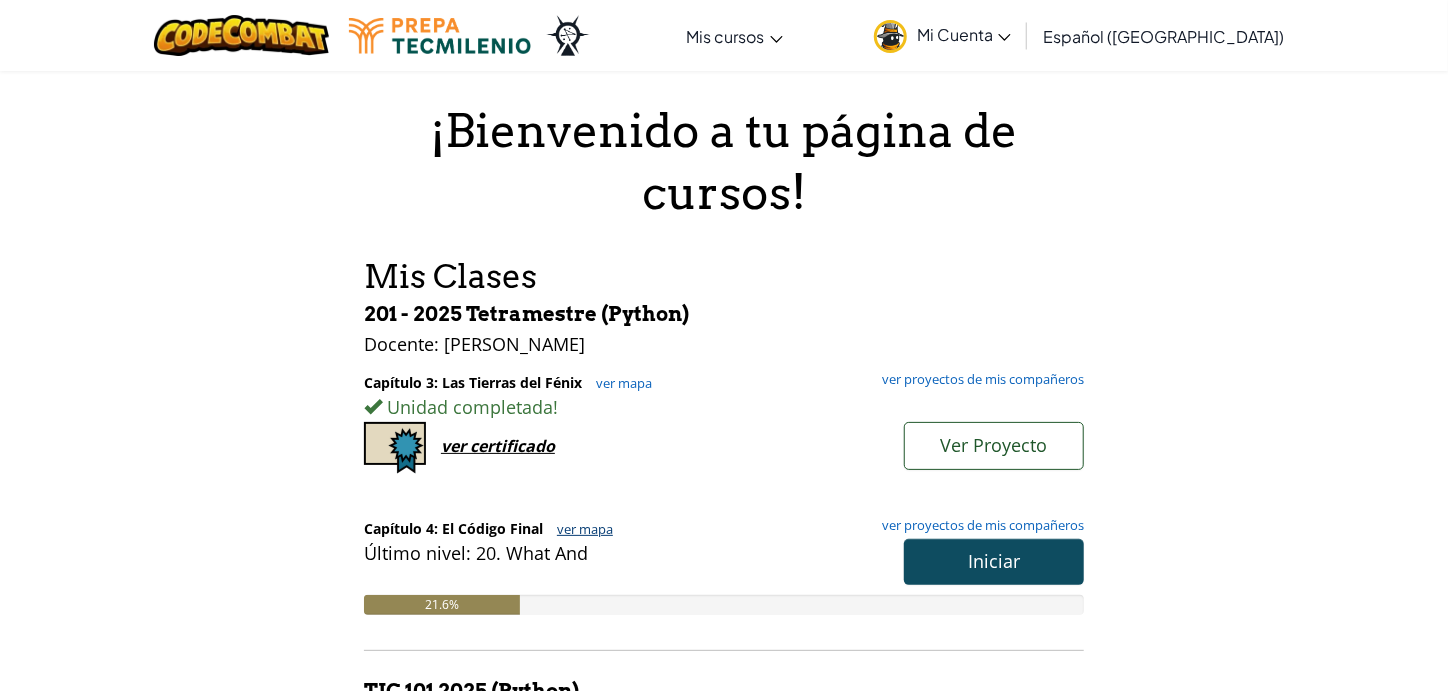 click on "ver mapa" at bounding box center [580, 529] 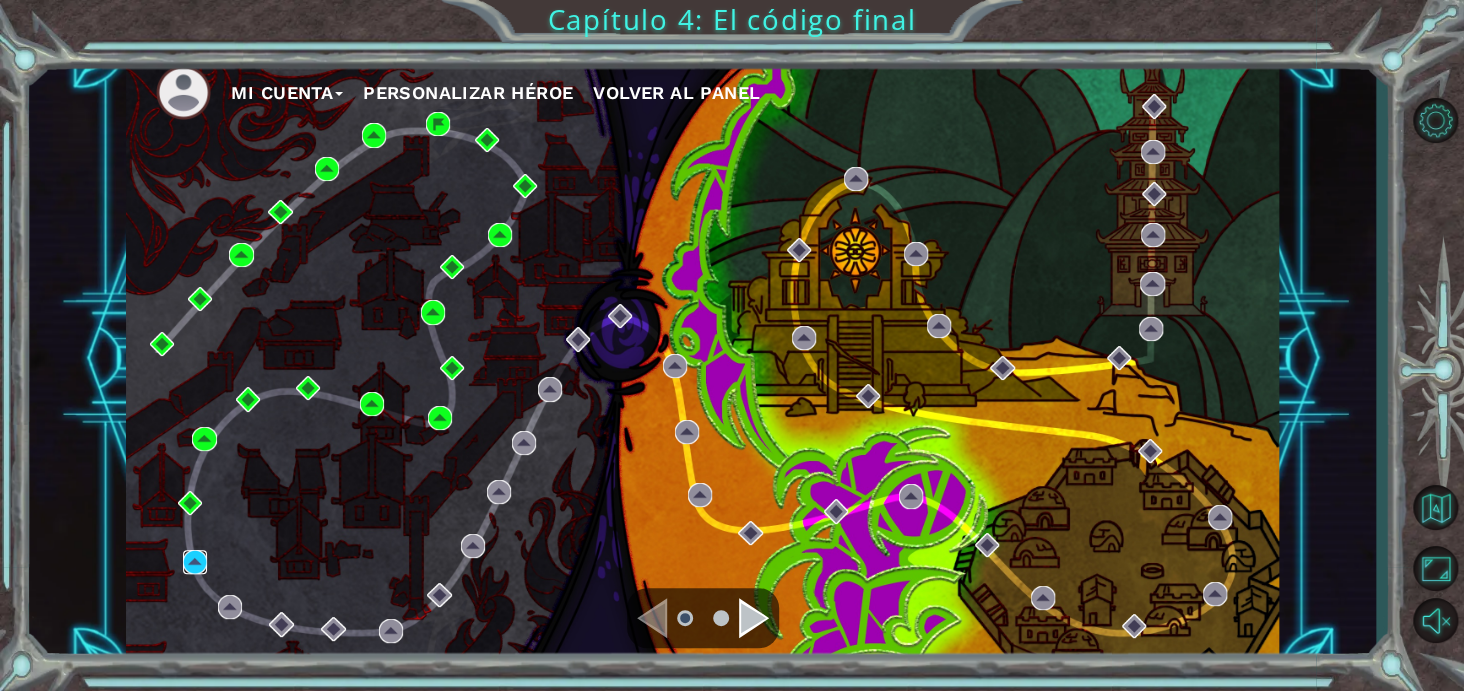 click at bounding box center [195, 562] 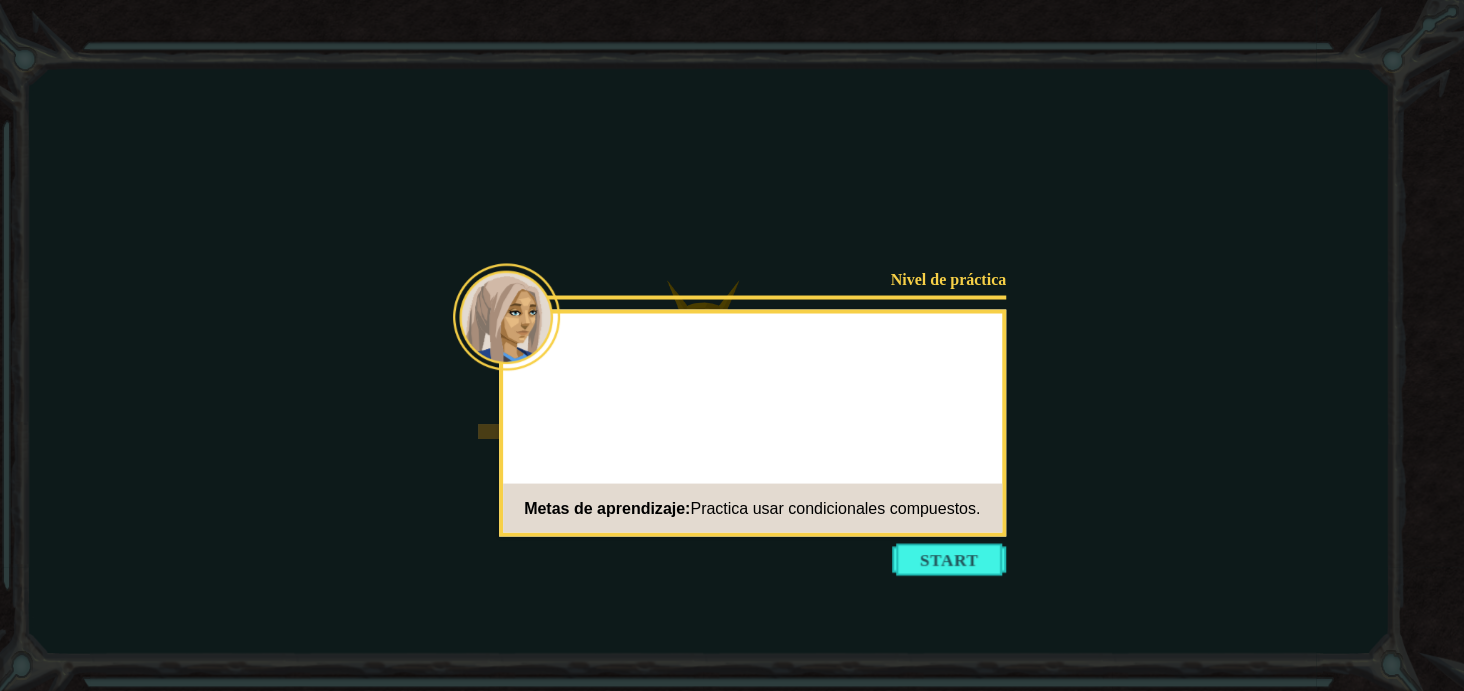 click at bounding box center (949, 559) 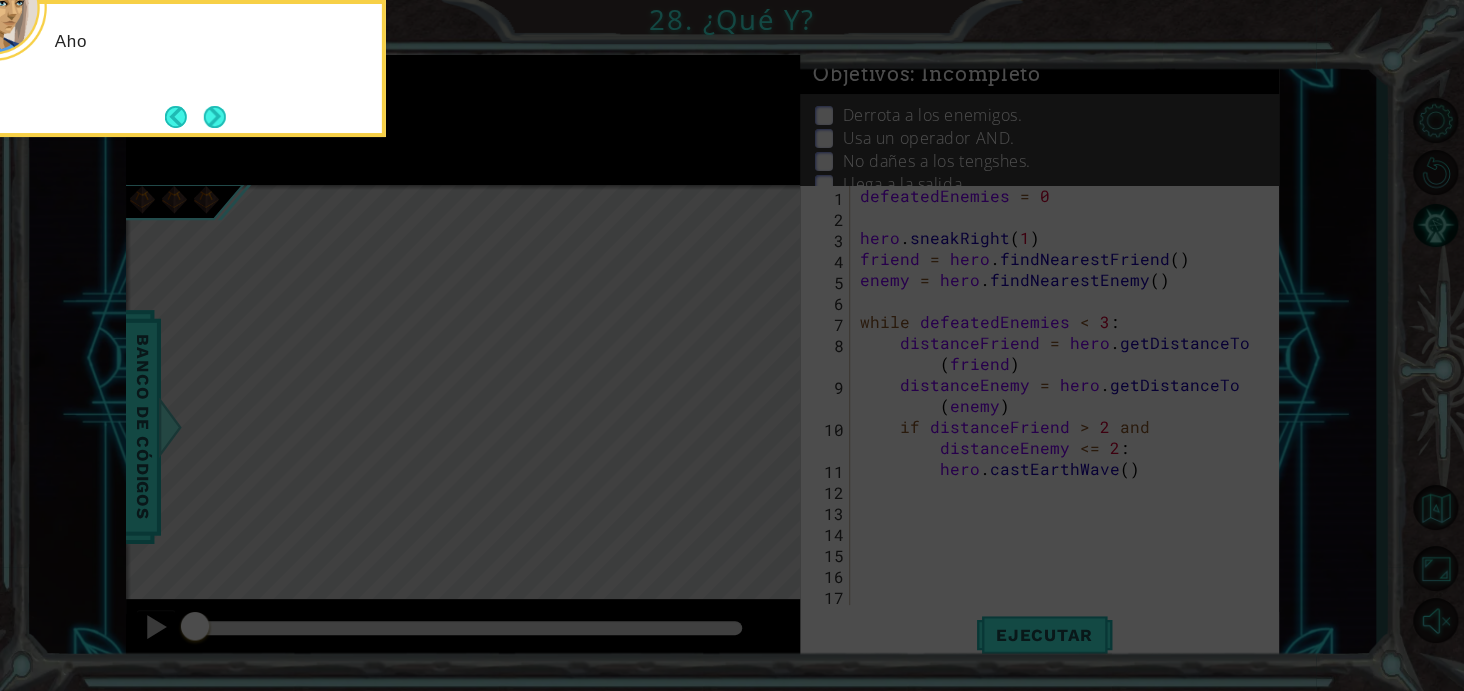 scroll, scrollTop: 63, scrollLeft: 0, axis: vertical 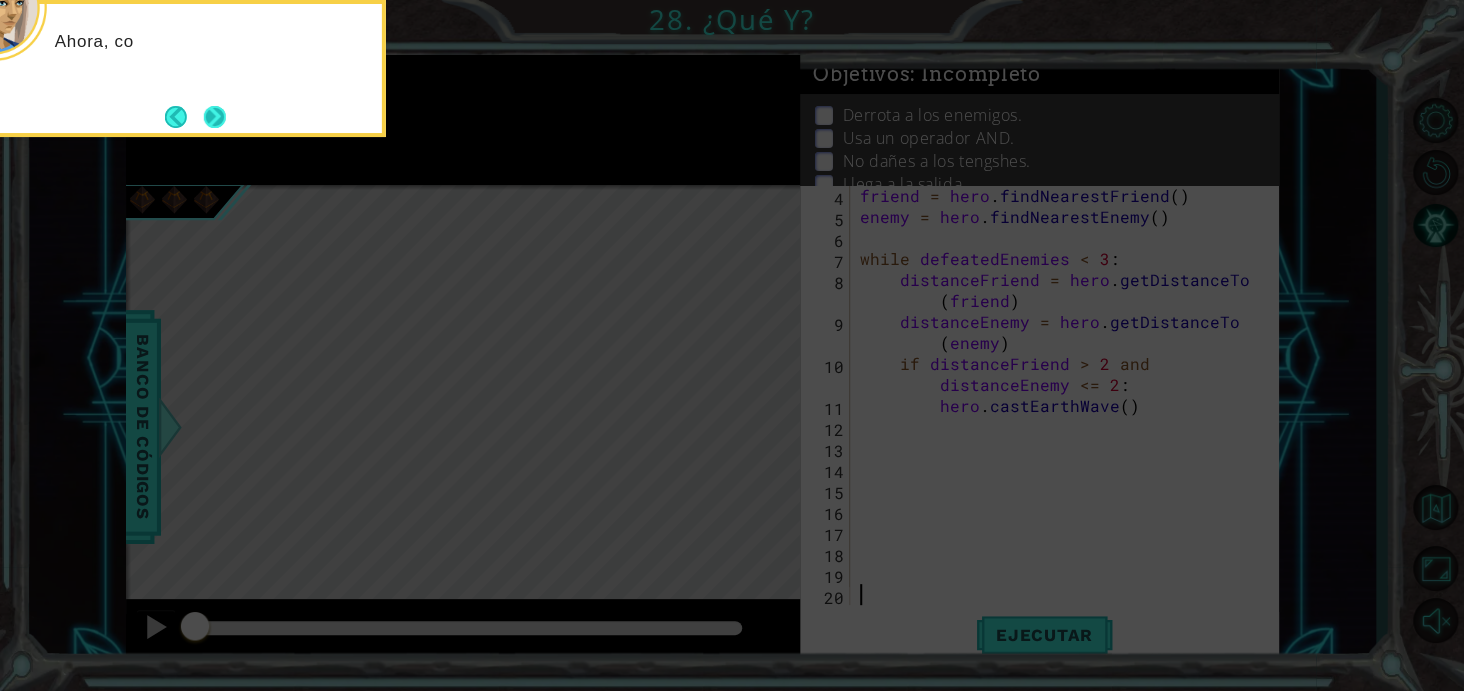 click at bounding box center (215, 117) 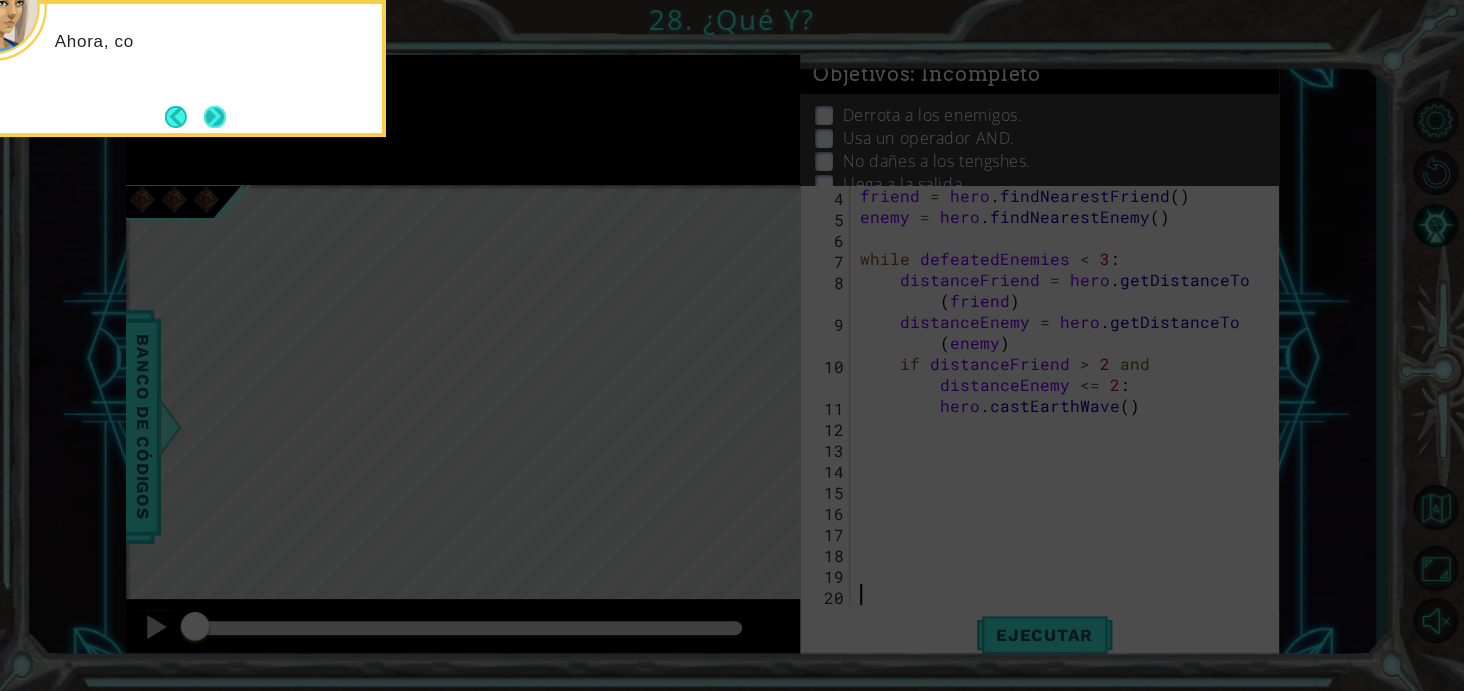 scroll, scrollTop: 0, scrollLeft: 0, axis: both 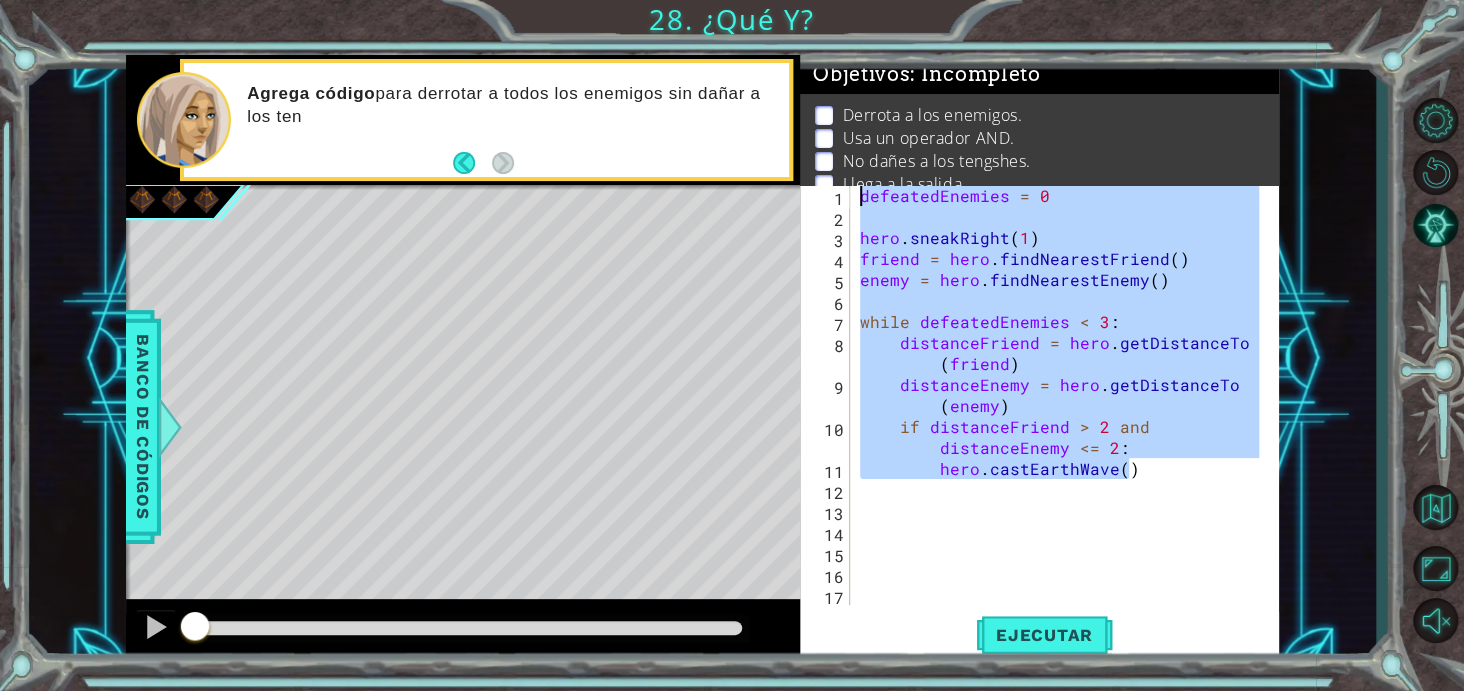 drag, startPoint x: 1132, startPoint y: 465, endPoint x: 841, endPoint y: 140, distance: 436.24075 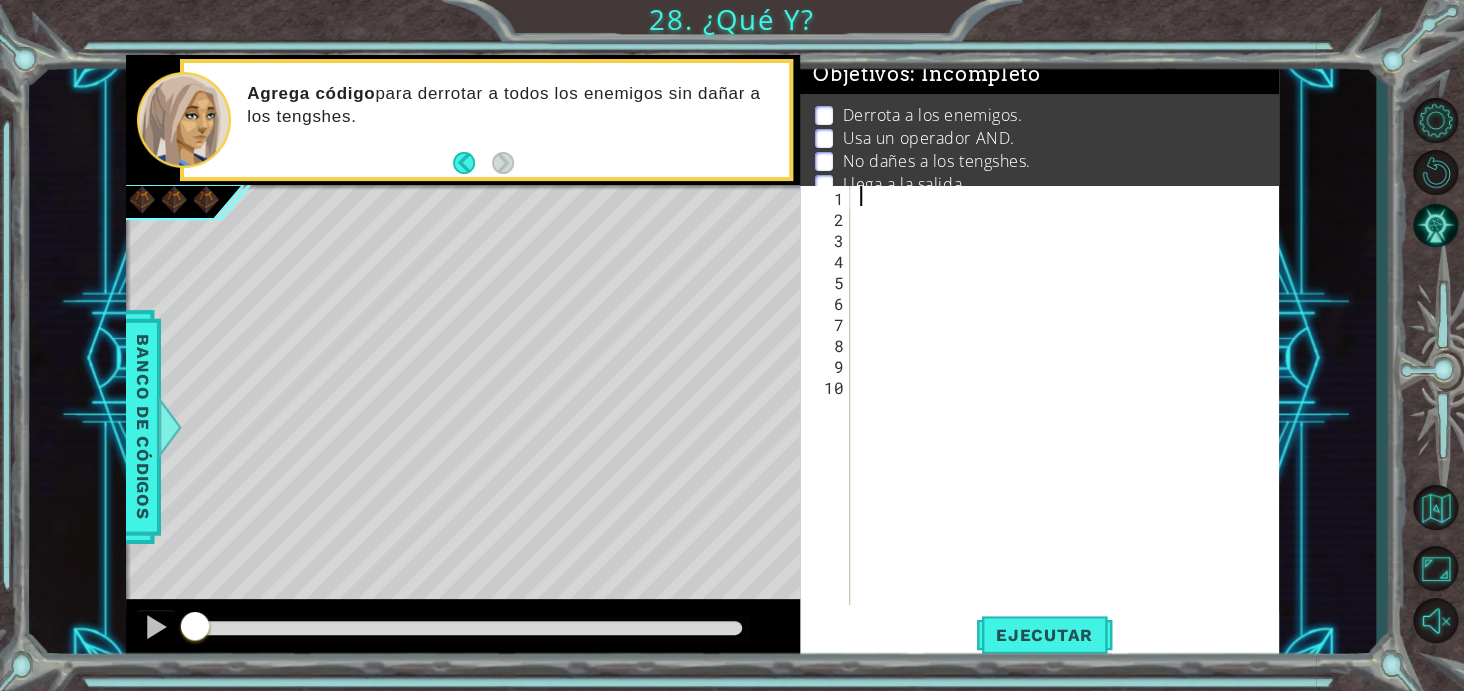 paste on "hero.castEarthWave()" 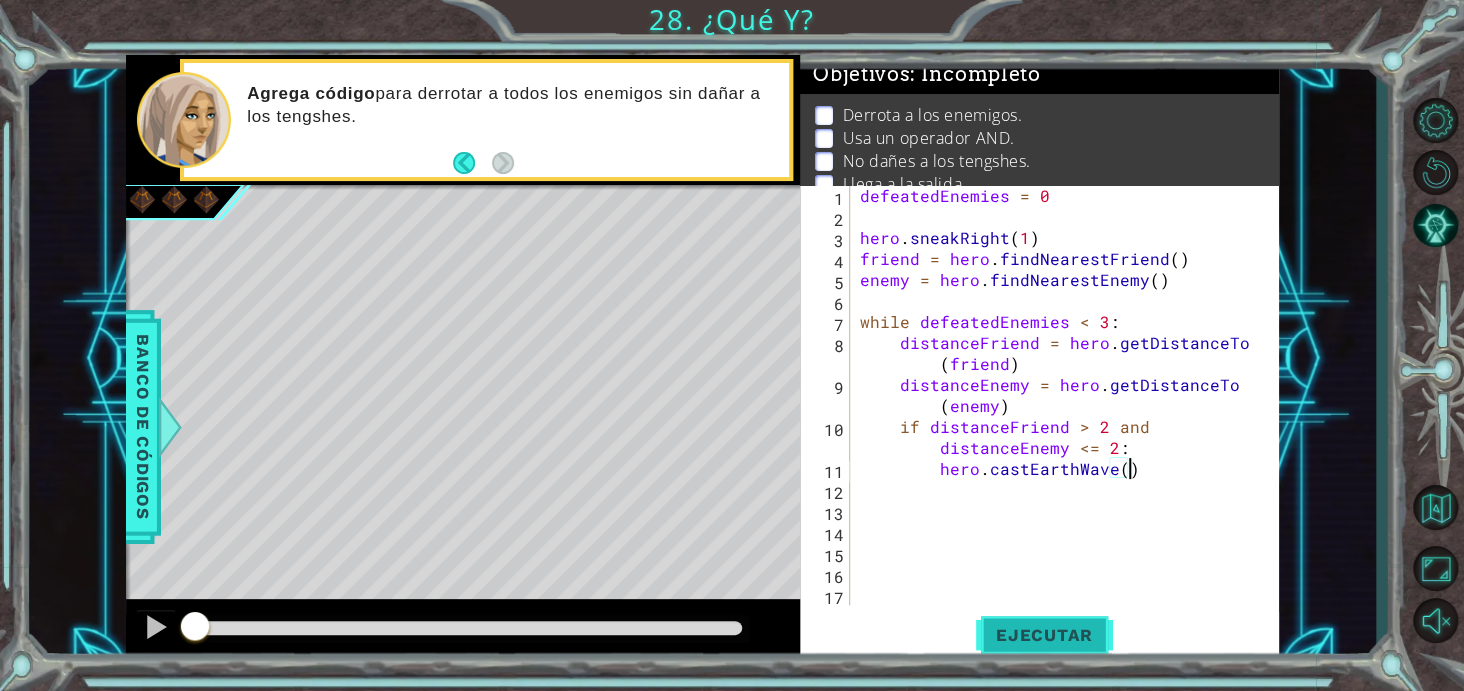 click on "Ejecutar" at bounding box center [1044, 635] 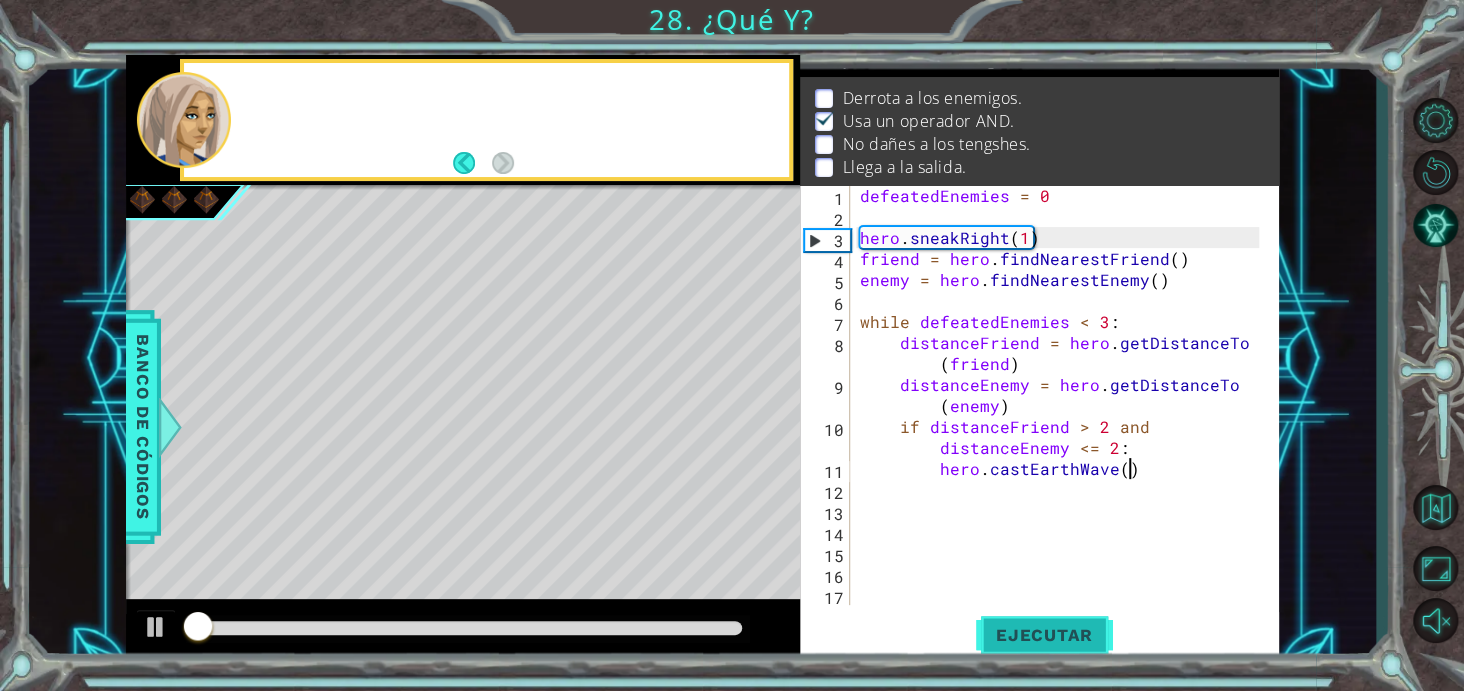 scroll, scrollTop: 23, scrollLeft: 0, axis: vertical 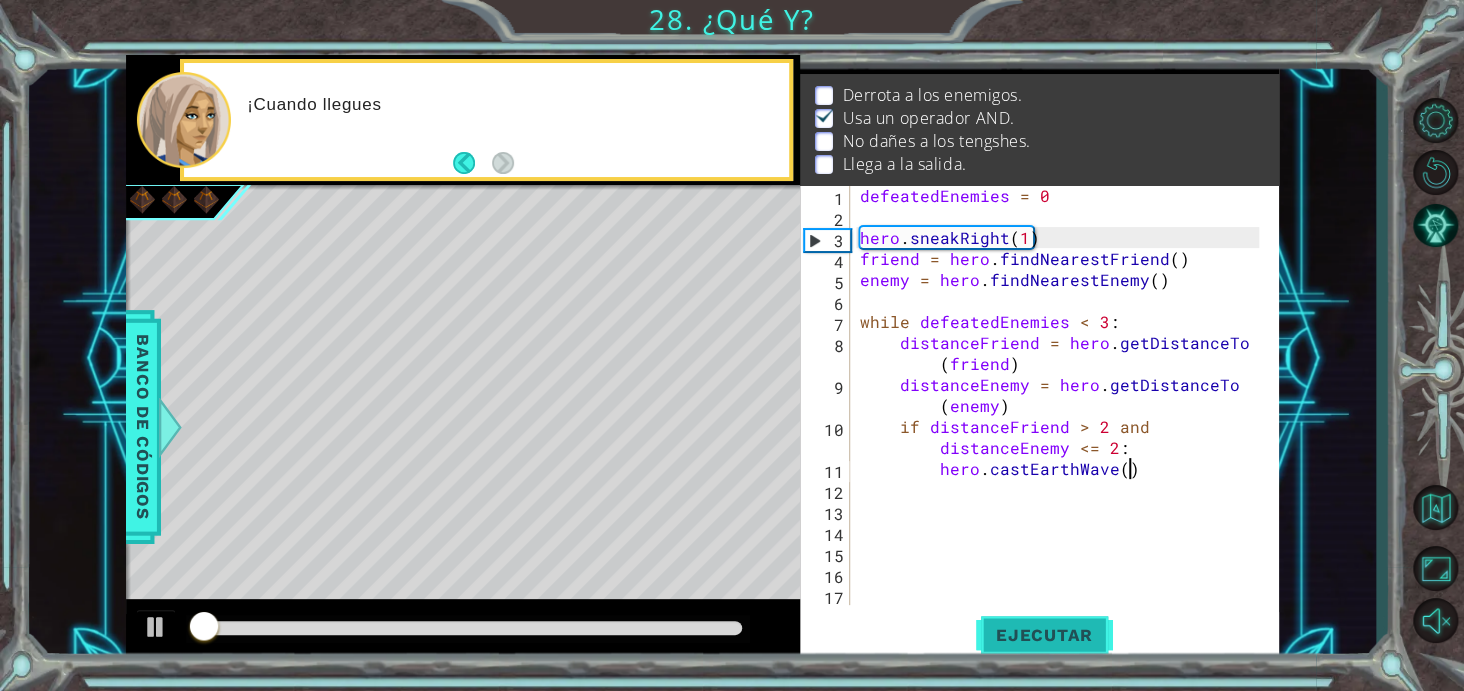 click on "Ejecutar" at bounding box center [1044, 635] 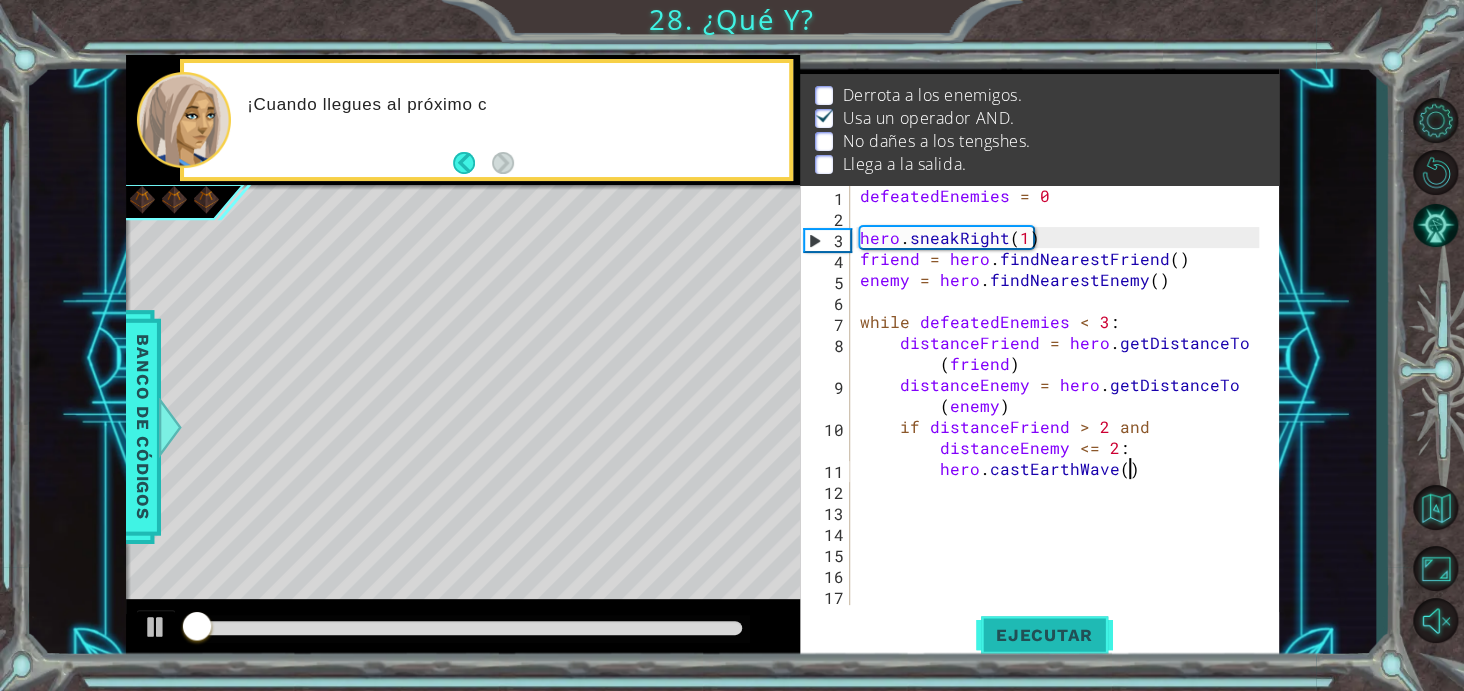 click on "Ejecutar" at bounding box center (1044, 635) 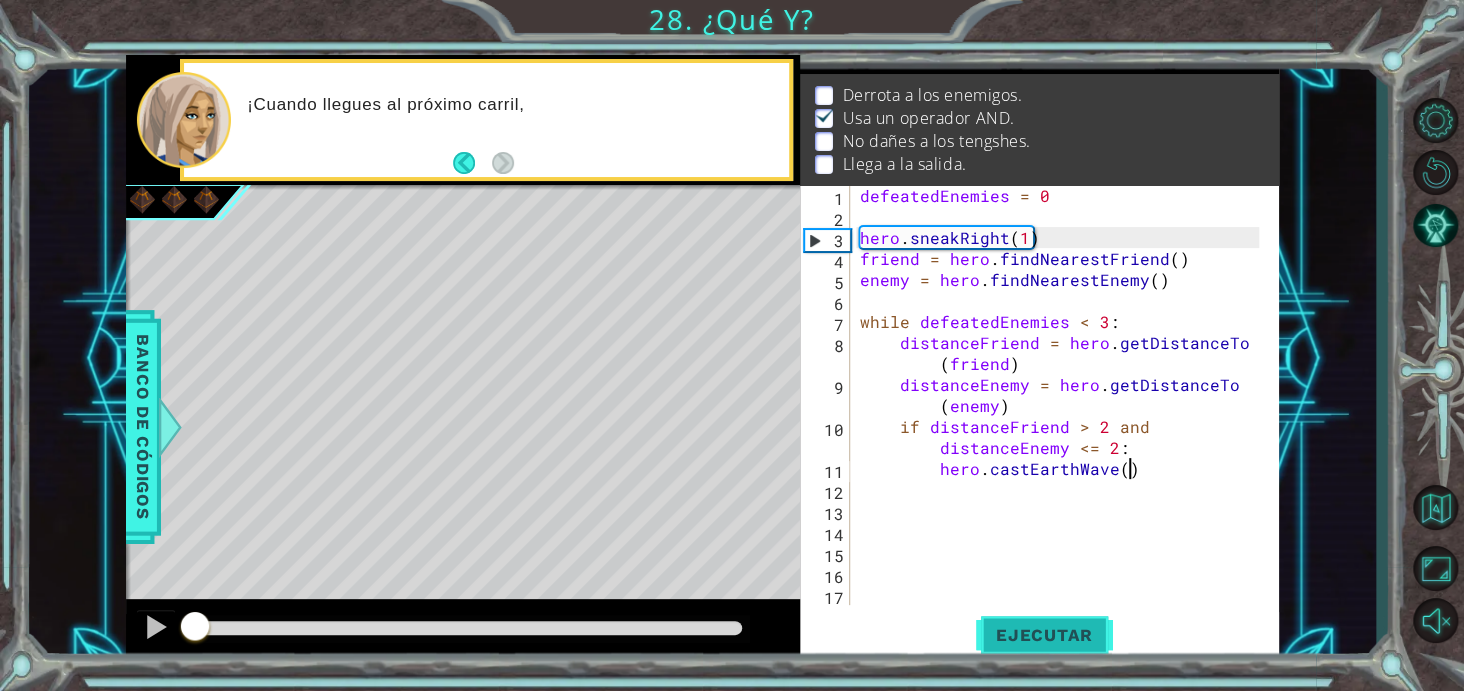 click on "Ejecutar" at bounding box center [1044, 635] 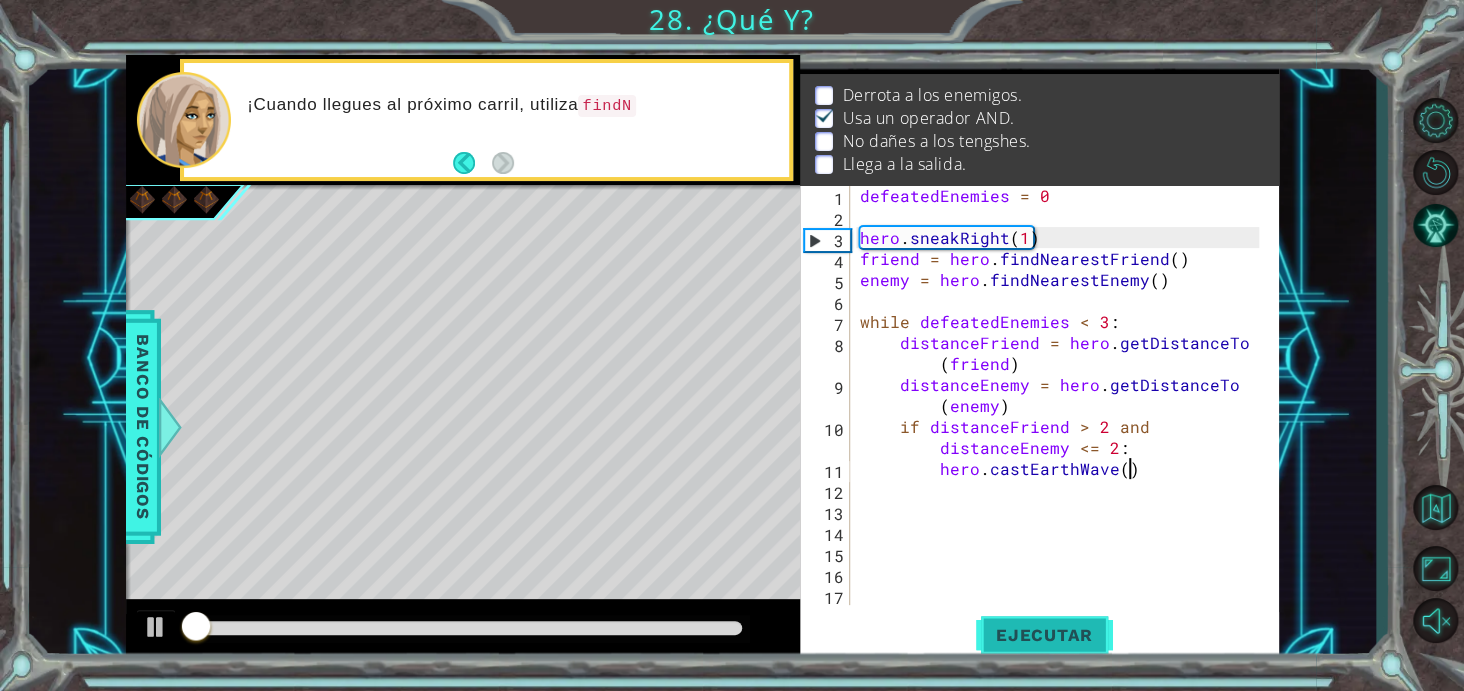 click on "Ejecutar" at bounding box center (1044, 635) 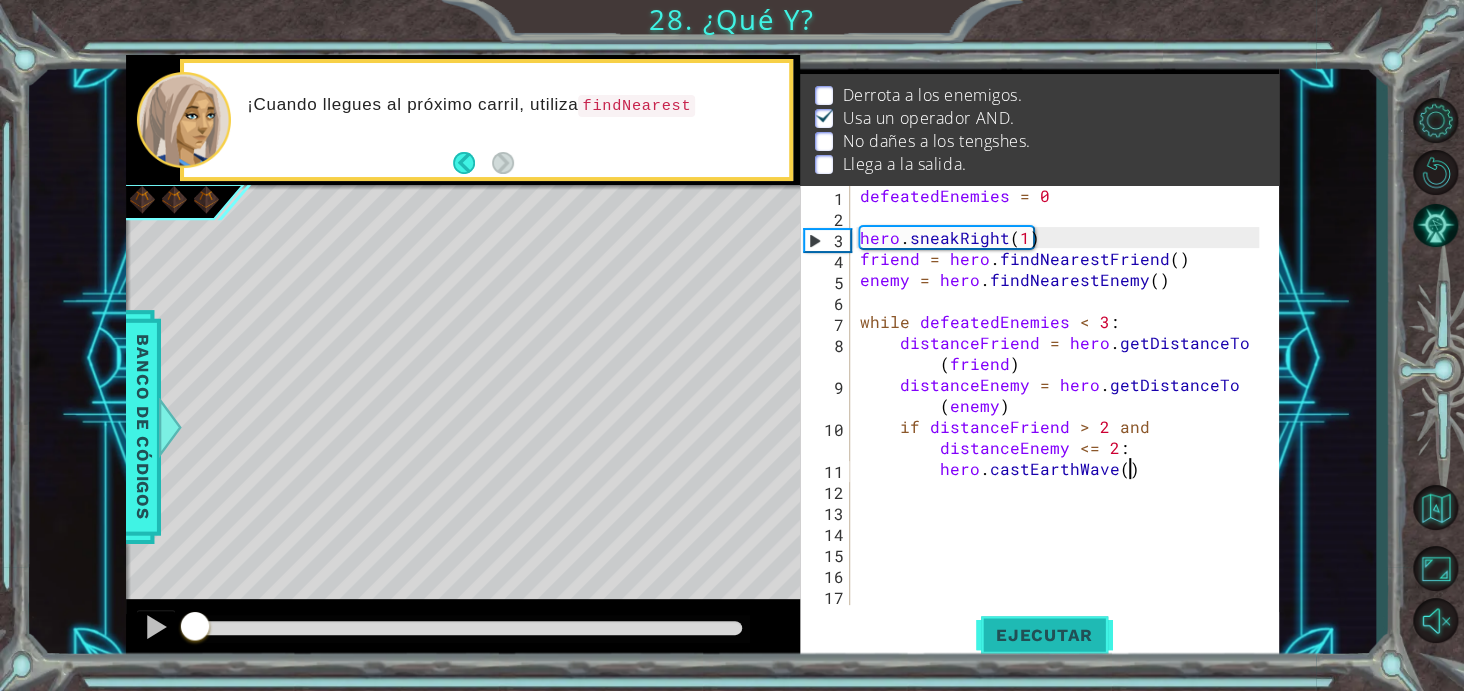 click on "Ejecutar" at bounding box center (1044, 635) 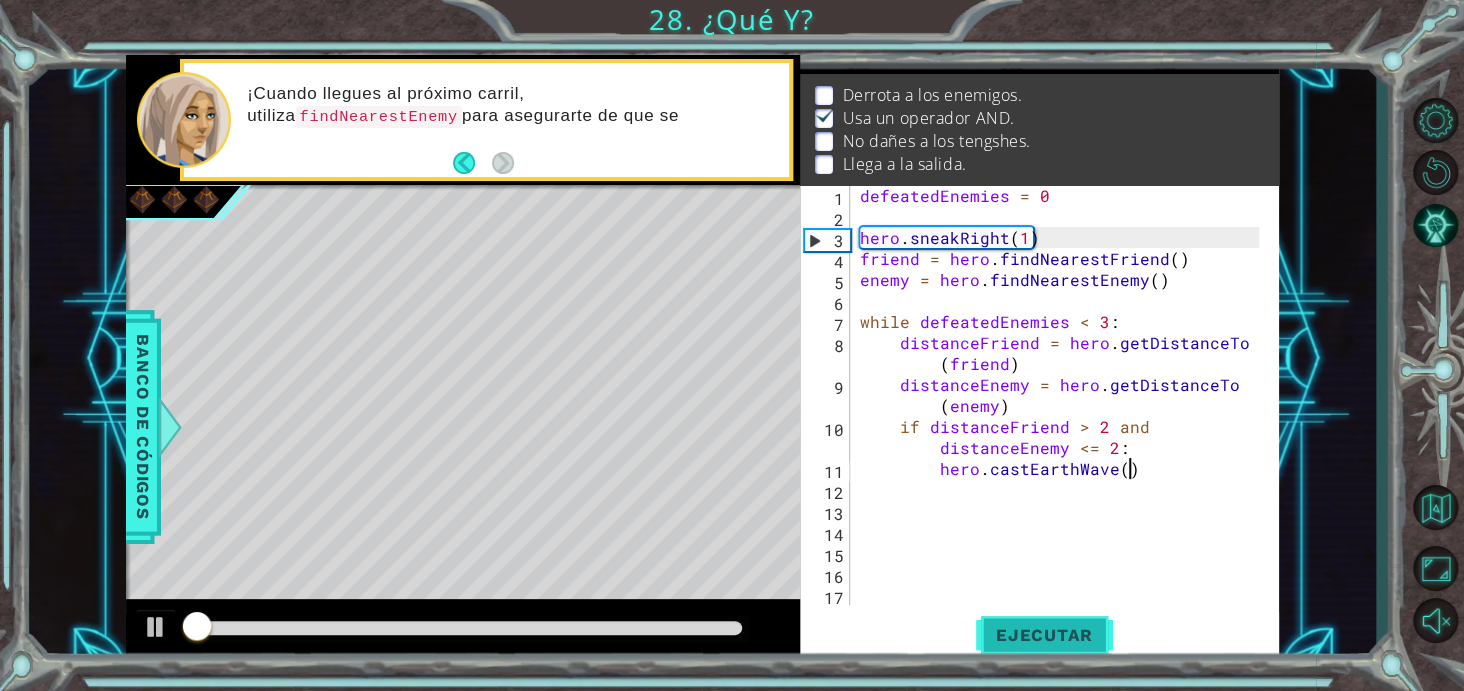 click on "Ejecutar" at bounding box center [1044, 635] 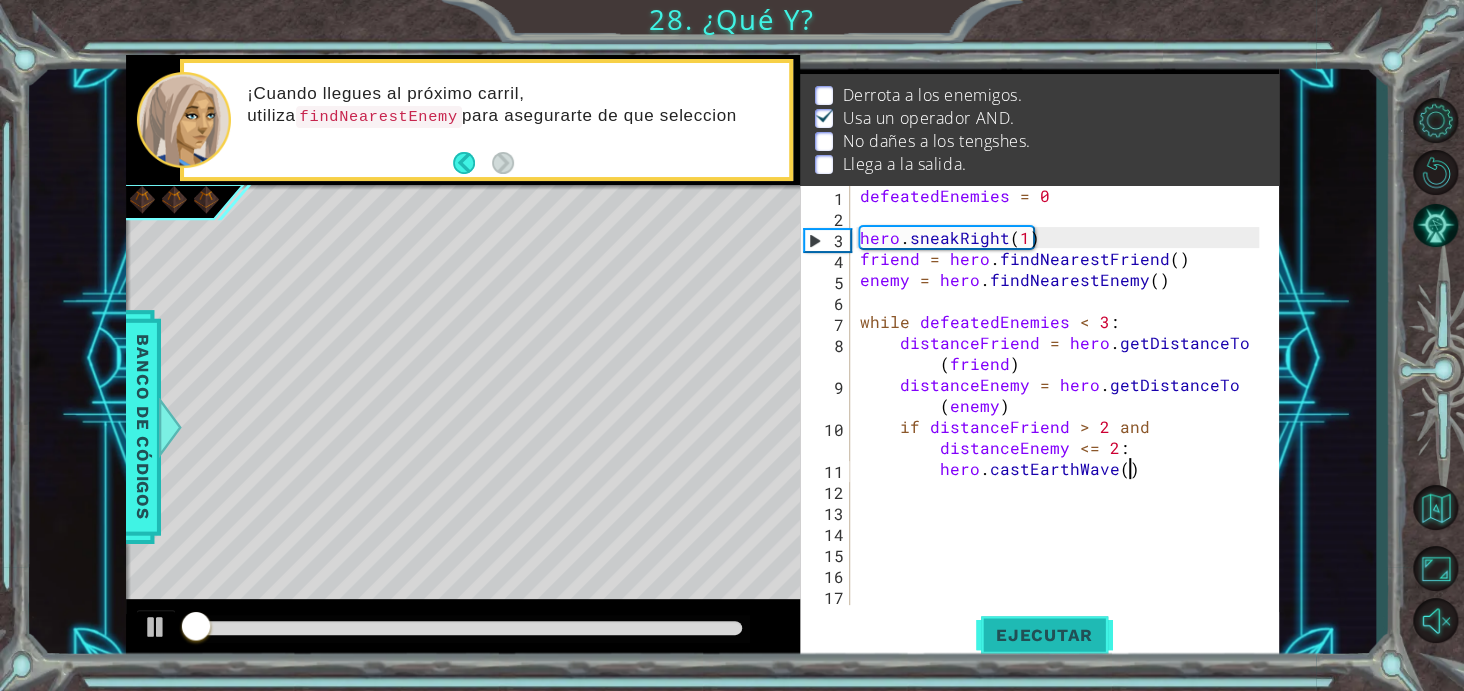 click on "Ejecutar" at bounding box center [1044, 635] 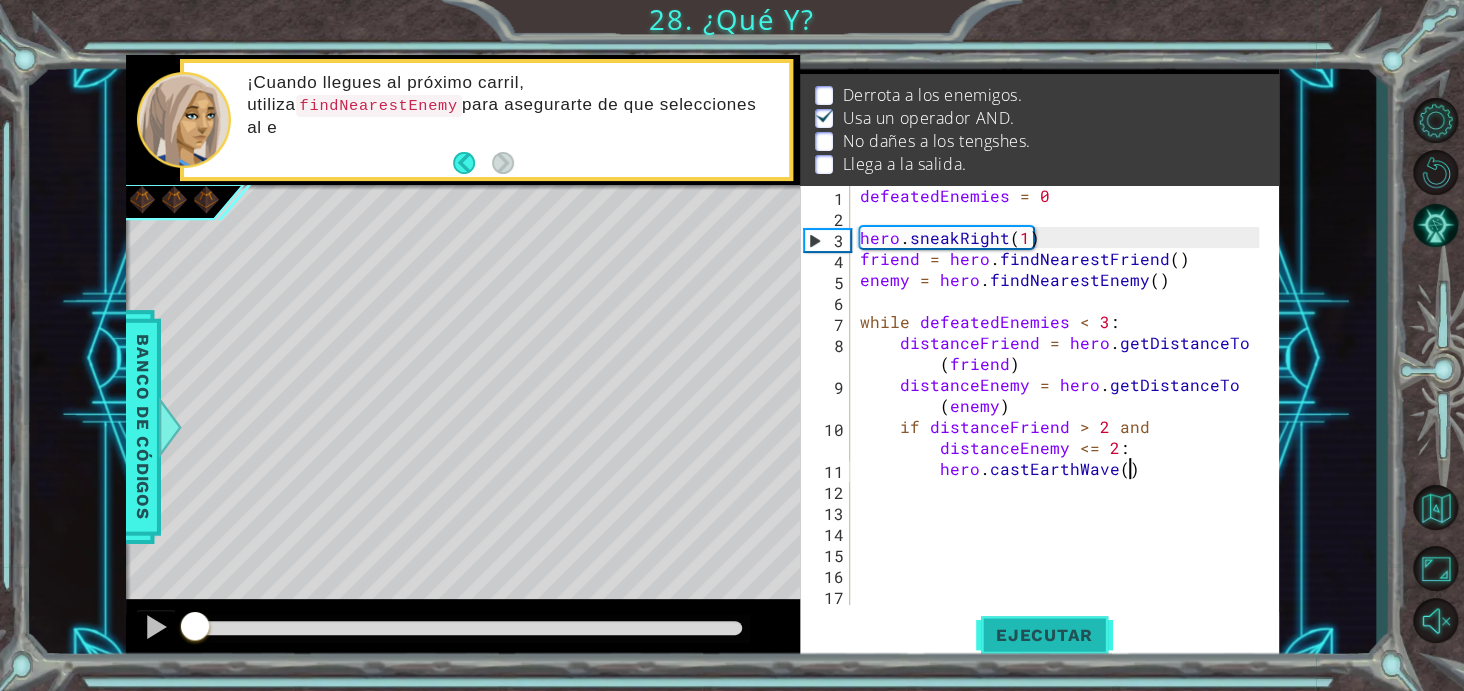 click on "Ejecutar" at bounding box center [1044, 635] 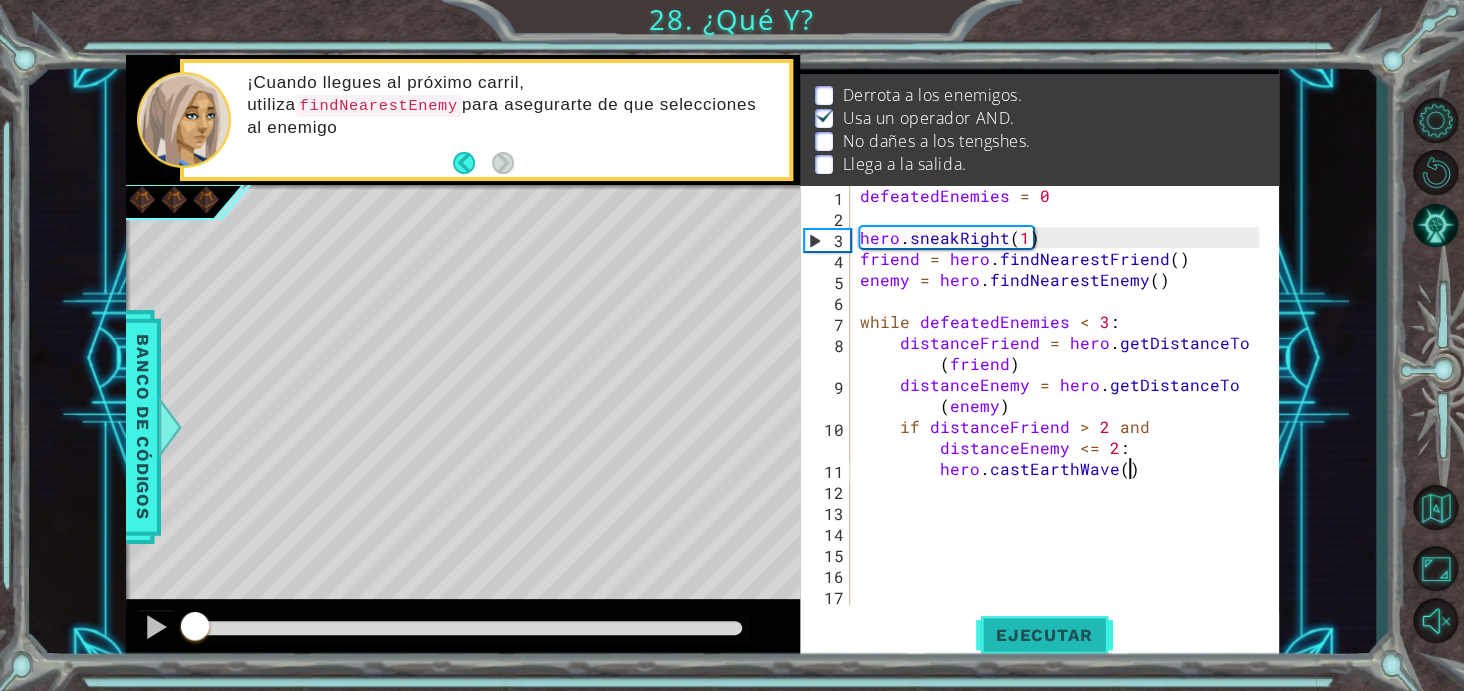 click on "Ejecutar" at bounding box center (1044, 635) 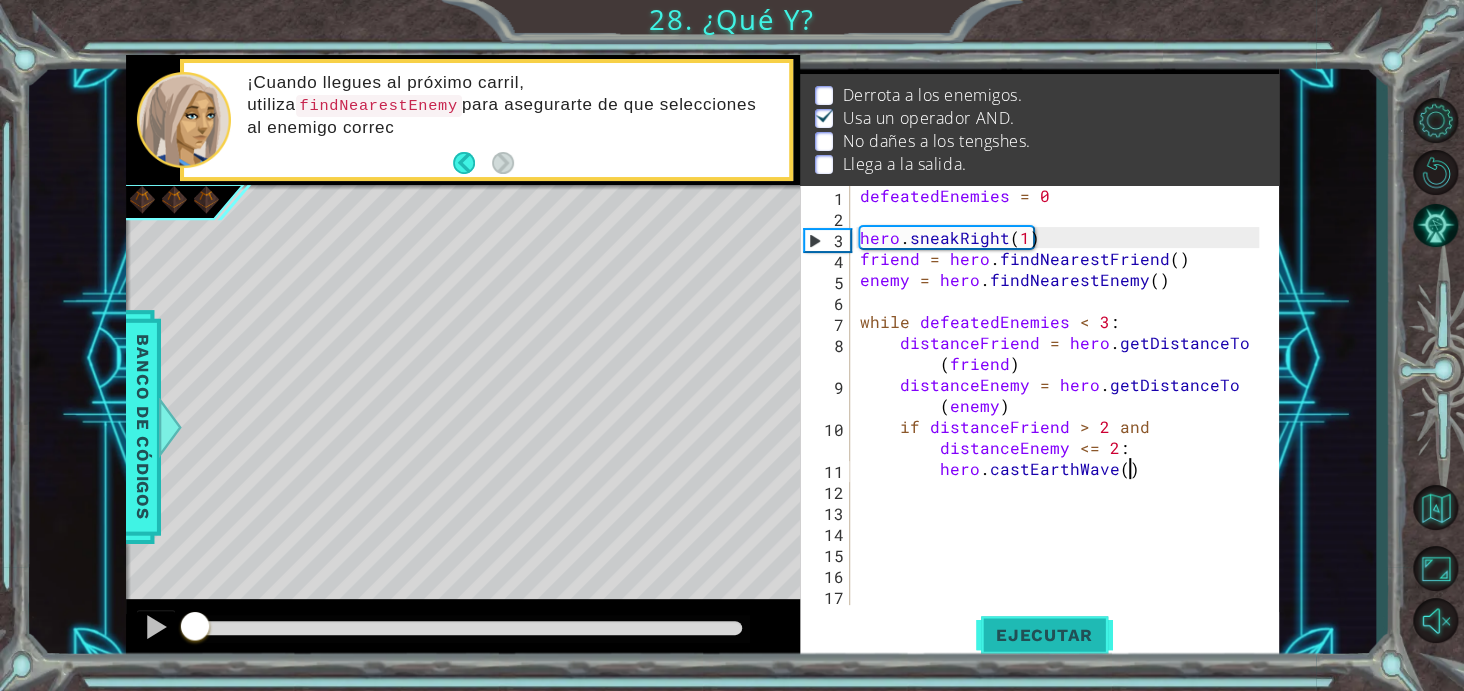 click on "Ejecutar" at bounding box center [1044, 635] 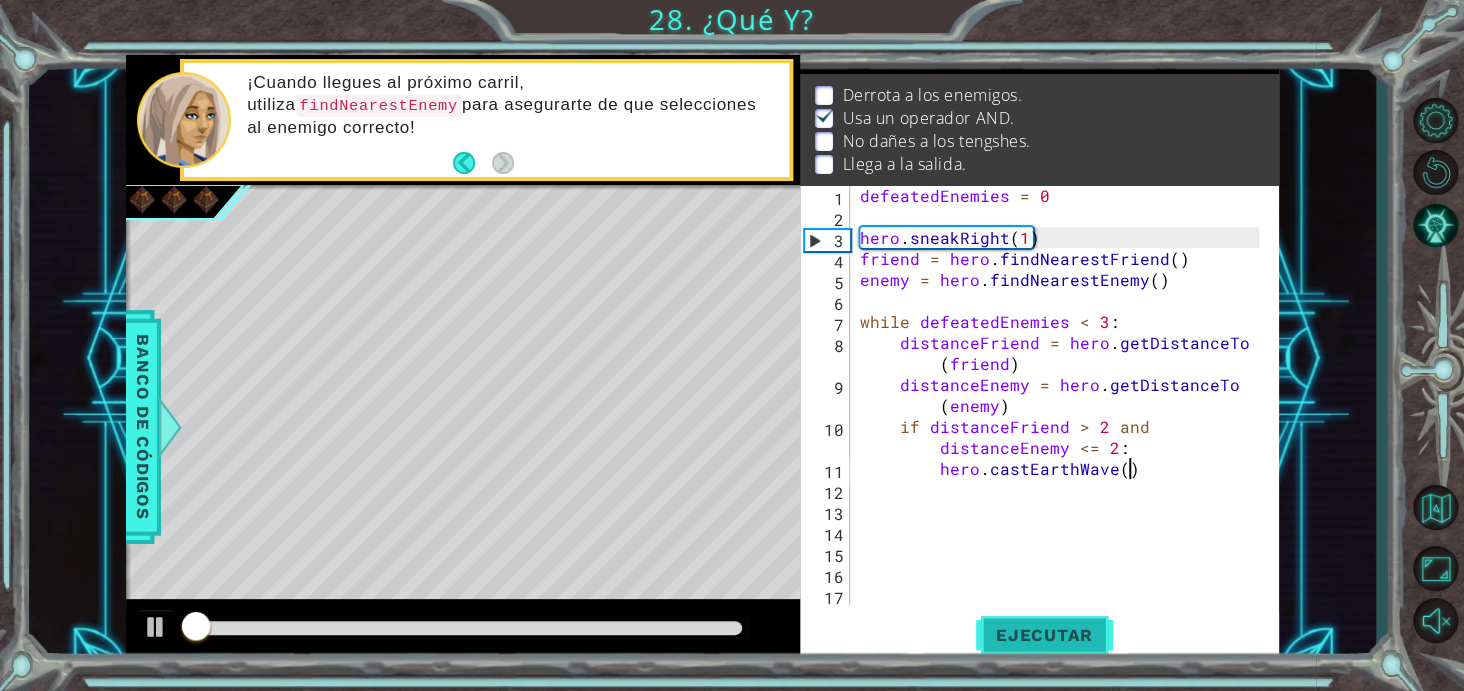 click on "Ejecutar" at bounding box center [1044, 636] 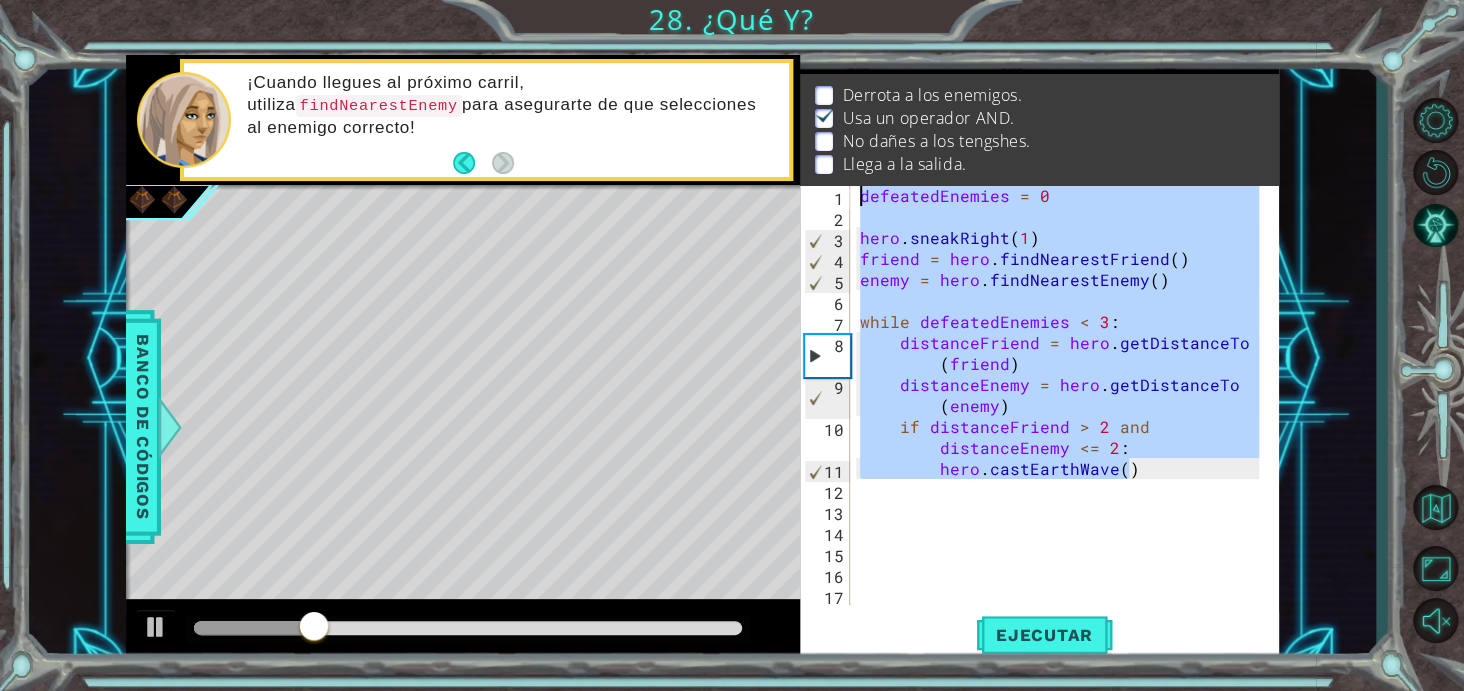 drag, startPoint x: 1159, startPoint y: 469, endPoint x: 805, endPoint y: 77, distance: 528.18555 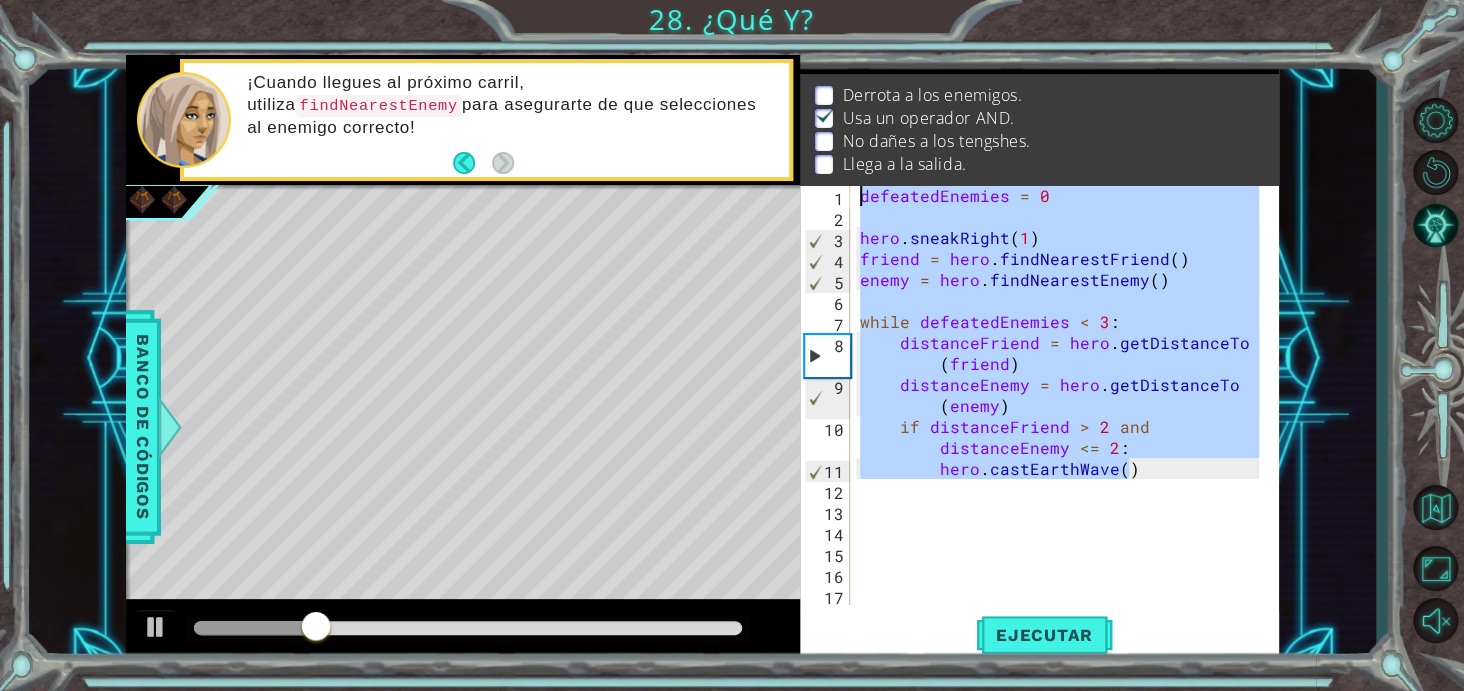type on "}" 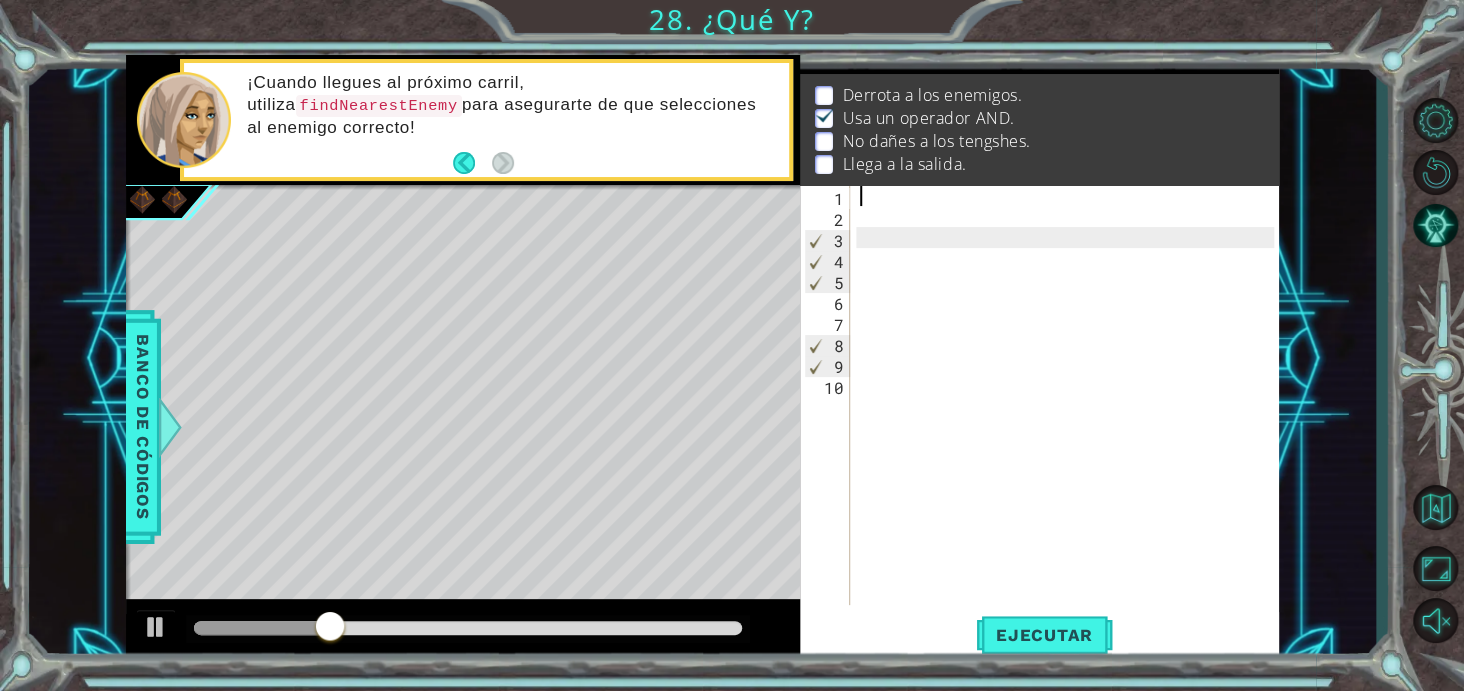 paste on "hero.castEarthWave()" 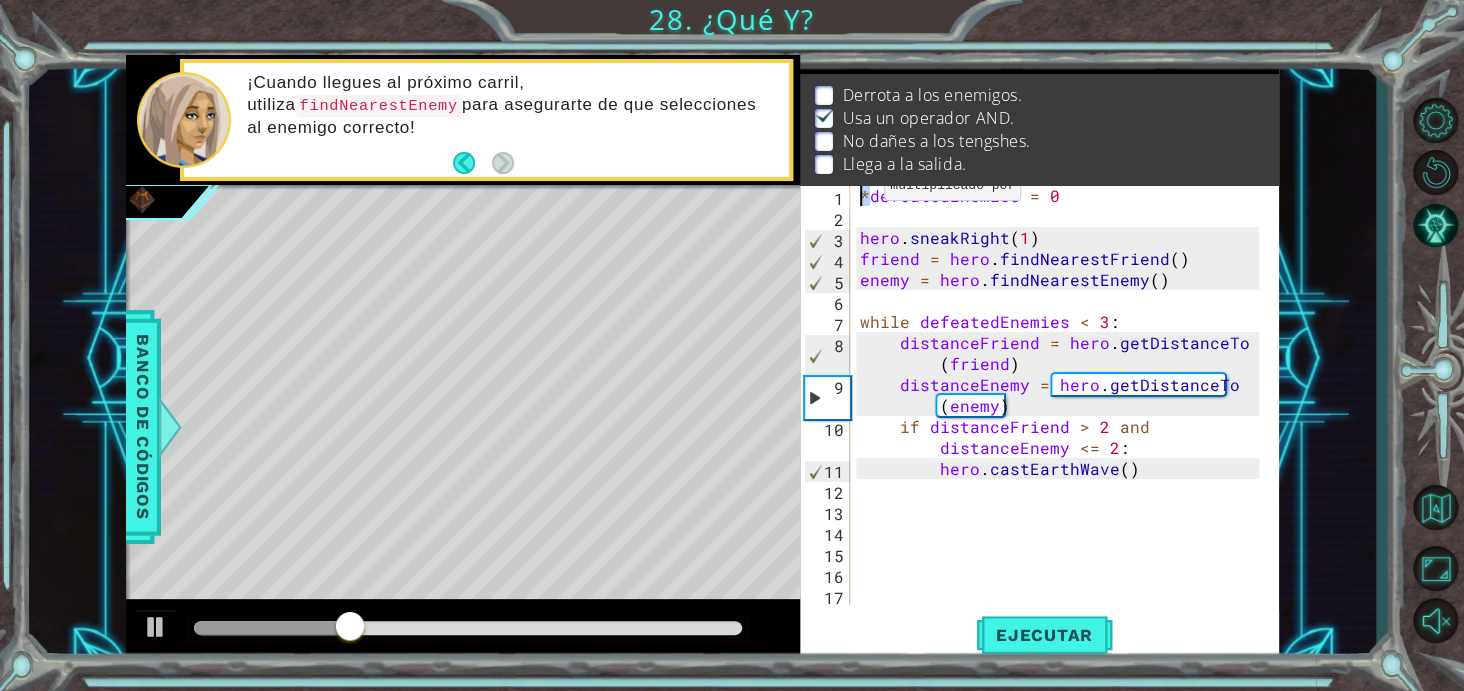 drag, startPoint x: 867, startPoint y: 190, endPoint x: 842, endPoint y: 191, distance: 25.019993 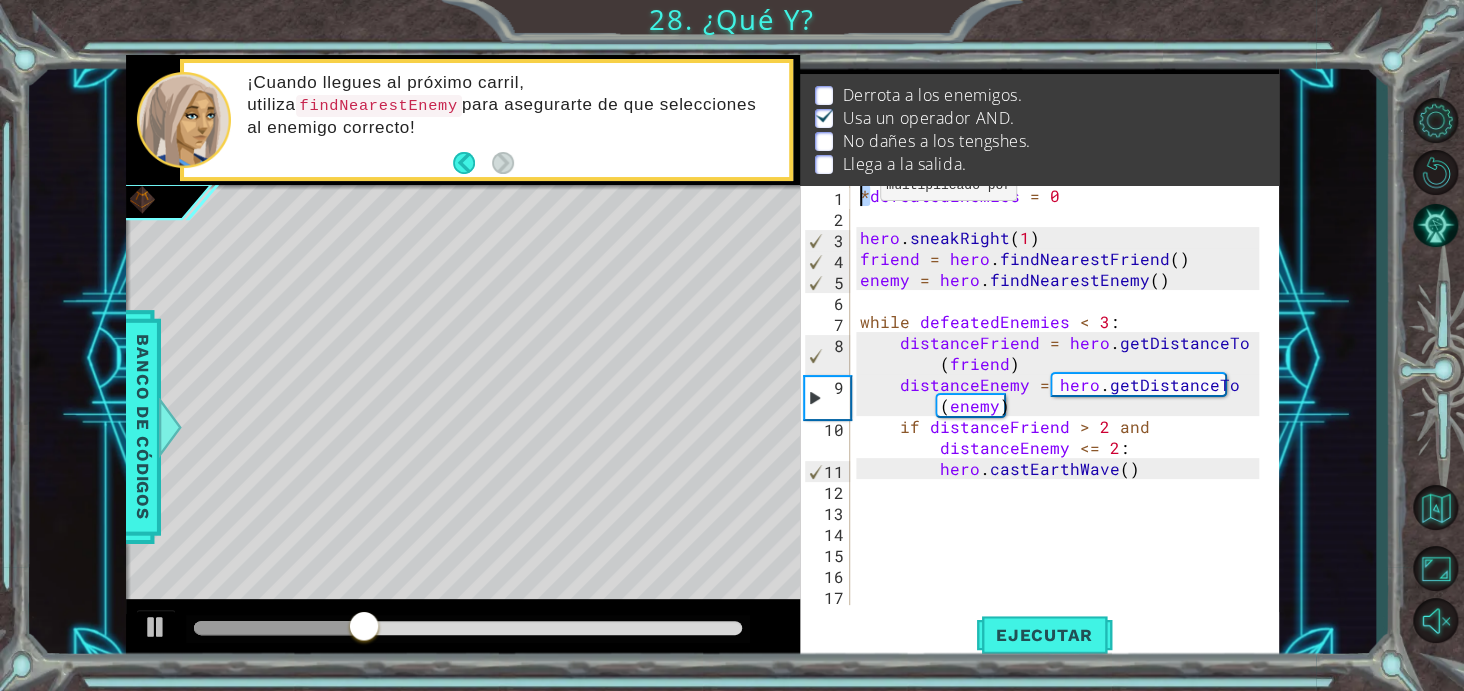 click on "* defeatedEnemies   =   0 hero . sneakRight ( 1 ) friend   =   hero . findNearestFriend ( ) enemy   =   hero . findNearestEnemy ( ) while   defeatedEnemies   <   3 :      distanceFriend   =   hero . getDistanceTo          ( friend )      distanceEnemy   =   hero . getDistanceTo          ( enemy )      if   distanceFriend   >   2   and            distanceEnemy   <=   2 :          hero . [GEOGRAPHIC_DATA] ( )" at bounding box center [1062, 416] 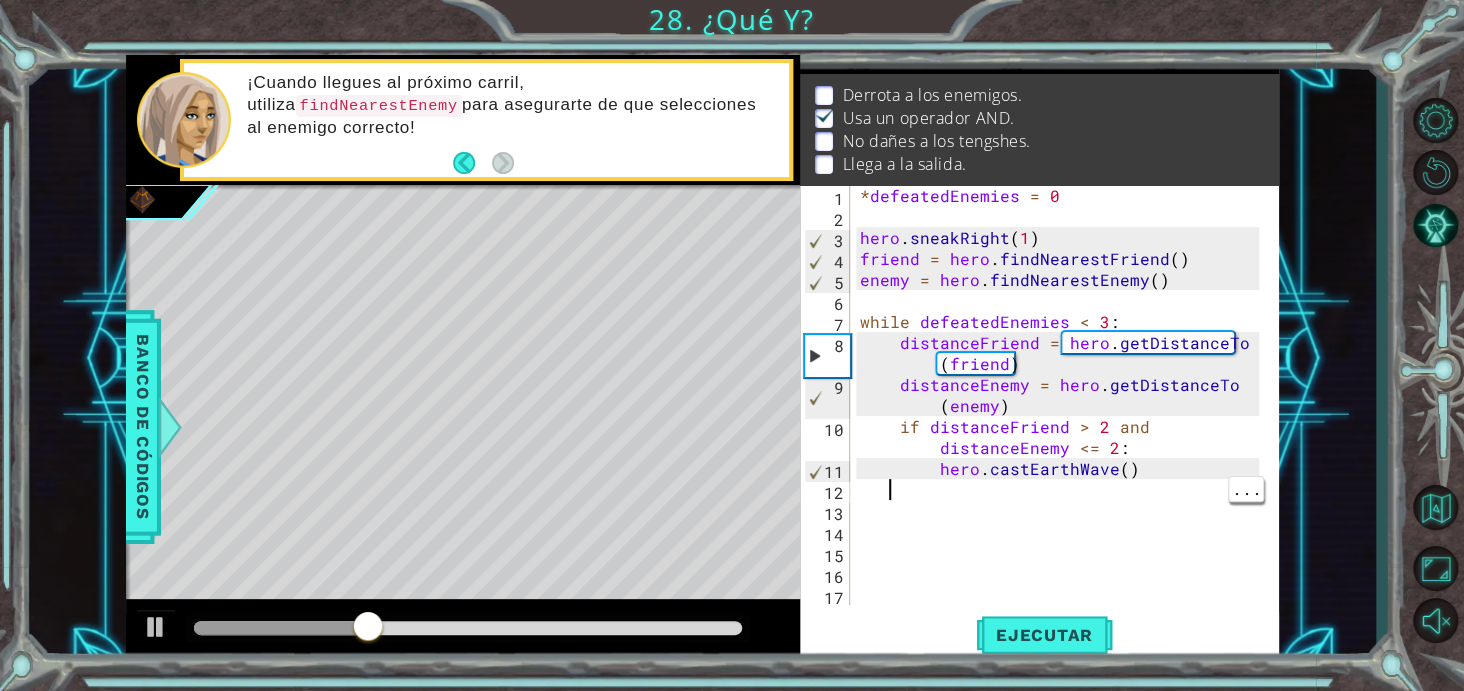 click on "* defeatedEnemies   =   0 hero . sneakRight ( 1 ) friend   =   hero . findNearestFriend ( ) enemy   =   hero . findNearestEnemy ( ) while   defeatedEnemies   <   3 :      distanceFriend   =   hero . getDistanceTo          ( friend )      distanceEnemy   =   hero . getDistanceTo          ( enemy )      if   distanceFriend   >   2   and            distanceEnemy   <=   2 :          hero . [GEOGRAPHIC_DATA] ( )" at bounding box center (1062, 416) 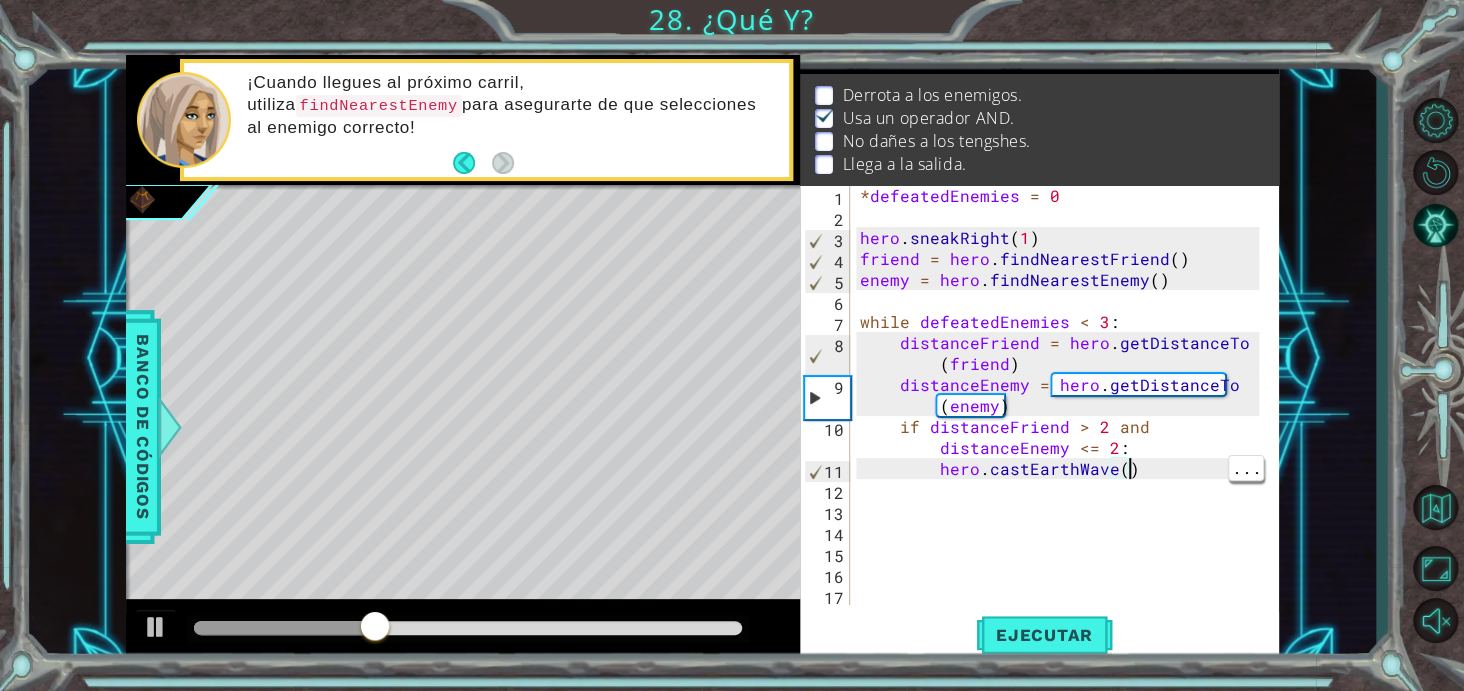 paste on "*" 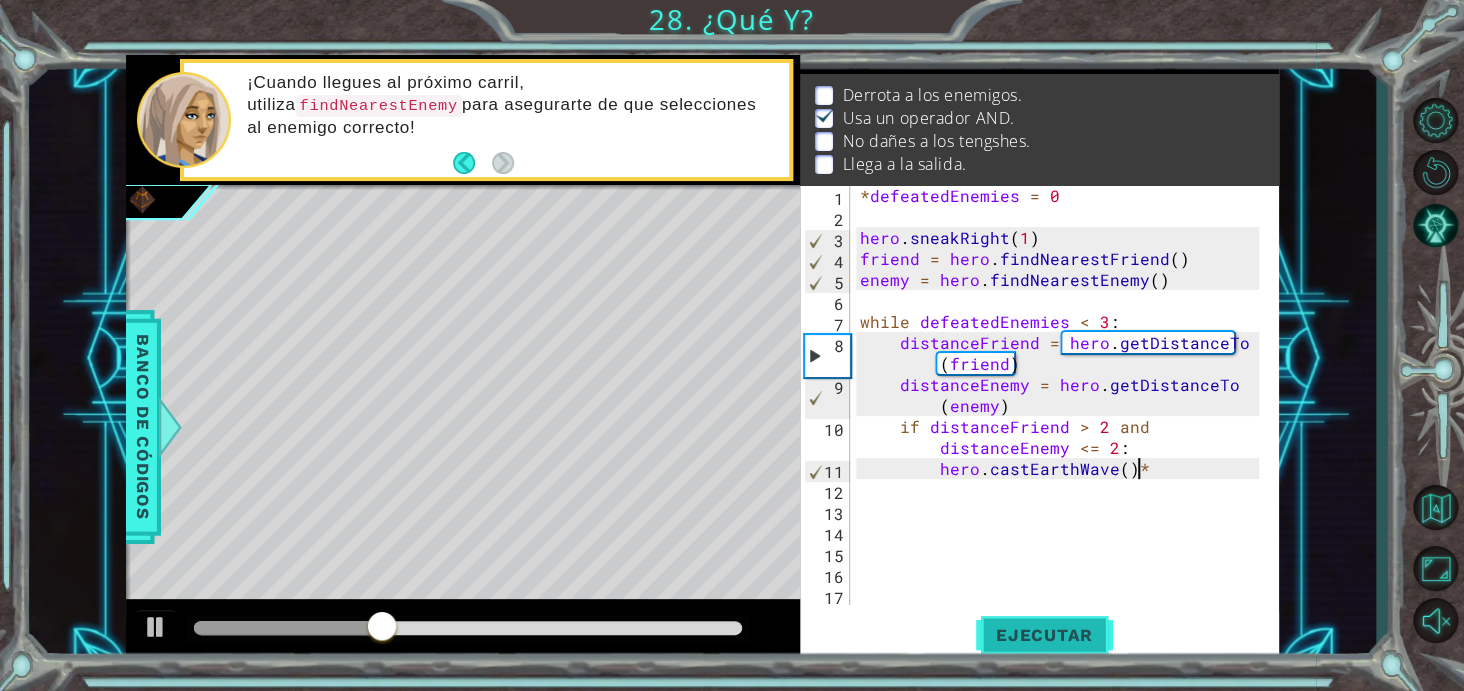 click on "Ejecutar" at bounding box center (1044, 635) 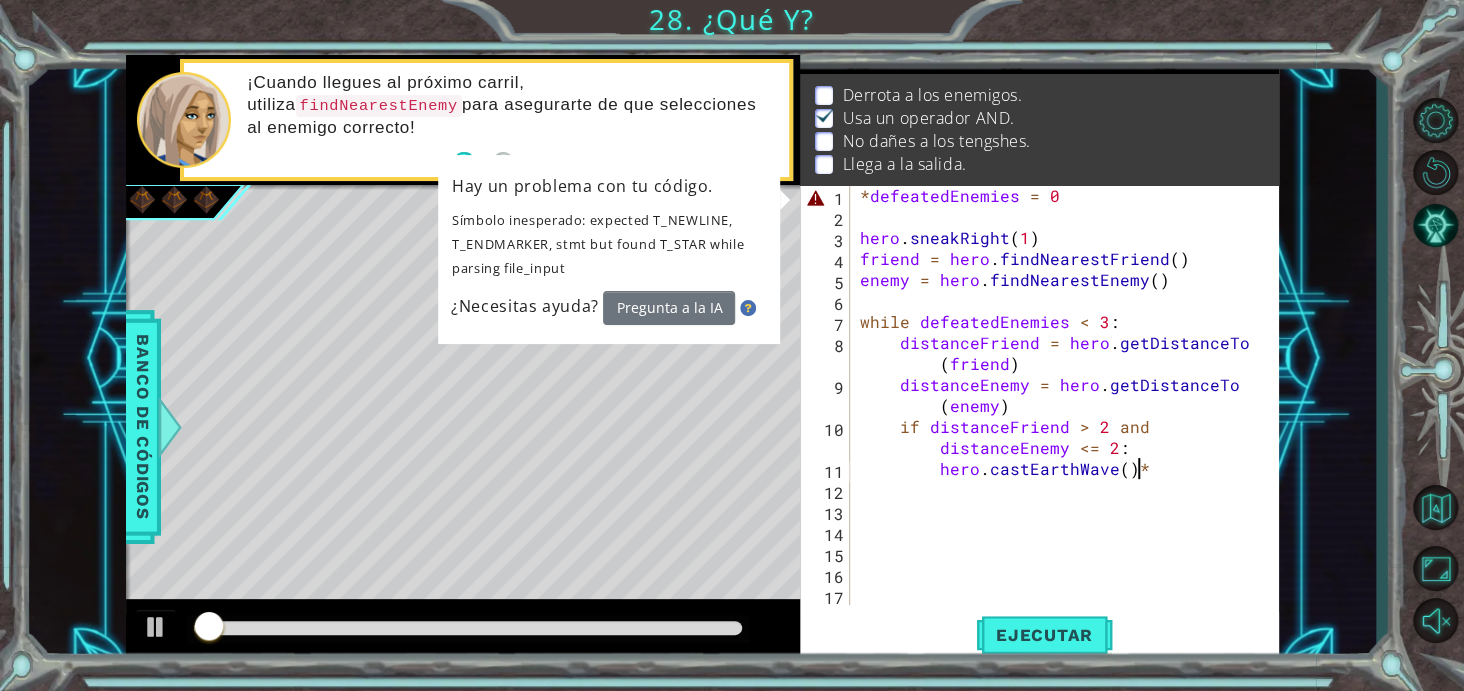 click on "* defeatedEnemies   =   0 hero . sneakRight ( 1 ) friend   =   hero . findNearestFriend ( ) enemy   =   hero . findNearestEnemy ( ) while   defeatedEnemies   <   3 :      distanceFriend   =   hero . getDistanceTo          ( friend )      distanceEnemy   =   hero . getDistanceTo          ( enemy )      if   distanceFriend   >   2   and            distanceEnemy   <=   2 :          hero . castEarthWave ( ) *" at bounding box center [1062, 416] 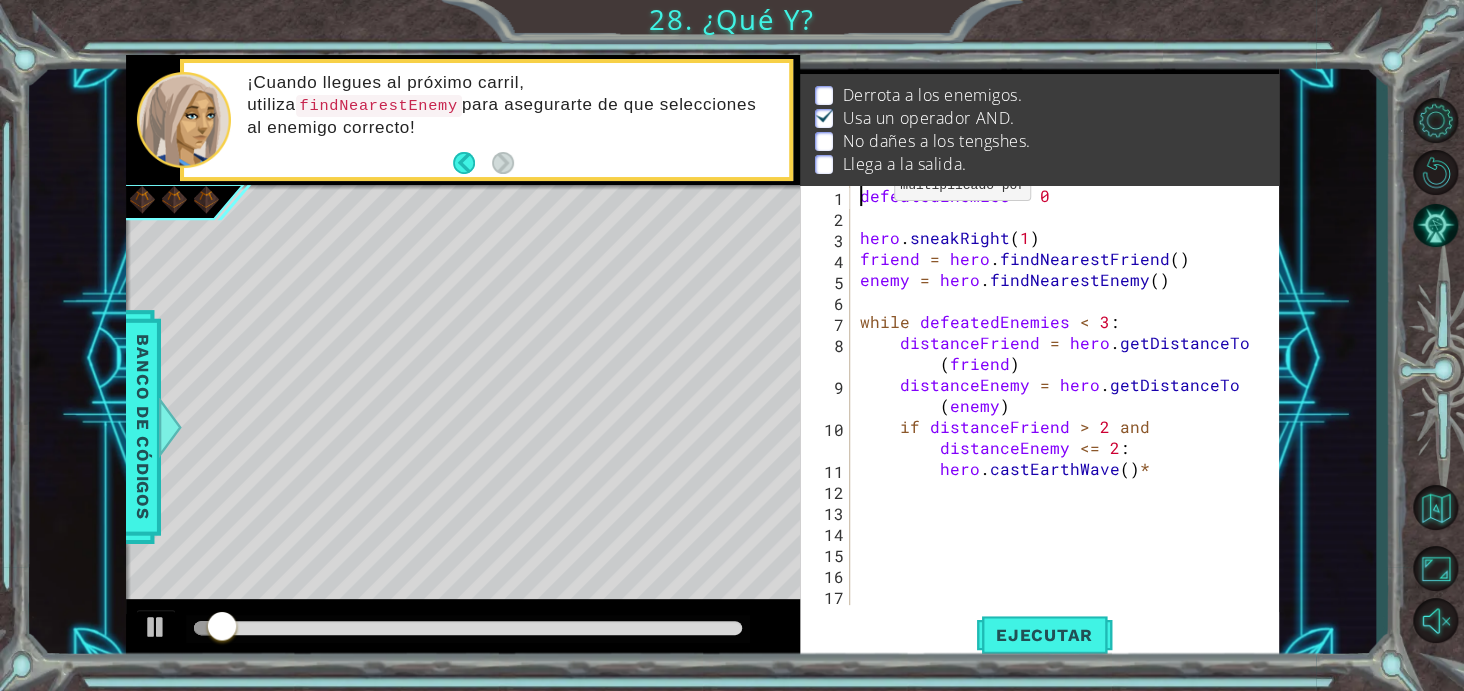 click on "defeatedEnemies   =   0 hero . sneakRight ( 1 ) friend   =   hero . findNearestFriend ( ) enemy   =   hero . findNearestEnemy ( ) while   defeatedEnemies   <   3 :      distanceFriend   =   hero . getDistanceTo          ( friend )      distanceEnemy   =   hero . getDistanceTo          ( enemy )      if   distanceFriend   >   2   and            distanceEnemy   <=   2 :          hero . castEarthWave ( ) *" at bounding box center [1062, 416] 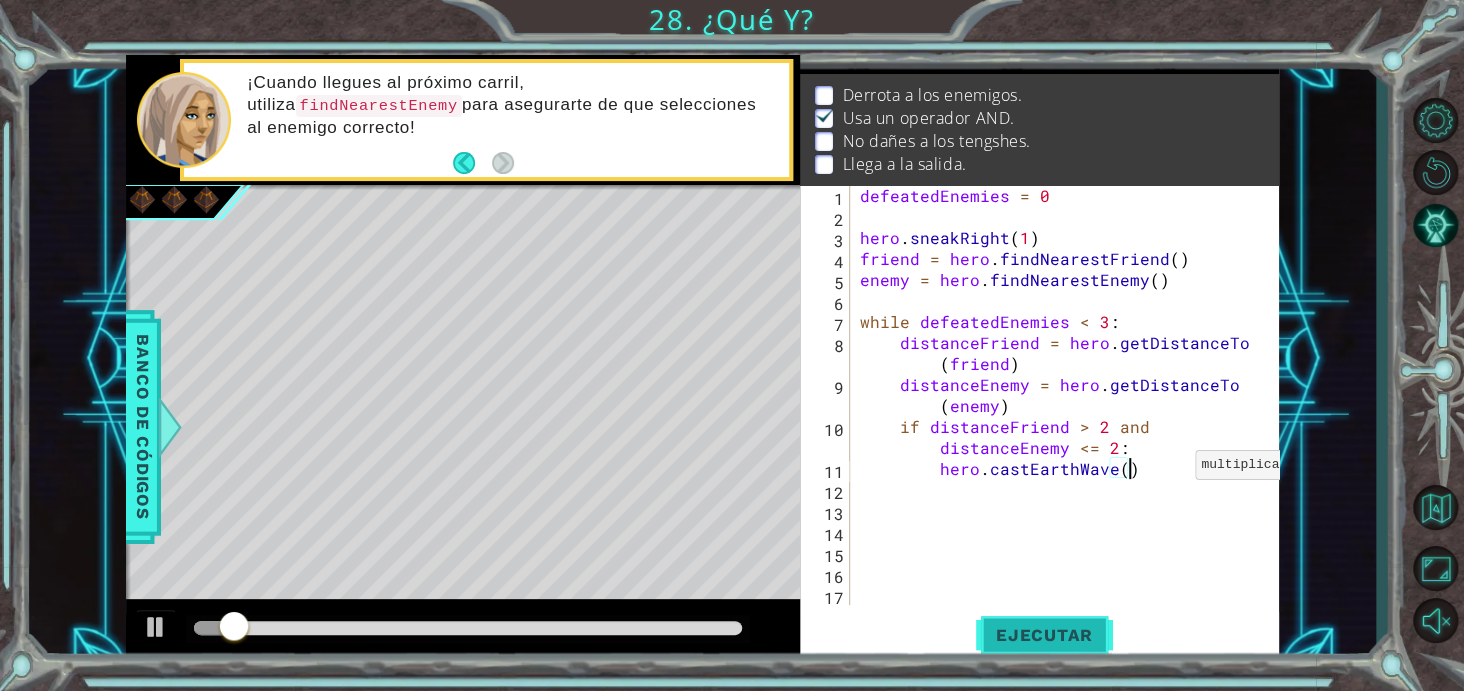 click on "Ejecutar" at bounding box center [1044, 636] 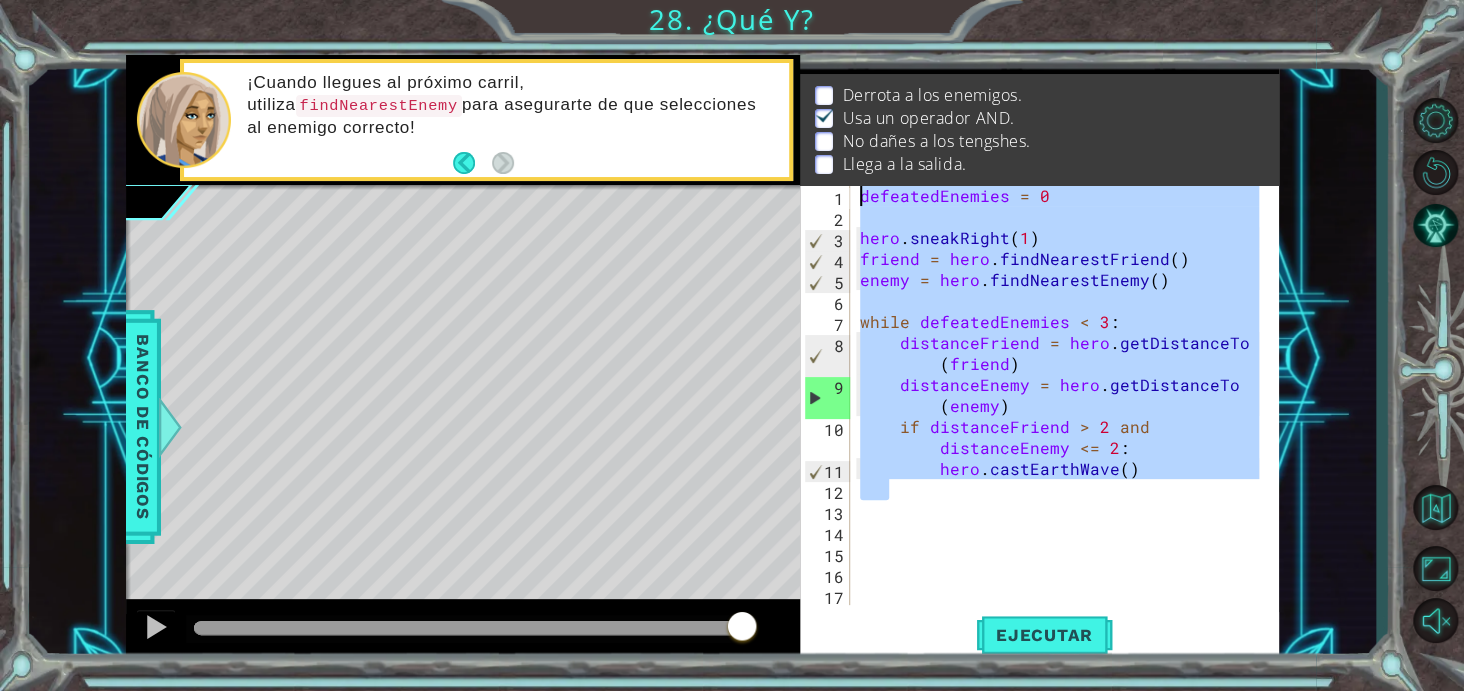 drag, startPoint x: 929, startPoint y: 482, endPoint x: 838, endPoint y: 73, distance: 419.0012 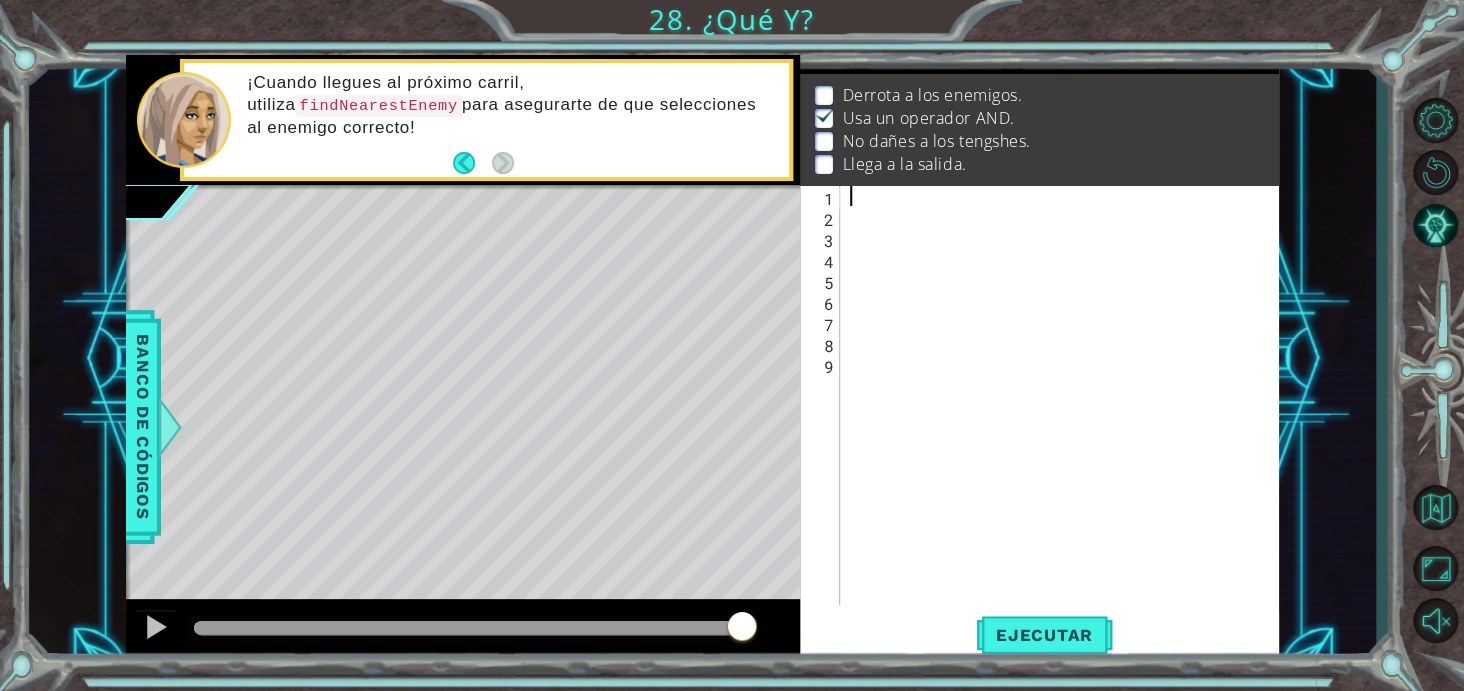 paste on "enemy hero.findNearest Enemy()" 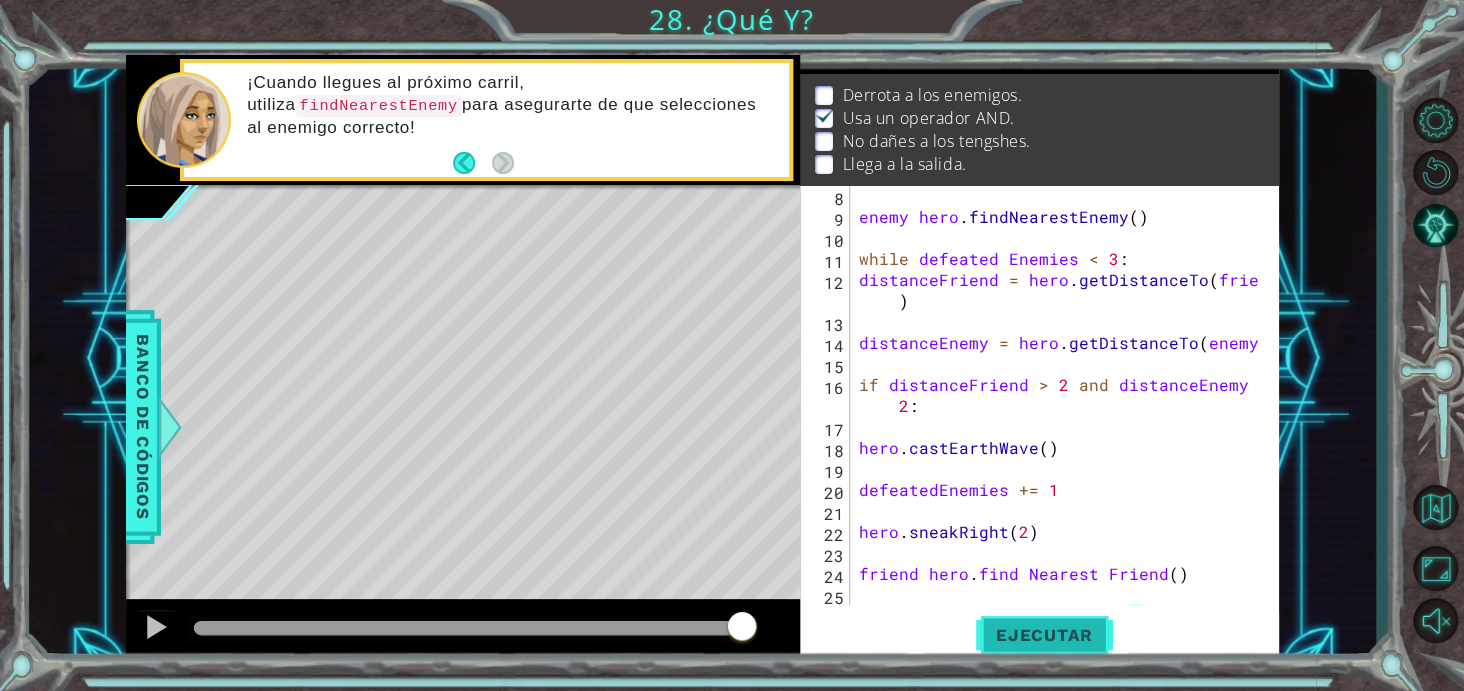 click on "Ejecutar" at bounding box center (1044, 635) 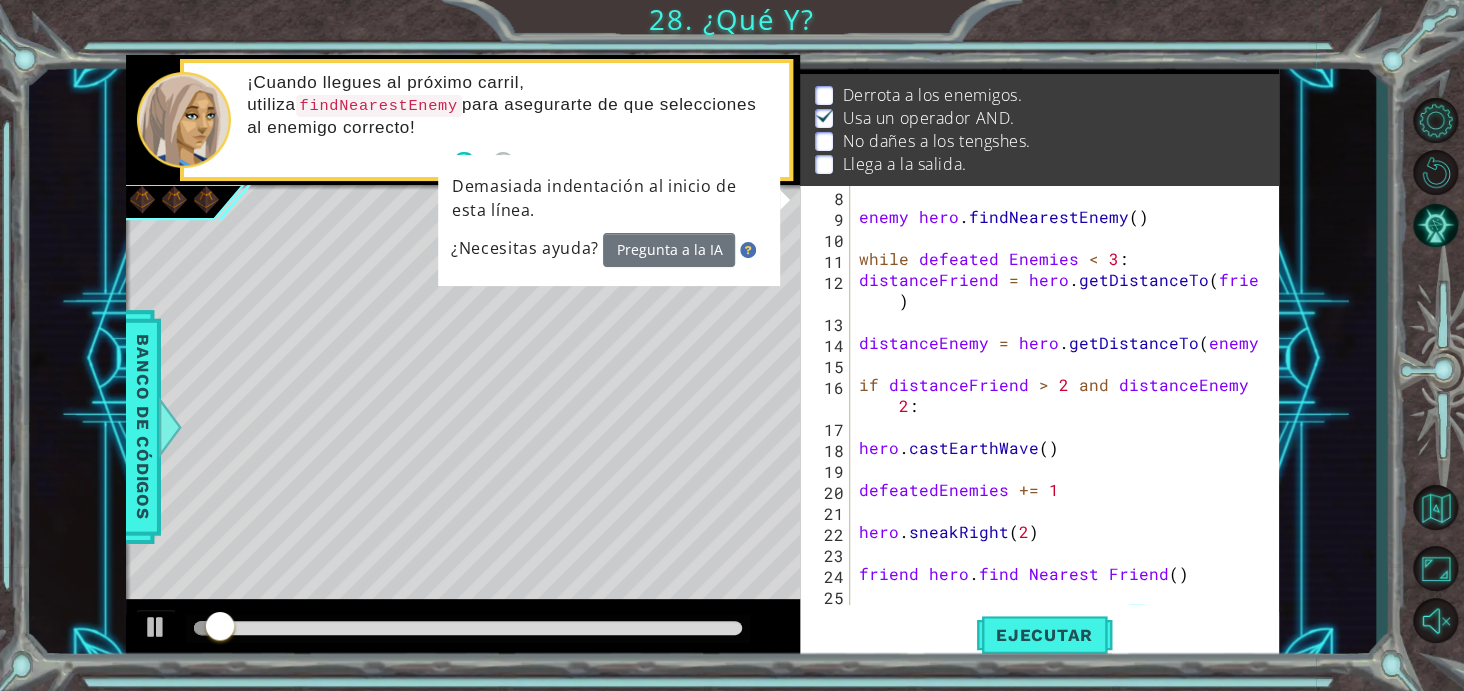 click on "enemy   hero . findNearestEnemy ( ) while   defeated   [PERSON_NAME]   <   3 : distanceFriend   =   hero . getDistanceTo ( friend      ) distanceEnemy   =   hero . getDistanceTo ( enemy ) if   distanceFriend   >   2   and   distanceEnemy   <=        2 : hero . [PERSON_NAME] ( ) defeatedEnemies   +=   1 hero . sneakRight ( 2 ) friend   hero .  find   Nearest   Friend ( ) enemy   hero . findNearest · Enemy ( )" at bounding box center [1062, 416] 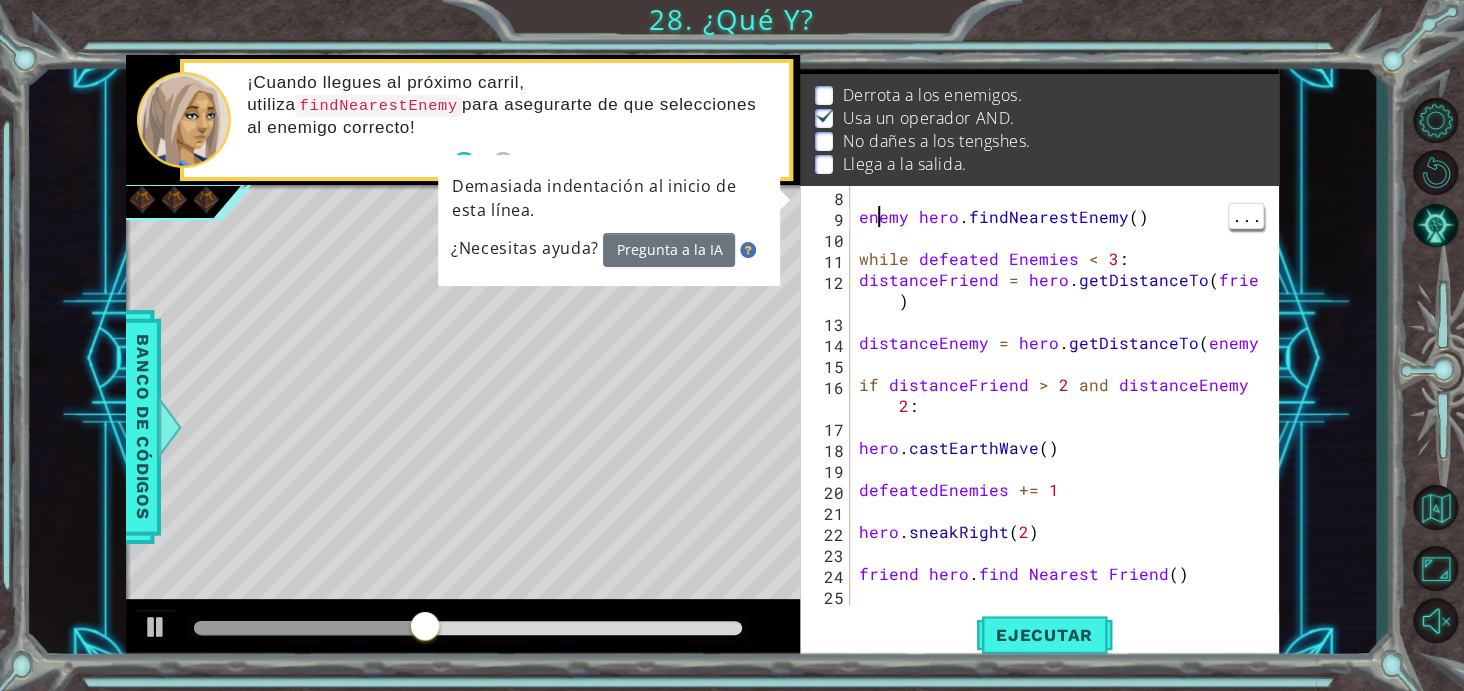 click on "11" at bounding box center [827, 261] 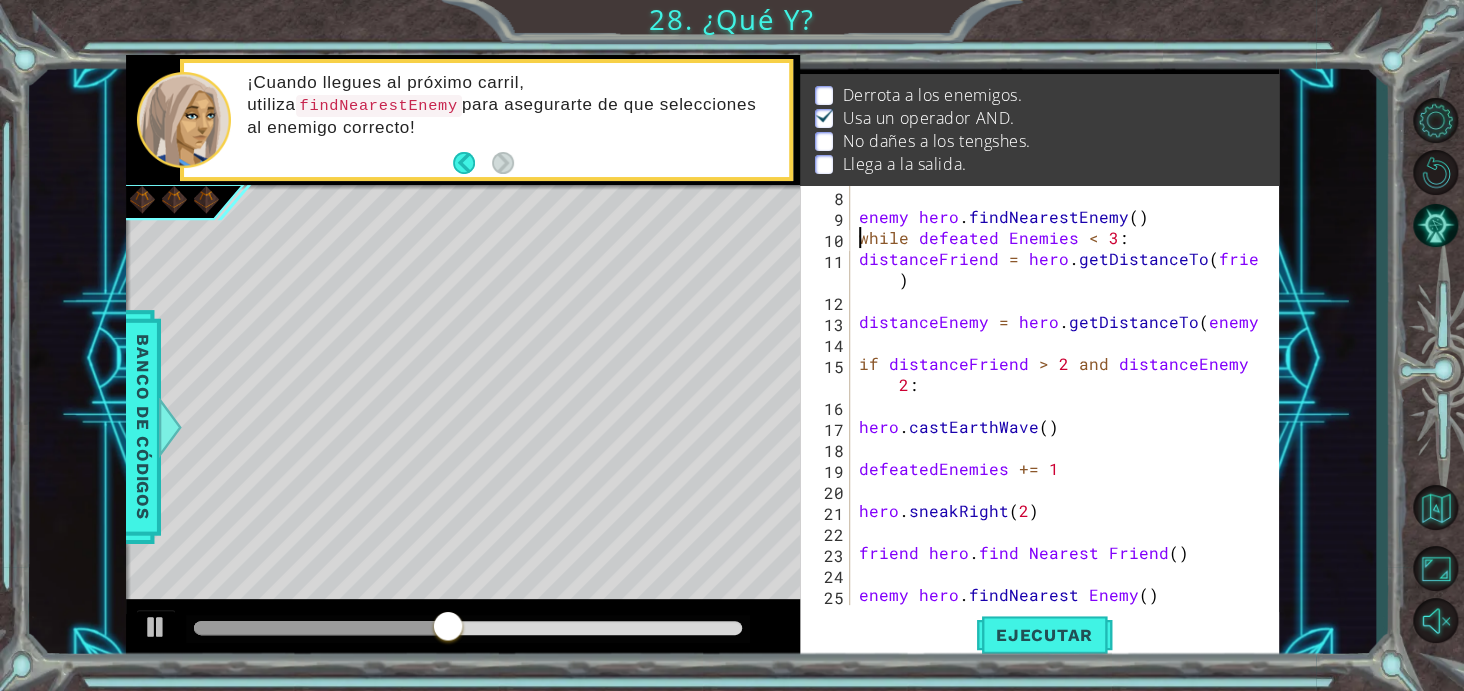 click on "enemy   hero . findNearestEnemy ( ) while   defeated   [PERSON_NAME]   <   3 : distanceFriend   =   hero . getDistanceTo ( friend      ) distanceEnemy   =   hero . getDistanceTo ( enemy ) if   distanceFriend   >   2   and   distanceEnemy   <=        2 : hero . [PERSON_NAME] ( ) defeatedEnemies   +=   1 hero . sneakRight ( 2 ) friend   hero .  find   Nearest   Friend ( ) enemy   hero . findNearest · Enemy ( )" at bounding box center (1062, 416) 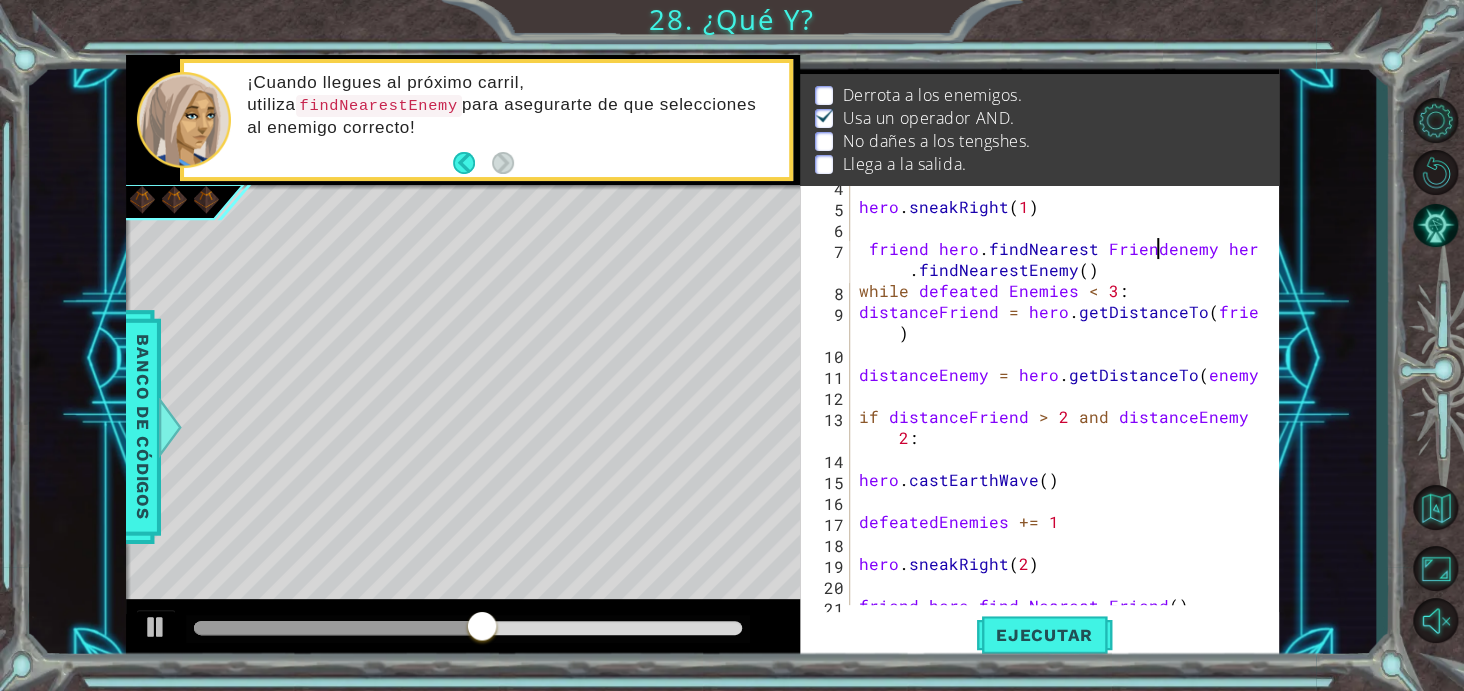 scroll, scrollTop: 0, scrollLeft: 0, axis: both 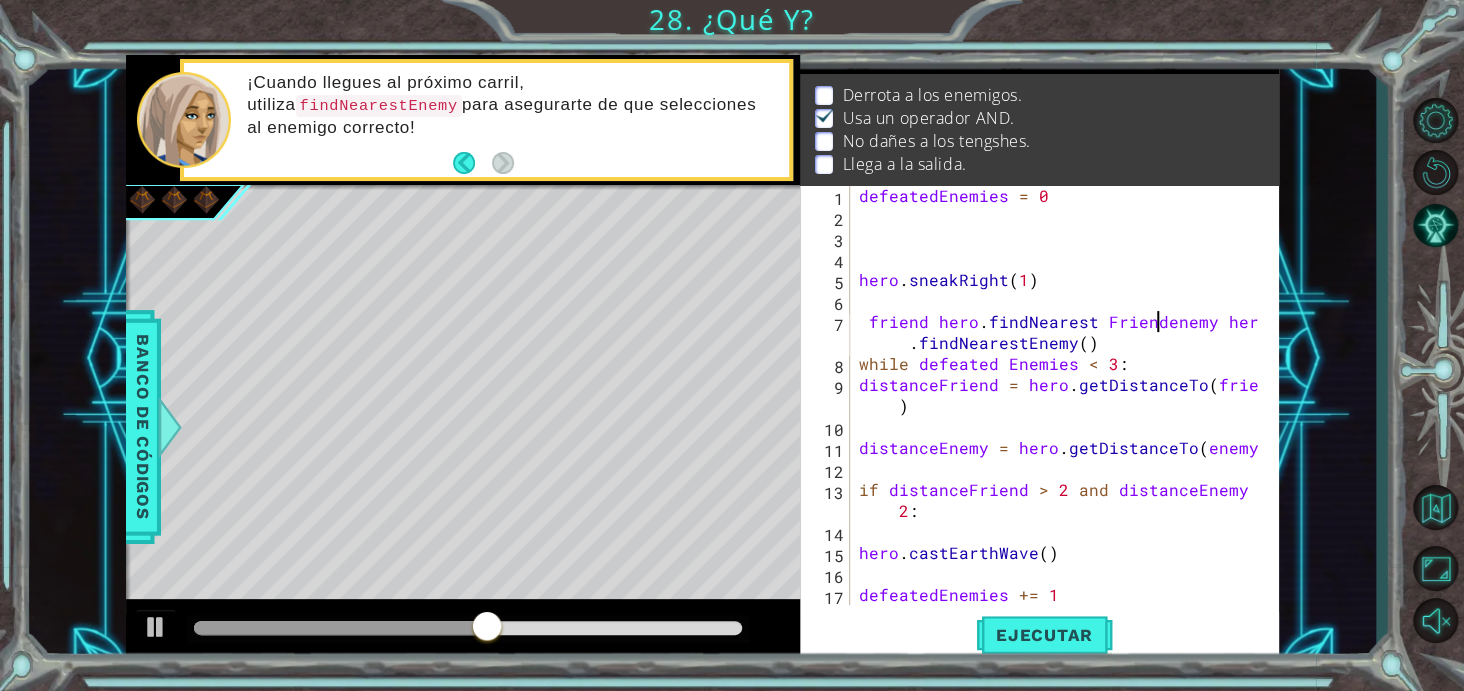 click on "defeatedEnemies   =   0 hero . sneakRight ( 1 )   friend   hero . findNearest   Friendenemy   hero       . findNearestEnemy ( ) while   defeated   [PERSON_NAME]   <   3 : distanceFriend   =   hero . getDistanceTo ( friend      ) distanceEnemy   =   hero . getDistanceTo ( enemy ) if   distanceFriend   >   2   and   distanceEnemy   <=        2 : hero . castEarthWave ( ) defeatedEnemies   +=   1" at bounding box center (1062, 416) 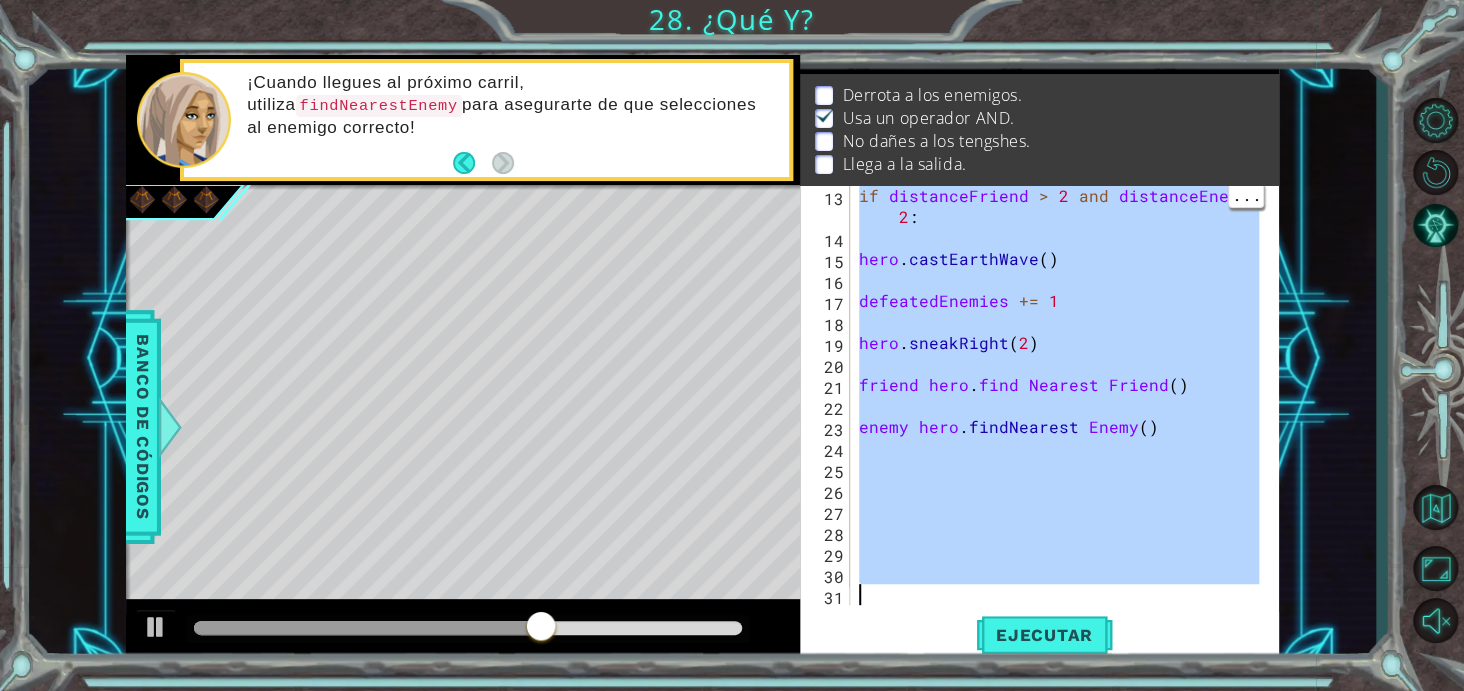 scroll, scrollTop: 294, scrollLeft: 0, axis: vertical 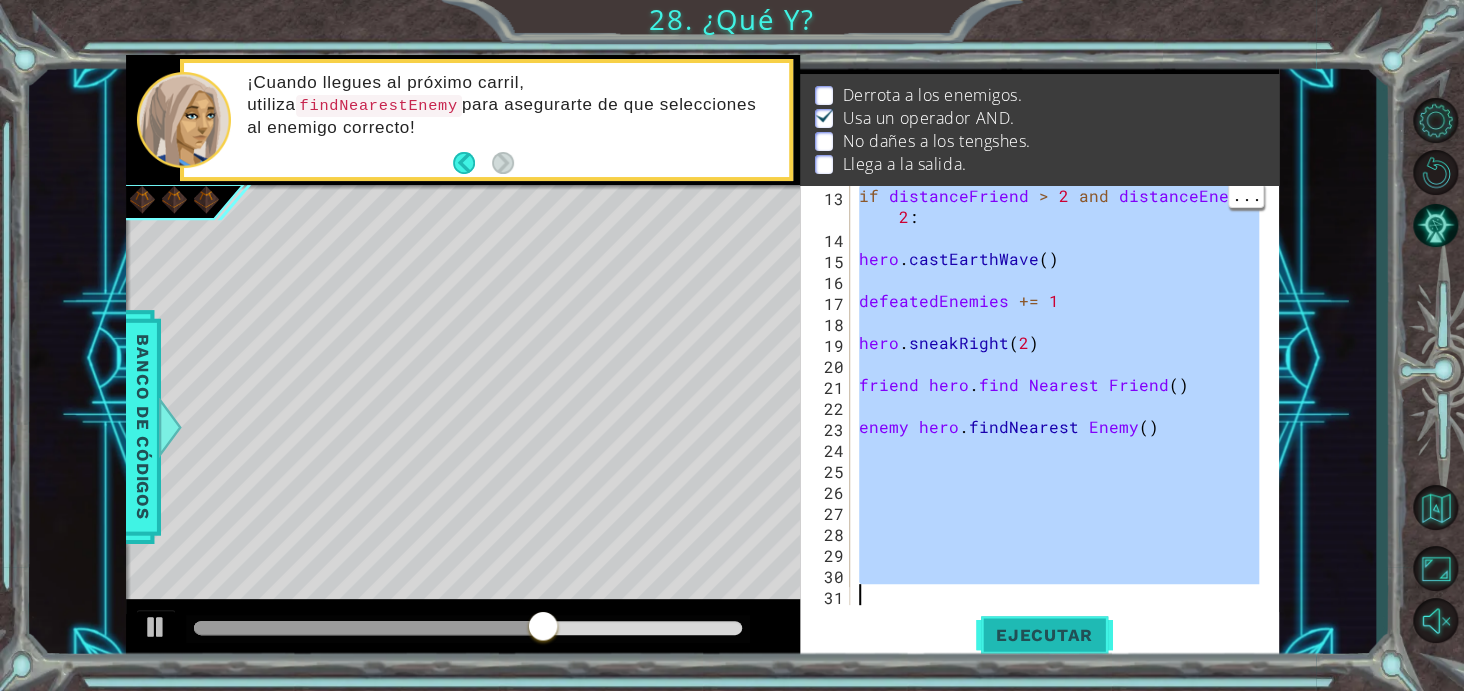 drag, startPoint x: 857, startPoint y: 191, endPoint x: 1109, endPoint y: 623, distance: 500.128 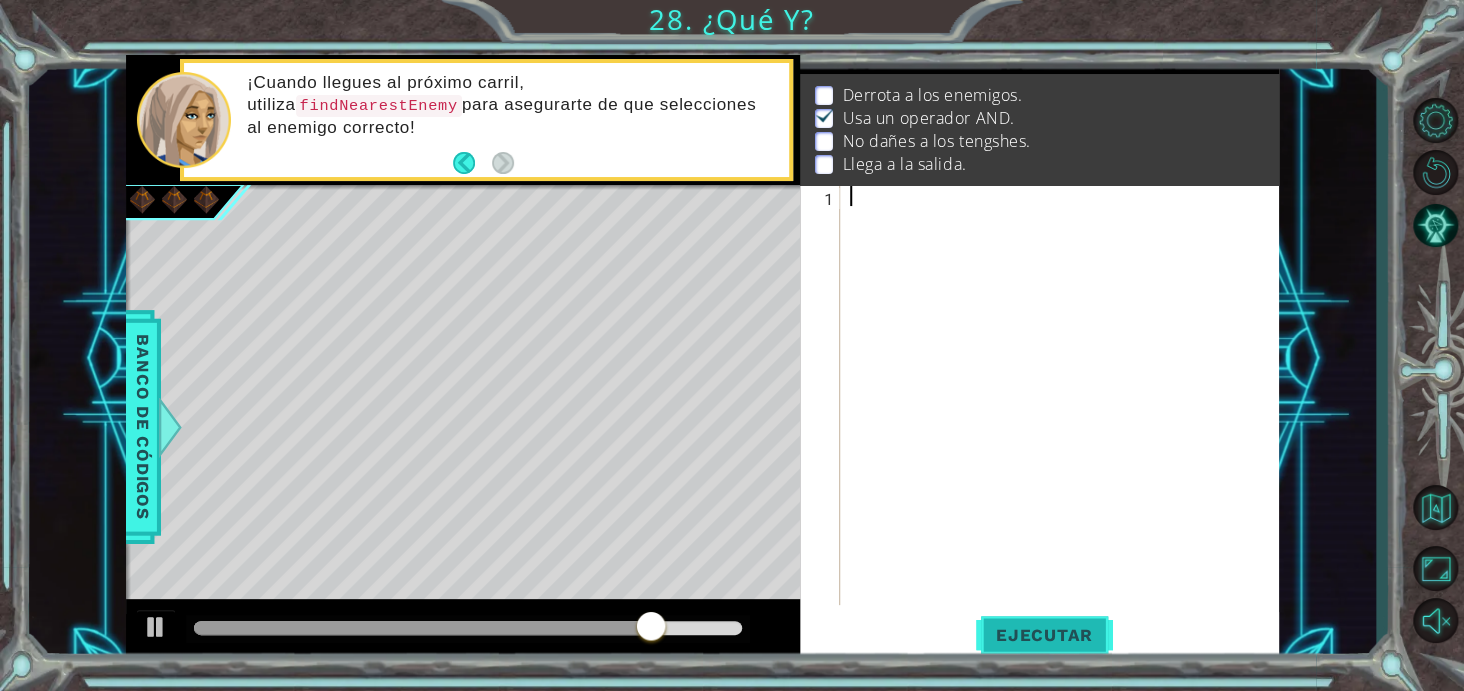 paste on "enemy hero.findNearest Enemy()" 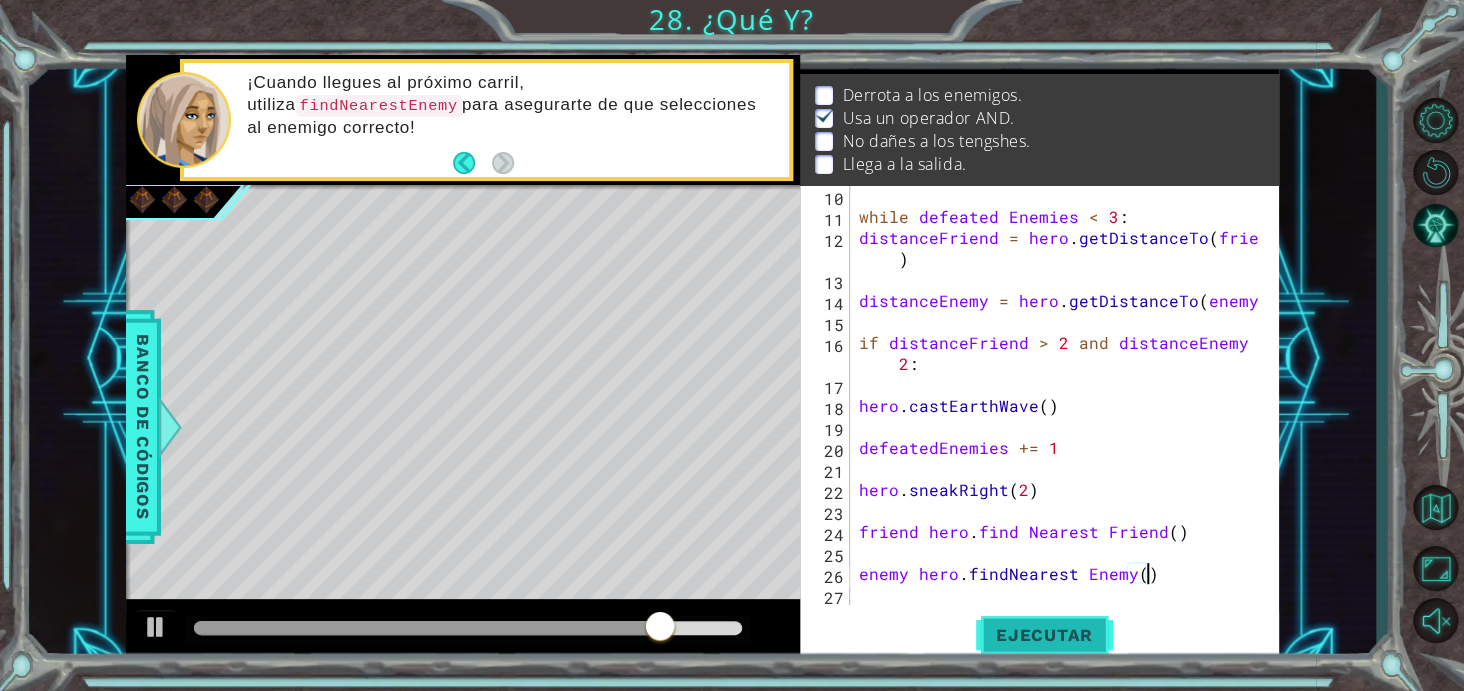 scroll, scrollTop: 0, scrollLeft: 0, axis: both 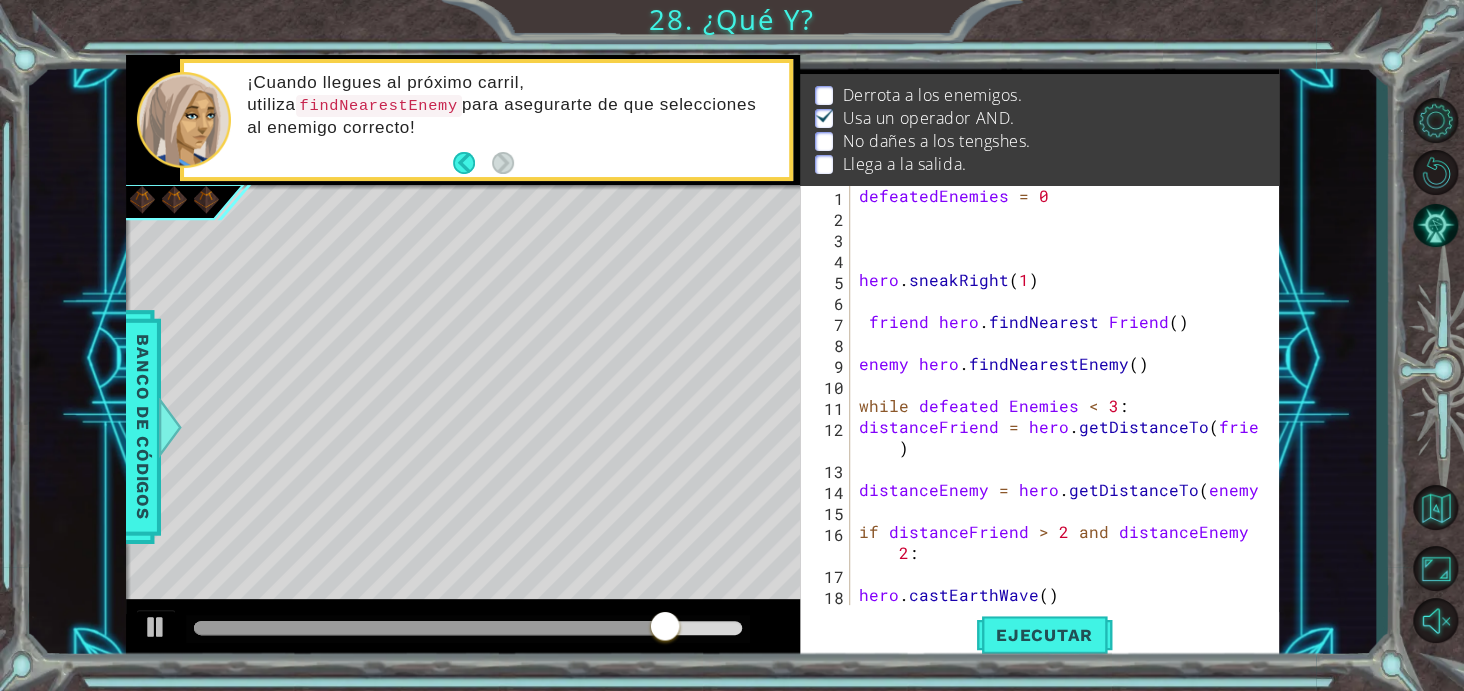 click on "defeatedEnemies   =   0 hero . sneakRight ( 1 )   friend   hero . findNearest   Friend ( ) enemy   hero . findNearestEnemy ( ) while   defeated   [PERSON_NAME]   <   3 : distanceFriend   =   hero . getDistanceTo ( friend      ) distanceEnemy   =   hero . getDistanceTo ( enemy ) if   distanceFriend   >   2   and   distanceEnemy   <=        2 : hero . [GEOGRAPHIC_DATA] ( )" at bounding box center (1062, 416) 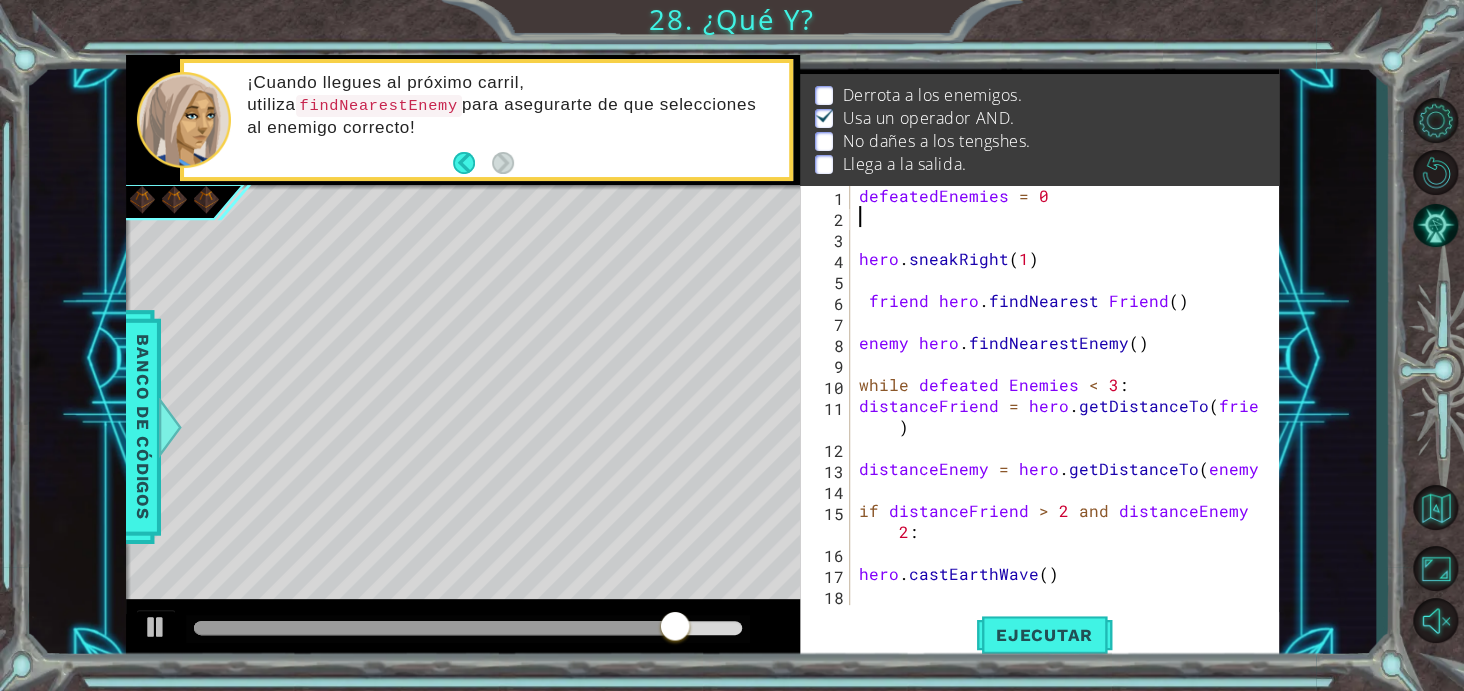 type on "defeatedEnemies = 0" 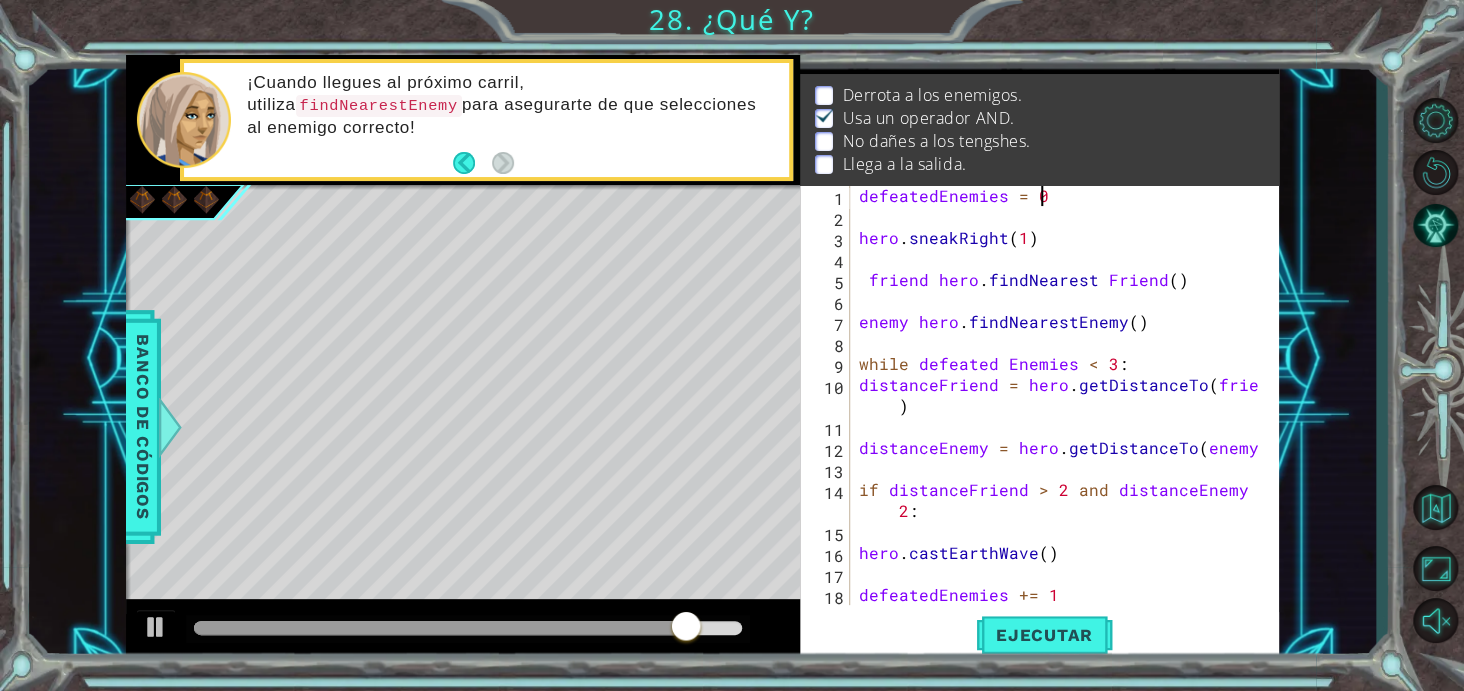 click on "defeatedEnemies   =   0 hero . sneakRight ( 1 )   friend   hero . findNearest   Friend ( ) enemy   hero . findNearestEnemy ( ) while   defeated   [PERSON_NAME]   <   3 : distanceFriend   =   hero . getDistanceTo ( friend      ) distanceEnemy   =   hero . getDistanceTo ( enemy ) if   distanceFriend   >   2   and   distanceEnemy   <=        2 : hero . castEarthWave ( ) defeatedEnemies   +=   1" at bounding box center (1062, 416) 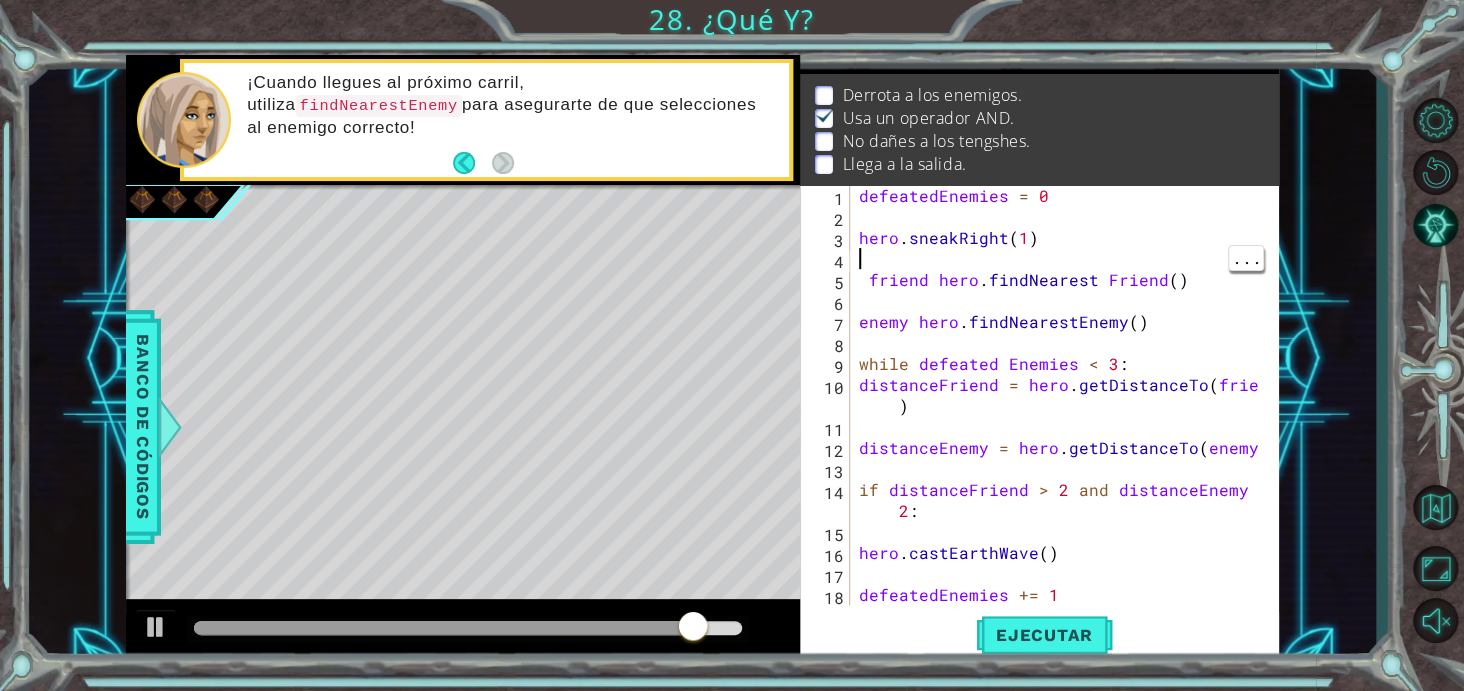 click on "defeatedEnemies   =   0 hero . sneakRight ( 1 )   friend   hero . findNearest   Friend ( ) enemy   hero . findNearestEnemy ( ) while   defeated   [PERSON_NAME]   <   3 : distanceFriend   =   hero . getDistanceTo ( friend      ) distanceEnemy   =   hero . getDistanceTo ( enemy ) if   distanceFriend   >   2   and   distanceEnemy   <=        2 : hero . castEarthWave ( ) defeatedEnemies   +=   1" at bounding box center [1062, 416] 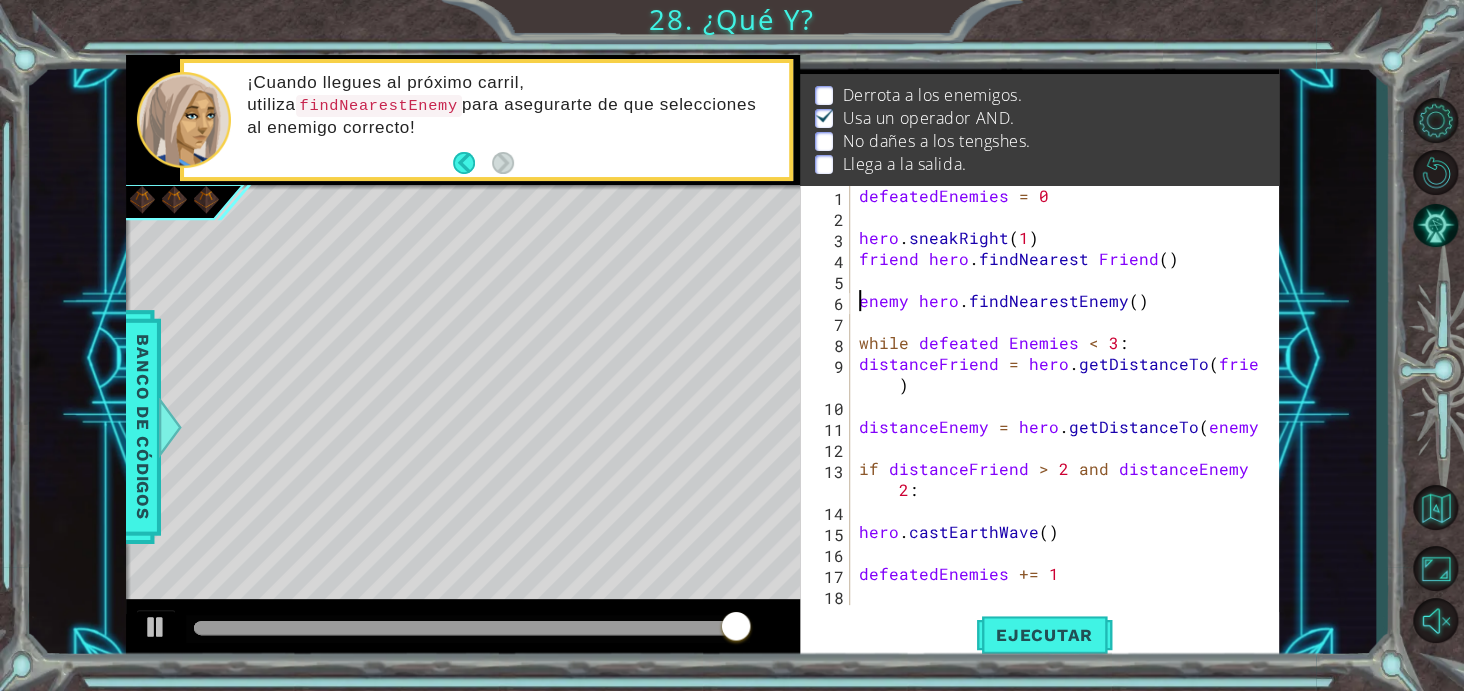 click on "defeatedEnemies   =   0 hero . sneakRight ( 1 ) friend   hero . findNearest   Friend ( ) enemy   hero . findNearestEnemy ( ) while   defeated   [PERSON_NAME]   <   3 : distanceFriend   =   hero . getDistanceTo ( friend      ) distanceEnemy   =   hero . getDistanceTo ( enemy ) if   distanceFriend   >   2   and   distanceEnemy   <=        2 : hero . [PERSON_NAME] ( ) defeatedEnemies   +=   1 hero . sneakRight ( 2 )" at bounding box center (1062, 416) 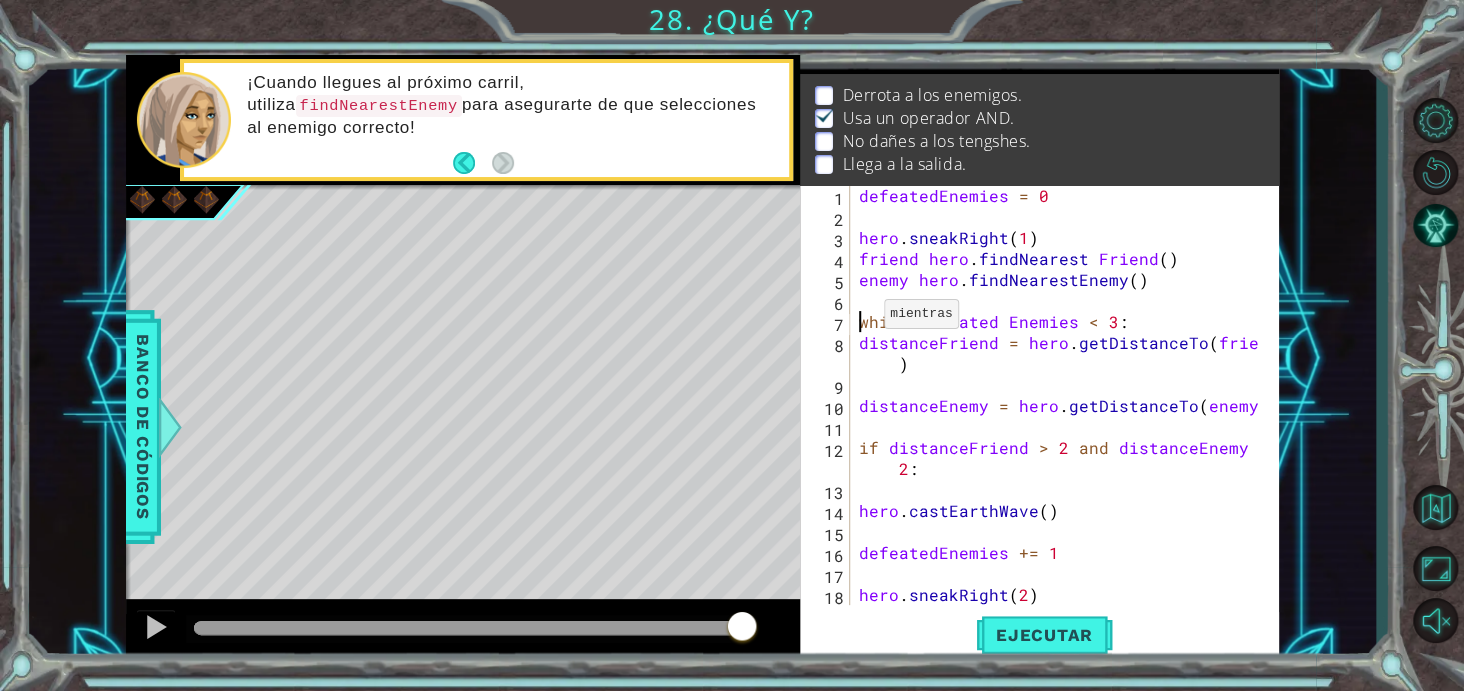 click on "defeatedEnemies   =   0 hero . sneakRight ( 1 ) friend   hero . findNearest   Friend ( ) enemy   hero . findNearestEnemy ( ) while   defeated   [PERSON_NAME]   <   3 : distanceFriend   =   hero . getDistanceTo ( friend      ) distanceEnemy   =   hero . getDistanceTo ( enemy ) if   distanceFriend   >   2   and   distanceEnemy   <=        2 : hero . [PERSON_NAME] ( ) defeatedEnemies   +=   1 hero . sneakRight ( 2 )" at bounding box center (1062, 416) 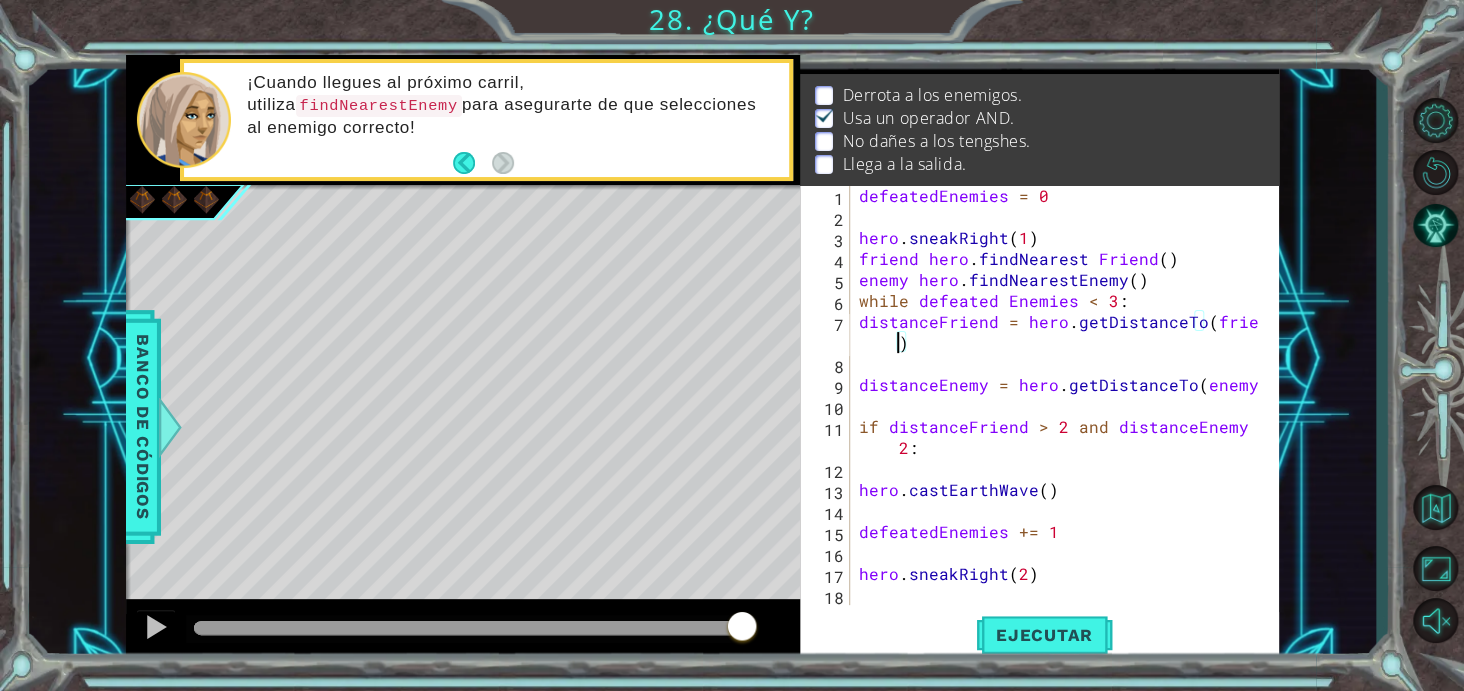 click on "defeatedEnemies   =   0 hero . sneakRight ( 1 ) friend   hero . findNearest   Friend ( ) enemy   hero . findNearestEnemy ( ) while   defeated   [PERSON_NAME]   <   3 : distanceFriend   =   hero . getDistanceTo ( friend      ) distanceEnemy   =   hero . getDistanceTo ( enemy ) if   distanceFriend   >   2   and   distanceEnemy   <=        2 : hero . [PERSON_NAME] ( ) defeatedEnemies   +=   1 hero . sneakRight ( 2 ) friend   hero .  find   Nearest   Friend ( )" at bounding box center [1062, 416] 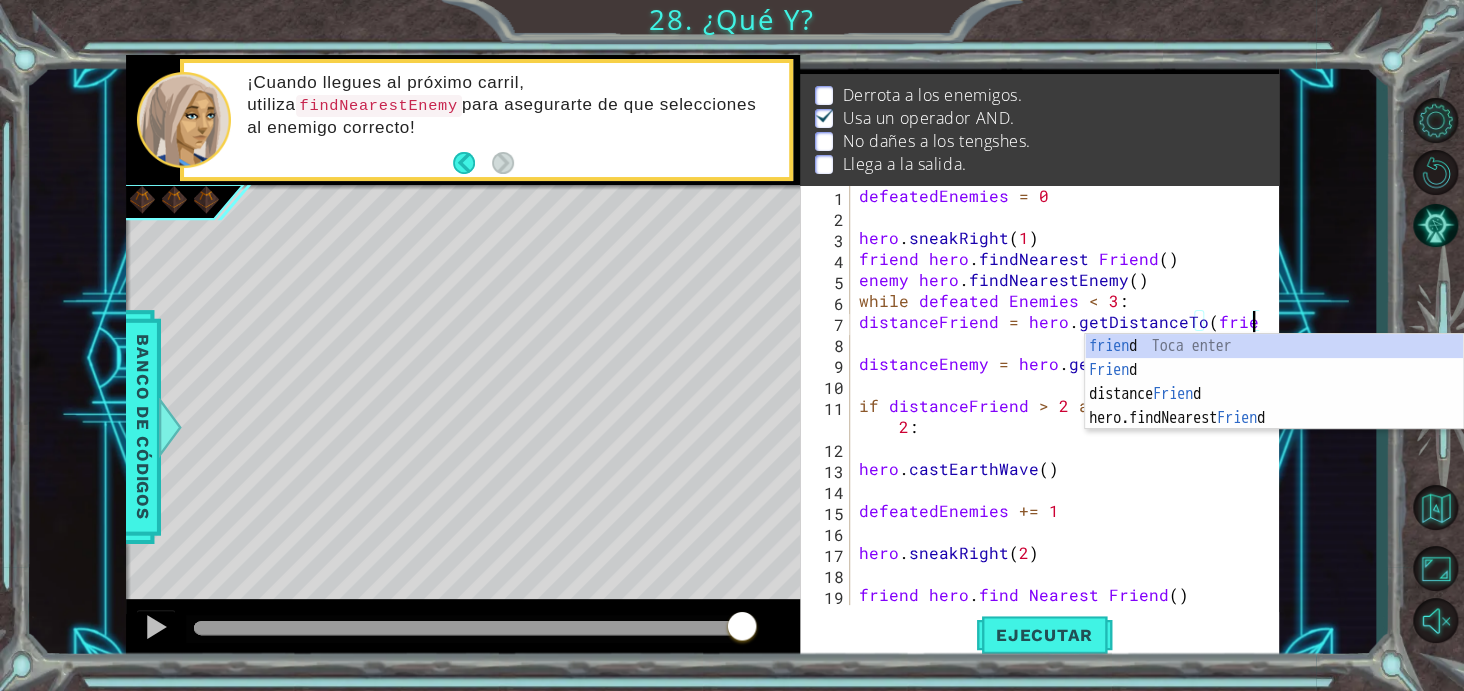 scroll, scrollTop: 0, scrollLeft: 24, axis: horizontal 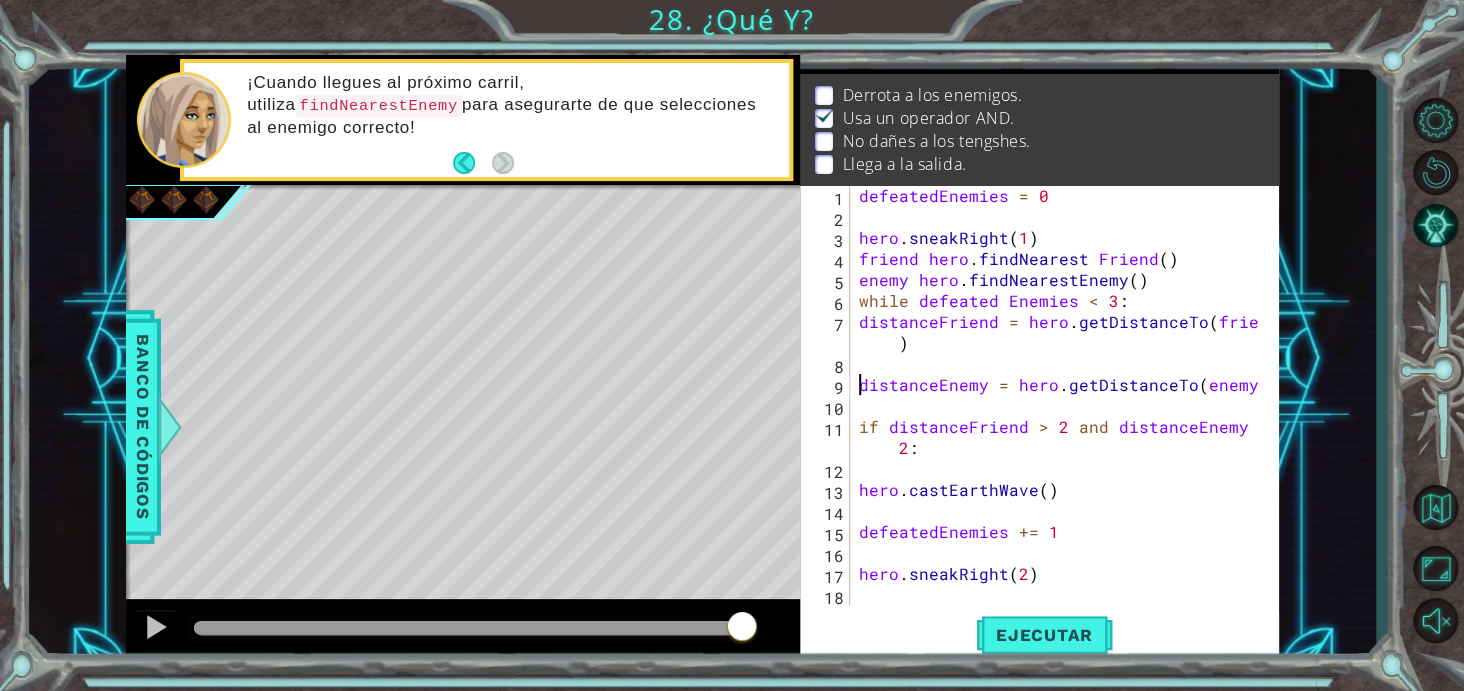 click on "defeatedEnemies   =   0 hero . sneakRight ( 1 ) friend   hero . findNearest   Friend ( ) enemy   hero . findNearestEnemy ( ) while   defeated   [PERSON_NAME]   <   3 : distanceFriend   =   hero . getDistanceTo ( friend      ) distanceEnemy   =   hero . getDistanceTo ( enemy ) if   distanceFriend   >   2   and   distanceEnemy   <=        2 : hero . [PERSON_NAME] ( ) defeatedEnemies   +=   1 hero . sneakRight ( 2 ) friend   hero .  find   Nearest   Friend ( )" at bounding box center (1062, 416) 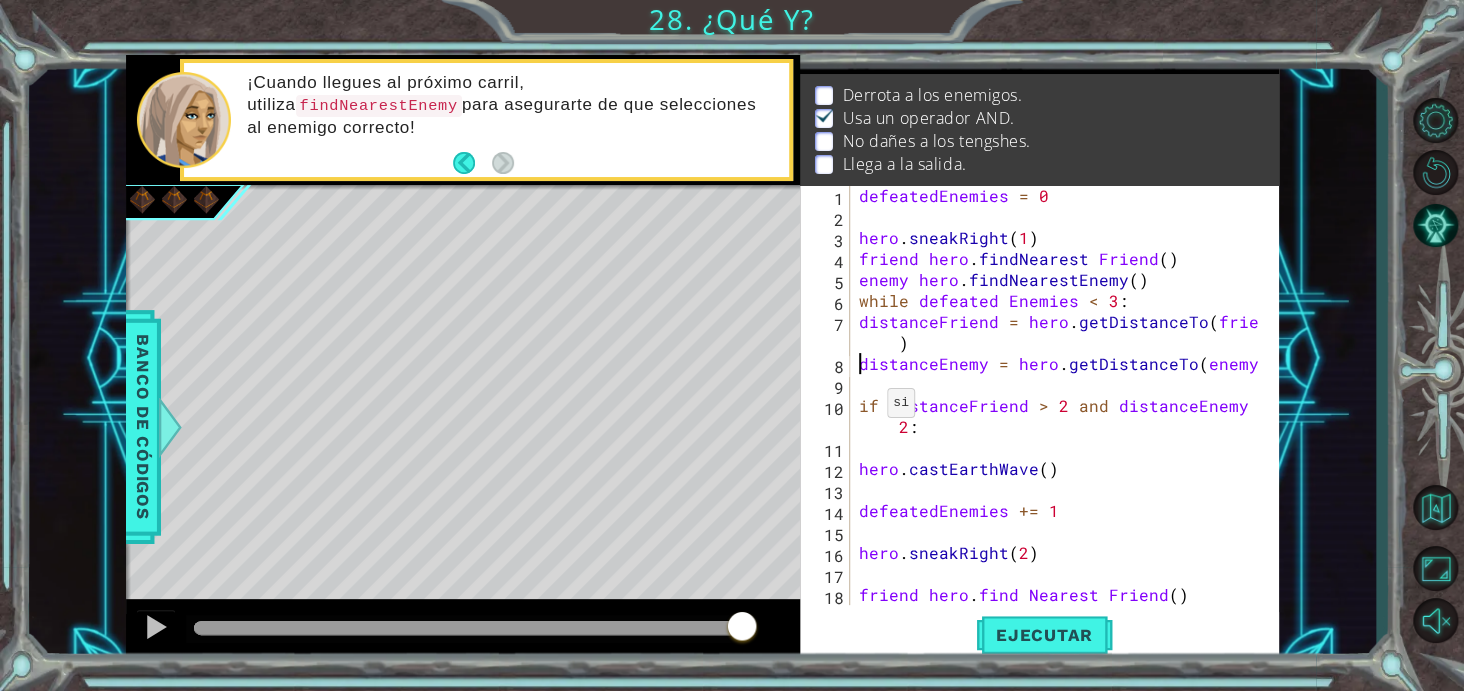 click on "defeatedEnemies   =   0 hero . sneakRight ( 1 ) friend   hero . findNearest   Friend ( ) enemy   hero . findNearestEnemy ( ) while   defeated   [PERSON_NAME]   <   3 : distanceFriend   =   hero . getDistanceTo ( friend      ) distanceEnemy   =   hero . getDistanceTo ( enemy ) if   distanceFriend   >   2   and   distanceEnemy   <=        2 : hero . [PERSON_NAME] ( ) defeatedEnemies   +=   1 hero . sneakRight ( 2 ) friend   hero .  find   Nearest   Friend ( )" at bounding box center [1062, 416] 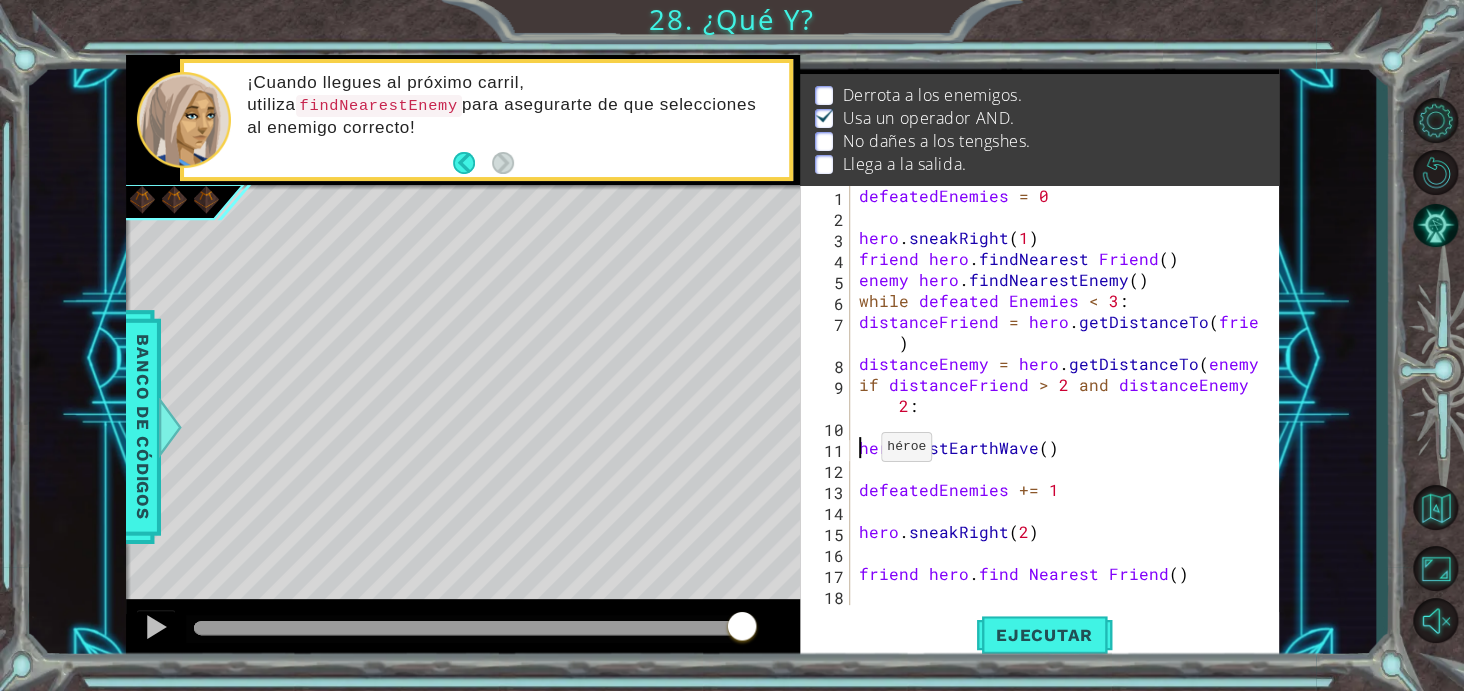 click on "defeatedEnemies   =   0 hero . sneakRight ( 1 ) friend   hero . findNearest   Friend ( ) enemy   hero . findNearestEnemy ( ) while   defeated   [PERSON_NAME]   <   3 : distanceFriend   =   hero . getDistanceTo ( friend      ) distanceEnemy   =   hero . getDistanceTo ( enemy ) if   distanceFriend   >   2   and   distanceEnemy   <=        2 : hero . [PERSON_NAME] ( ) defeatedEnemies   +=   1 hero . sneakRight ( 2 ) friend   hero .  find   Nearest   Friend ( ) enemy   hero . findNearest · Enemy ( )" at bounding box center [1062, 416] 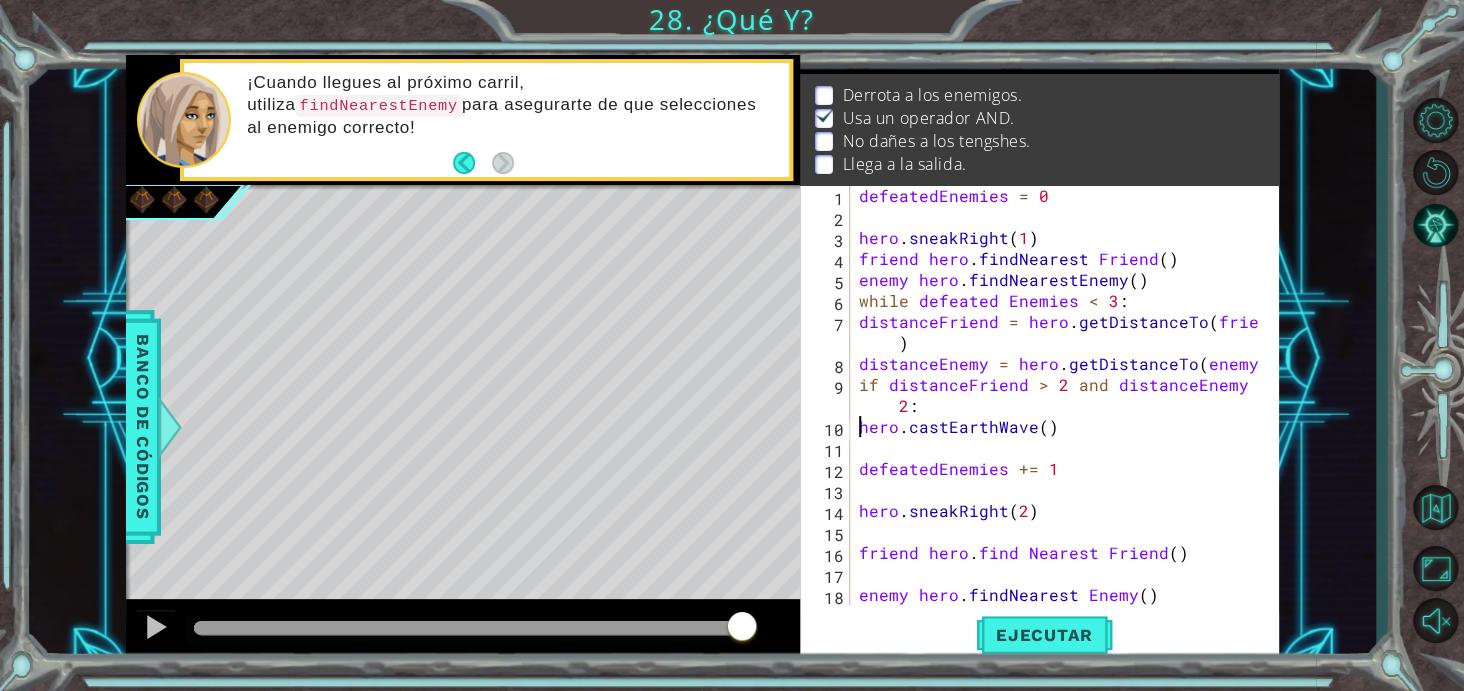 click on "defeatedEnemies   =   0 hero . sneakRight ( 1 ) friend   hero . findNearest   Friend ( ) enemy   hero . findNearestEnemy ( ) while   defeated   [PERSON_NAME]   <   3 : distanceFriend   =   hero . getDistanceTo ( friend      ) distanceEnemy   =   hero . getDistanceTo ( enemy ) if   distanceFriend   >   2   and   distanceEnemy   <=        2 : hero . [PERSON_NAME] ( ) defeatedEnemies   +=   1 hero . sneakRight ( 2 ) friend   hero .  find   Nearest   Friend ( ) enemy   hero . findNearest · Enemy ( )" at bounding box center (1062, 416) 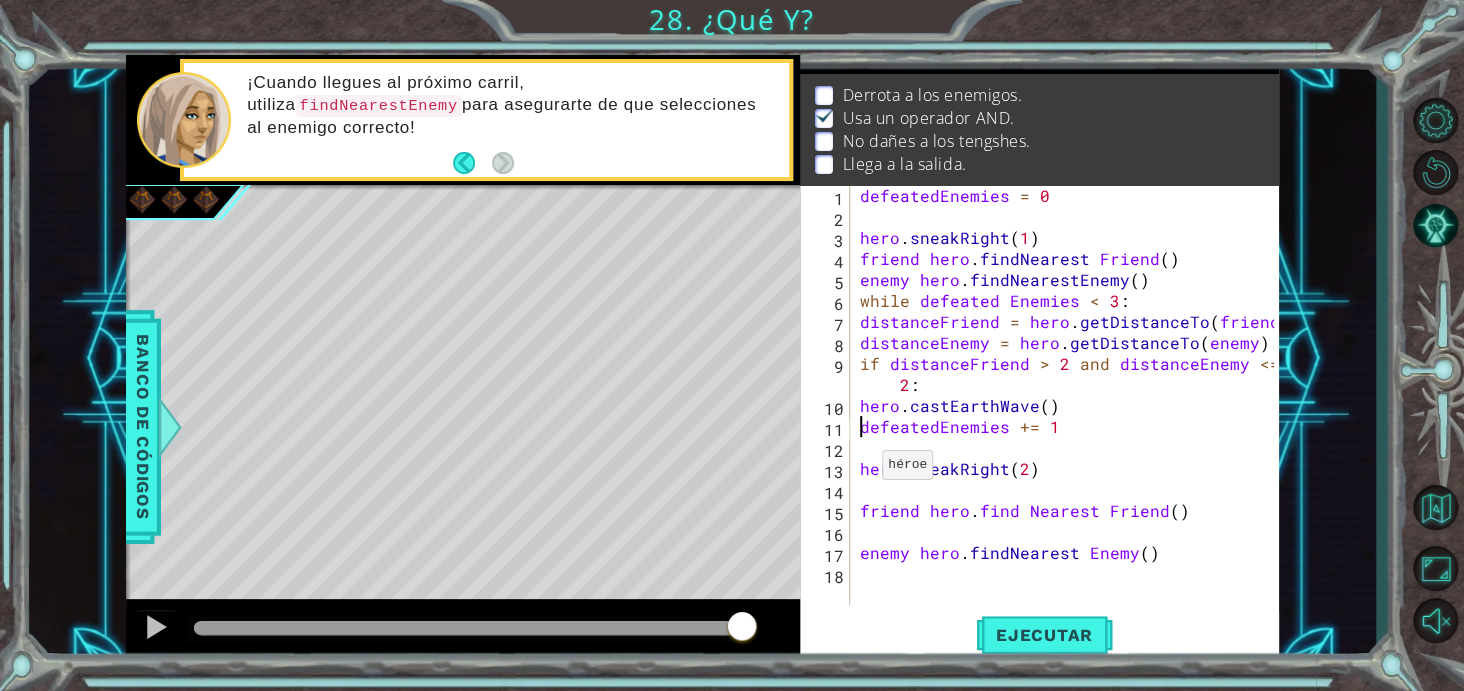 click on "defeatedEnemies   =   0 hero . sneakRight ( 1 ) friend   hero . findNearest   Friend ( ) enemy   hero . findNearestEnemy ( ) while   defeated   [PERSON_NAME]   <   3 : distanceFriend   =   hero . getDistanceTo ( friend ) distanceEnemy   =   hero . getDistanceTo ( enemy ) if   distanceFriend   >   2   and   distanceEnemy   <=        2 : hero . [PERSON_NAME] ( ) defeatedEnemies   +=   1 hero . sneakRight ( 2 ) friend   hero .  find   Nearest   Friend ( ) enemy   hero . findNearest · Enemy ( )" at bounding box center [1070, 416] 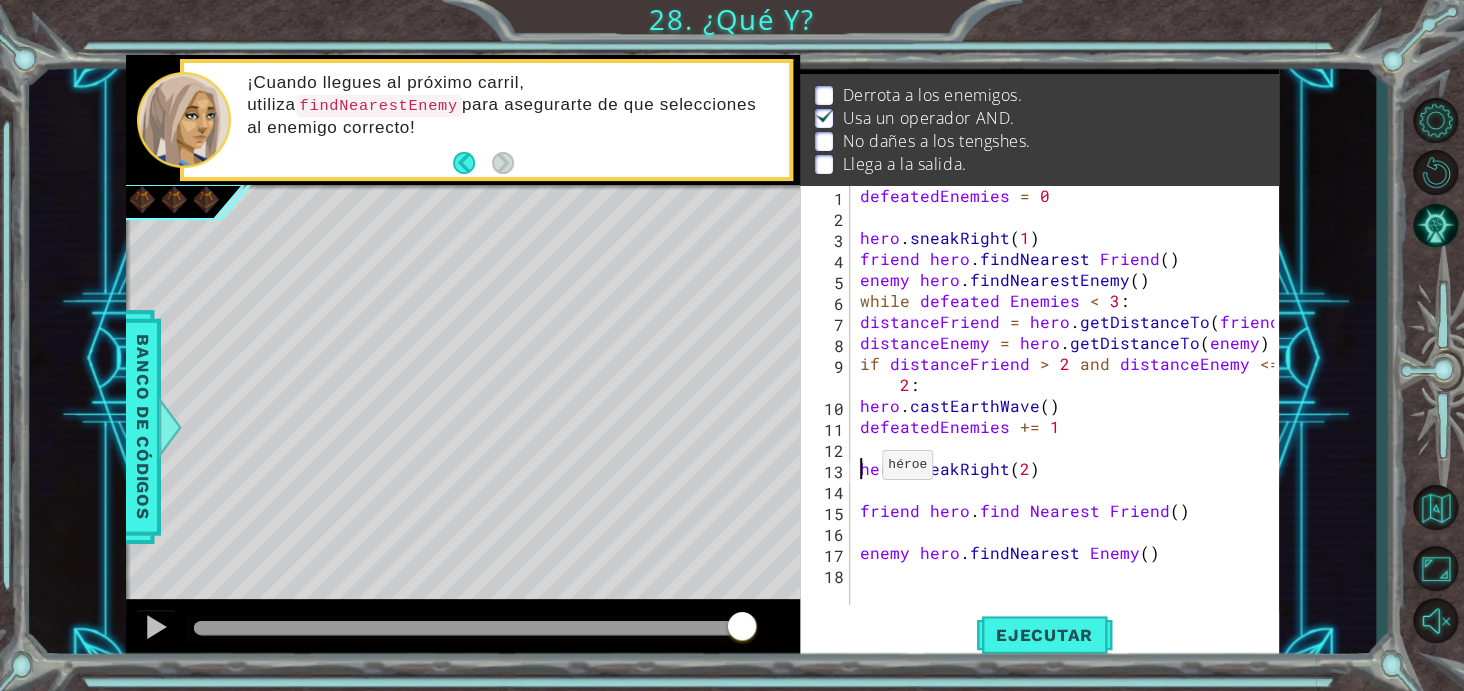scroll, scrollTop: 0, scrollLeft: 9, axis: horizontal 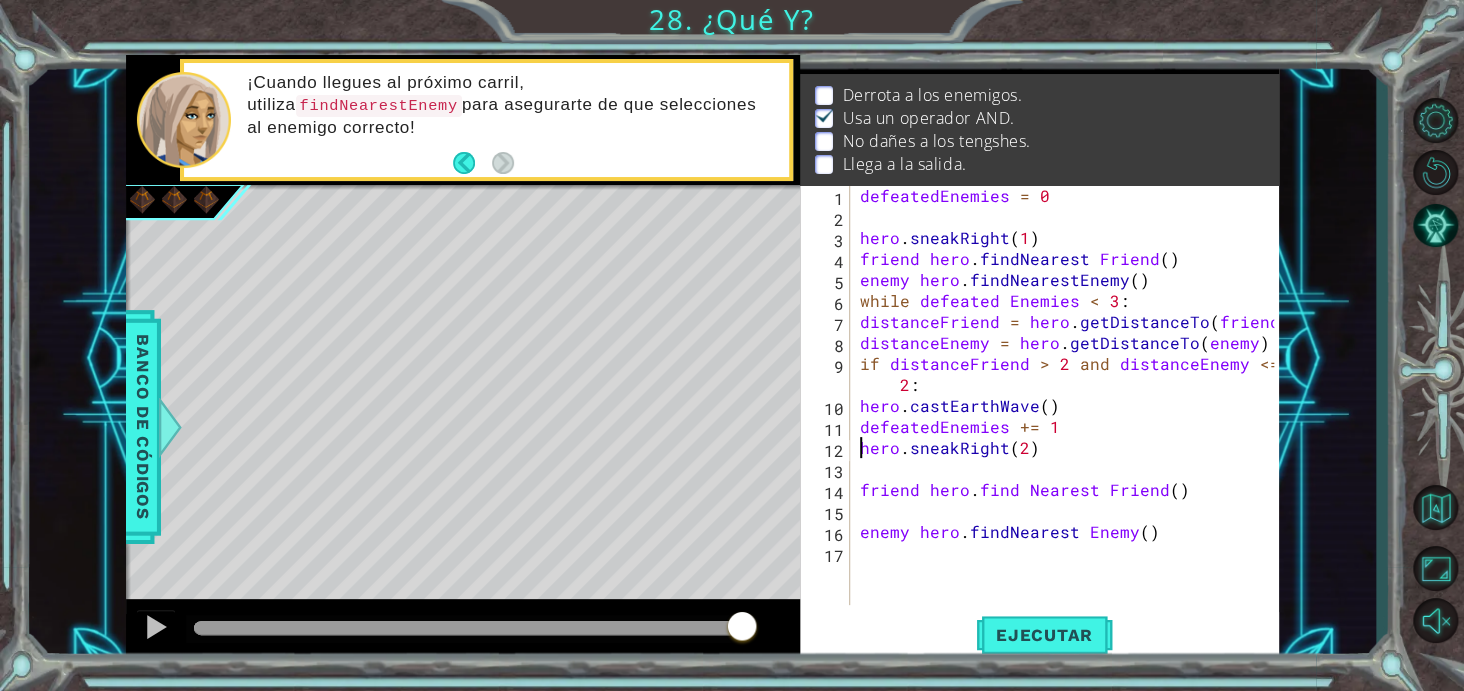 click on "defeatedEnemies   =   0 hero . sneakRight ( 1 ) friend   hero . findNearest   Friend ( ) enemy   hero . findNearestEnemy ( ) while   defeated   [PERSON_NAME]   <   3 : distanceFriend   =   hero . getDistanceTo ( friend ) distanceEnemy   =   hero . getDistanceTo ( enemy ) if   distanceFriend   >   2   and   distanceEnemy   <=        2 : hero . [PERSON_NAME] ( ) defeatedEnemies   +=   1 hero . sneakRight ( 2 ) friend   hero .  find   Nearest   Friend ( ) enemy   hero . findNearest · Enemy ( )" at bounding box center [1070, 416] 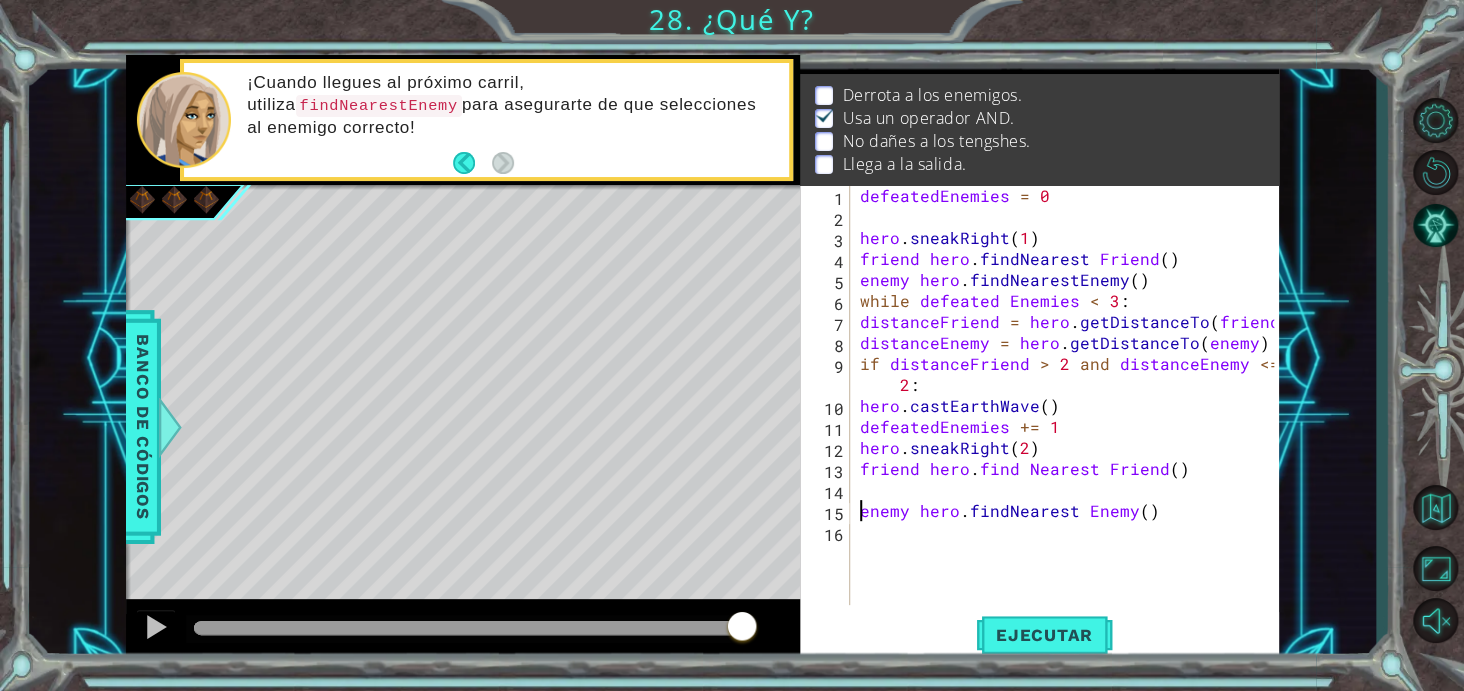 click on "defeatedEnemies   =   0 hero . sneakRight ( 1 ) friend   hero . findNearest   Friend ( ) enemy   hero . findNearestEnemy ( ) while   defeated   [PERSON_NAME]   <   3 : distanceFriend   =   hero . getDistanceTo ( friend ) distanceEnemy   =   hero . getDistanceTo ( enemy ) if   distanceFriend   >   2   and   distanceEnemy   <=        2 : hero . [PERSON_NAME] ( ) defeatedEnemies   +=   1 hero . sneakRight ( 2 ) friend   hero .  find   Nearest   Friend ( ) enemy   hero . findNearest · Enemy ( )" at bounding box center [1070, 416] 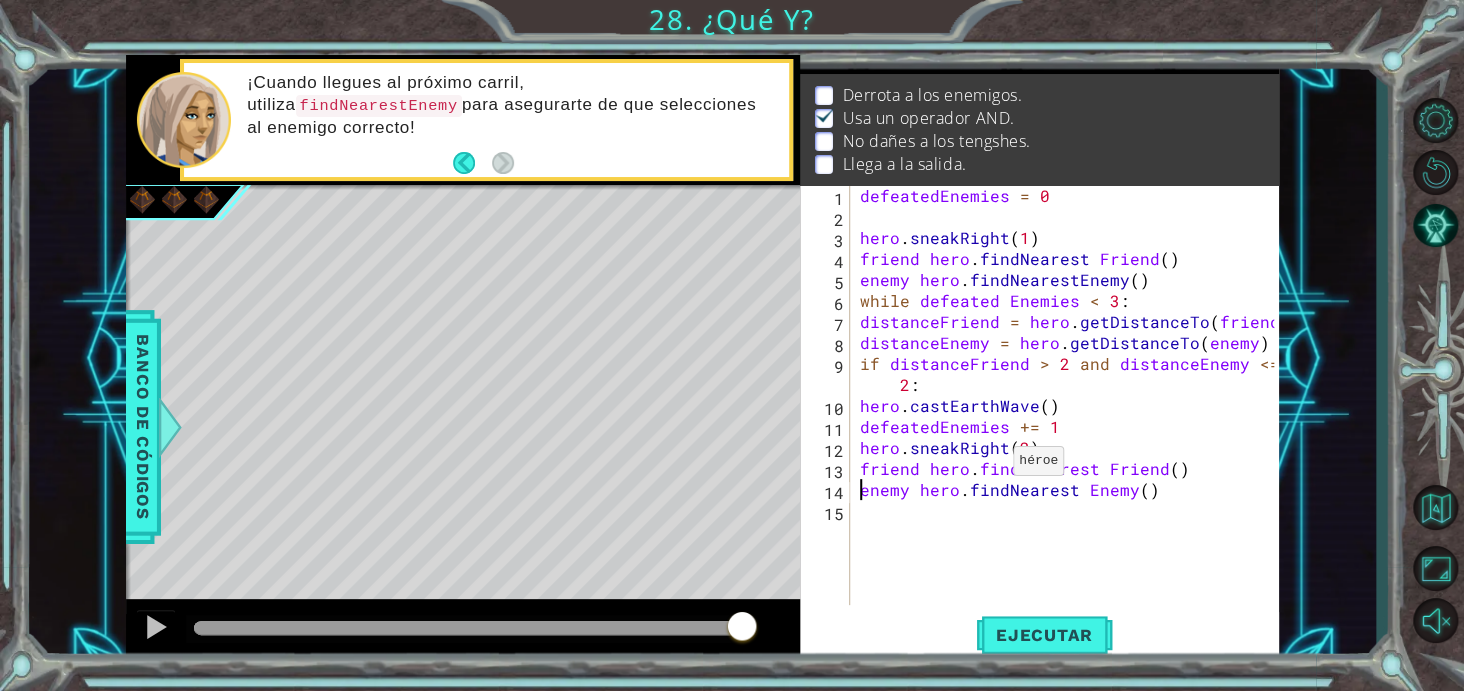 click on "defeatedEnemies   =   0 hero . sneakRight ( 1 ) friend   hero . findNearest   Friend ( ) enemy   hero . findNearestEnemy ( ) while   defeated   [PERSON_NAME]   <   3 : distanceFriend   =   hero . getDistanceTo ( friend ) distanceEnemy   =   hero . getDistanceTo ( enemy ) if   distanceFriend   >   2   and   distanceEnemy   <=        2 : hero . [PERSON_NAME] ( ) defeatedEnemies   +=   1 hero . sneakRight ( 2 ) friend   hero .  find   Nearest   Friend ( ) enemy   hero . findNearest · Enemy ( )" at bounding box center [1070, 416] 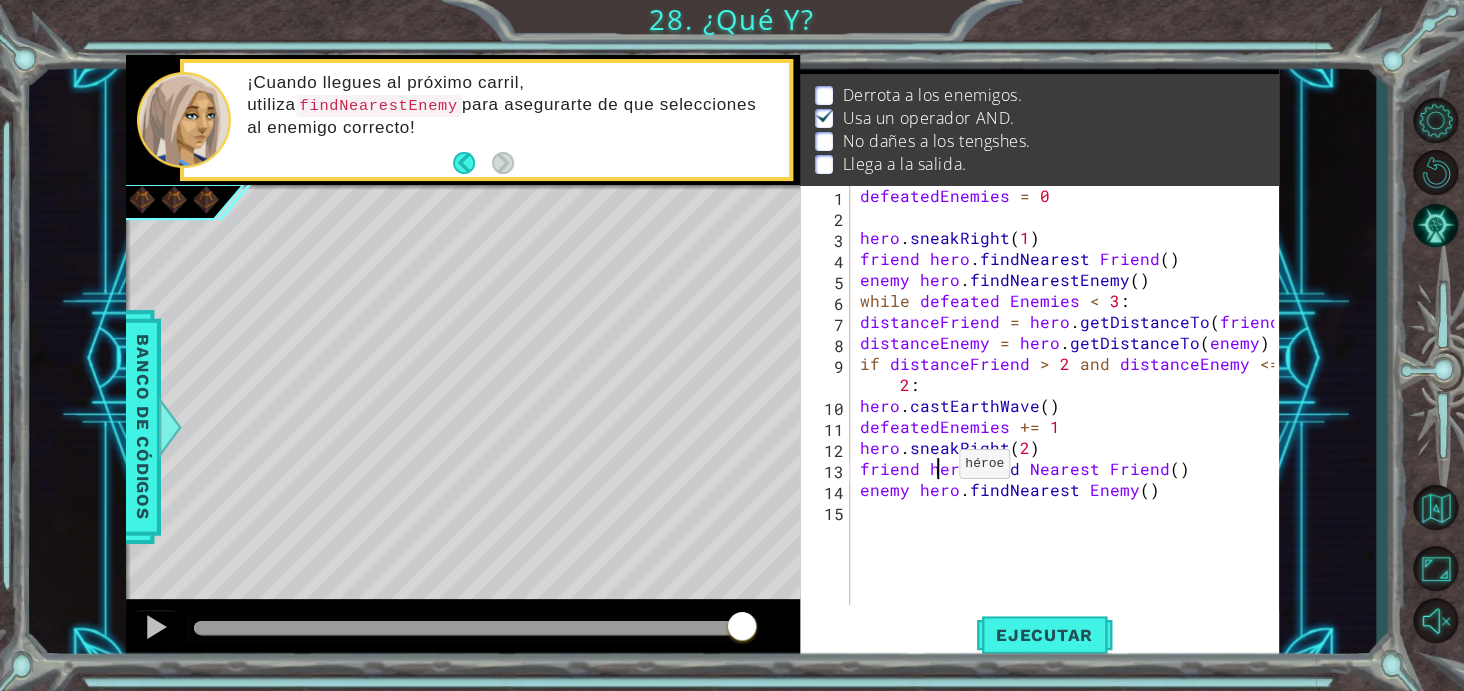 click on "defeatedEnemies   =   0 hero . sneakRight ( 1 ) friend   hero . findNearest   Friend ( ) enemy   hero . findNearestEnemy ( ) while   defeated   [PERSON_NAME]   <   3 : distanceFriend   =   hero . getDistanceTo ( friend ) distanceEnemy   =   hero . getDistanceTo ( enemy ) if   distanceFriend   >   2   and   distanceEnemy   <=        2 : hero . [PERSON_NAME] ( ) defeatedEnemies   +=   1 hero . sneakRight ( 2 ) friend   hero . find   Nearest   Friend ( ) enemy   hero . findNearest · Enemy ( )" at bounding box center (1070, 416) 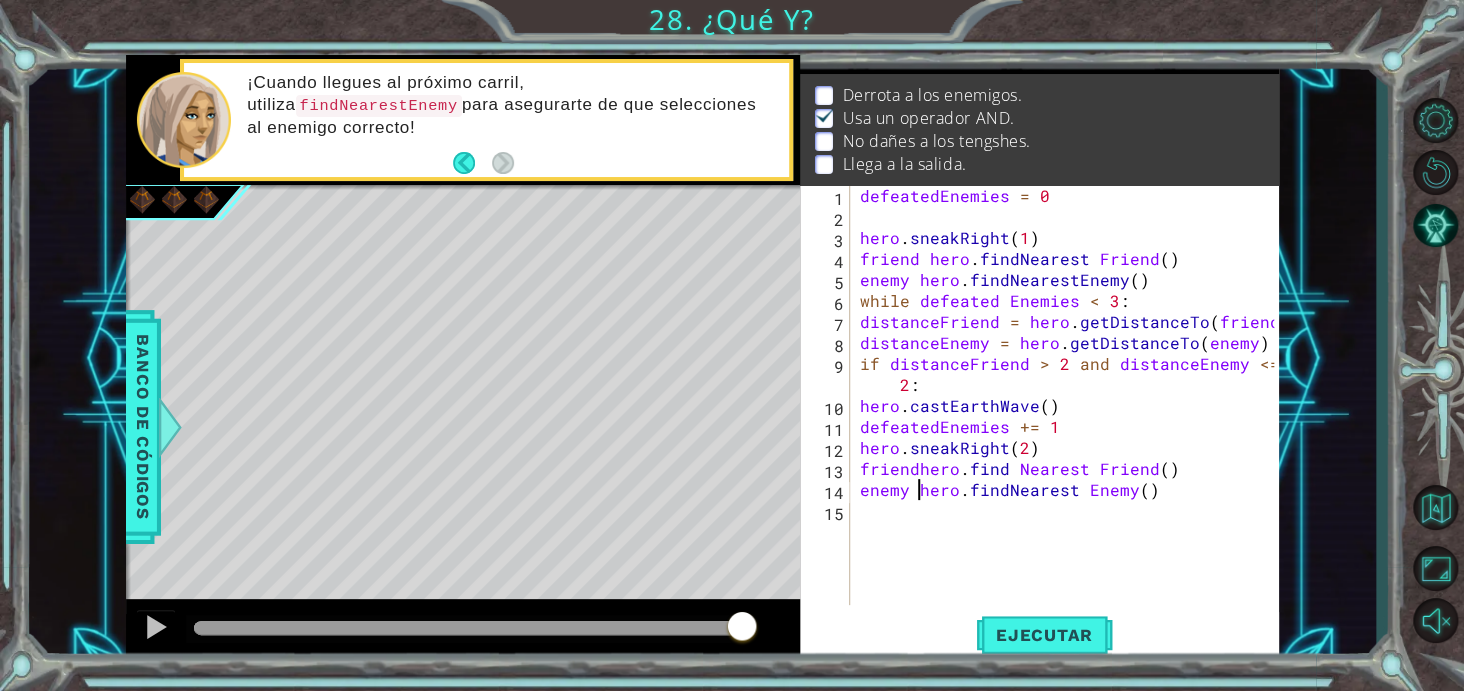 click on "defeatedEnemies   =   0 hero . sneakRight ( 1 ) friend   hero . findNearest   Friend ( ) enemy   hero . findNearestEnemy ( ) while   defeated   [PERSON_NAME]   <   3 : distanceFriend   =   hero . getDistanceTo ( friend ) distanceEnemy   =   hero . getDistanceTo ( enemy ) if   distanceFriend   >   2   and   distanceEnemy   <=        2 : hero . [PERSON_NAME] ( ) defeatedEnemies   +=   1 hero . sneakRight ( 2 ) friendhero . find   Nearest   Friend ( ) enemy   hero . findNearest · Enemy ( )" at bounding box center [1070, 416] 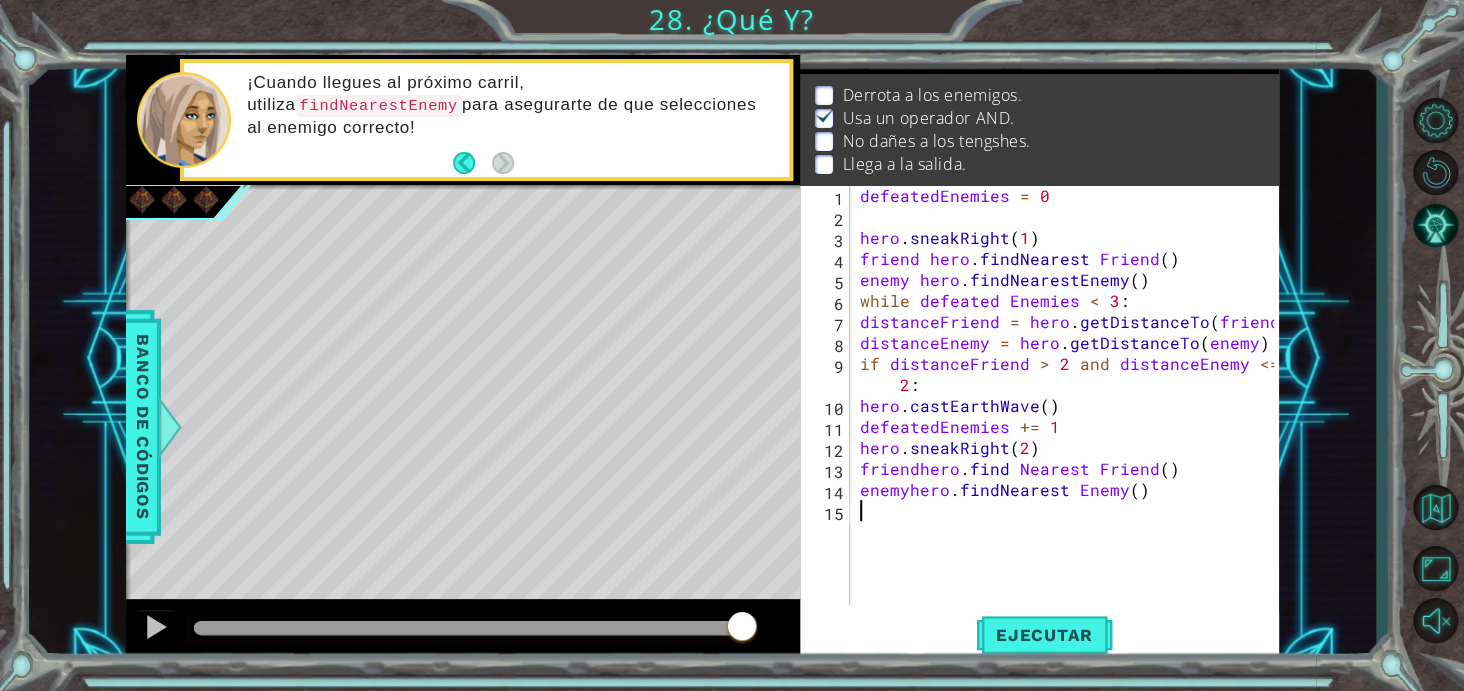 click on "defeatedEnemies   =   0 hero . sneakRight ( 1 ) friend   hero . findNearest   Friend ( ) enemy   hero . findNearestEnemy ( ) while   defeated   [PERSON_NAME]   <   3 : distanceFriend   =   hero . getDistanceTo ( friend ) distanceEnemy   =   hero . getDistanceTo ( enemy ) if   distanceFriend   >   2   and   distanceEnemy   <=        2 : hero . [PERSON_NAME] ( ) defeatedEnemies   +=   1 hero . sneakRight ( 2 ) friendhero . find   Nearest   Friend ( ) enemyhero . findNearest · Enemy ( )" at bounding box center [1070, 416] 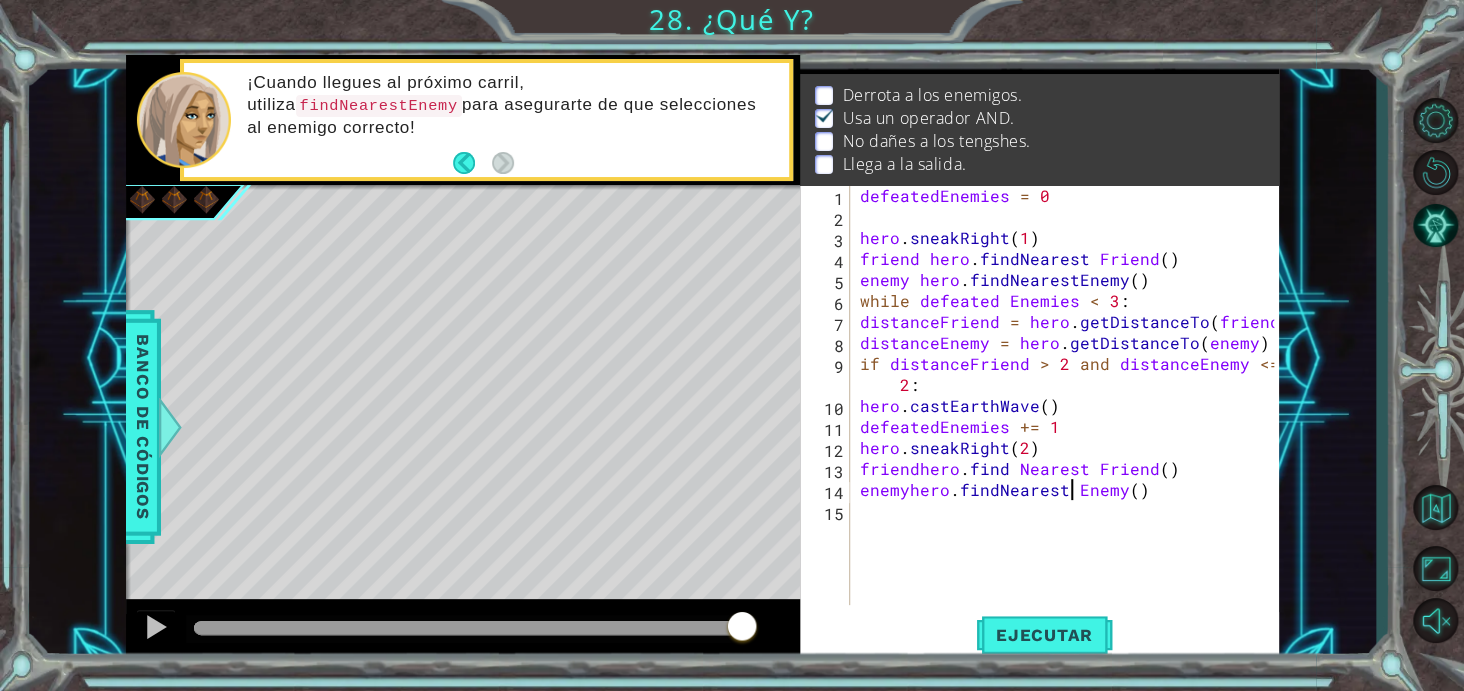 click on "defeatedEnemies   =   0 hero . sneakRight ( 1 ) friend   hero . findNearest   Friend ( ) enemy   hero . findNearestEnemy ( ) while   defeated   [PERSON_NAME]   <   3 : distanceFriend   =   hero . getDistanceTo ( friend ) distanceEnemy   =   hero . getDistanceTo ( enemy ) if   distanceFriend   >   2   and   distanceEnemy   <=        2 : hero . [PERSON_NAME] ( ) defeatedEnemies   +=   1 hero . sneakRight ( 2 ) friendhero . find   Nearest   Friend ( ) enemyhero . findNearest · Enemy ( )" at bounding box center [1070, 416] 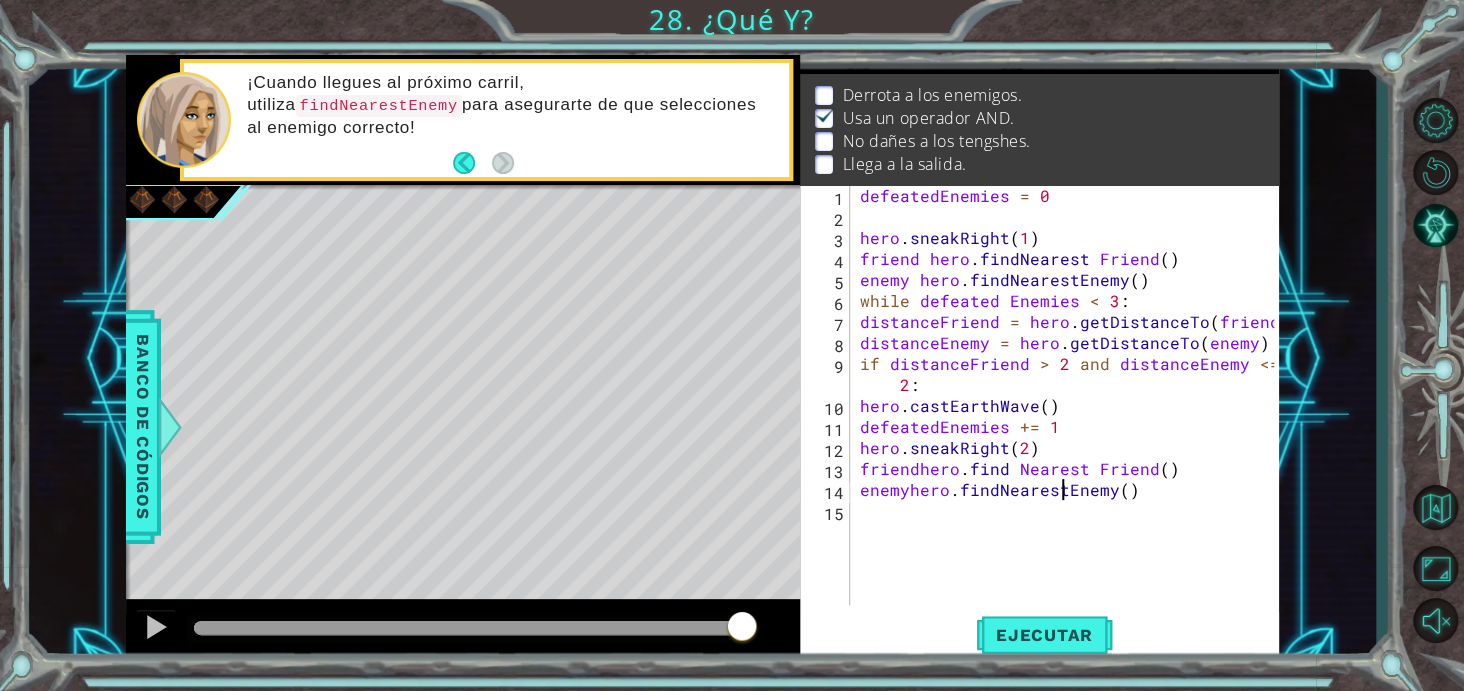 click on "defeatedEnemies   =   0 hero . sneakRight ( 1 ) friend   hero . findNearest   Friend ( ) enemy   hero . findNearestEnemy ( ) while   defeated   [PERSON_NAME]   <   3 : distanceFriend   =   hero . getDistanceTo ( friend ) distanceEnemy   =   hero . getDistanceTo ( enemy ) if   distanceFriend   >   2   and   distanceEnemy   <=        2 : hero . [PERSON_NAME] ( ) defeatedEnemies   +=   1 hero . sneakRight ( 2 ) friendhero . find   Nearest   Friend ( ) enemyhero . findNearestEnemy ( )" at bounding box center (1070, 416) 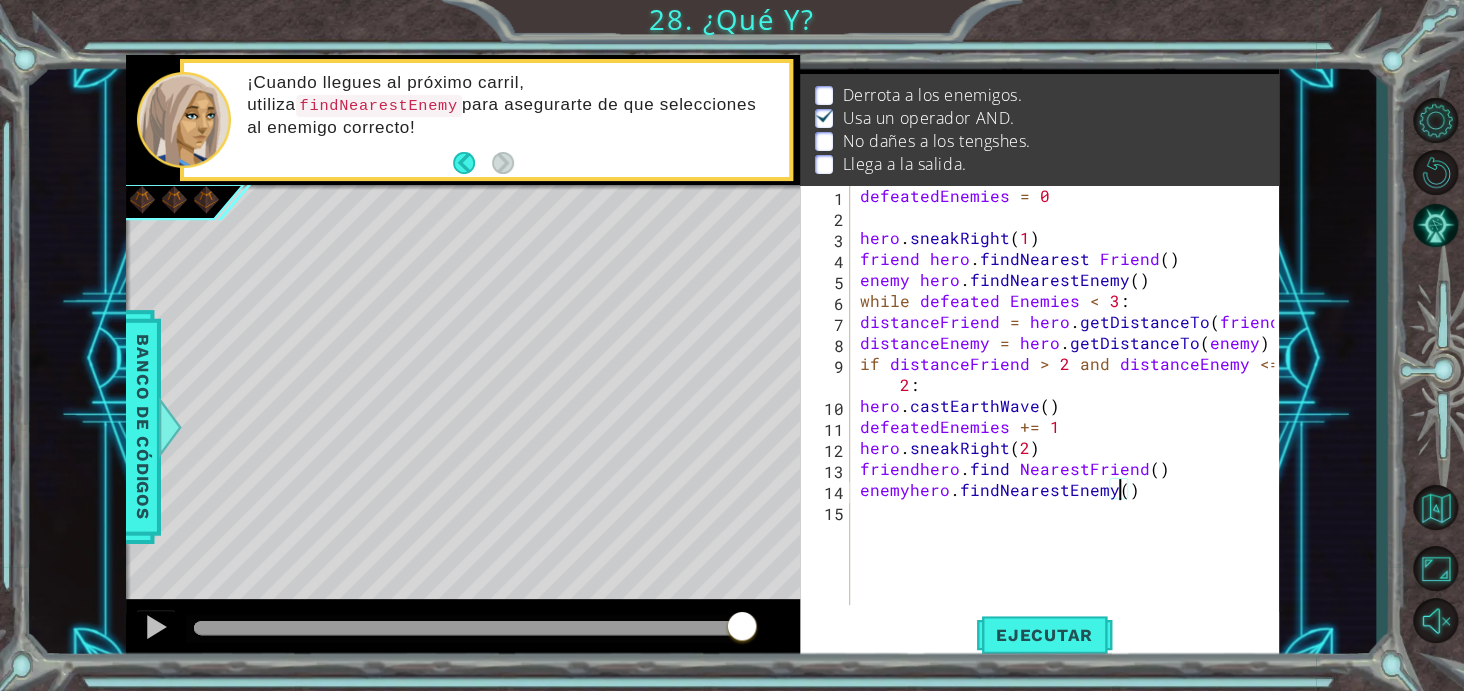 click on "defeatedEnemies   =   0 hero . sneakRight ( 1 ) friend   hero . findNearest   Friend ( ) enemy   hero . findNearestEnemy ( ) while   defeated   [PERSON_NAME]   <   3 : distanceFriend   =   hero . getDistanceTo ( friend ) distanceEnemy   =   hero . getDistanceTo ( enemy ) if   distanceFriend   >   2   and   distanceEnemy   <=        2 : hero . [PERSON_NAME] ( ) defeatedEnemies   +=   1 hero . sneakRight ( 2 ) friendhero . find   NearestFriend ( ) enemyhero . findNearestEnemy ( )" at bounding box center [1070, 416] 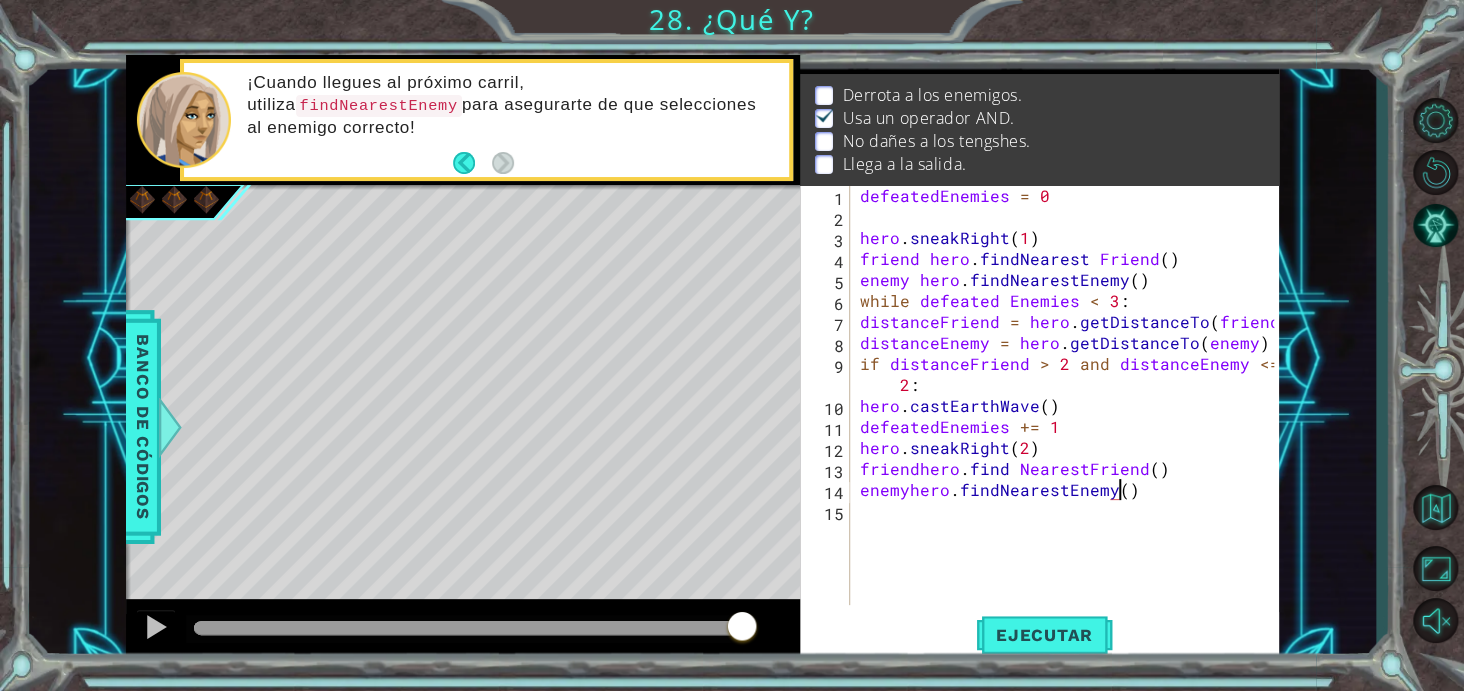 scroll, scrollTop: 0, scrollLeft: 15, axis: horizontal 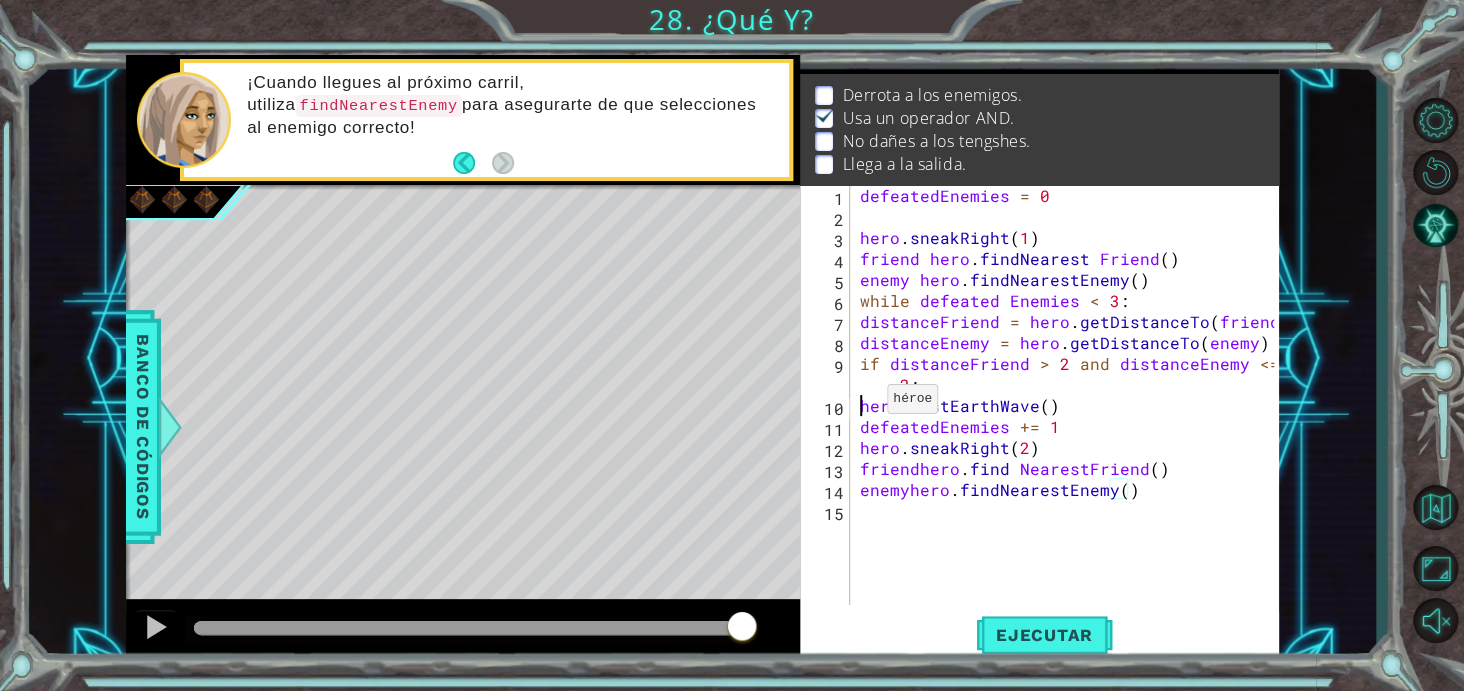 click on "defeatedEnemies   =   0 hero . sneakRight ( 1 ) friend   hero . findNearest   Friend ( ) enemy   hero . findNearestEnemy ( ) while   defeated   [PERSON_NAME]   <   3 : distanceFriend   =   hero . getDistanceTo ( friend ) distanceEnemy   =   hero . getDistanceTo ( enemy ) if   distanceFriend   >   2   and   distanceEnemy   <=        2 : hero . [PERSON_NAME] ( ) defeatedEnemies   +=   1 hero . sneakRight ( 2 ) friendhero . find   NearestFriend ( ) enemyhero . findNearestEnemy ( )" at bounding box center [1070, 416] 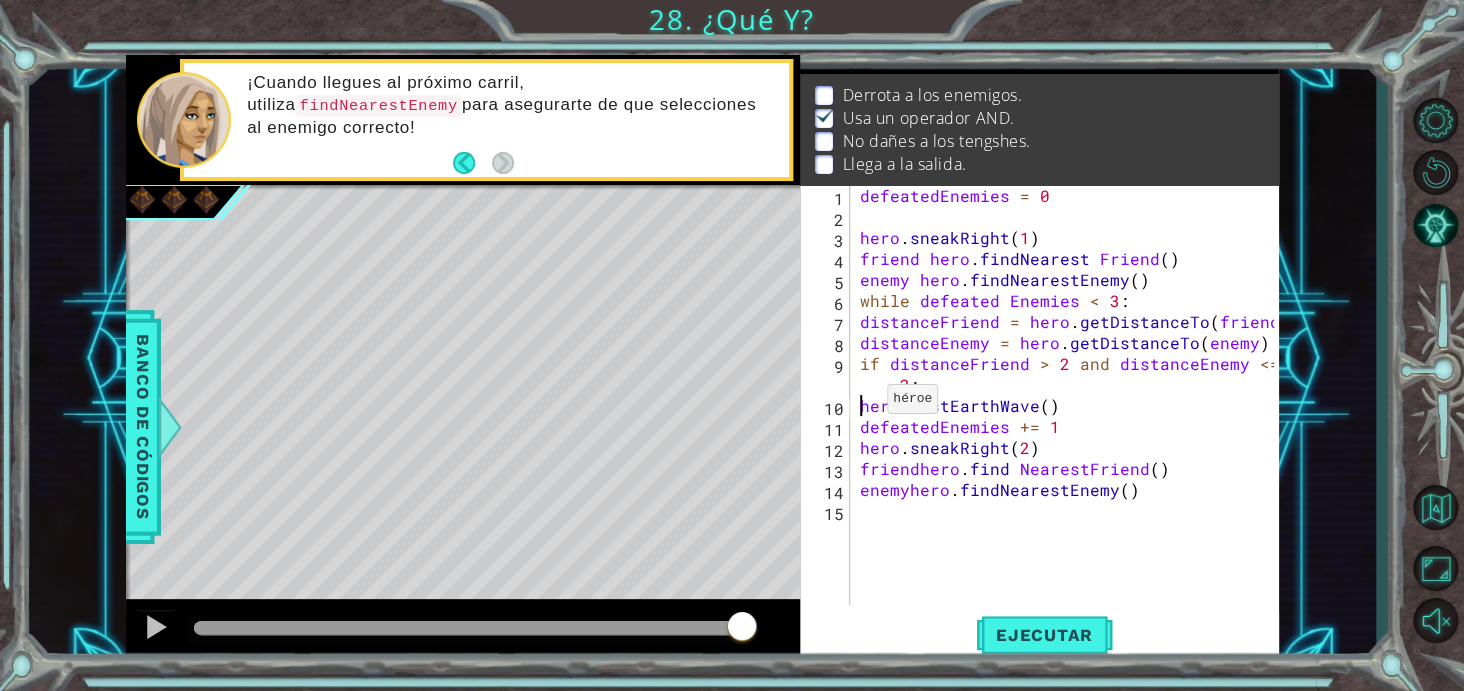 click on "defeatedEnemies   =   0 hero . sneakRight ( 1 ) friend   hero . findNearest   Friend ( ) enemy   hero . findNearestEnemy ( ) while   defeated   [PERSON_NAME]   <   3 : distanceFriend   =   hero . getDistanceTo ( friend ) distanceEnemy   =   hero . getDistanceTo ( enemy ) if   distanceFriend   >   2   and   distanceEnemy   <=        2 : hero . [PERSON_NAME] ( ) defeatedEnemies   +=   1 hero . sneakRight ( 2 ) friendhero . find   NearestFriend ( ) enemyhero . findNearestEnemy ( )" at bounding box center [1070, 416] 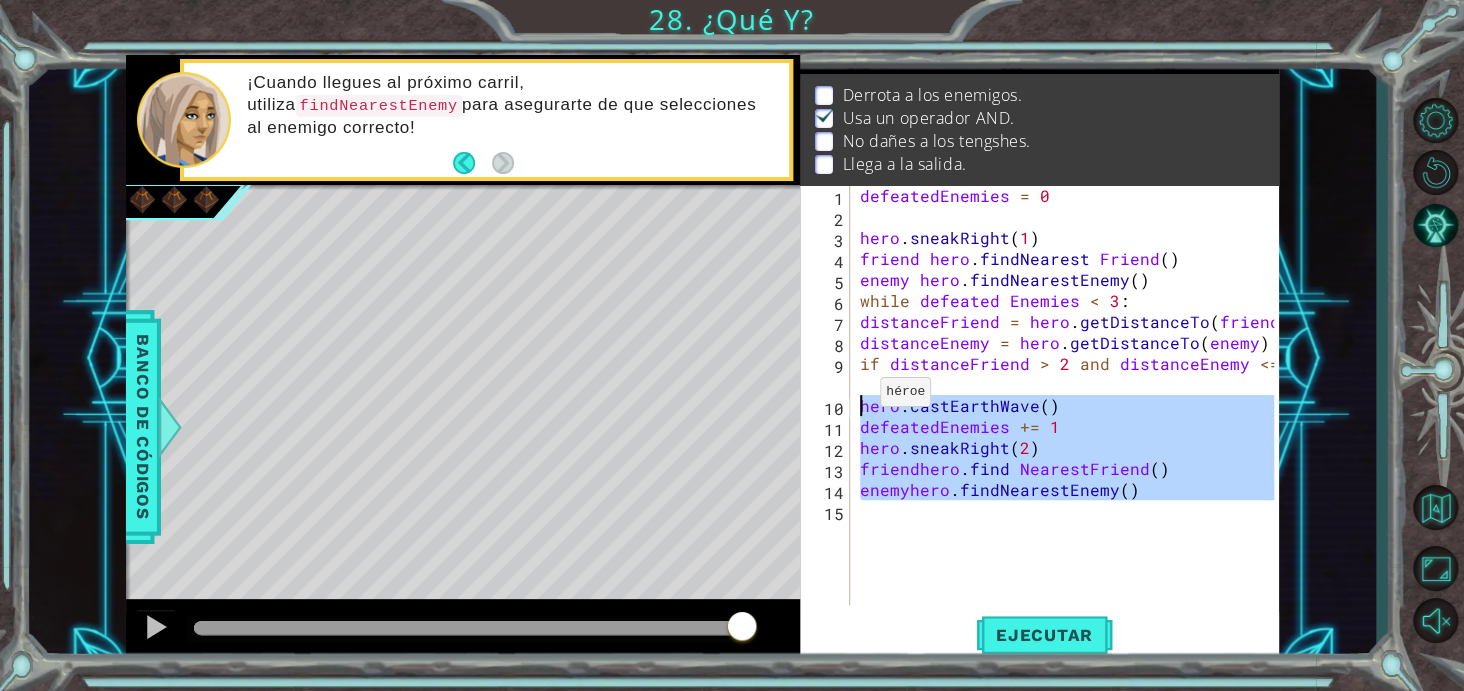 drag, startPoint x: 1151, startPoint y: 514, endPoint x: 838, endPoint y: 399, distance: 333.45764 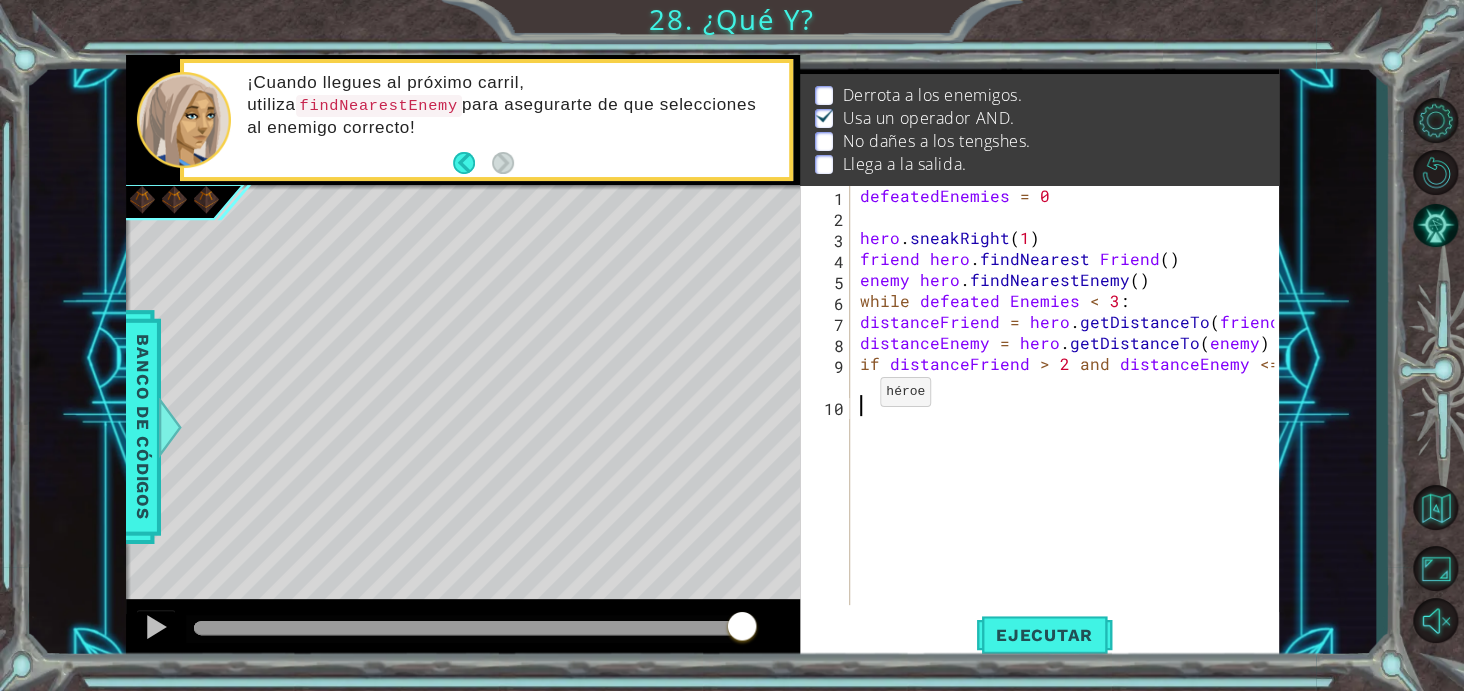 scroll, scrollTop: 0, scrollLeft: 0, axis: both 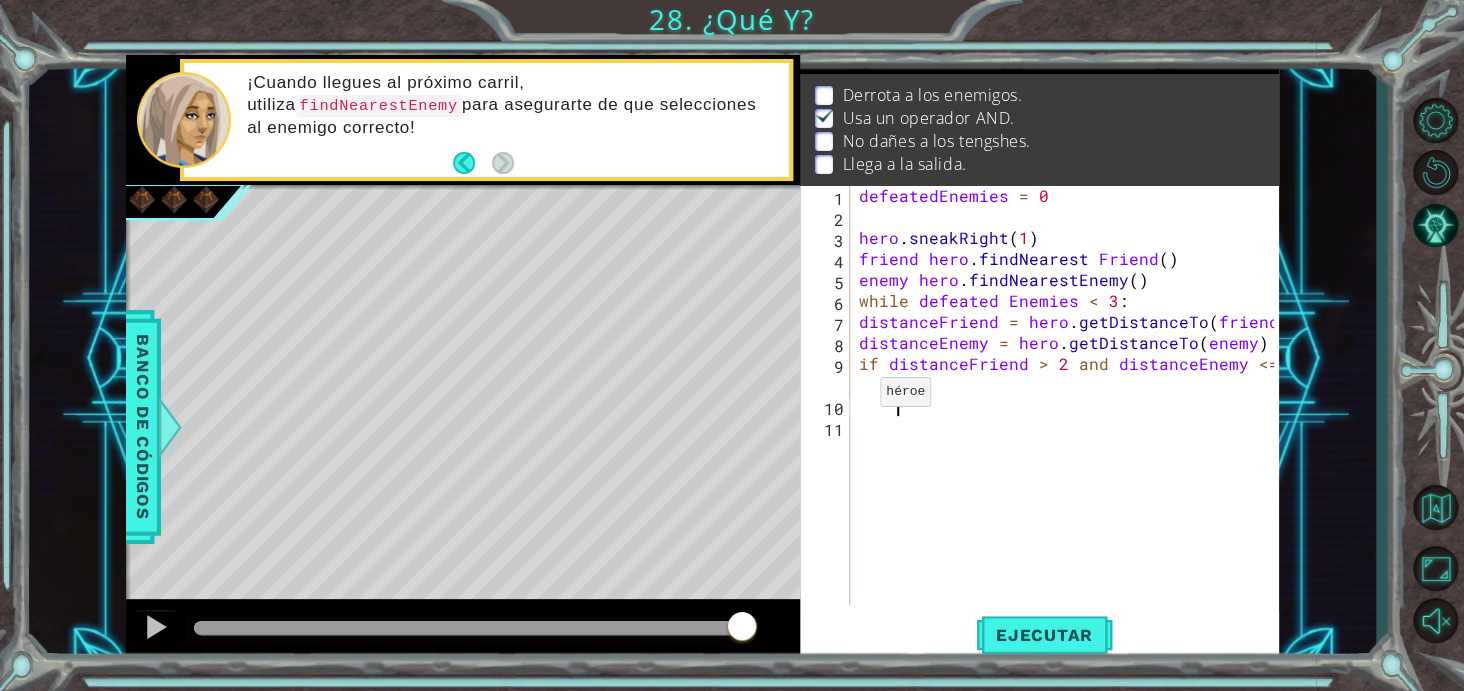 paste 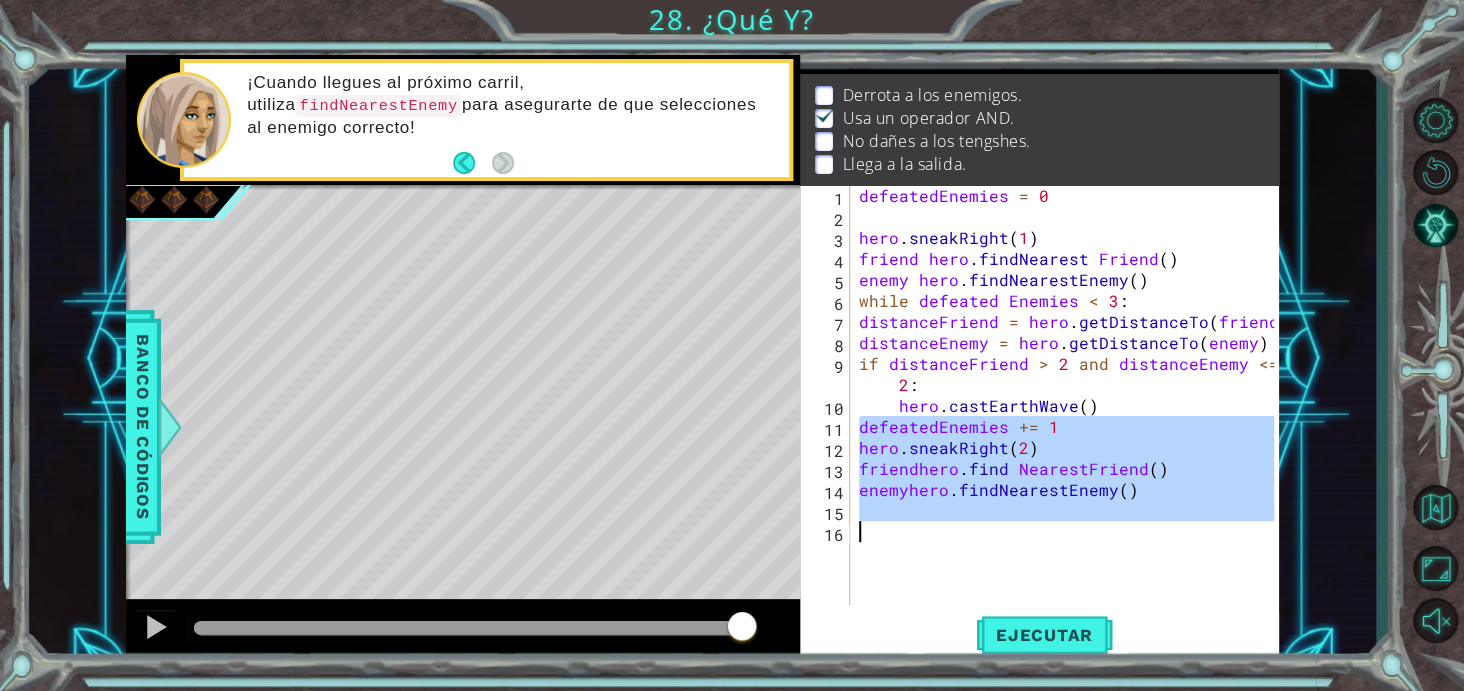 drag, startPoint x: 858, startPoint y: 424, endPoint x: 1186, endPoint y: 534, distance: 345.95377 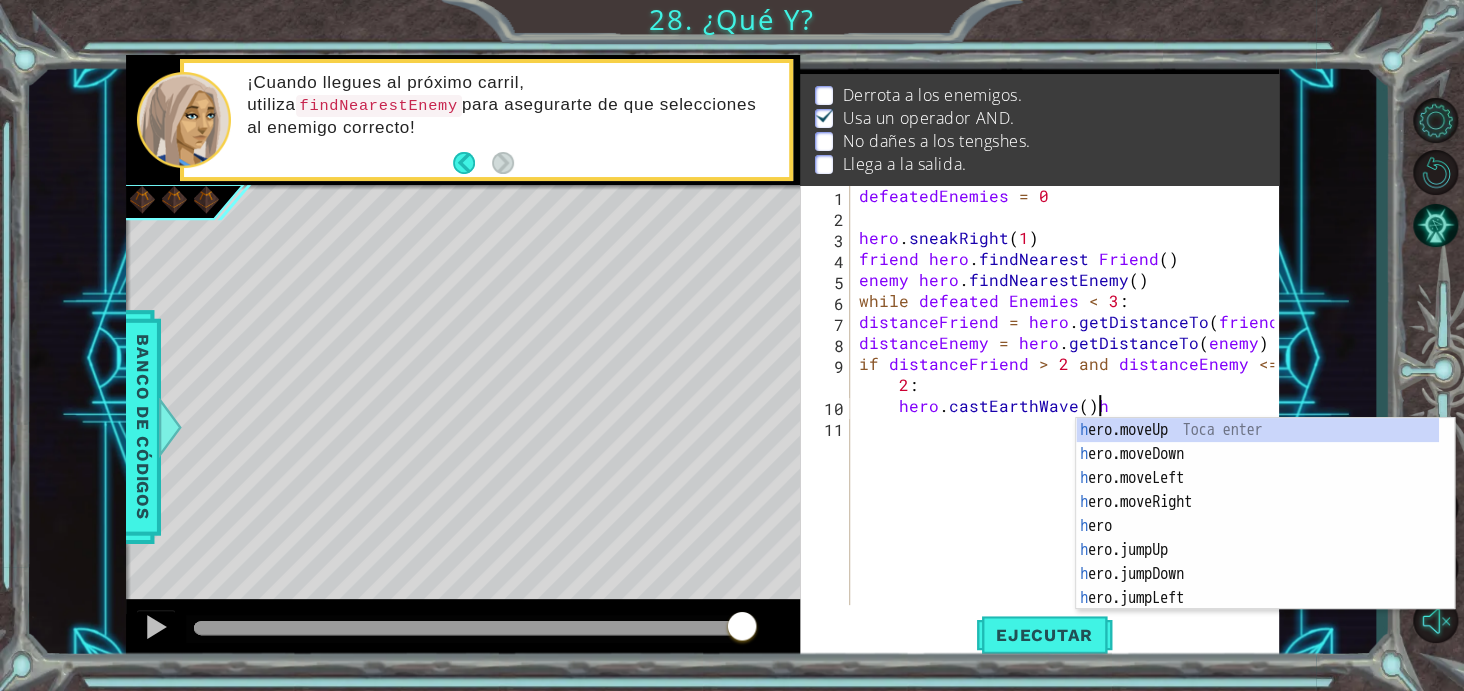 type on "hero.castEarthWave()" 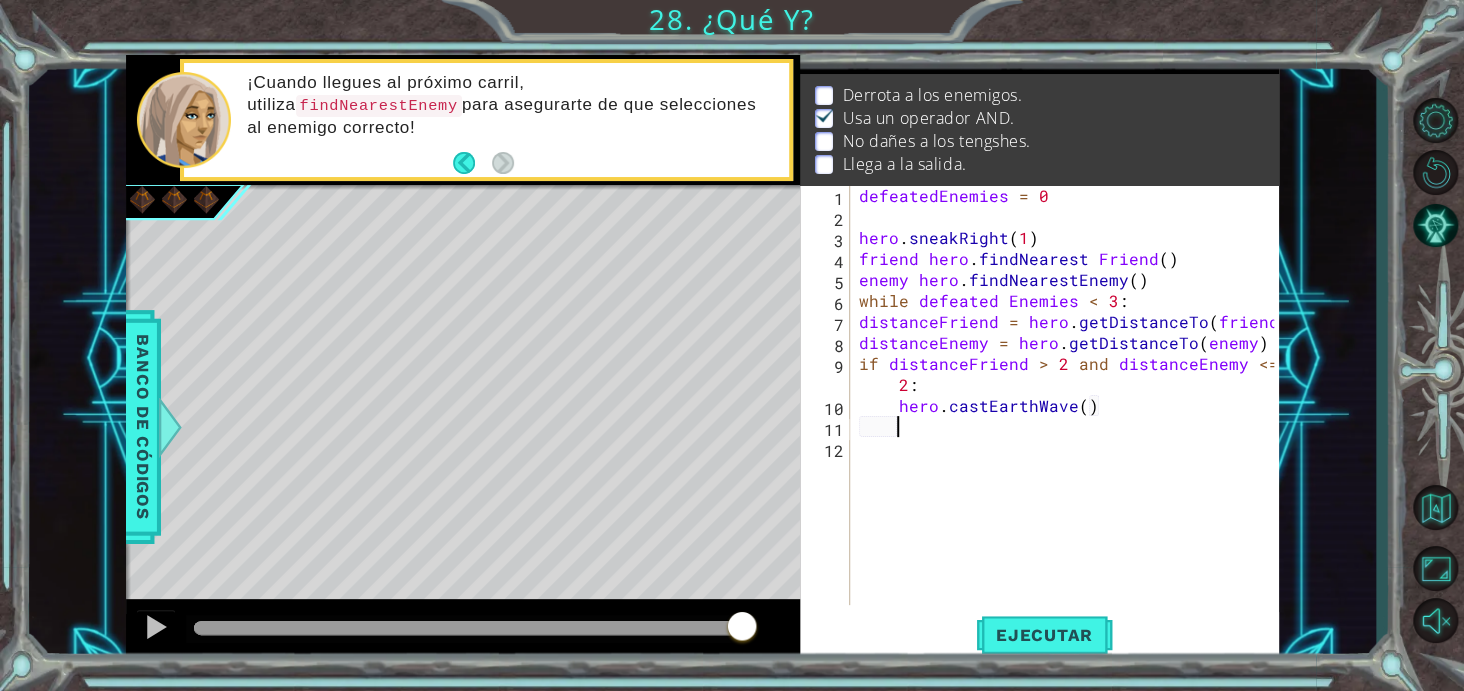 paste 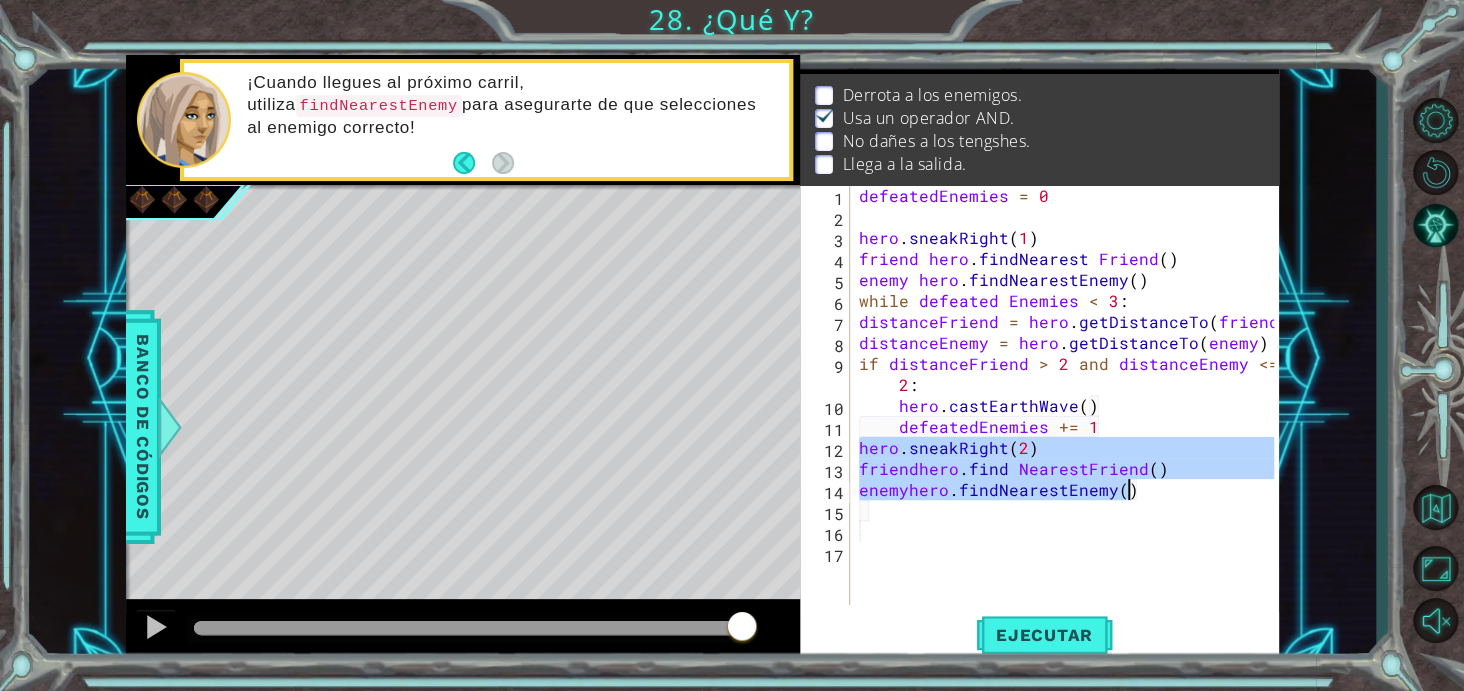 drag, startPoint x: 857, startPoint y: 446, endPoint x: 1189, endPoint y: 494, distance: 335.45193 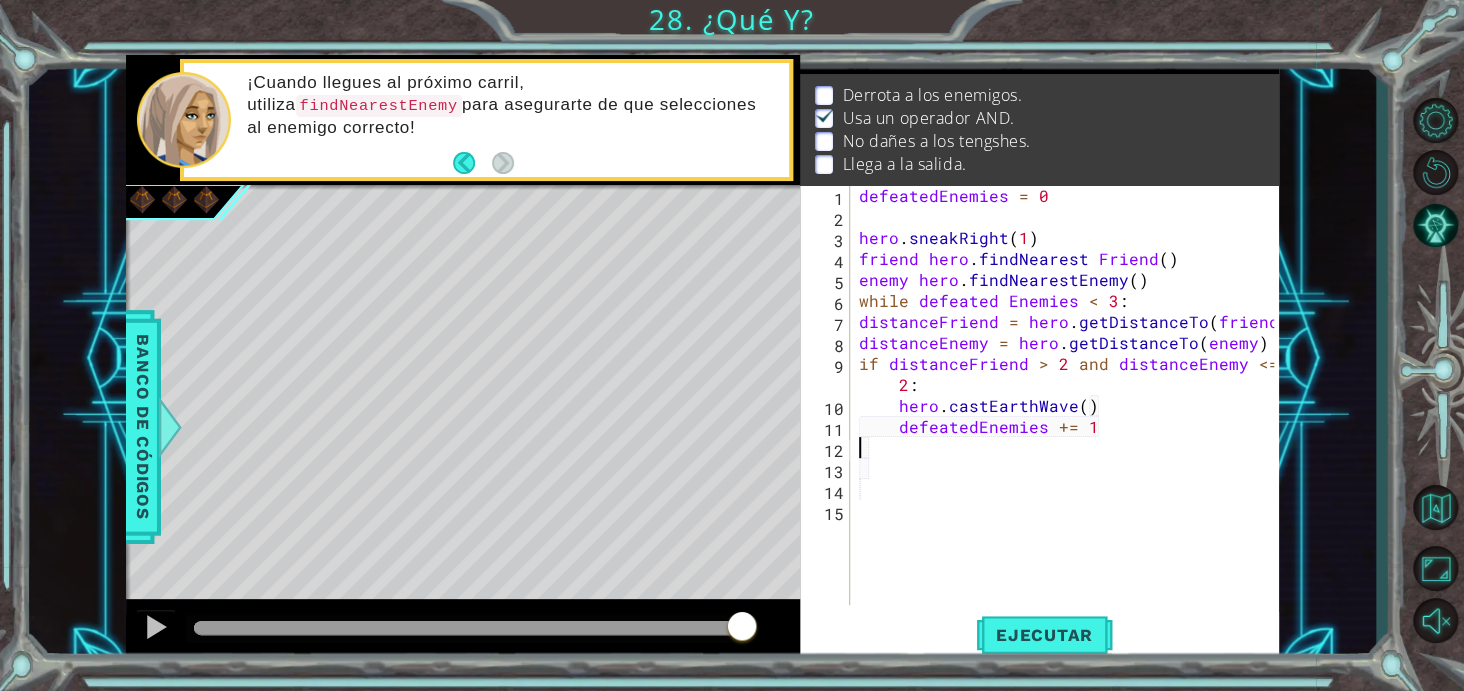type on "defeatedEnemies += 1" 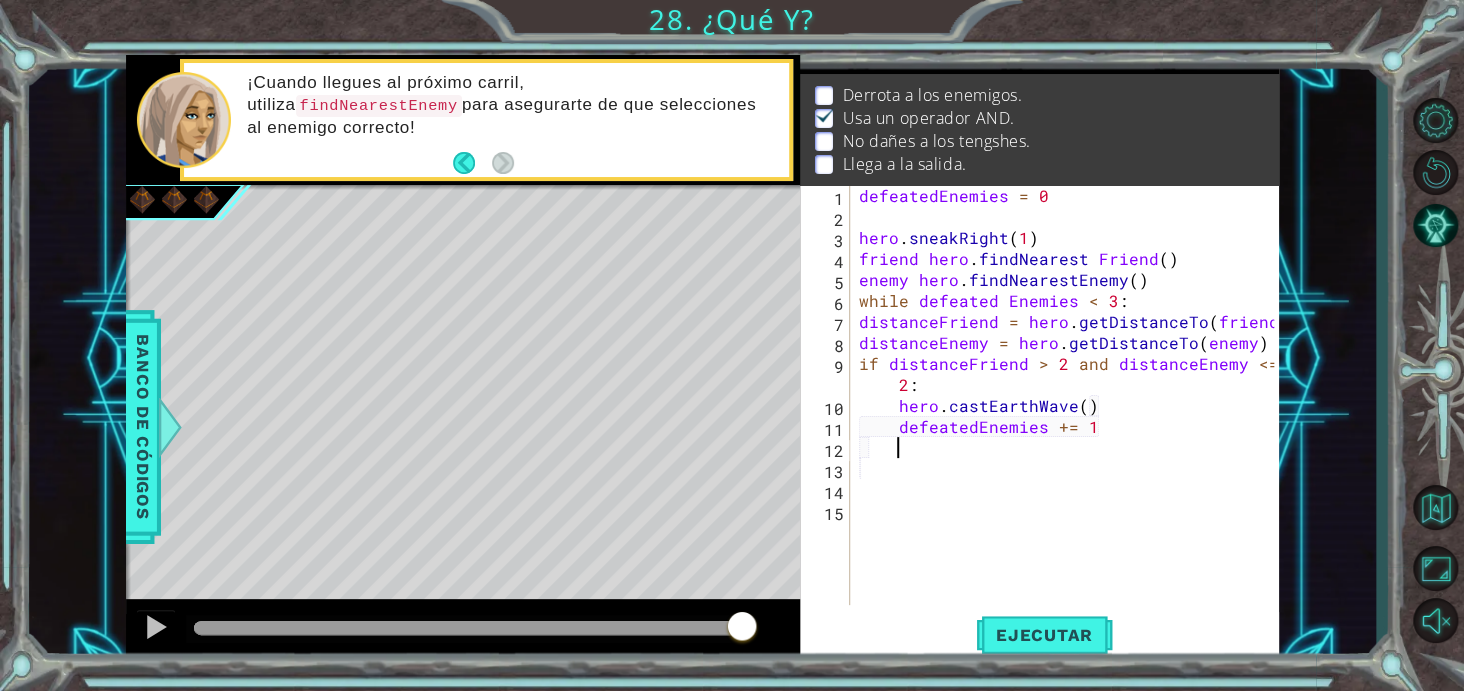 paste on "enemyhero.findNearestEnemy()" 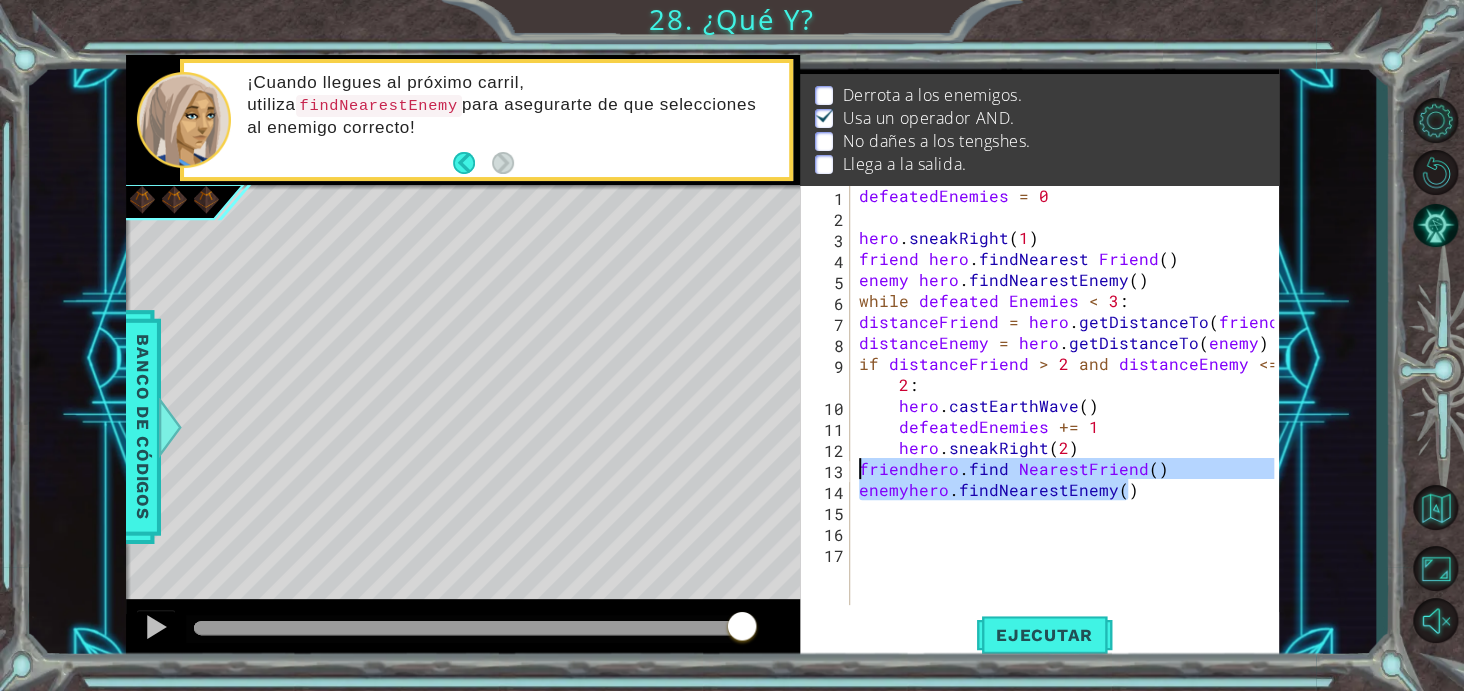 drag, startPoint x: 1189, startPoint y: 494, endPoint x: 825, endPoint y: 470, distance: 364.79034 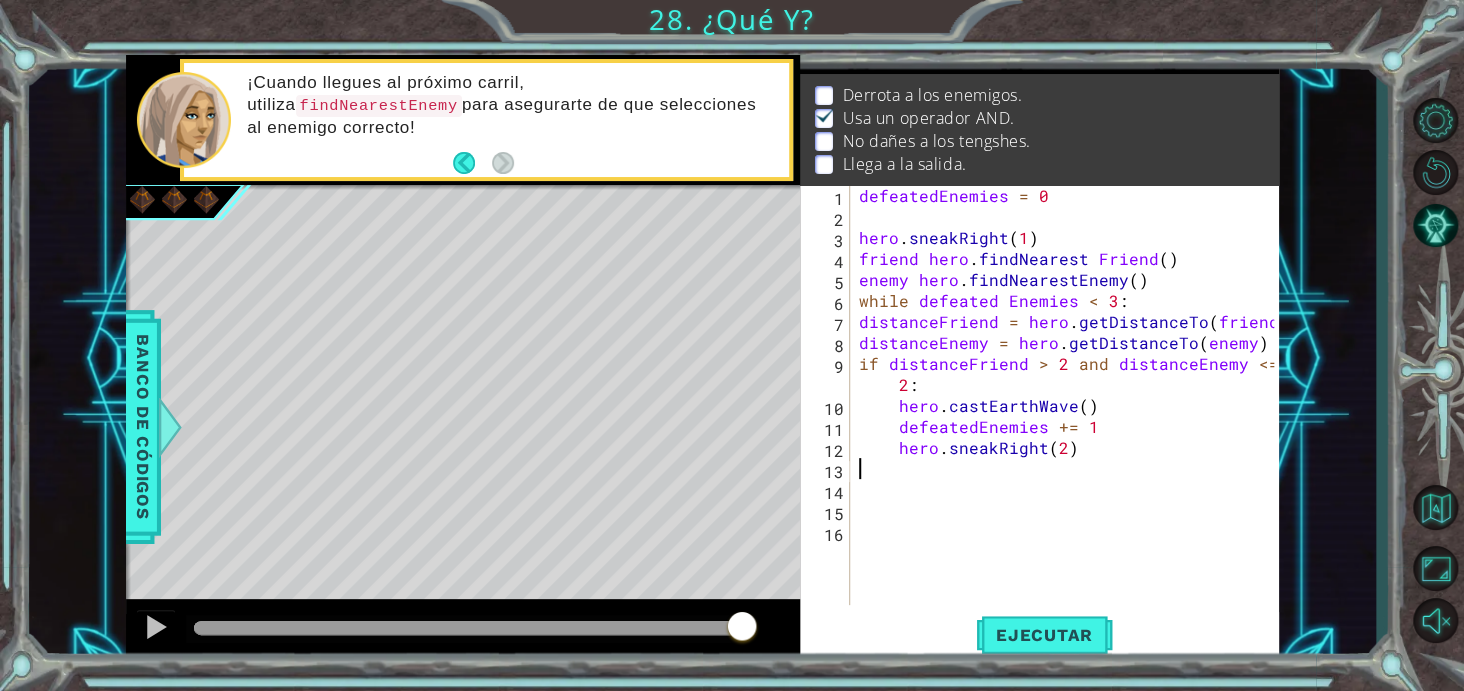type on "hero.sneakRight(2)" 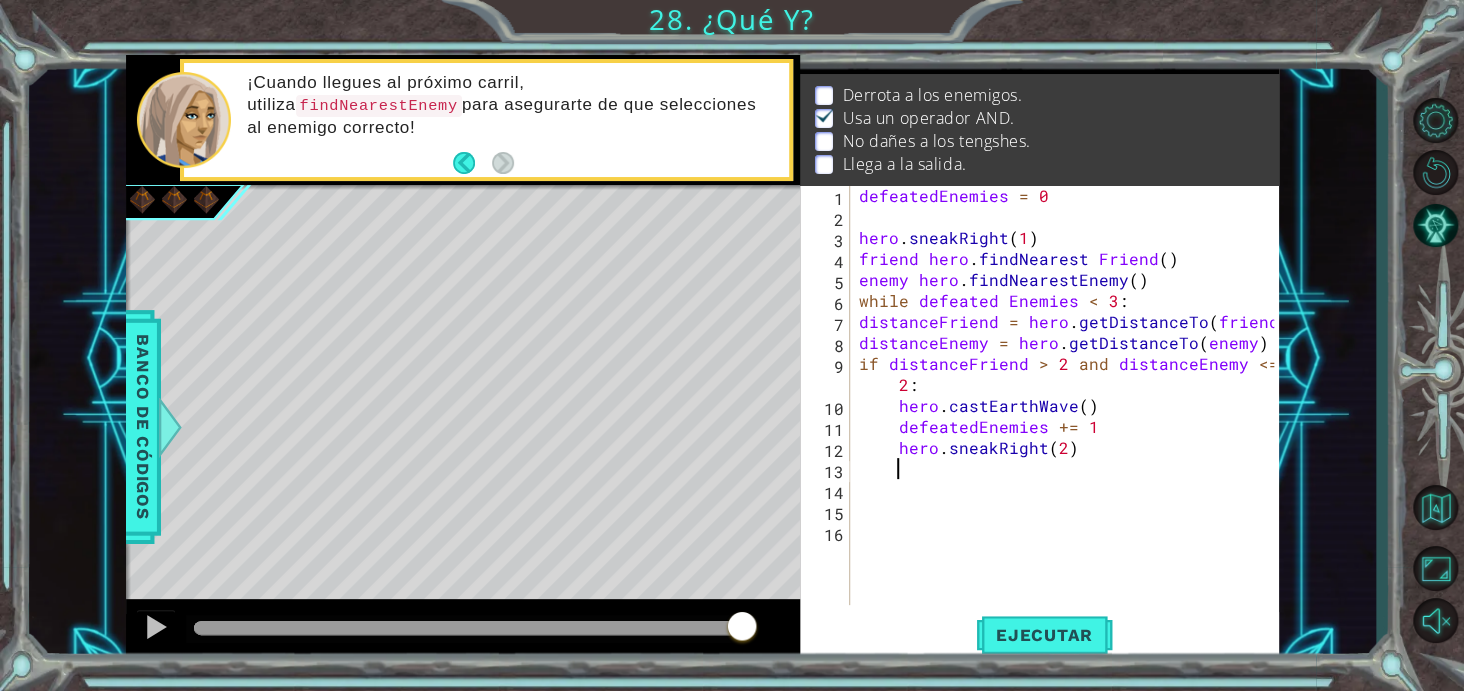 paste on "enemyhero.findNearestEnemy()" 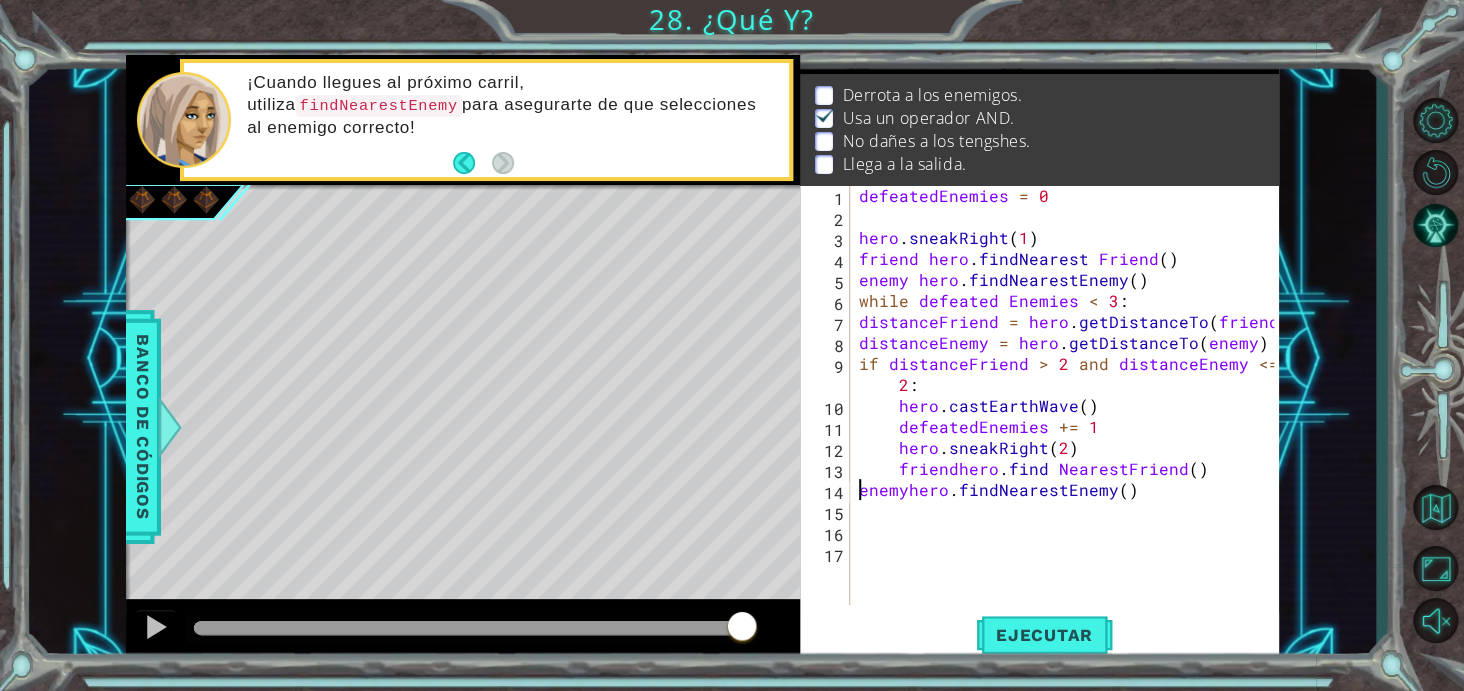 click on "defeatedEnemies   =   0 hero . sneakRight ( 1 ) friend   hero . findNearest   Friend ( ) enemy   hero . findNearestEnemy ( ) while   defeated   [PERSON_NAME]   <   3 : distanceFriend   =   hero . getDistanceTo ( friend ) distanceEnemy   =   hero . getDistanceTo ( enemy ) if   distanceFriend   >   2   and   distanceEnemy   <=        2 :      hero . [PERSON_NAME] ( )      defeatedEnemies   +=   1      hero . sneakRight ( 2 )      friendhero . find   NearestFriend ( ) enemyhero . findNearestEnemy ( )" at bounding box center [1069, 416] 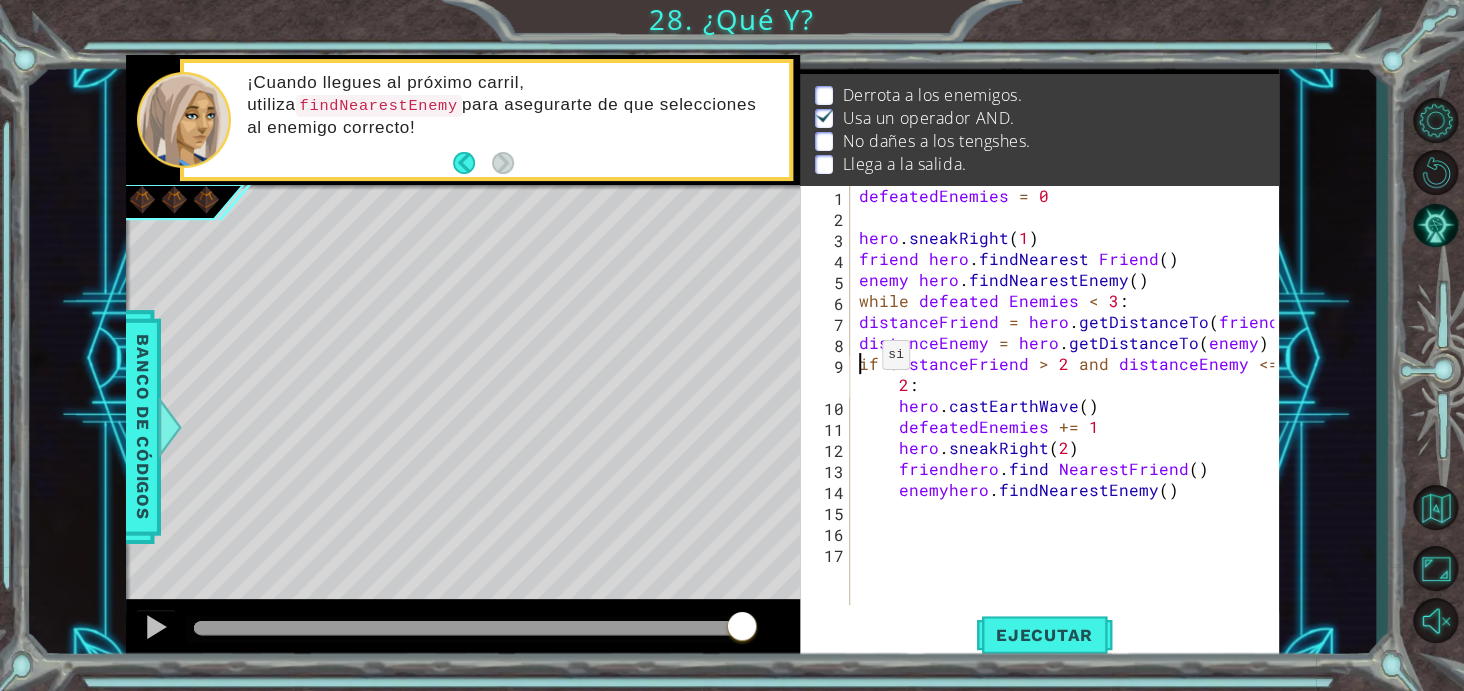 click on "defeatedEnemies   =   0 hero . sneakRight ( 1 ) friend   hero . findNearest   Friend ( ) enemy   hero . findNearestEnemy ( ) while   defeated   [PERSON_NAME]   <   3 : distanceFriend   =   hero . getDistanceTo ( friend ) distanceEnemy   =   hero . getDistanceTo ( enemy ) if   distanceFriend   >   2   and   distanceEnemy   <=        2 :      hero . [PERSON_NAME] ( )      defeatedEnemies   +=   1      hero . sneakRight ( 2 )      friendhero . find   NearestFriend ( )      enemyhero . findNearestEnemy ( )" at bounding box center (1069, 416) 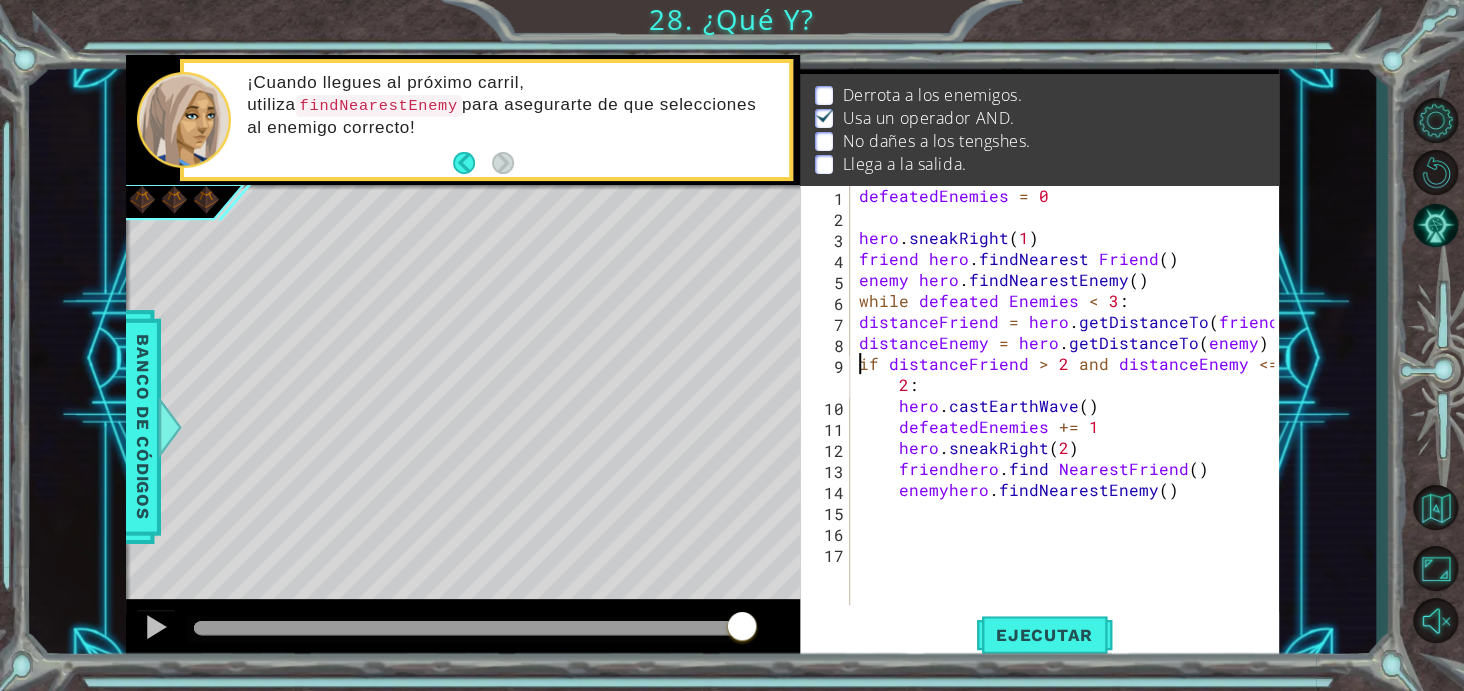 click on "defeatedEnemies   =   0 hero . sneakRight ( 1 ) friend   hero . findNearest   Friend ( ) enemy   hero . findNearestEnemy ( ) while   defeated   [PERSON_NAME]   <   3 : distanceFriend   =   hero . getDistanceTo ( friend ) distanceEnemy   =   hero . getDistanceTo ( enemy ) if   distanceFriend   >   2   and   distanceEnemy   <=        2 :      hero . [PERSON_NAME] ( )      defeatedEnemies   +=   1      hero . sneakRight ( 2 )      friendhero . find   NearestFriend ( )      enemyhero . findNearestEnemy ( )" at bounding box center [1069, 416] 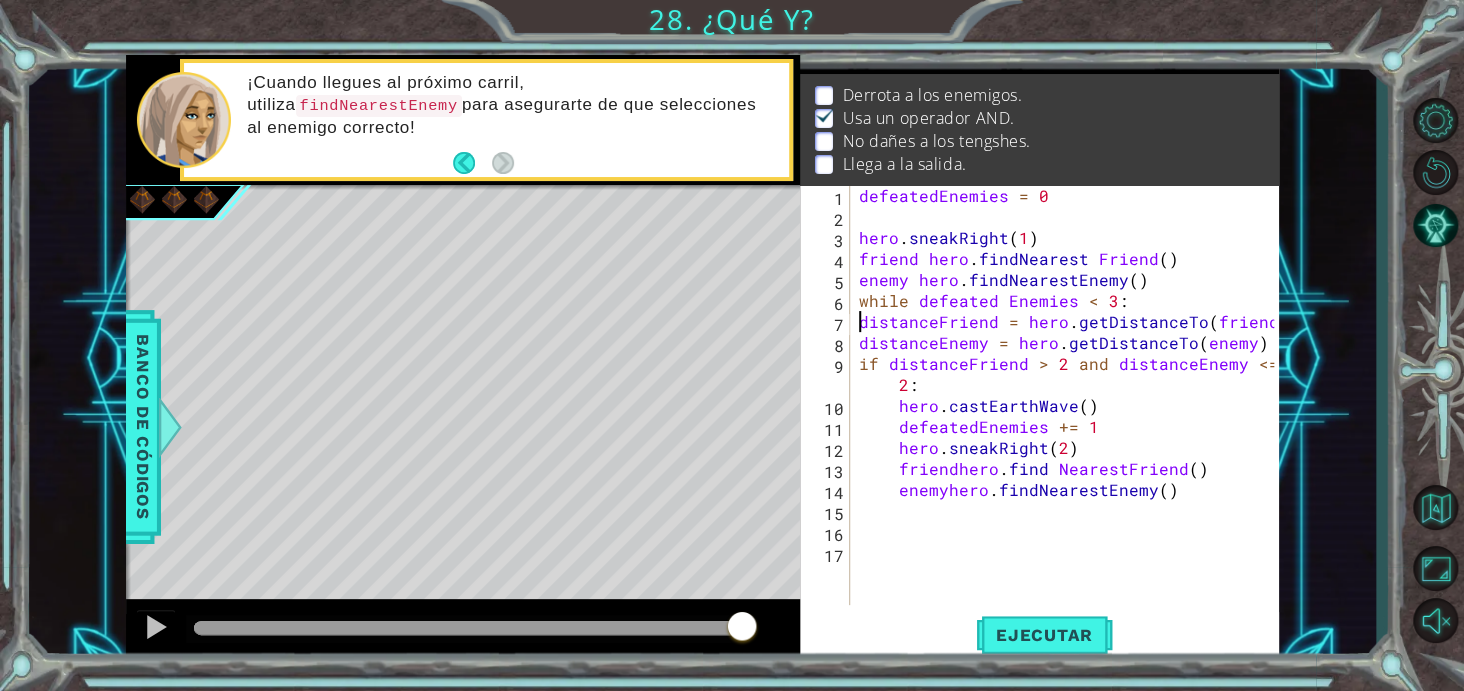 click on "defeatedEnemies   =   0 hero . sneakRight ( 1 ) friend   hero . findNearest   Friend ( ) enemy   hero . findNearestEnemy ( ) while   defeated   [PERSON_NAME]   <   3 : distanceFriend   =   hero . getDistanceTo ( friend ) distanceEnemy   =   hero . getDistanceTo ( enemy ) if   distanceFriend   >   2   and   distanceEnemy   <=        2 :      hero . [PERSON_NAME] ( )      defeatedEnemies   +=   1      hero . sneakRight ( 2 )      friendhero . find   NearestFriend ( )      enemyhero . findNearestEnemy ( )" at bounding box center (1069, 416) 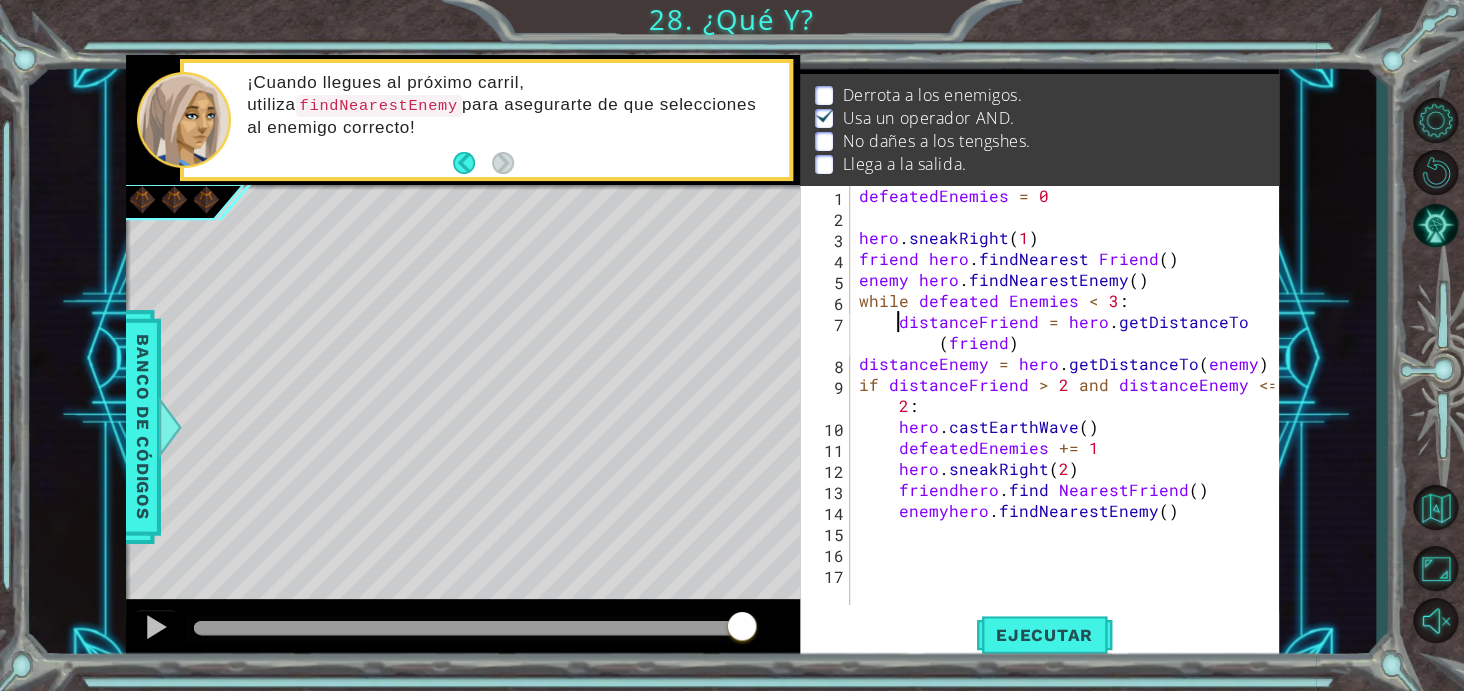 click on "defeatedEnemies   =   0 hero . sneakRight ( 1 ) friend   hero . findNearest   Friend ( ) enemy   hero . findNearestEnemy ( ) while   defeated   [PERSON_NAME]   <   3 :      distanceFriend   =   hero . getDistanceTo          ( friend ) distanceEnemy   =   hero . getDistanceTo ( enemy ) if   distanceFriend   >   2   and   distanceEnemy   <=        2 :      hero . [PERSON_NAME] ( )      defeatedEnemies   +=   1      hero . sneakRight ( 2 )      friendhero . find   NearestFriend ( )      enemyhero . findNearestEnemy ( )" at bounding box center (1069, 416) 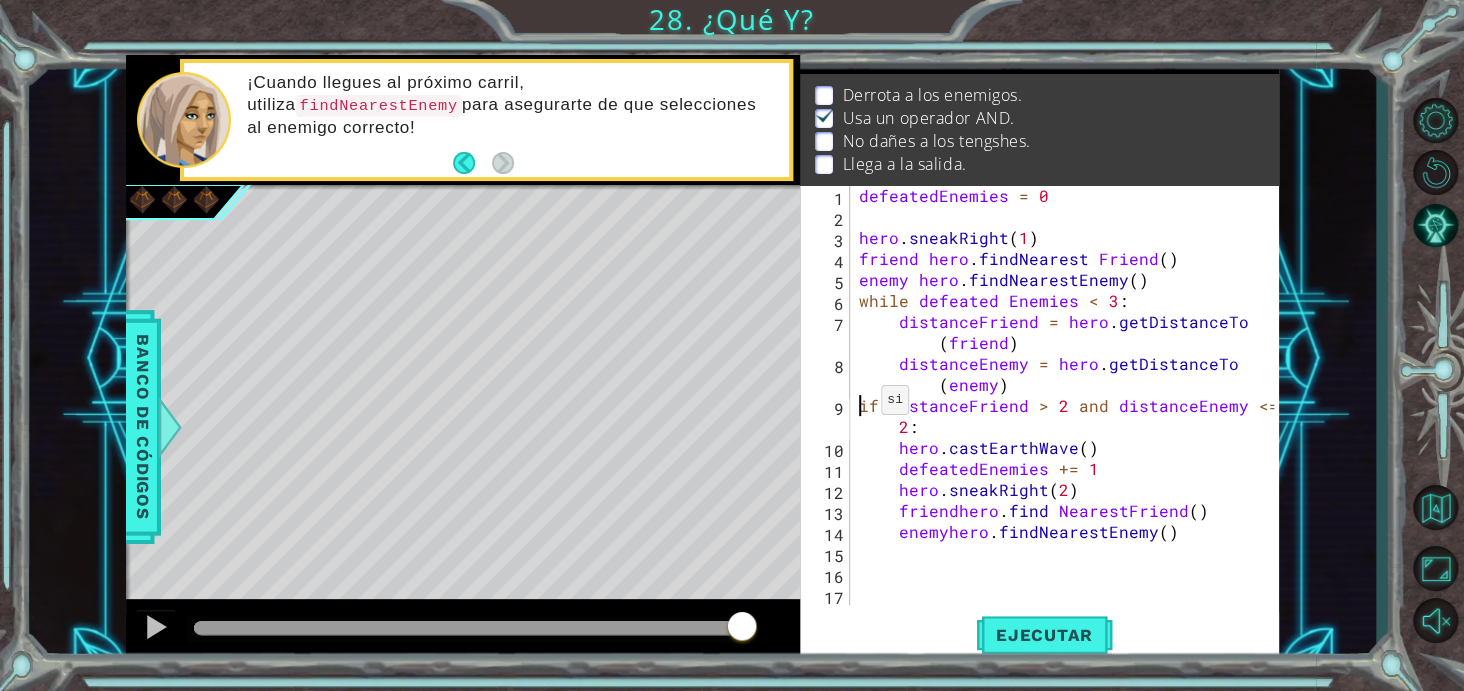 click on "defeatedEnemies   =   0 hero . sneakRight ( 1 ) friend   hero . findNearest   Friend ( ) enemy   hero . findNearestEnemy ( ) while   defeated   [PERSON_NAME]   <   3 :      distanceFriend   =   hero . getDistanceTo          ( friend )      distanceEnemy   =   hero . getDistanceTo          ( enemy ) if   distanceFriend   >   2   and   distanceEnemy   <=        2 :      hero . [PERSON_NAME] ( )      defeatedEnemies   +=   1      hero . sneakRight ( 2 )      friendhero . find   NearestFriend ( )      enemyhero . findNearestEnemy ( )" at bounding box center [1069, 416] 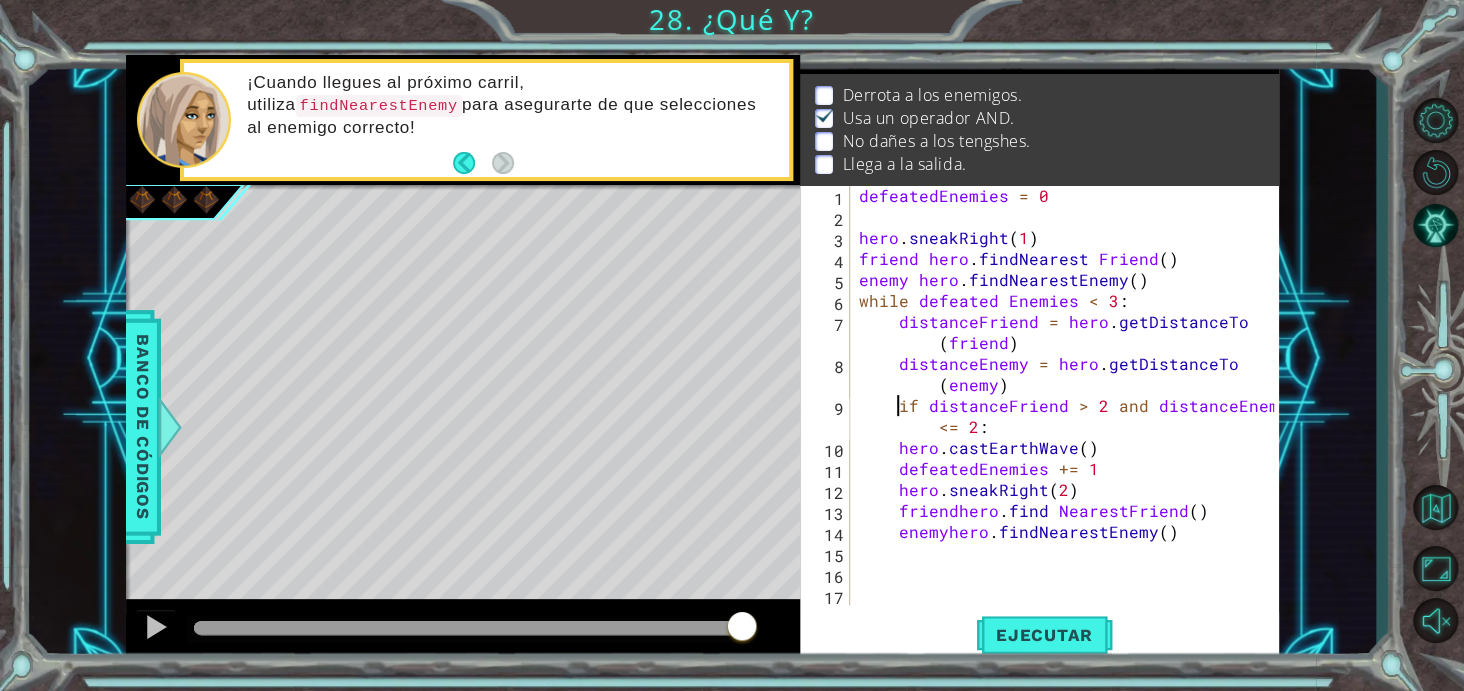 click on "defeatedEnemies   =   0 hero . sneakRight ( 1 ) friend   hero . findNearest   Friend ( ) enemy   hero . findNearestEnemy ( ) while   defeated   [PERSON_NAME]   <   3 :      distanceFriend   =   hero . getDistanceTo          ( friend )      distanceEnemy   =   hero . getDistanceTo          ( enemy )      if   distanceFriend   >   2   and   distanceEnemy            <=   2 :      hero . [PERSON_NAME] ( )      defeatedEnemies   +=   1      hero . sneakRight ( 2 )      friendhero . find   NearestFriend ( )      enemyhero . findNearestEnemy ( )" at bounding box center (1069, 416) 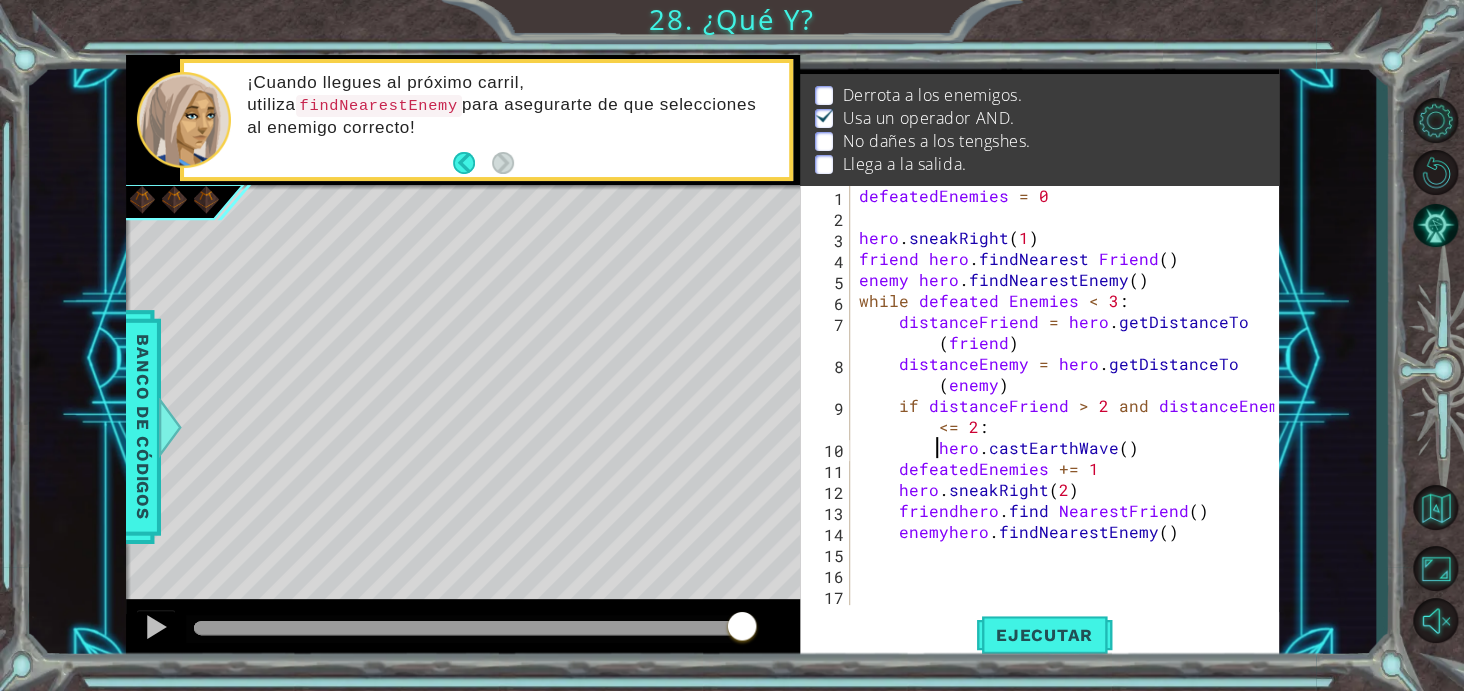 click on "defeatedEnemies   =   0 hero . sneakRight ( 1 ) friend   hero . findNearest   Friend ( ) enemy   hero . findNearestEnemy ( ) while   defeated   [PERSON_NAME]   <   3 :      distanceFriend   =   hero . getDistanceTo          ( friend )      distanceEnemy   =   hero . getDistanceTo          ( enemy )      if   distanceFriend   >   2   and   distanceEnemy            <=   2 :          hero . [PERSON_NAME] ( )      defeatedEnemies   +=   1      hero . sneakRight ( 2 )      friendhero . find   NearestFriend ( )      enemyhero . findNearestEnemy ( )" at bounding box center [1069, 416] 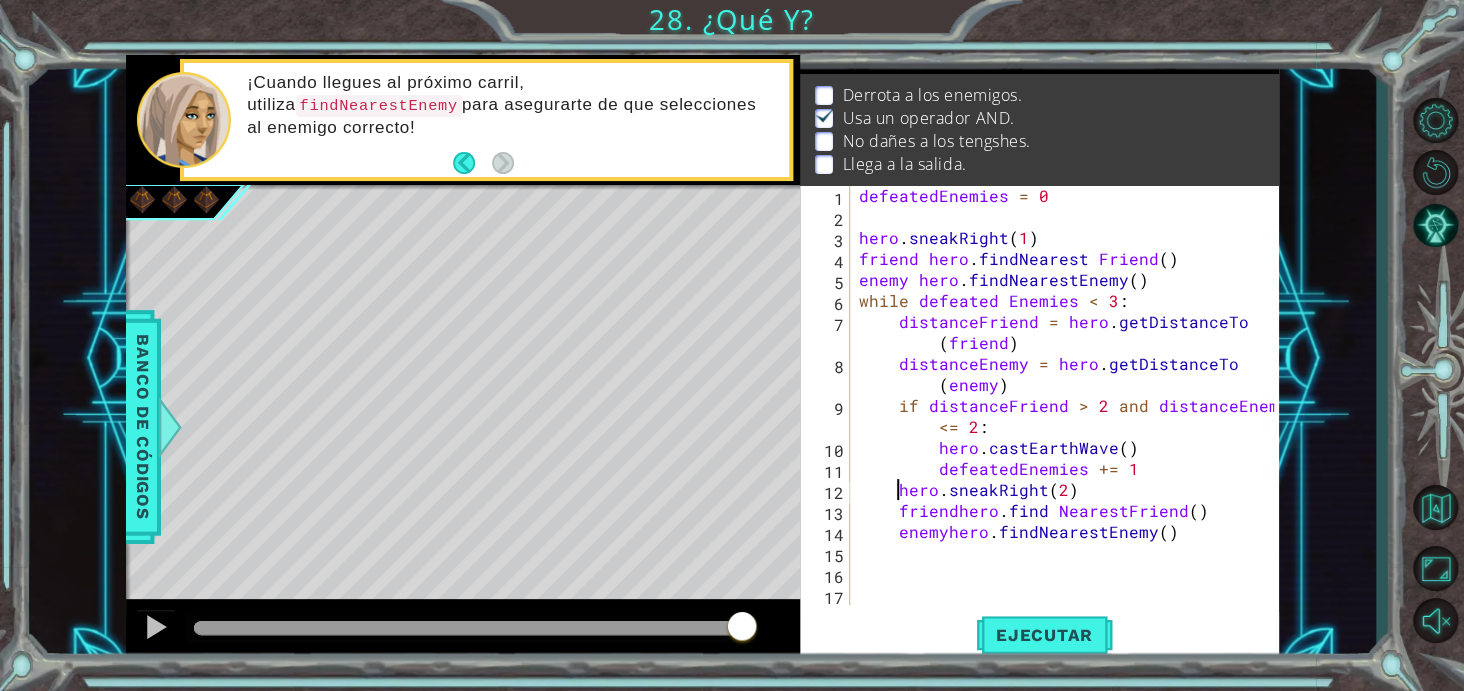 click on "defeatedEnemies   =   0 hero . sneakRight ( 1 ) friend   hero . findNearest   Friend ( ) enemy   hero . findNearestEnemy ( ) while   defeated   [PERSON_NAME]   <   3 :      distanceFriend   =   hero . getDistanceTo          ( friend )      distanceEnemy   =   hero . getDistanceTo          ( enemy )      if   distanceFriend   >   2   and   distanceEnemy            <=   2 :          hero . [PERSON_NAME] ( )          defeatedEnemies   +=   1      hero . sneakRight ( 2 )      friendhero . find   NearestFriend ( )      enemyhero . findNearestEnemy ( )" at bounding box center [1069, 416] 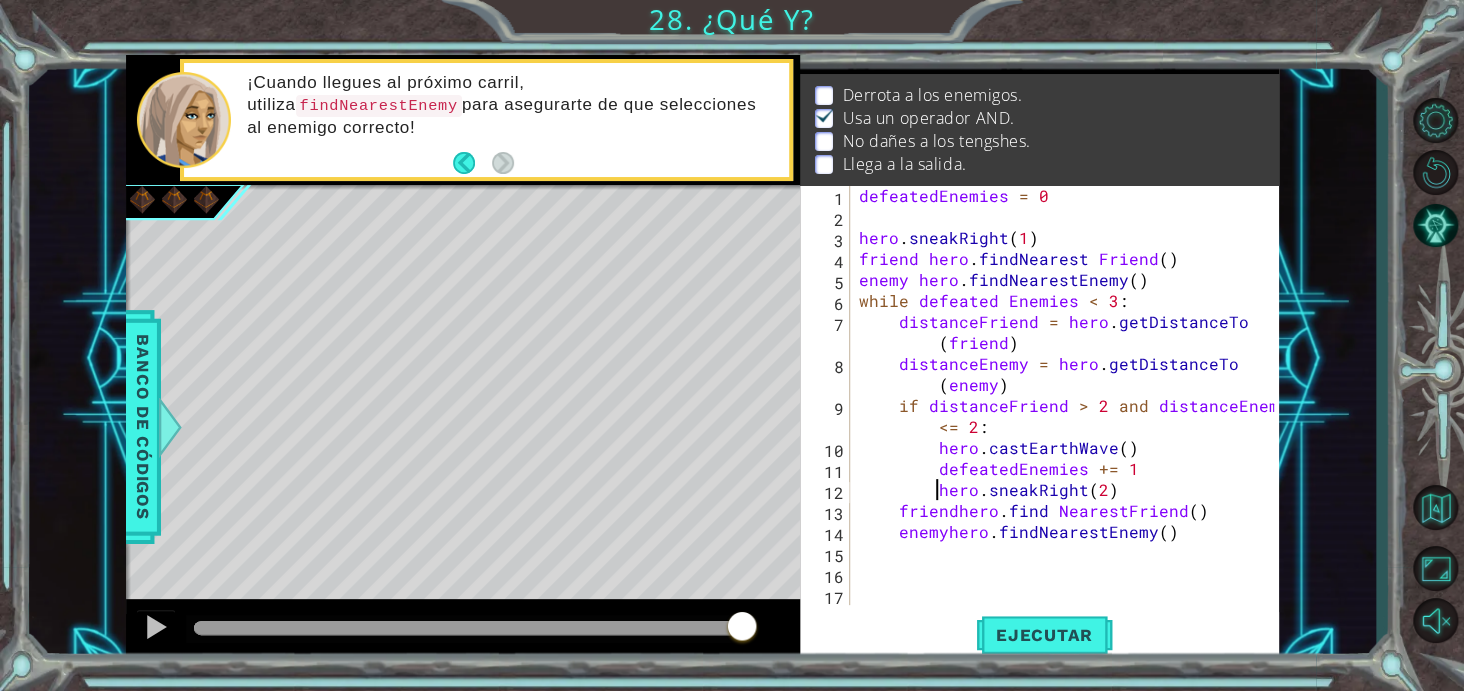 click on "defeatedEnemies   =   0 hero . sneakRight ( 1 ) friend   hero . findNearest   Friend ( ) enemy   hero . findNearestEnemy ( ) while   defeated   [PERSON_NAME]   <   3 :      distanceFriend   =   hero . getDistanceTo          ( friend )      distanceEnemy   =   hero . getDistanceTo          ( enemy )      if   distanceFriend   >   2   and   distanceEnemy            <=   2 :          hero . [PERSON_NAME] ( )          defeatedEnemies   +=   1          hero . sneakRight ( 2 )      friendhero . find   NearestFriend ( )      enemyhero . findNearestEnemy ( )" at bounding box center (1069, 416) 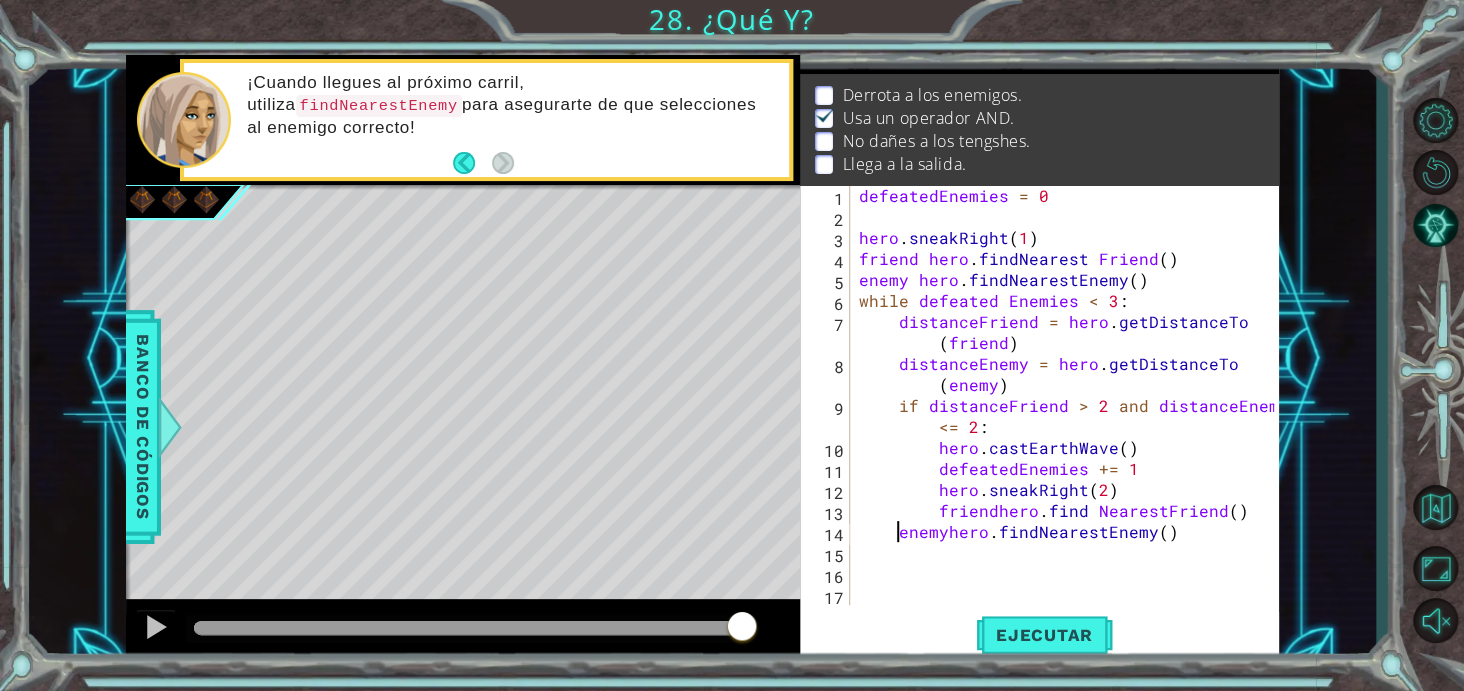 click on "defeatedEnemies   =   0 hero . sneakRight ( 1 ) friend   hero . findNearest   Friend ( ) enemy   hero . findNearestEnemy ( ) while   defeated   [PERSON_NAME]   <   3 :      distanceFriend   =   hero . getDistanceTo          ( friend )      distanceEnemy   =   hero . getDistanceTo          ( enemy )      if   distanceFriend   >   2   and   distanceEnemy            <=   2 :          hero . [PERSON_NAME] ( )          defeatedEnemies   +=   1          hero . sneakRight ( 2 )          friendhero . find   NearestFriend ( )      enemyhero . findNearestEnemy ( )" at bounding box center (1069, 416) 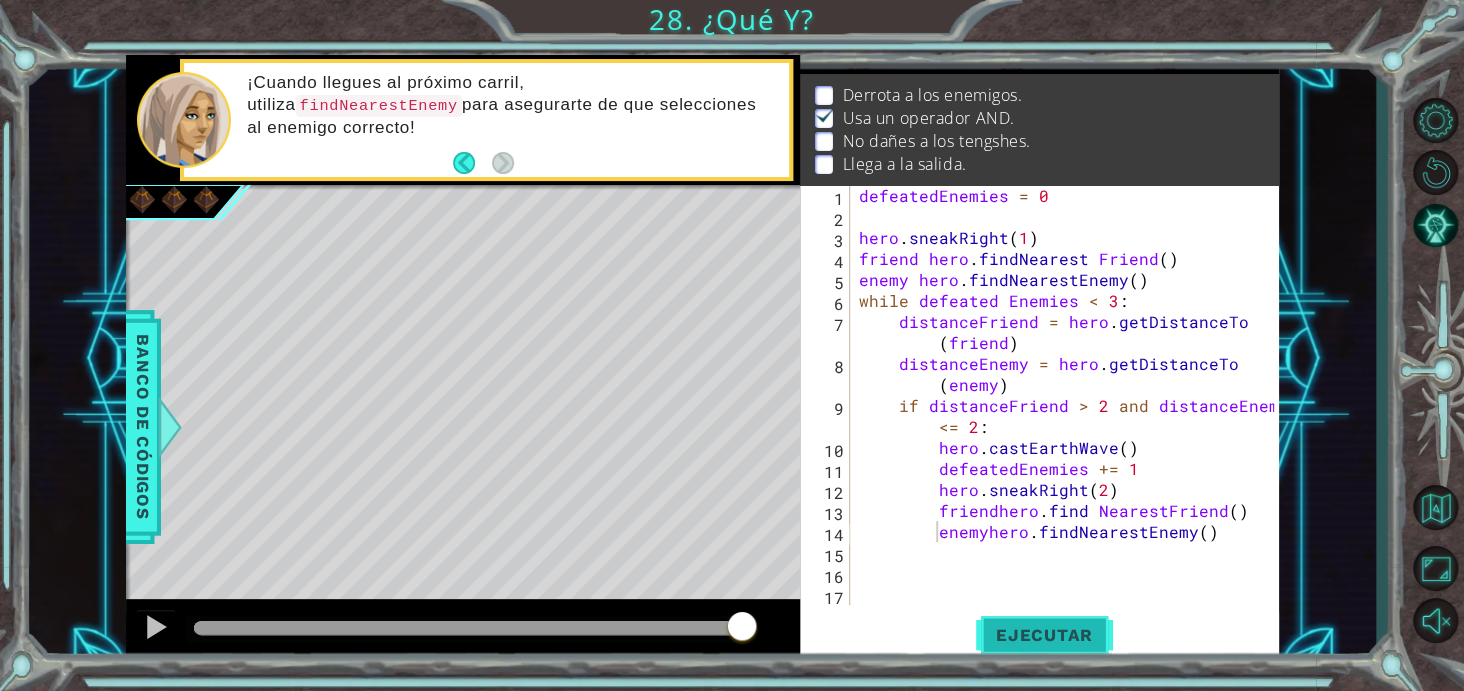 click on "Ejecutar" at bounding box center [1044, 635] 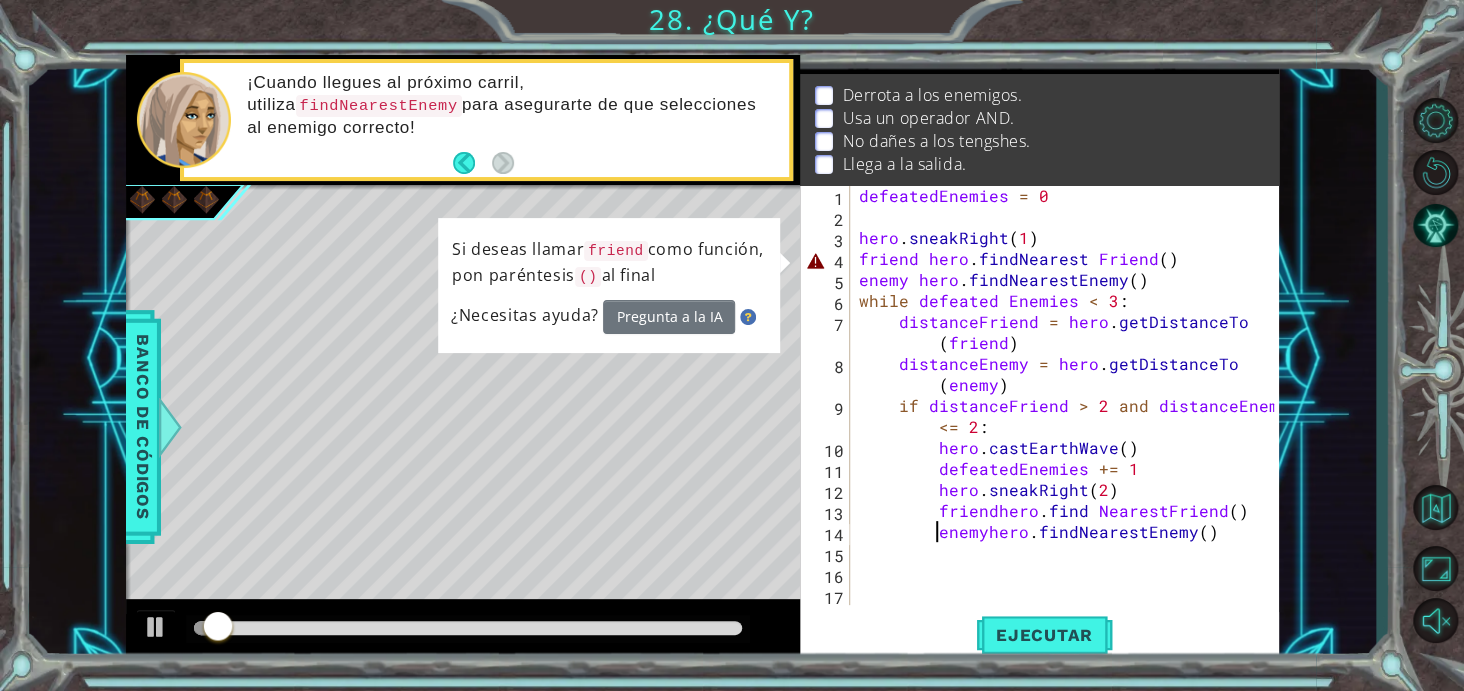click on "defeatedEnemies   =   0 hero . sneakRight ( 1 ) friend   hero . findNearest   Friend ( ) enemy   hero . findNearestEnemy ( ) while   defeated   [PERSON_NAME]   <   3 :      distanceFriend   =   hero . getDistanceTo          ( friend )      distanceEnemy   =   hero . getDistanceTo          ( enemy )      if   distanceFriend   >   2   and   distanceEnemy            <=   2 :          hero . [PERSON_NAME] ( )          defeatedEnemies   +=   1          hero . sneakRight ( 2 )          friendhero . find   NearestFriend ( )          enemyhero . findNearestEnemy ( )" at bounding box center (1069, 416) 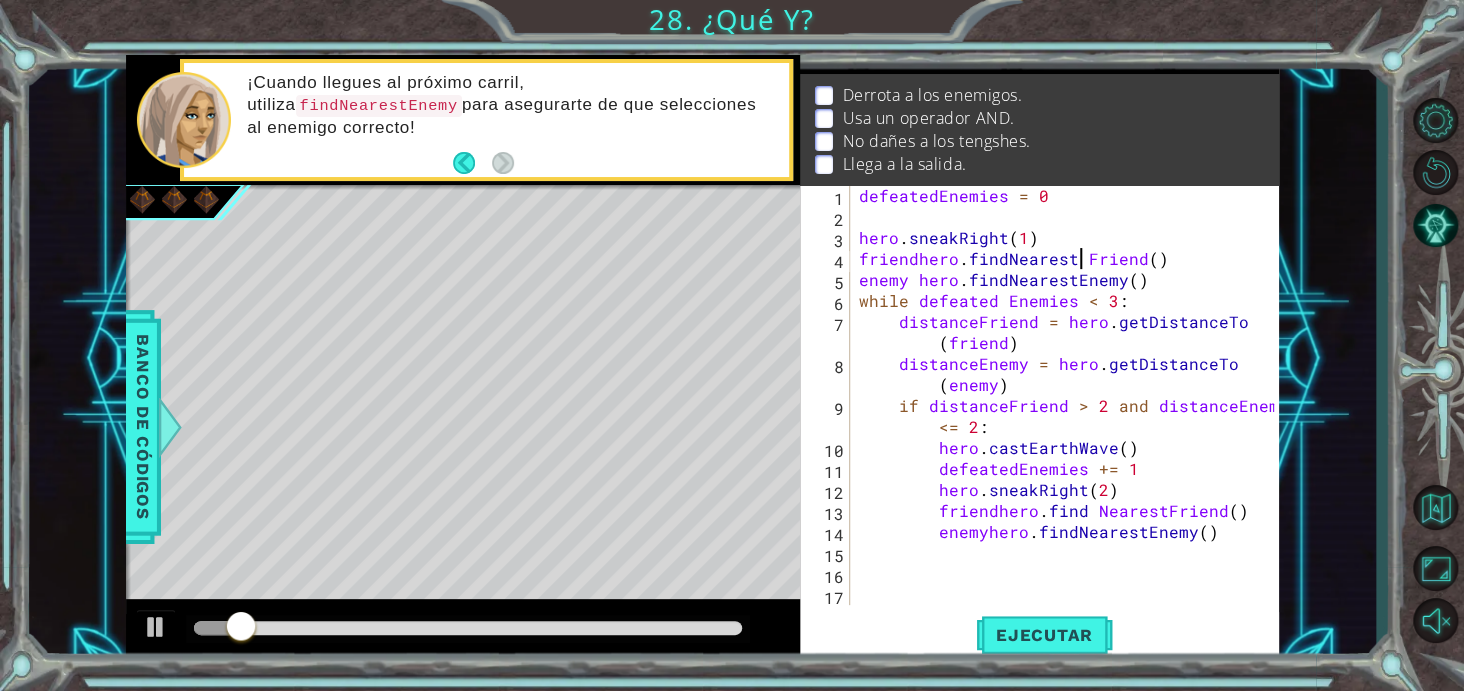 click on "defeatedEnemies   =   0 hero . sneakRight ( 1 ) friendhero . findNearest   Friend ( ) enemy   hero . findNearestEnemy ( ) while   defeated   [PERSON_NAME]   <   3 :      distanceFriend   =   hero . getDistanceTo          ( friend )      distanceEnemy   =   hero . getDistanceTo          ( enemy )      if   distanceFriend   >   2   and   distanceEnemy            <=   2 :          hero . [PERSON_NAME] ( )          defeatedEnemies   +=   1          hero . sneakRight ( 2 )          friendhero . find   NearestFriend ( )          enemyhero . findNearestEnemy ( )" at bounding box center [1069, 416] 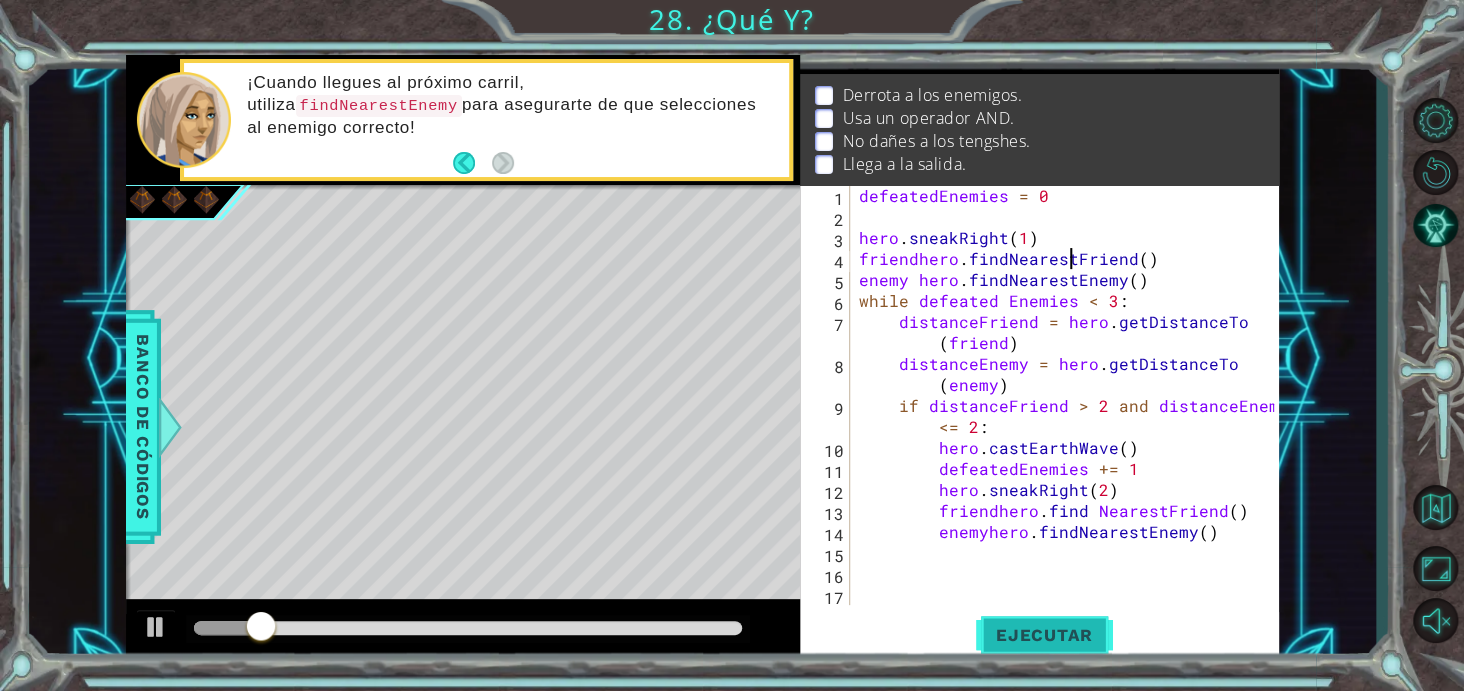 click on "Ejecutar" at bounding box center (1044, 635) 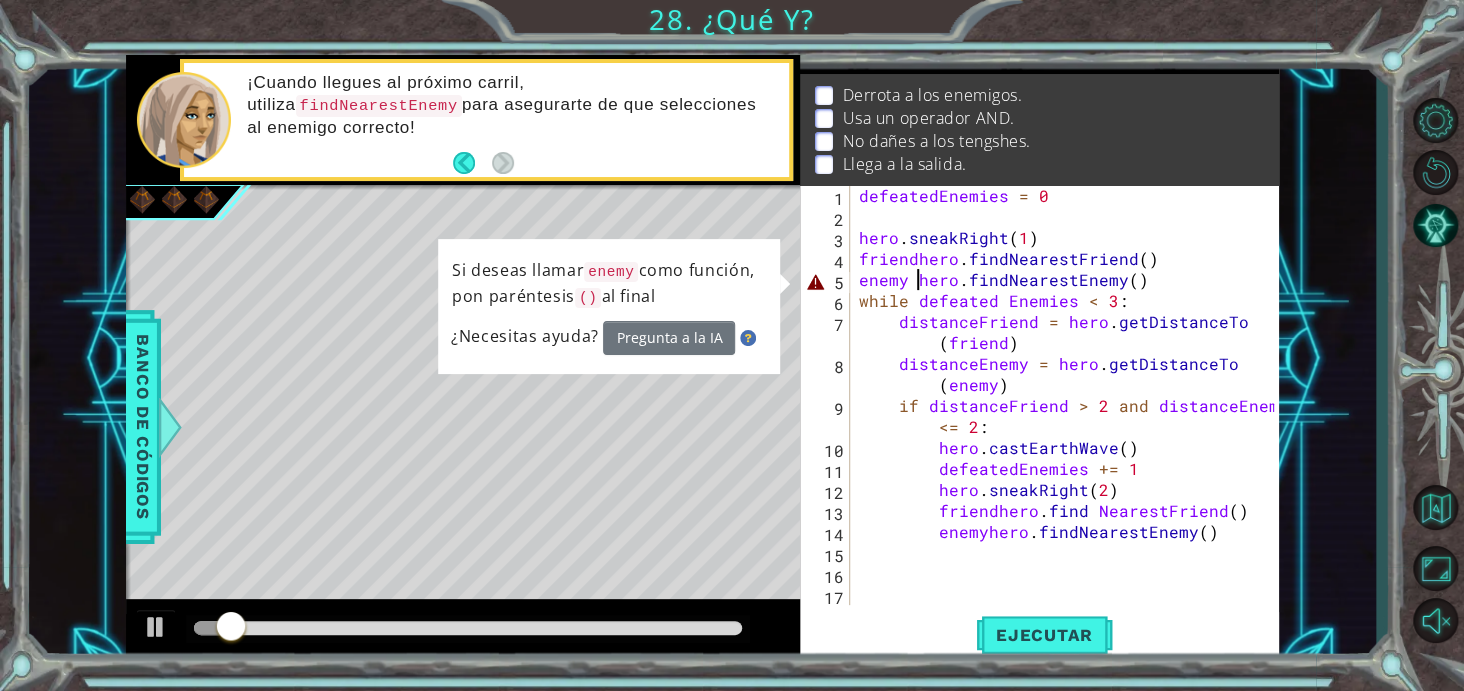click on "defeatedEnemies   =   0 hero . sneakRight ( 1 ) friendhero . findNearestFriend ( ) enemy   hero . findNearestEnemy ( ) while   defeated   [PERSON_NAME]   <   3 :      distanceFriend   =   hero . getDistanceTo          ( friend )      distanceEnemy   =   hero . getDistanceTo          ( enemy )      if   distanceFriend   >   2   and   distanceEnemy            <=   2 :          hero . [PERSON_NAME] ( )          defeatedEnemies   +=   1          hero . sneakRight ( 2 )          friendhero . find   NearestFriend ( )          enemyhero . findNearestEnemy ( )" at bounding box center (1069, 416) 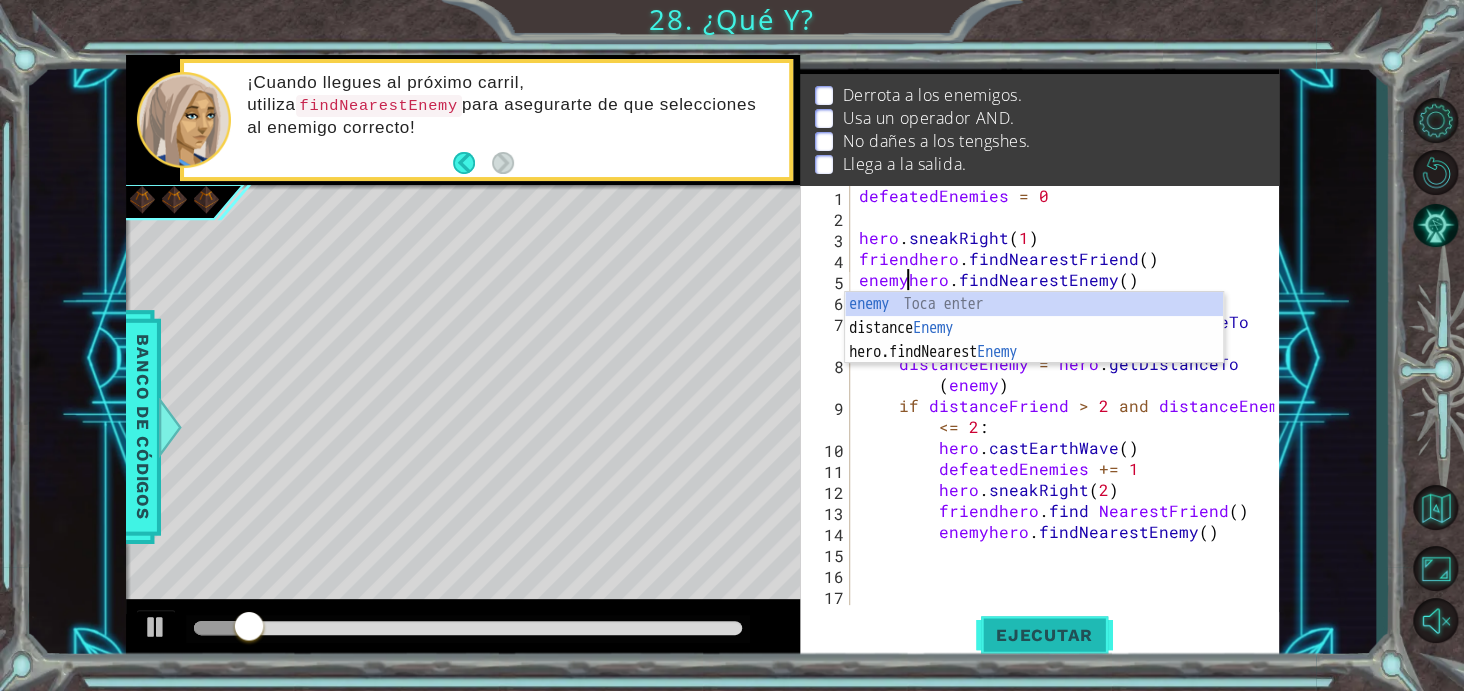 click on "Ejecutar" at bounding box center [1044, 635] 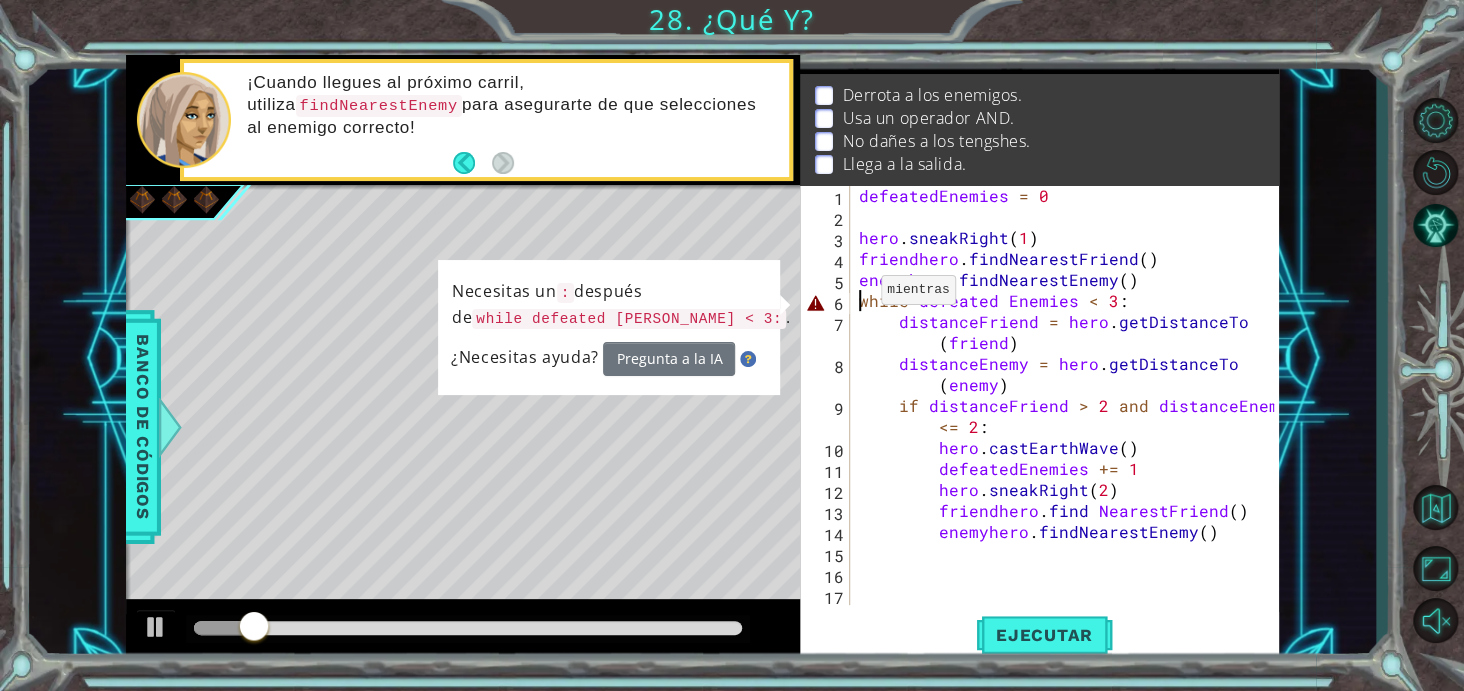 click on "defeatedEnemies   =   0 hero . sneakRight ( 1 ) friendhero . findNearestFriend ( ) enemyhero . findNearestEnemy ( ) while   defeated   [PERSON_NAME]   <   3 :      distanceFriend   =   hero . getDistanceTo          ( friend )      distanceEnemy   =   hero . getDistanceTo          ( enemy )      if   distanceFriend   >   2   and   distanceEnemy            <=   2 :          hero . [PERSON_NAME] ( )          defeatedEnemies   +=   1          hero . sneakRight ( 2 )          friendhero . find   NearestFriend ( )          enemyhero . findNearestEnemy ( )" at bounding box center (1069, 416) 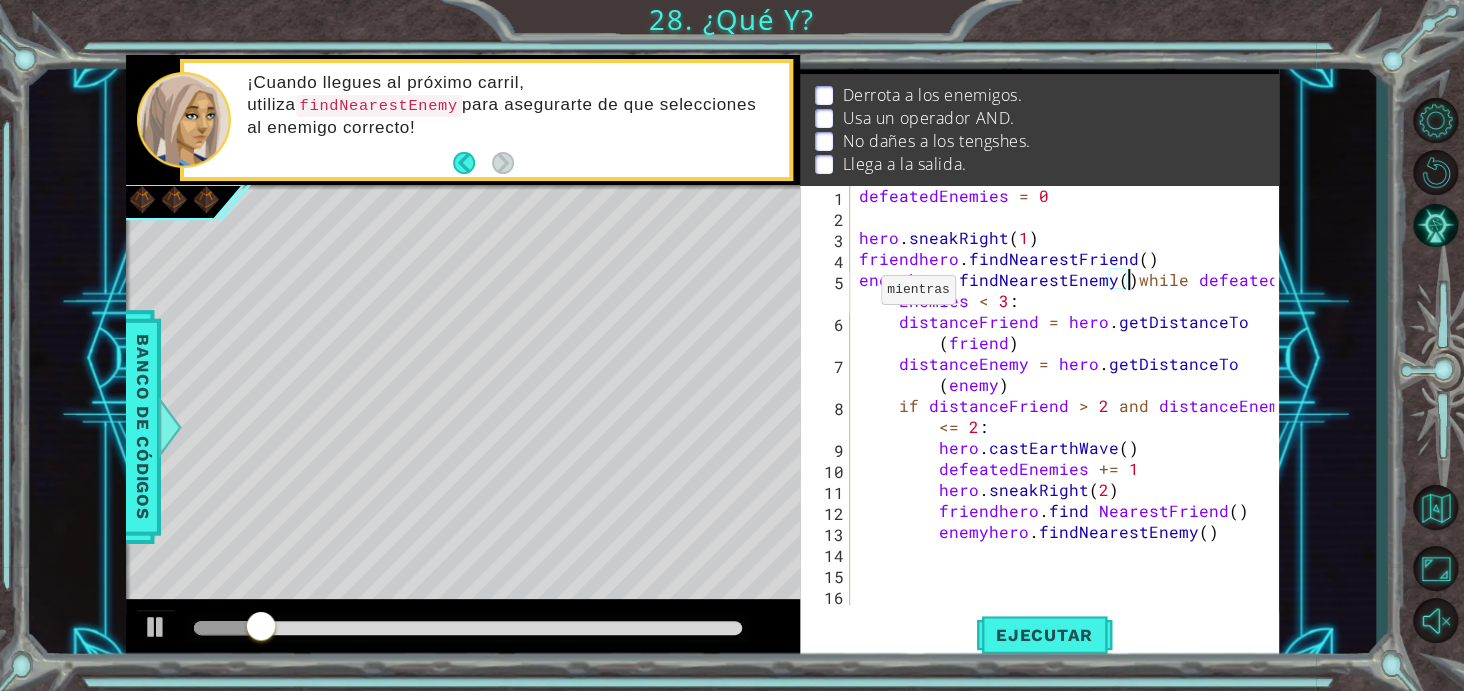 type on "while defeated [PERSON_NAME] < 3:" 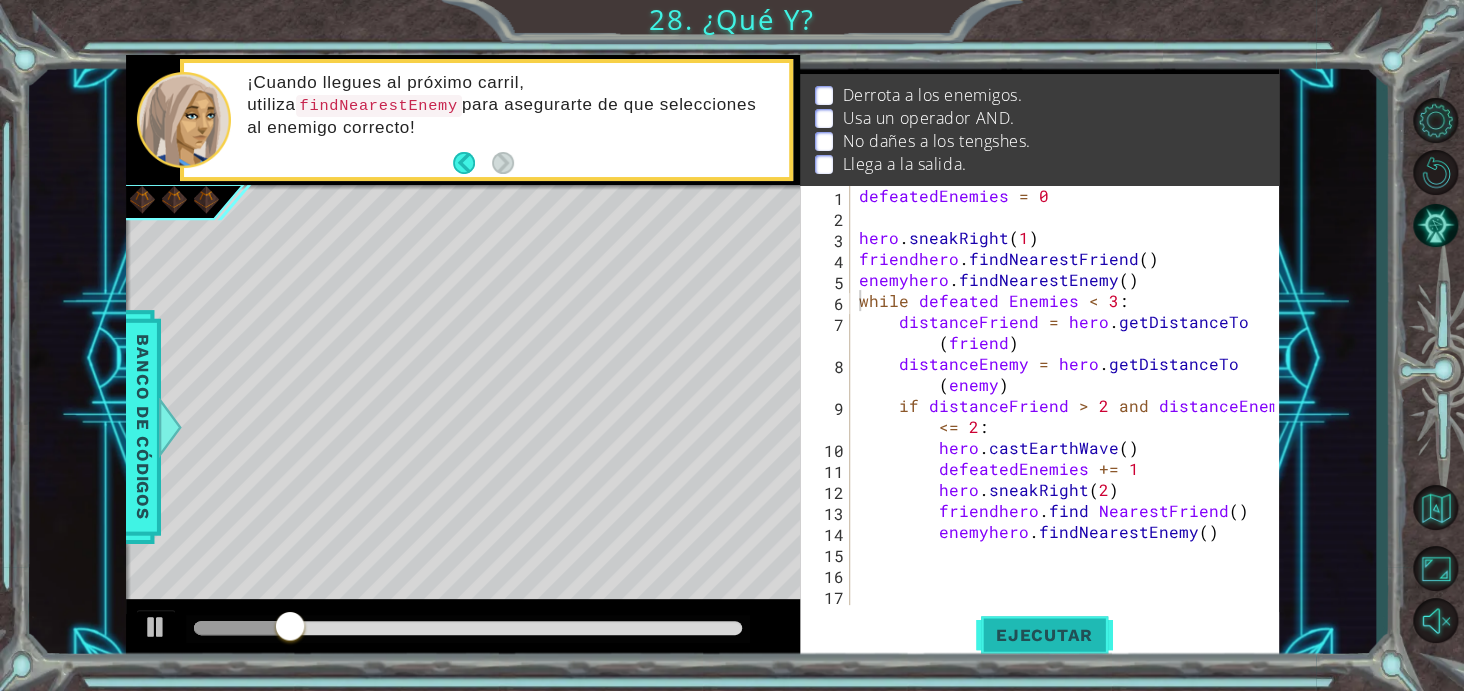 click on "Ejecutar" at bounding box center [1044, 635] 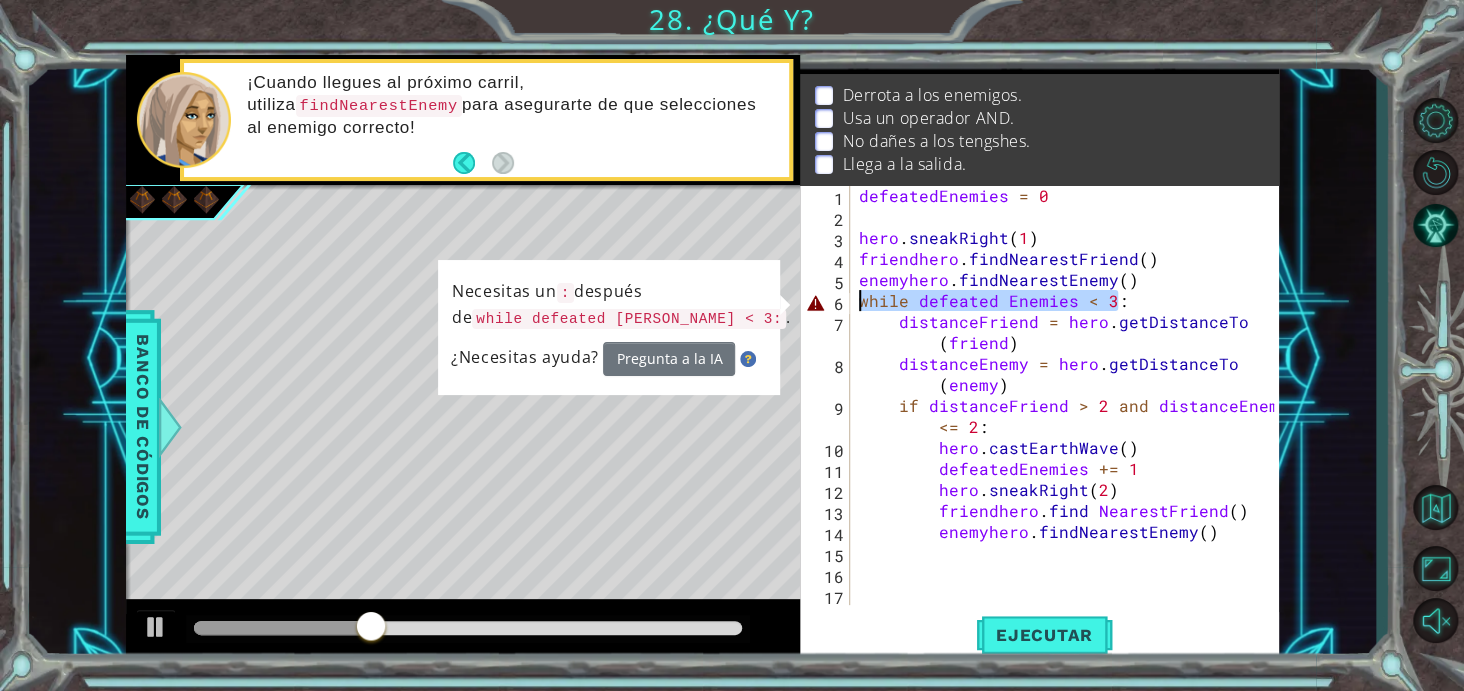 drag, startPoint x: 1121, startPoint y: 301, endPoint x: 809, endPoint y: 300, distance: 312.00162 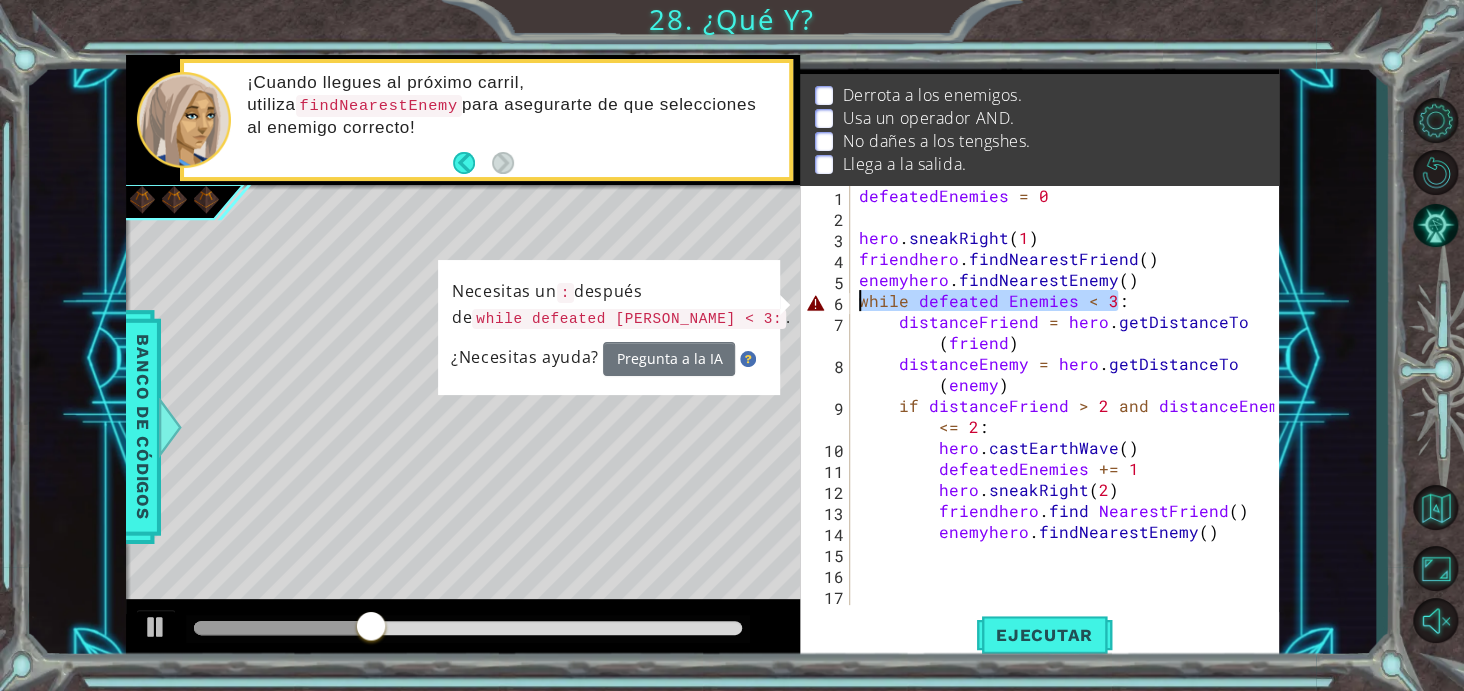 click on "while defeated [PERSON_NAME] < 3: 1 2 3 4 5 6 7 8 9 10 11 12 13 14 15 16 17 defeatedEnemies   =   0 hero . sneakRight ( 1 ) friendhero . findNearestFriend ( ) enemyhero . findNearestEnemy ( ) while   defeated   [PERSON_NAME]   <   3 :      distanceFriend   =   hero . getDistanceTo          ( friend )      distanceEnemy   =   hero . getDistanceTo          ( enemy )      if   distanceFriend   >   2   and   distanceEnemy            <=   2 :          hero . [PERSON_NAME] ( )          defeatedEnemies   +=   1          hero . sneakRight ( 2 )          friendhero . find   NearestFriend ( )          enemyhero . findNearestEnemy ( )     XXXXXXXXXXXXXXXXXXXXXXXXXXXXXXXXXXXXXXXXXXXXXXXXXXXXXXXXXXXXXXXXXXXXXXXXXXXXXXXXXXXXXXXXXXXXXXXXXXXXXXXXXXXXXXXXXXXXXXXXXXXXXXXXXXXXXXXXXXXXXXXXXXXXXXXXXXXXXXXXXXXXXXXXXXXXXXXXXXXXXXXXXXXXXXXXXXXXXXXXXXXXXXXXXXXXXXXXXXXXXXXXXXXXXXXXXXXXXXXXXXXXXXXXXXXXXXXX ... Si deseas llamar `friend` como función, pon paréntesis `()` al final" at bounding box center (1037, 395) 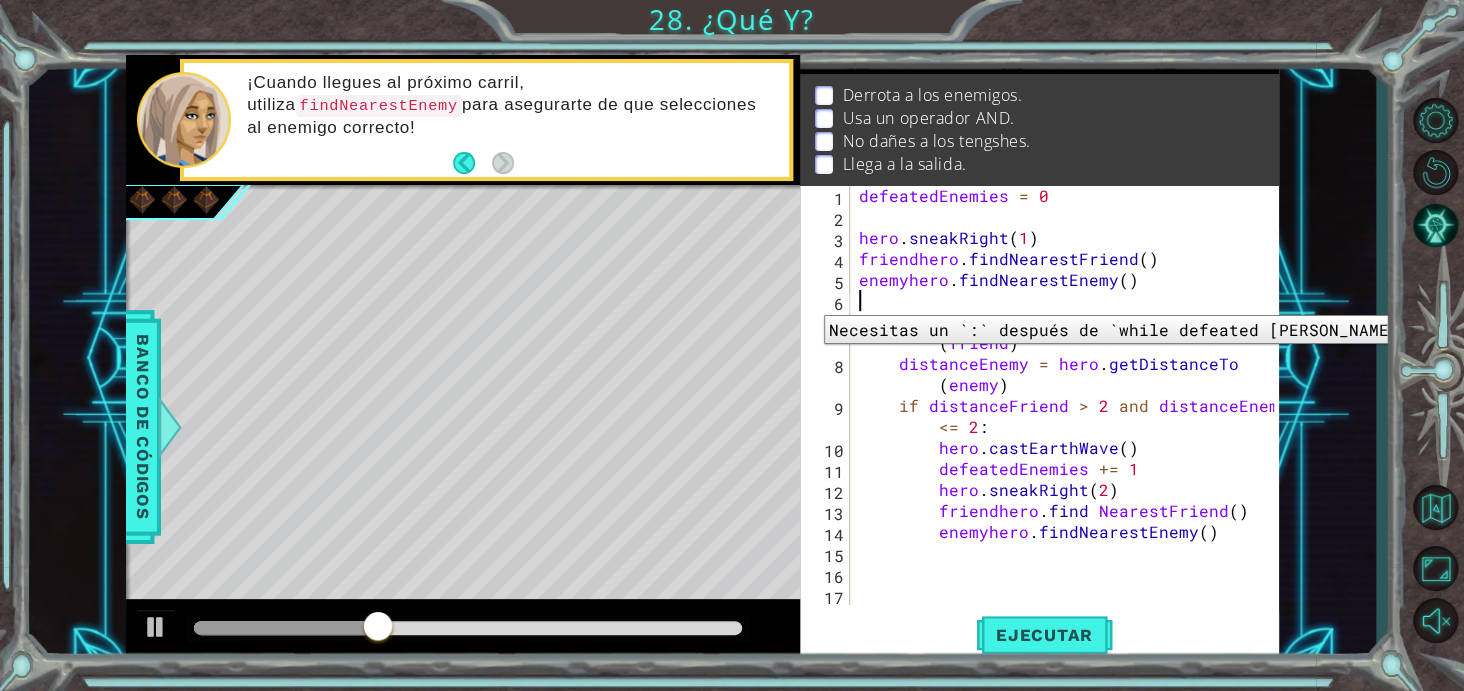 type on "enemyhero.findNearestEnemy()" 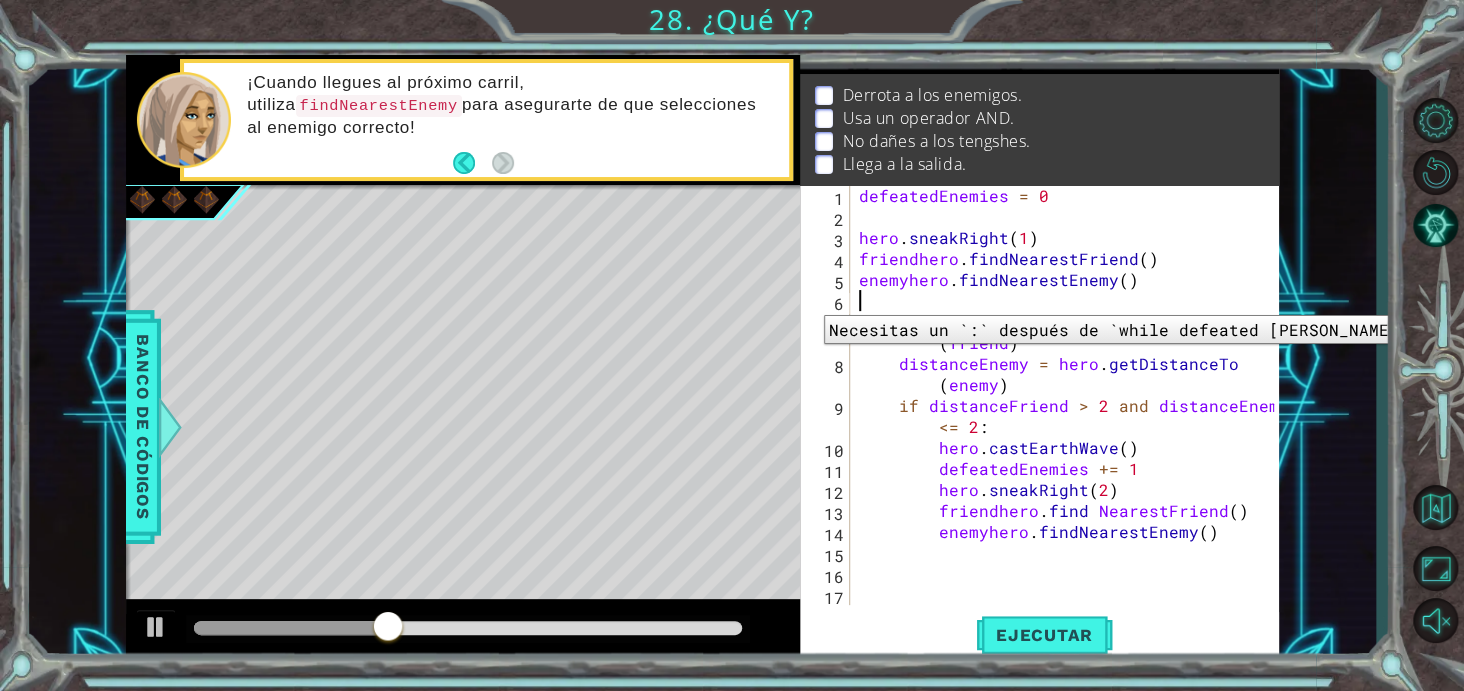 paste on "while defeatedEnemies < 3:" 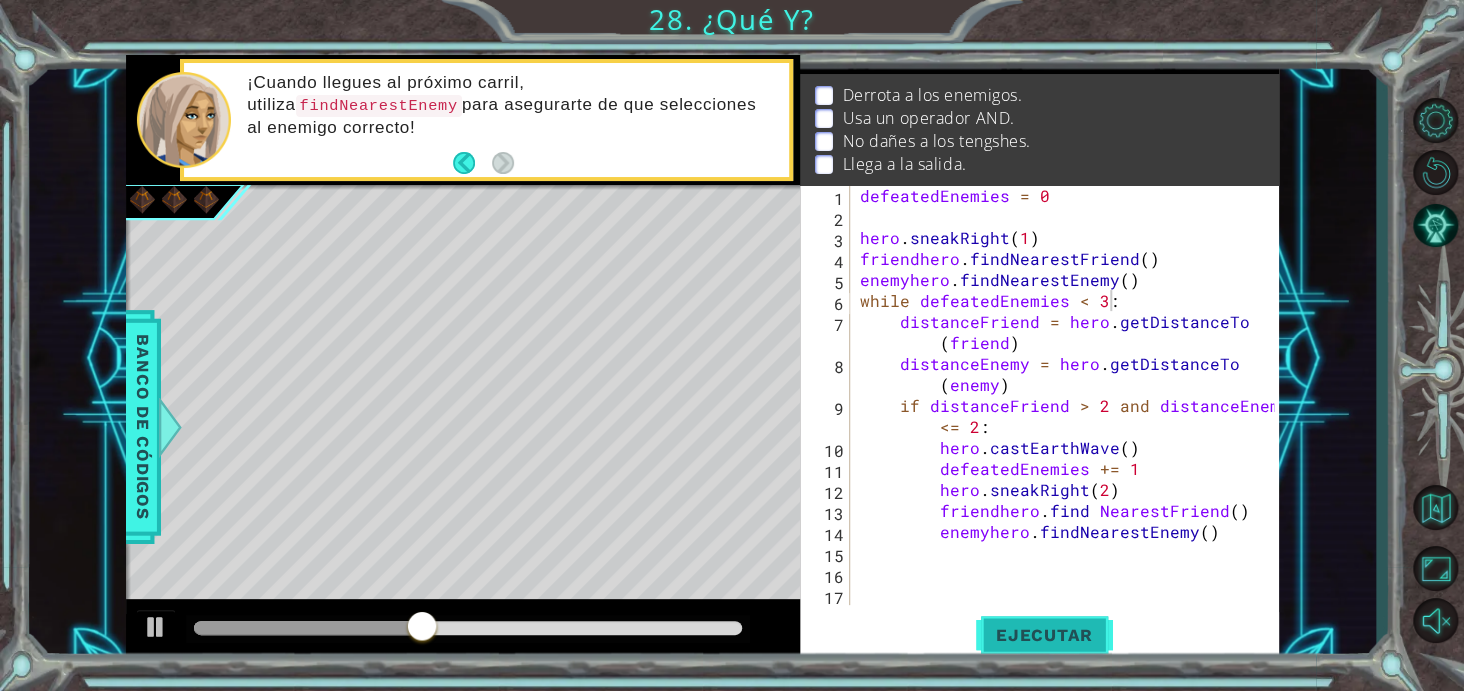 click on "Ejecutar" at bounding box center [1044, 635] 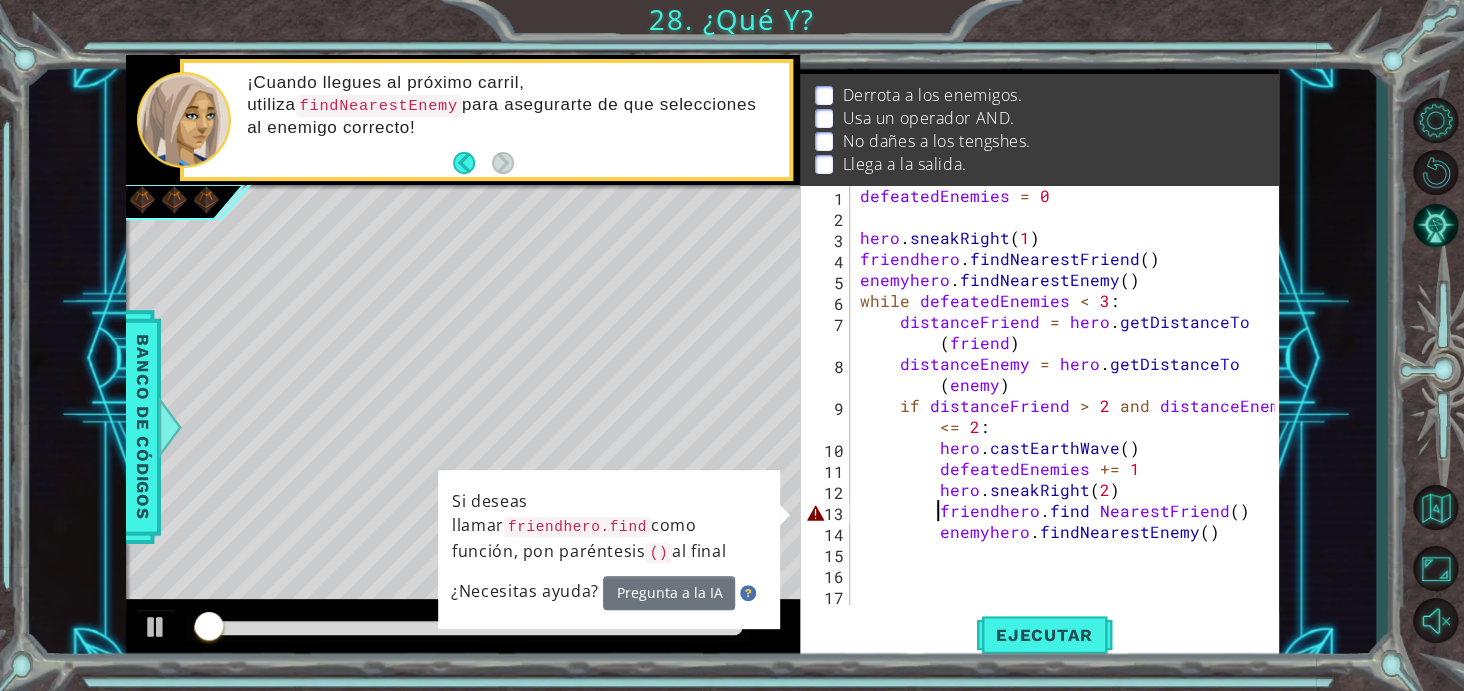 click on "defeatedEnemies   =   0 hero . sneakRight ( 1 ) friendhero . findNearestFriend ( ) enemyhero . findNearestEnemy ( ) while   defeatedEnemies   <   3 :      distanceFriend   =   hero . getDistanceTo          ( friend )      distanceEnemy   =   hero . getDistanceTo          ( enemy )      if   distanceFriend   >   2   and   distanceEnemy            <=   2 :          hero . [PERSON_NAME] ( )          defeatedEnemies   +=   1          hero . sneakRight ( 2 )          friendhero . find   NearestFriend ( )          enemyhero . findNearestEnemy ( )" at bounding box center [1070, 416] 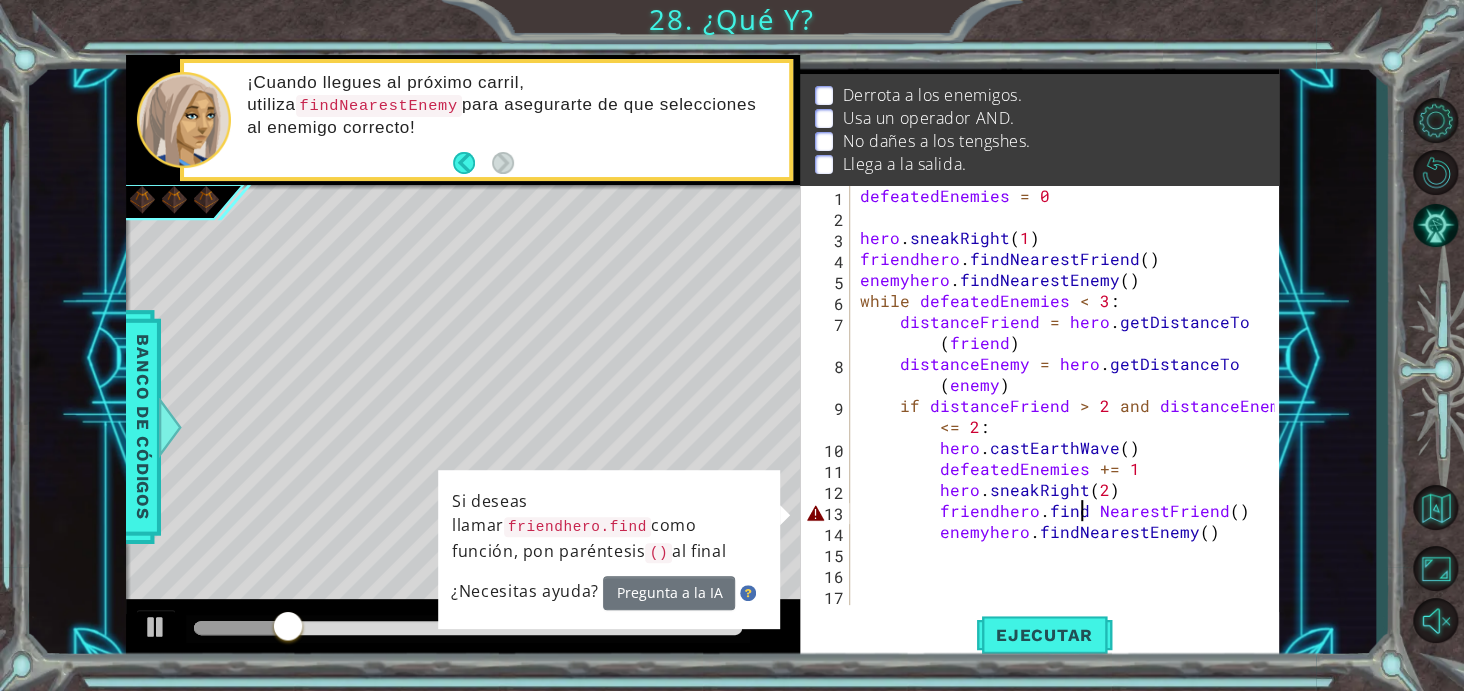 click on "defeatedEnemies   =   0 hero . sneakRight ( 1 ) friendhero . findNearestFriend ( ) enemyhero . findNearestEnemy ( ) while   defeatedEnemies   <   3 :      distanceFriend   =   hero . getDistanceTo          ( friend )      distanceEnemy   =   hero . getDistanceTo          ( enemy )      if   distanceFriend   >   2   and   distanceEnemy            <=   2 :          hero . [PERSON_NAME] ( )          defeatedEnemies   +=   1          hero . sneakRight ( 2 )          friendhero . find   NearestFriend ( )          enemyhero . findNearestEnemy ( )" at bounding box center (1070, 416) 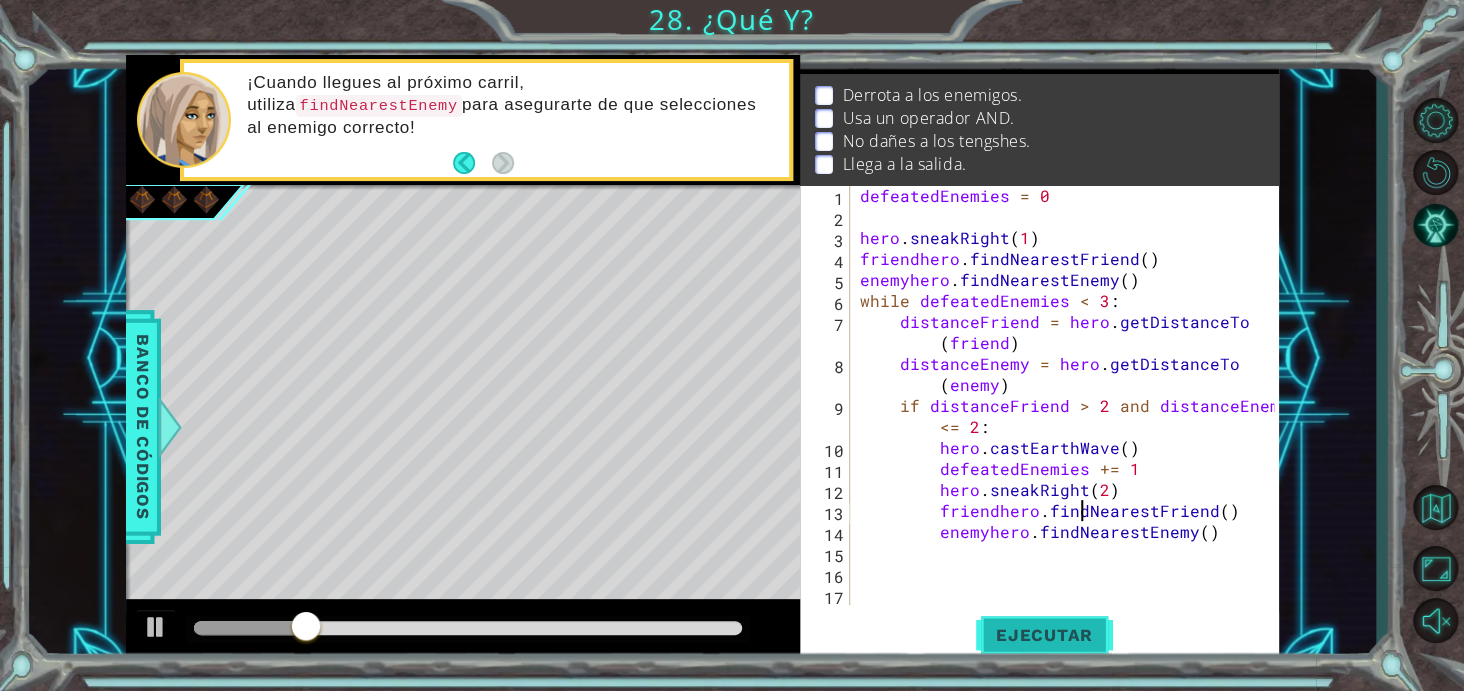 click on "Ejecutar" at bounding box center (1044, 635) 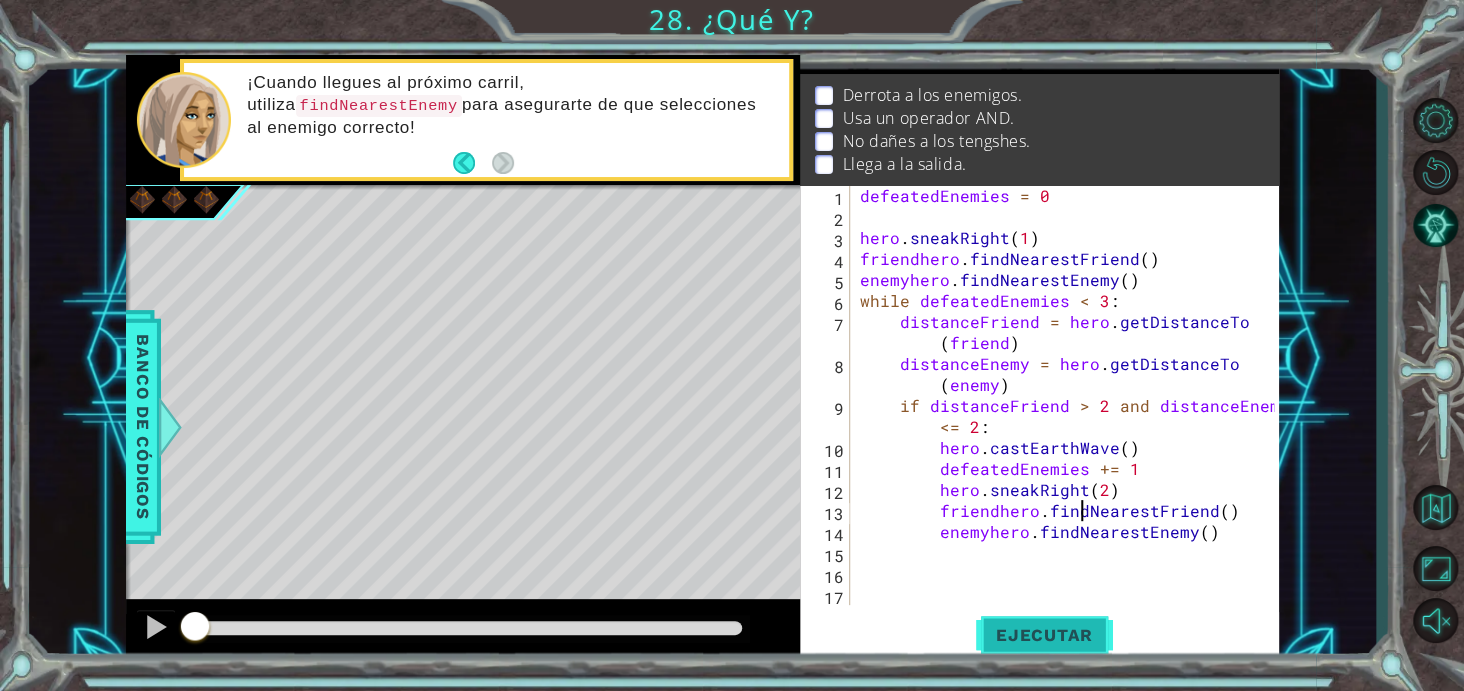 click on "Ejecutar" at bounding box center [1044, 635] 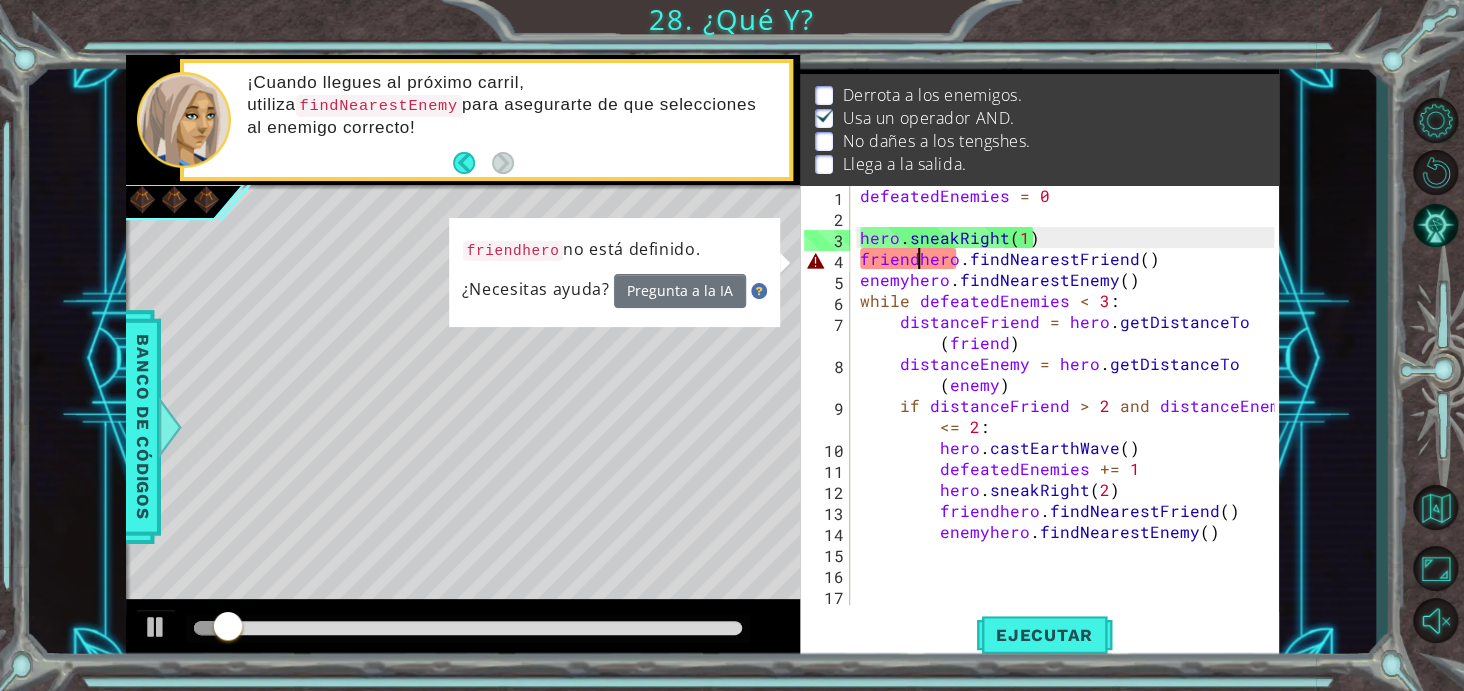 click on "defeatedEnemies   =   0 hero . sneakRight ( 1 ) friendhero . findNearestFriend ( ) enemyhero . findNearestEnemy ( ) while   defeatedEnemies   <   3 :      distanceFriend   =   hero . getDistanceTo          ( friend )      distanceEnemy   =   hero . getDistanceTo          ( enemy )      if   distanceFriend   >   2   and   distanceEnemy            <=   2 :          hero . [PERSON_NAME] ( )          defeatedEnemies   +=   1          hero . sneakRight ( 2 )          friendhero . findNearestFriend ( )          enemyhero . findNearestEnemy ( )" at bounding box center [1070, 416] 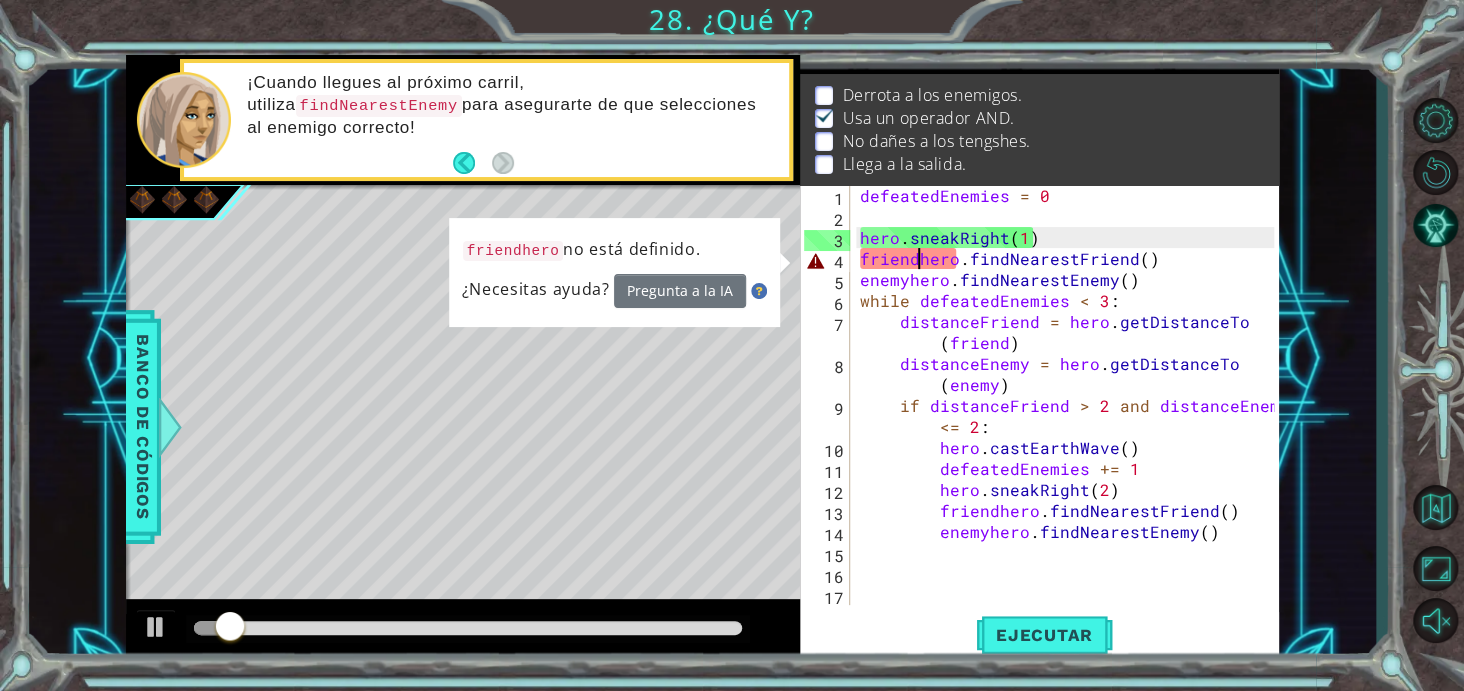 type on "friend hero.findNearestFriend()" 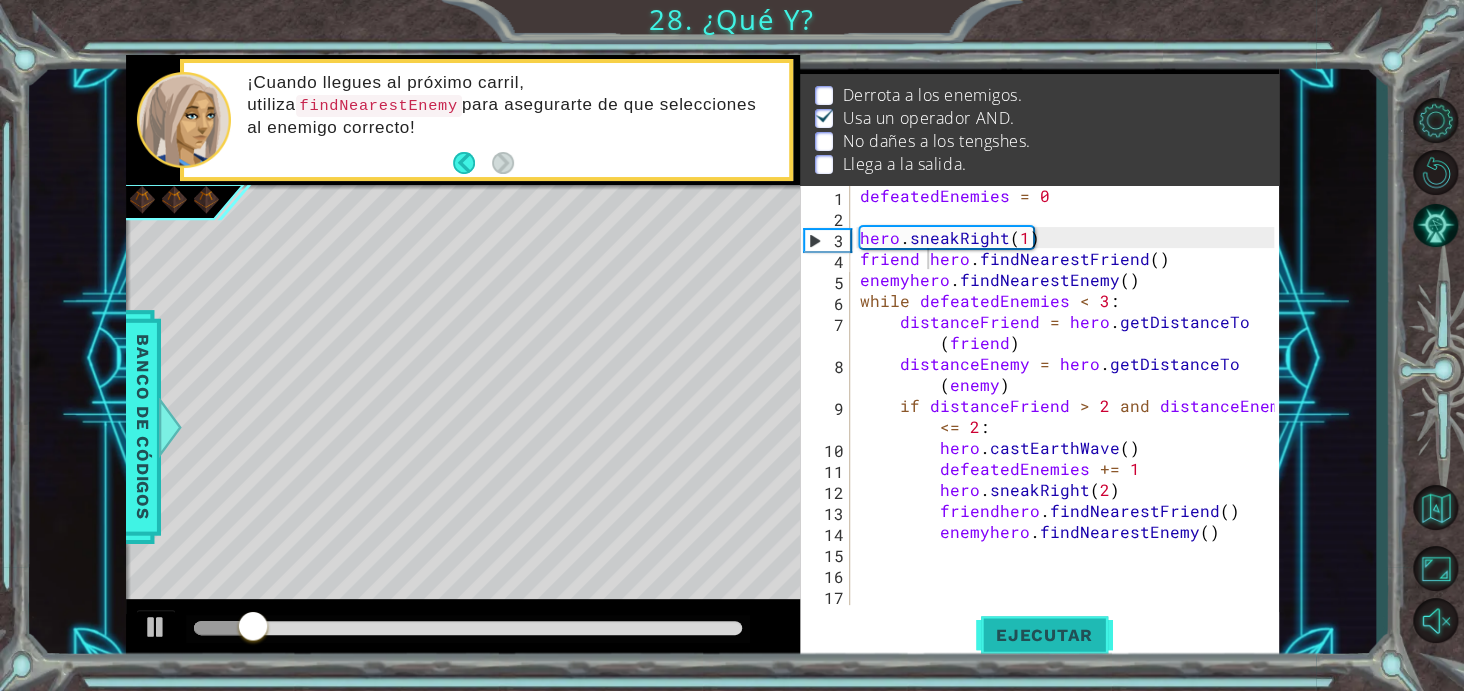 click on "Ejecutar" at bounding box center [1044, 635] 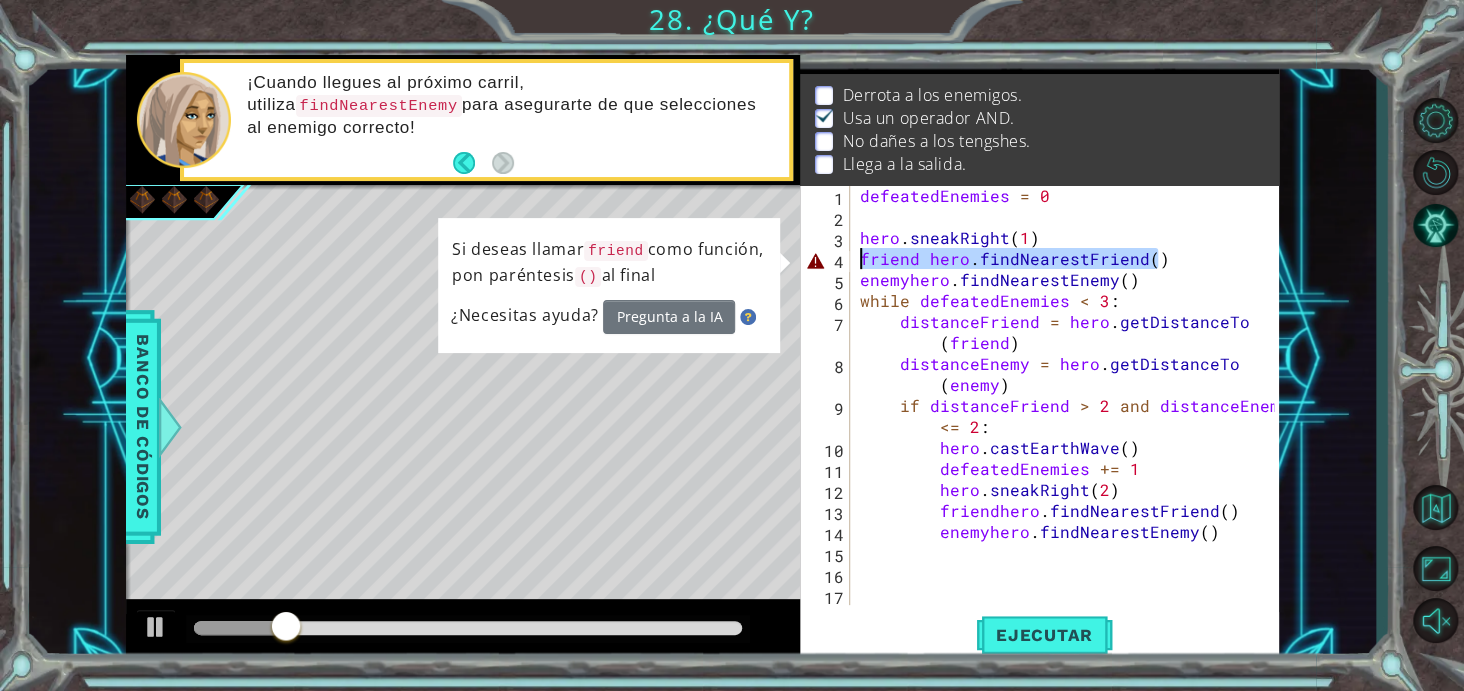 drag, startPoint x: 1162, startPoint y: 268, endPoint x: 857, endPoint y: 250, distance: 305.5307 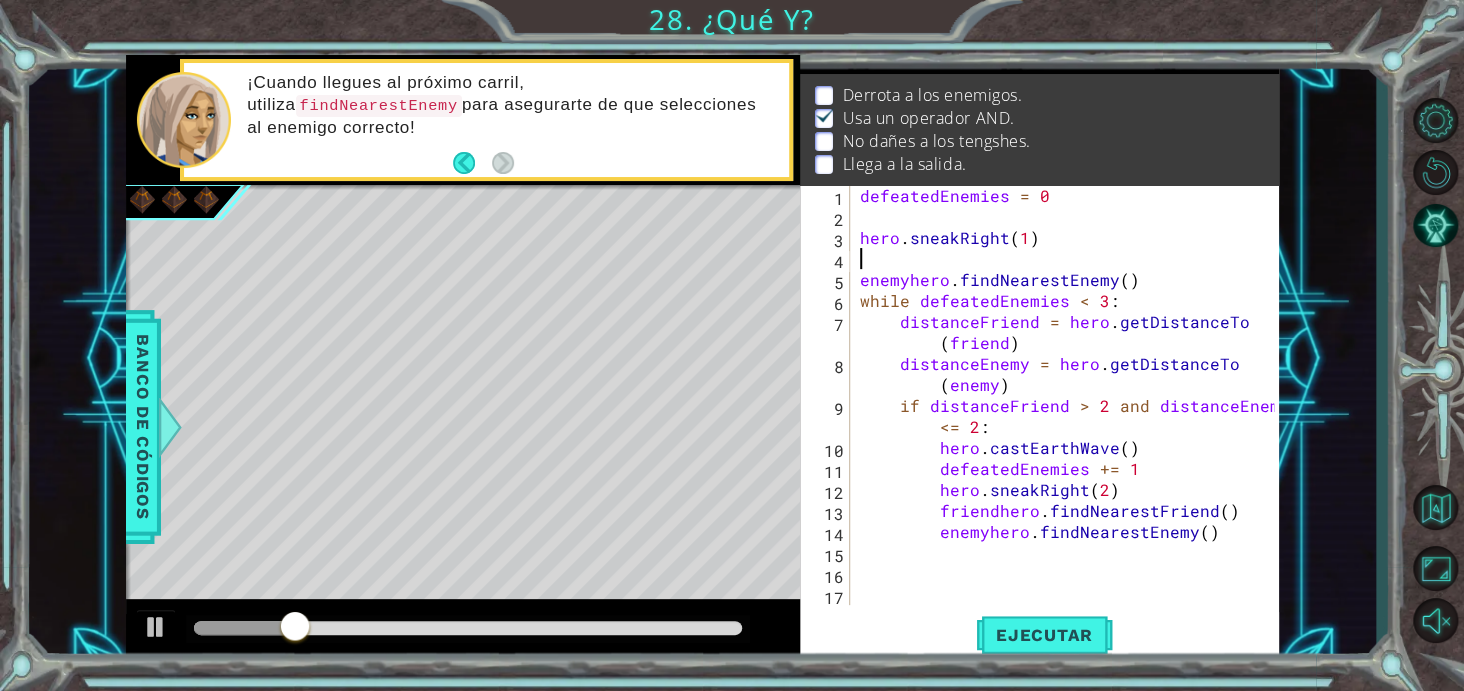 paste on "friend = hero.findNearestFriend()" 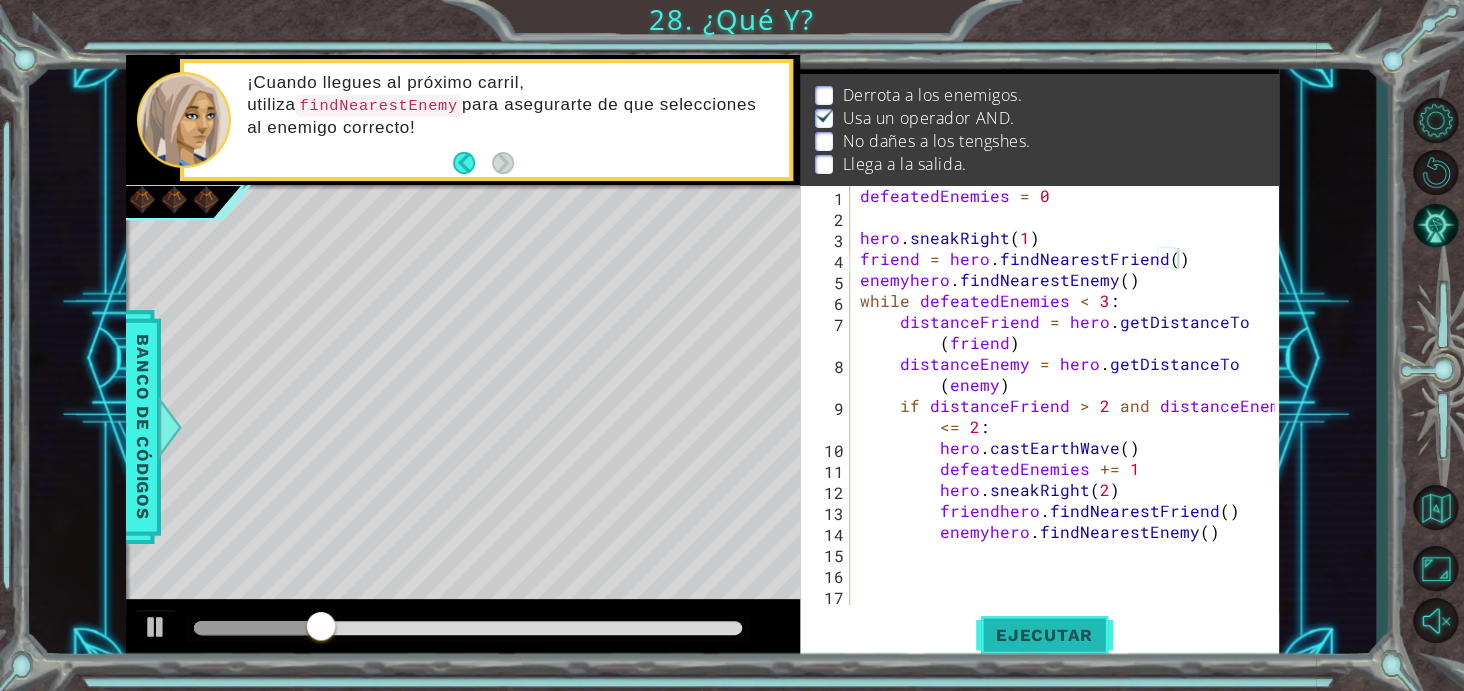 click on "Ejecutar" at bounding box center [1044, 635] 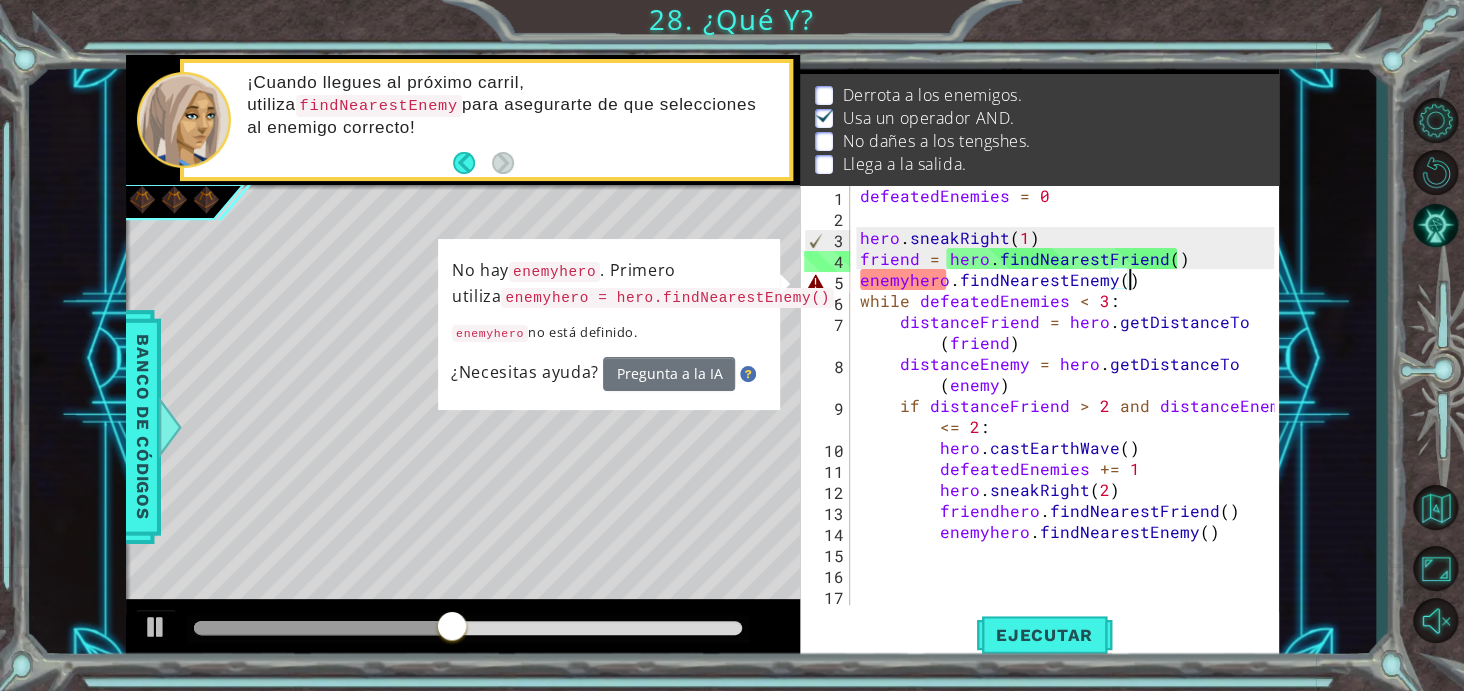 click on "defeatedEnemies   =   0 hero . sneakRight ( 1 ) friend   =   hero . findNearestFriend ( ) enemyhero . findNearestEnemy ( ) while   defeatedEnemies   <   3 :      distanceFriend   =   hero . getDistanceTo          ( friend )      distanceEnemy   =   hero . getDistanceTo          ( enemy )      if   distanceFriend   >   2   and   distanceEnemy            <=   2 :          hero . [PERSON_NAME] ( )          defeatedEnemies   +=   1          hero . sneakRight ( 2 )          friendhero . findNearestFriend ( )          enemyhero . findNearestEnemy ( )" at bounding box center (1070, 416) 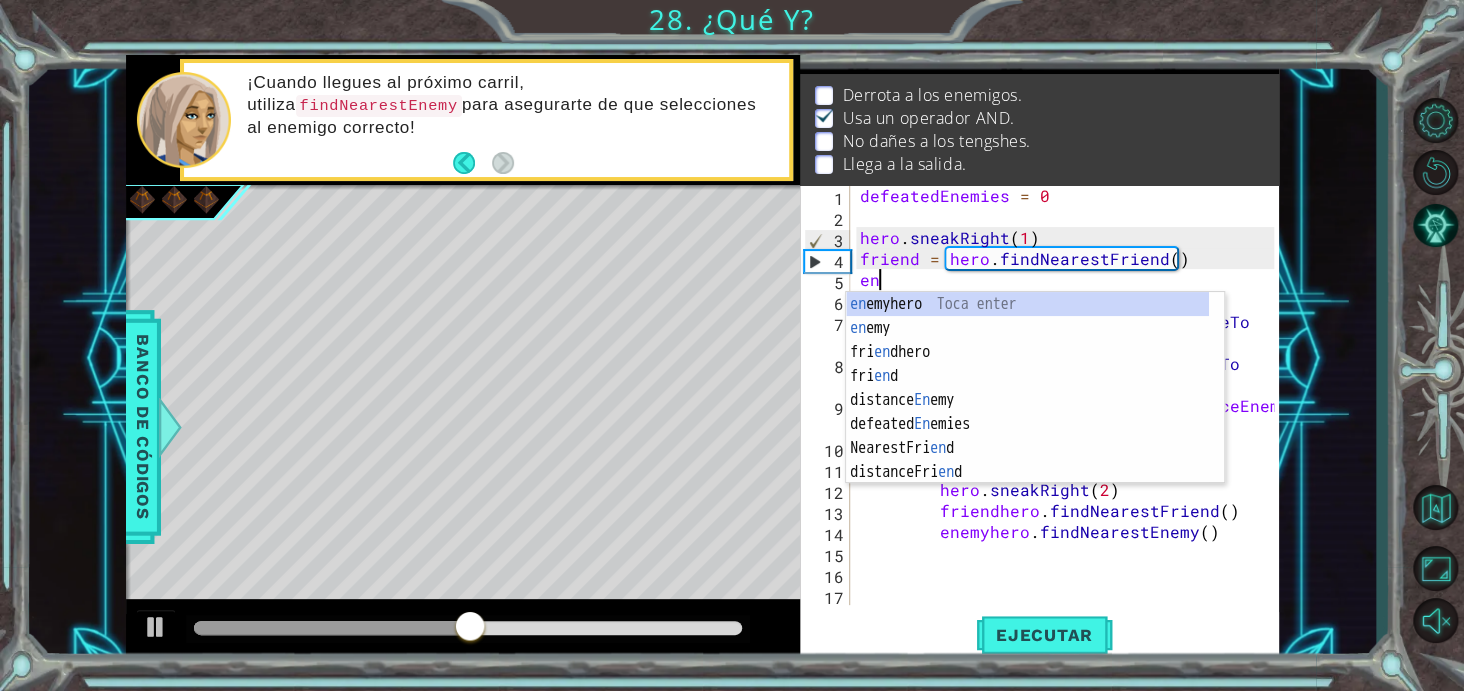 type on "e" 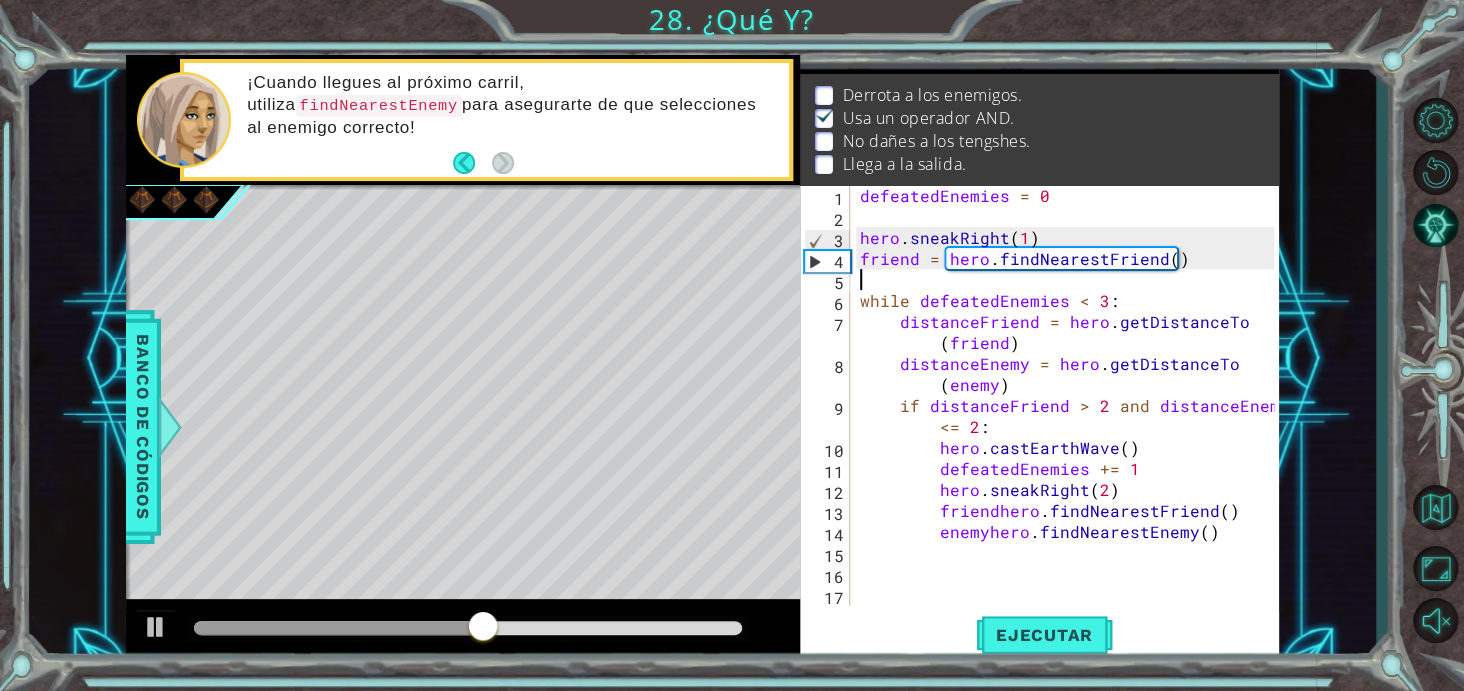 type on "friend = hero.findNearestFriend()" 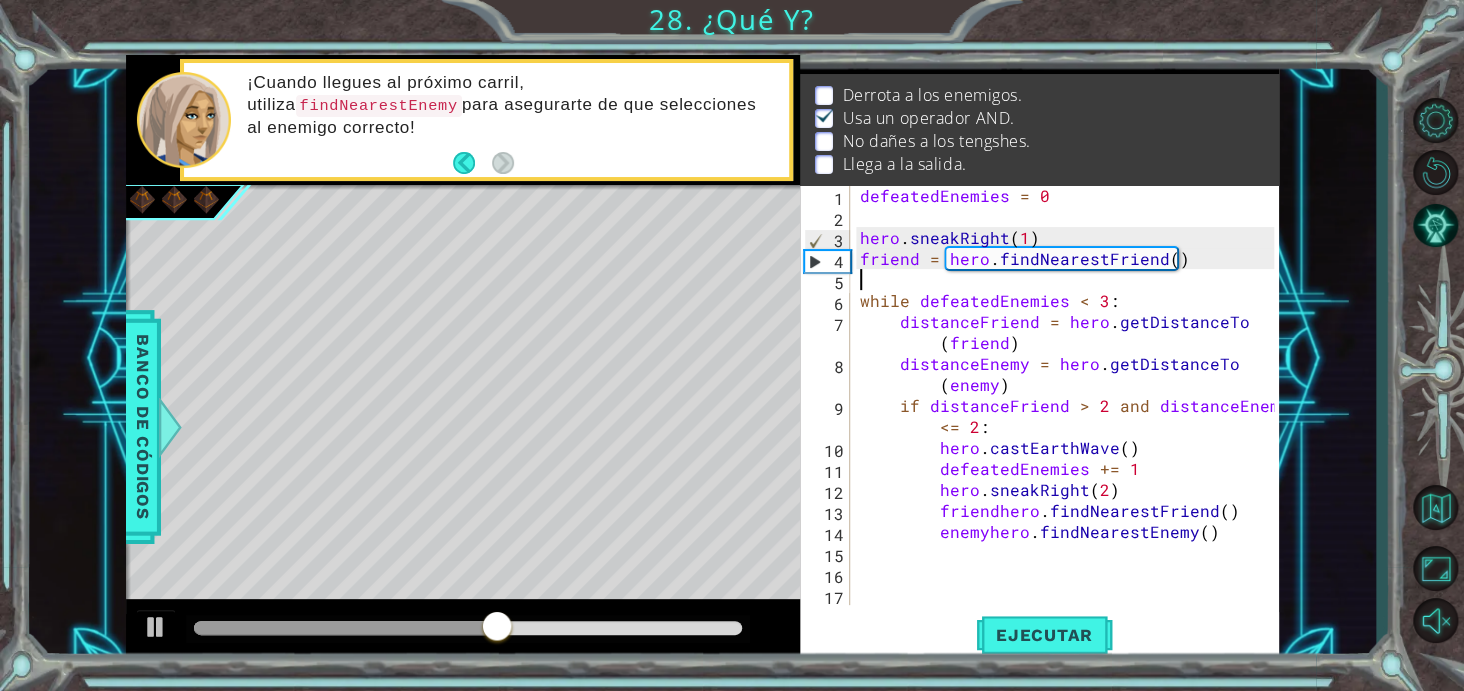 paste on "enemy = hero.findNearestEnemy()" 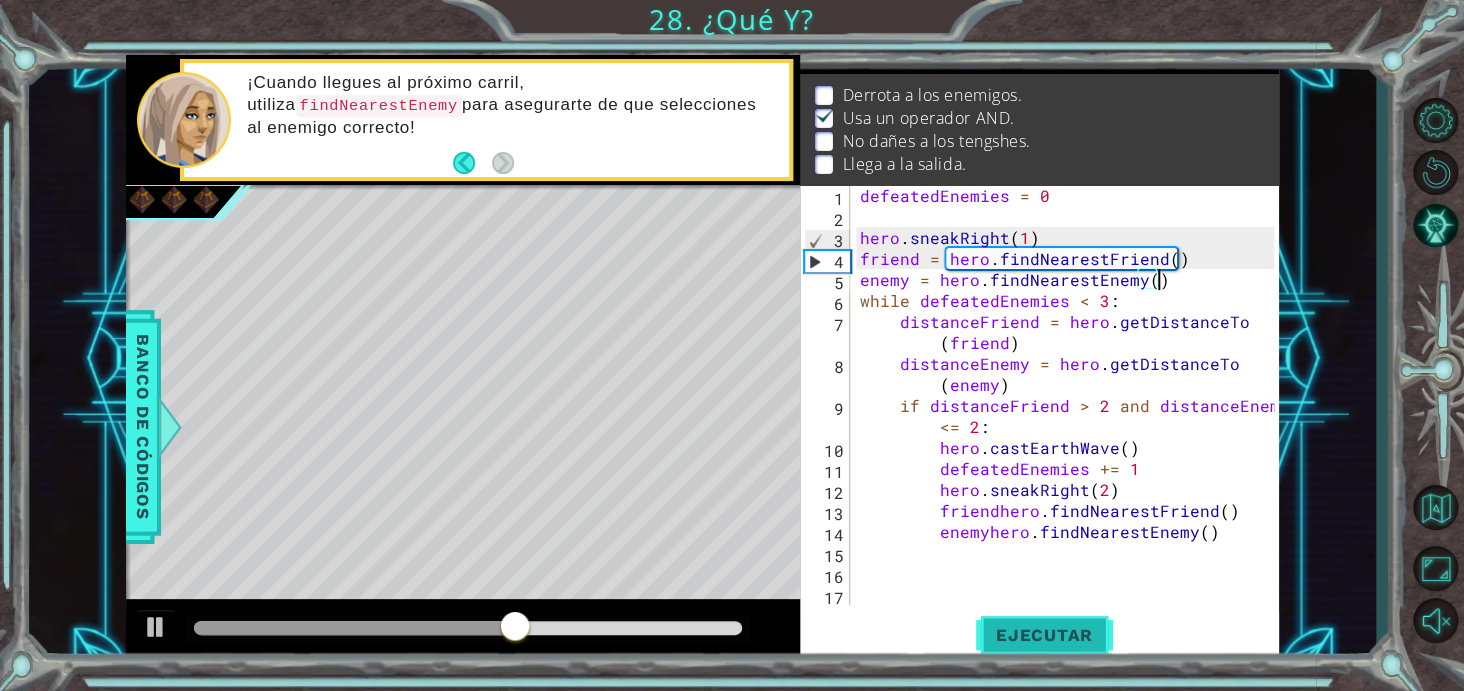 click on "Ejecutar" at bounding box center [1044, 635] 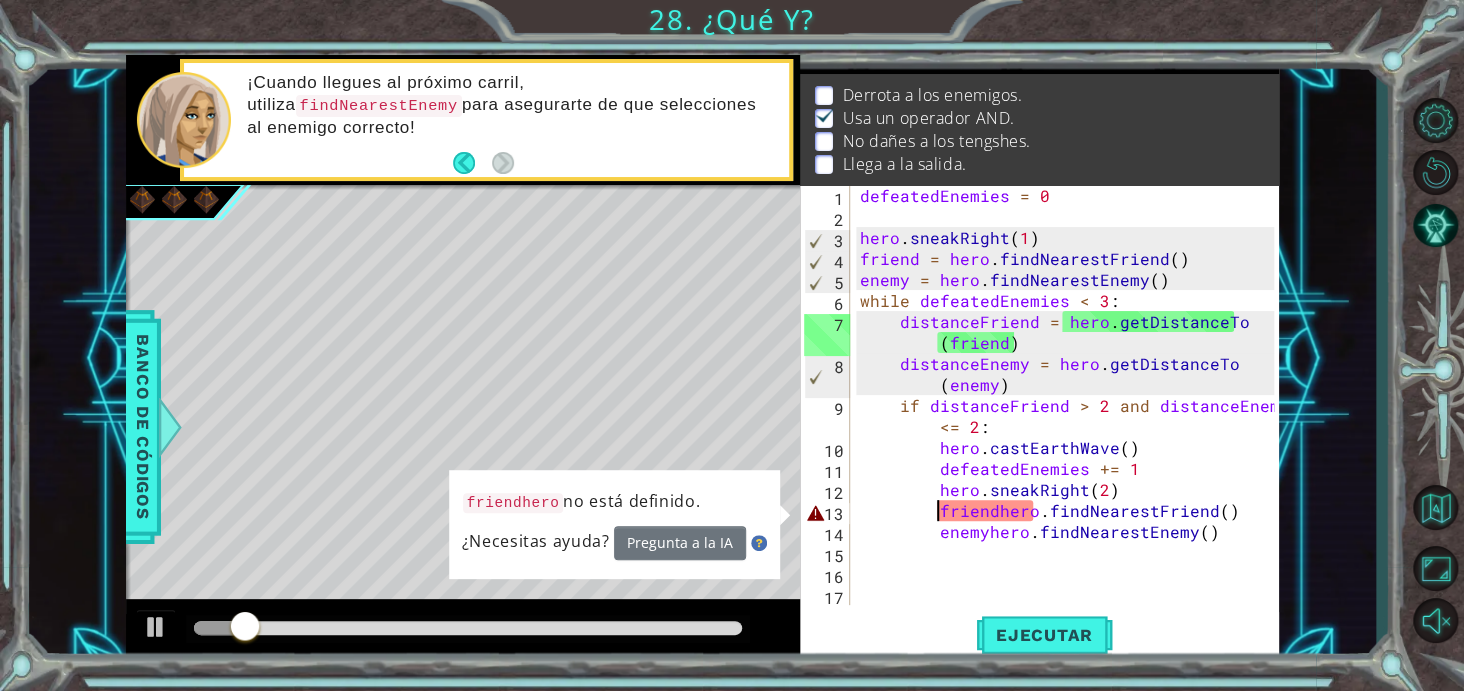 click on "defeatedEnemies   =   0 hero . sneakRight ( 1 ) friend   =   hero . findNearestFriend ( ) enemy   =   hero . findNearestEnemy ( ) while   defeatedEnemies   <   3 :      distanceFriend   =   hero . getDistanceTo          ( friend )      distanceEnemy   =   hero . getDistanceTo          ( enemy )      if   distanceFriend   >   2   and   distanceEnemy            <=   2 :          hero . [PERSON_NAME] ( )          defeatedEnemies   +=   1          hero . sneakRight ( 2 )          friendhero . findNearestFriend ( )          enemyhero . findNearestEnemy ( )" at bounding box center (1070, 416) 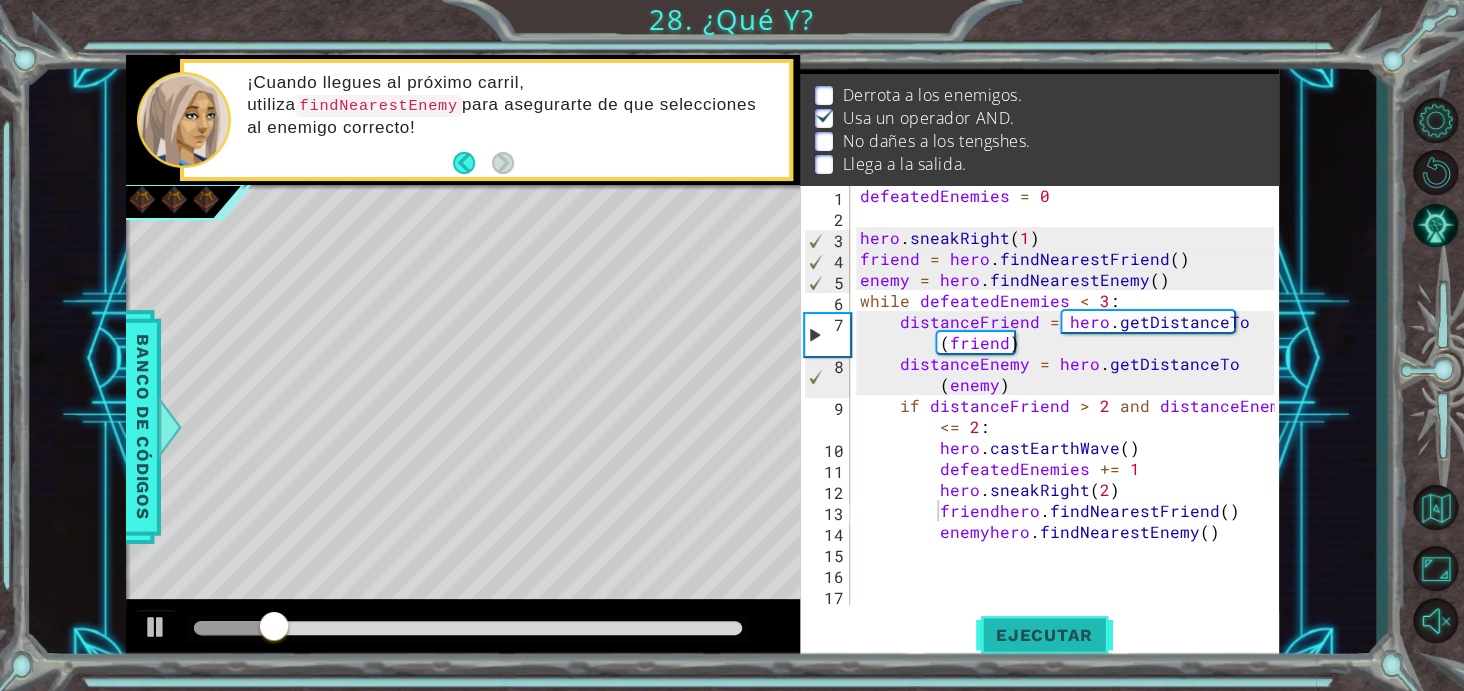 click on "Ejecutar" at bounding box center [1044, 636] 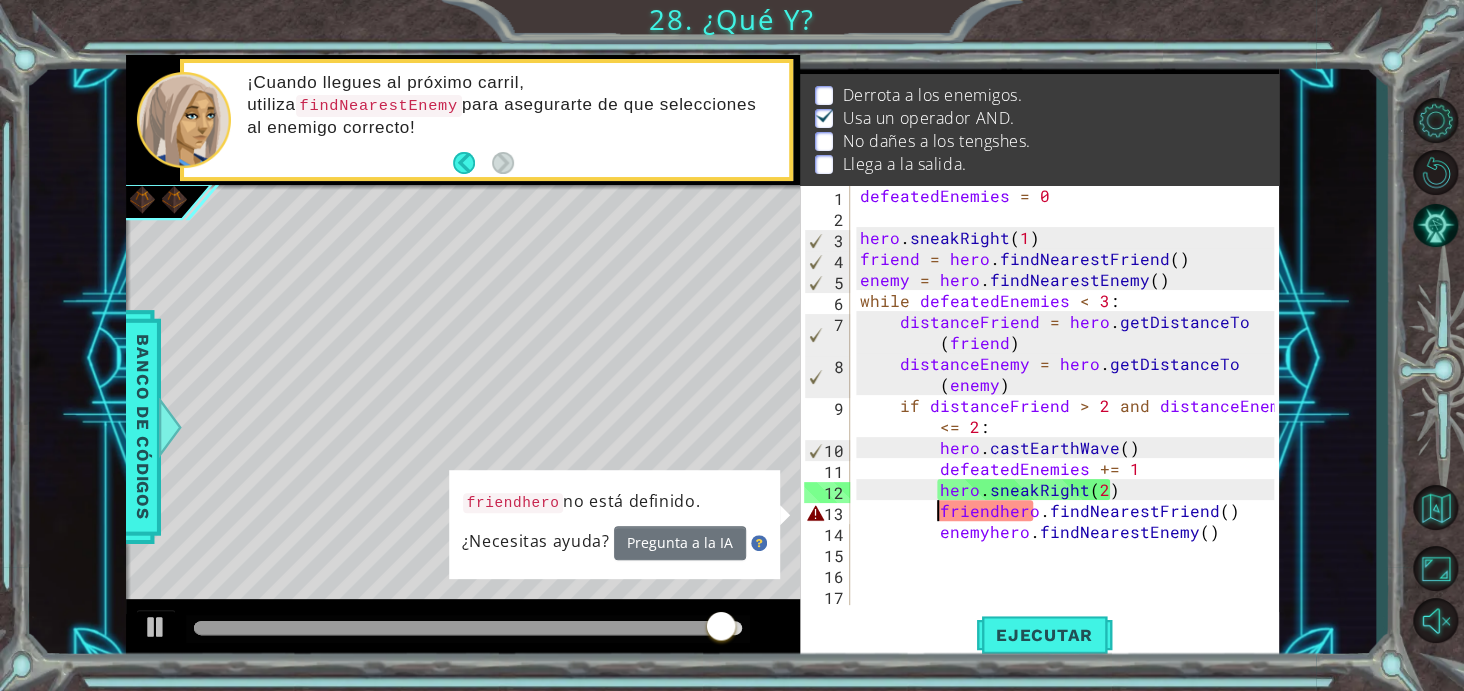 click on "defeatedEnemies   =   0 hero . sneakRight ( 1 ) friend   =   hero . findNearestFriend ( ) enemy   =   hero . findNearestEnemy ( ) while   defeatedEnemies   <   3 :      distanceFriend   =   hero . getDistanceTo          ( friend )      distanceEnemy   =   hero . getDistanceTo          ( enemy )      if   distanceFriend   >   2   and   distanceEnemy            <=   2 :          hero . [PERSON_NAME] ( )          defeatedEnemies   +=   1          hero . sneakRight ( 2 )          friendhero . findNearestFriend ( )          enemyhero . findNearestEnemy ( )" at bounding box center (1070, 416) 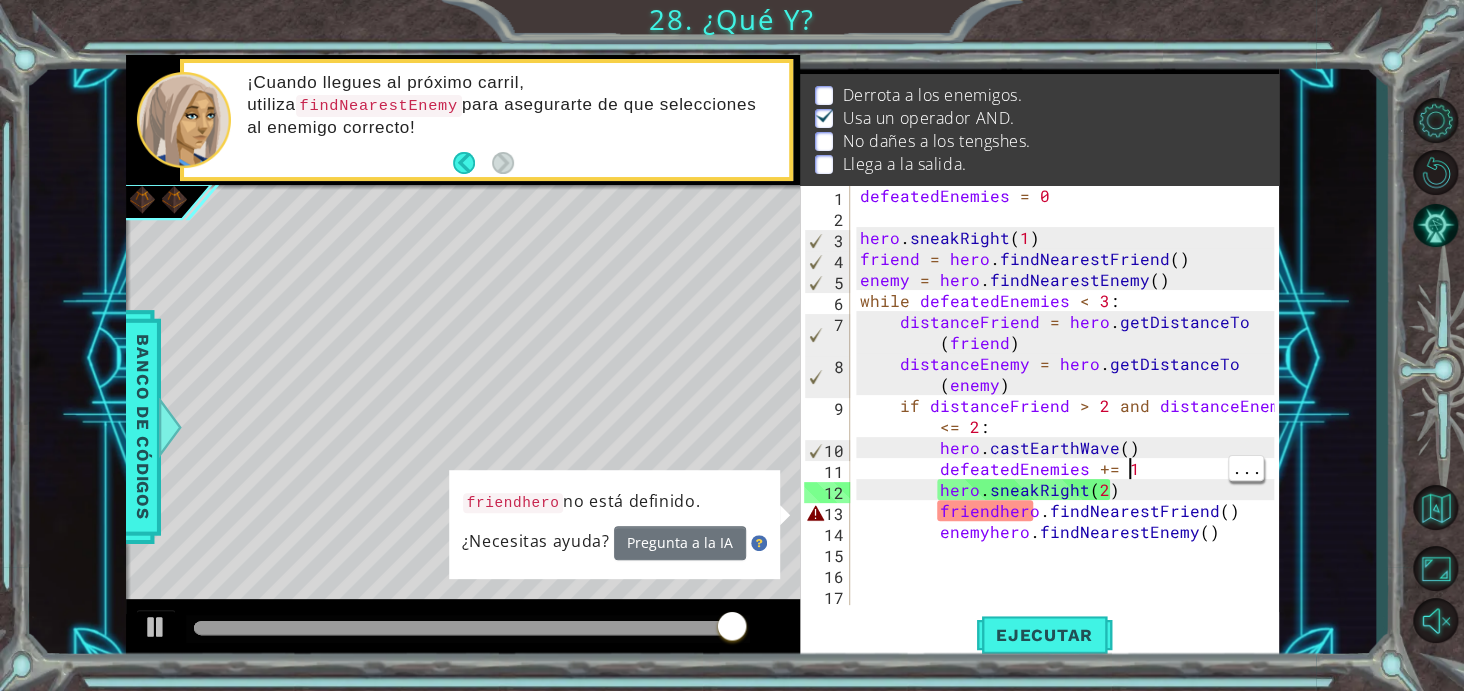 type on "hero.sneakRight(2)" 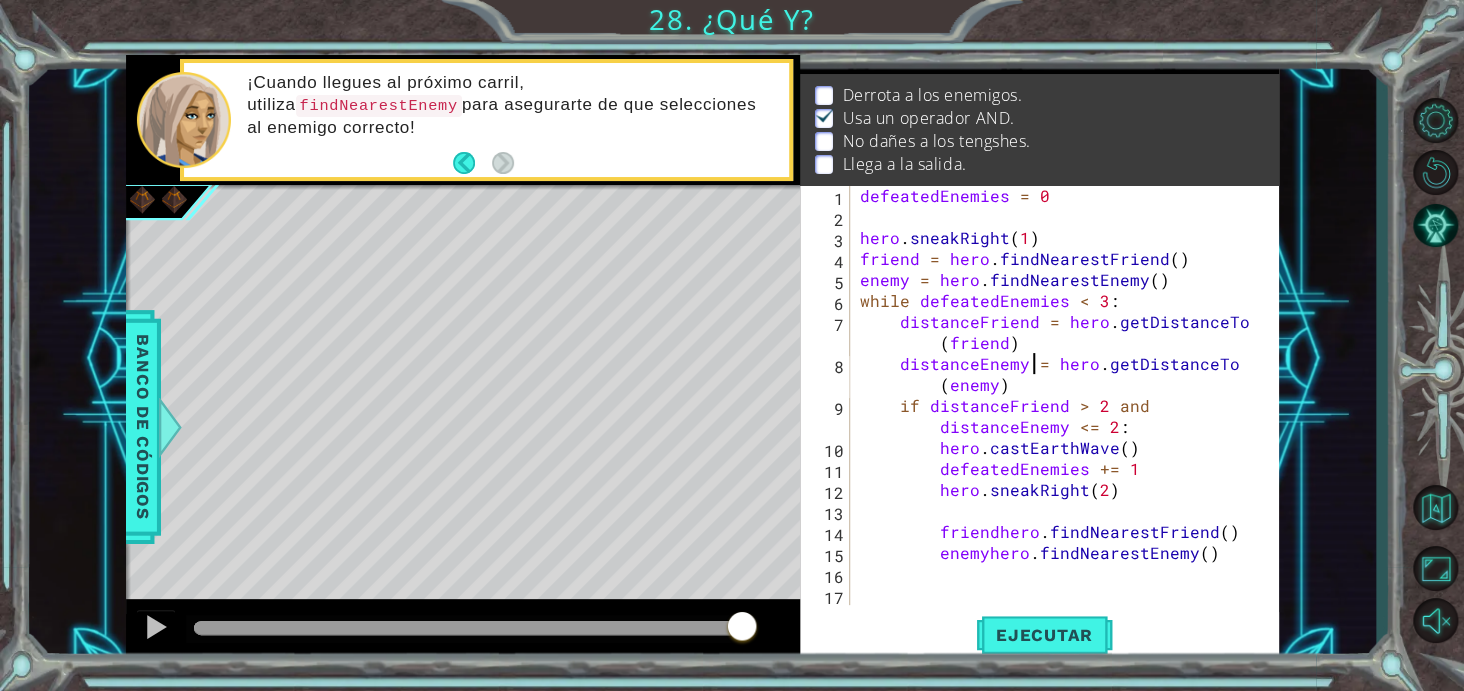 click on "defeatedEnemies   =   0 hero . sneakRight ( 1 ) friend   =   hero . findNearestFriend ( ) enemy   =   hero . findNearestEnemy ( ) while   defeatedEnemies   <   3 :      distanceFriend   =   hero . getDistanceTo          ( friend )      distanceEnemy   =   hero . getDistanceTo          ( enemy )      if   distanceFriend   >   2   and            distanceEnemy   <=   2 :          hero . [PERSON_NAME] ( )          defeatedEnemies   +=   1          hero . sneakRight ( 2 )          friendhero . findNearestFriend ( )          enemyhero . findNearestEnemy ( )" at bounding box center [1062, 416] 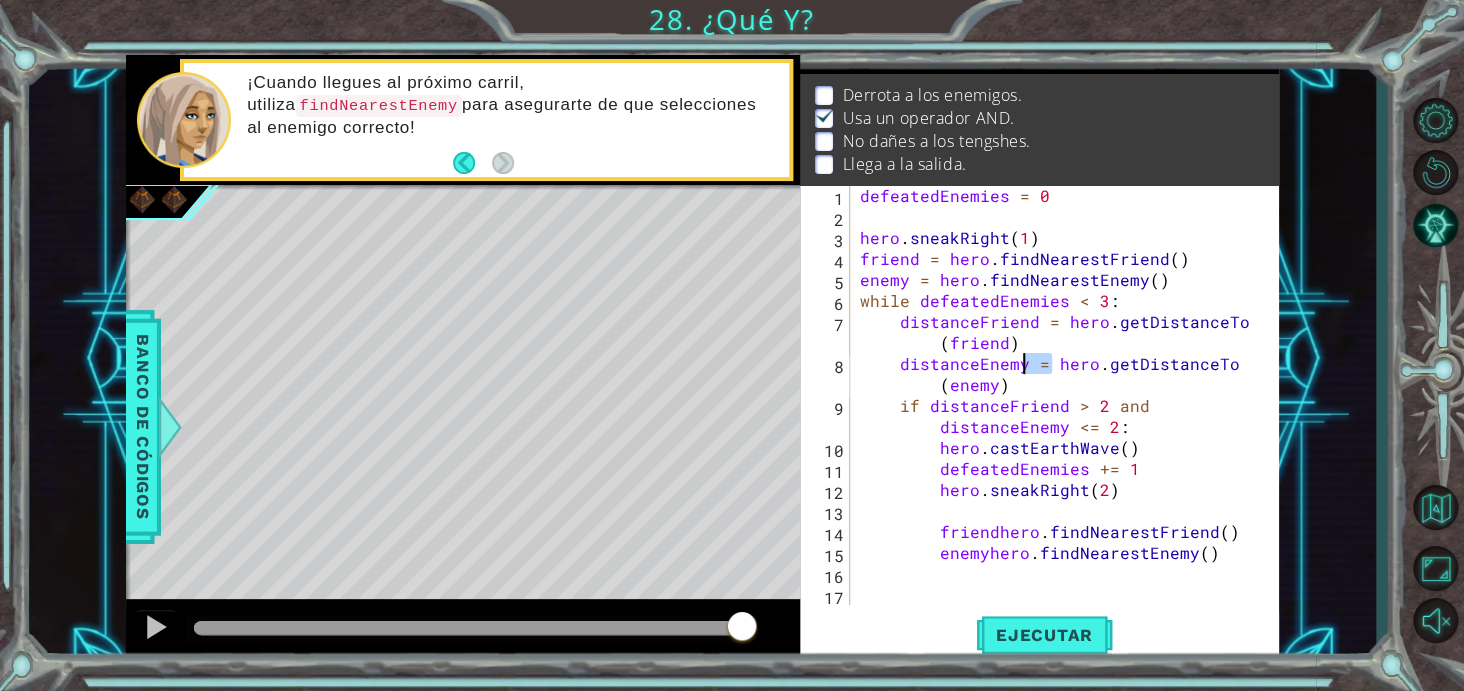 click on "defeatedEnemies   =   0 hero . sneakRight ( 1 ) friend   =   hero . findNearestFriend ( ) enemy   =   hero . findNearestEnemy ( ) while   defeatedEnemies   <   3 :      distanceFriend   =   hero . getDistanceTo          ( friend )      distanceEnemy   =   hero . getDistanceTo          ( enemy )      if   distanceFriend   >   2   and            distanceEnemy   <=   2 :          hero . [PERSON_NAME] ( )          defeatedEnemies   +=   1          hero . sneakRight ( 2 )          friendhero . findNearestFriend ( )          enemyhero . findNearestEnemy ( )" at bounding box center [1062, 416] 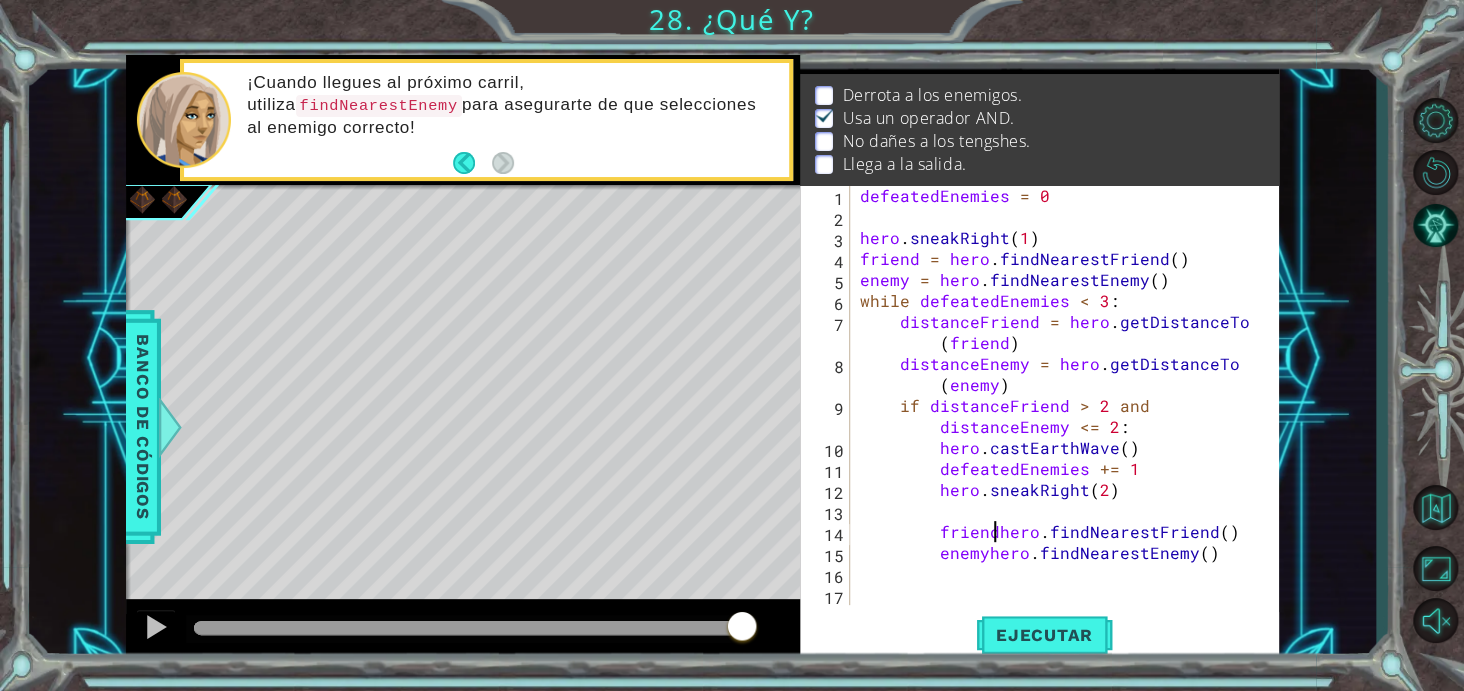 paste on "=" 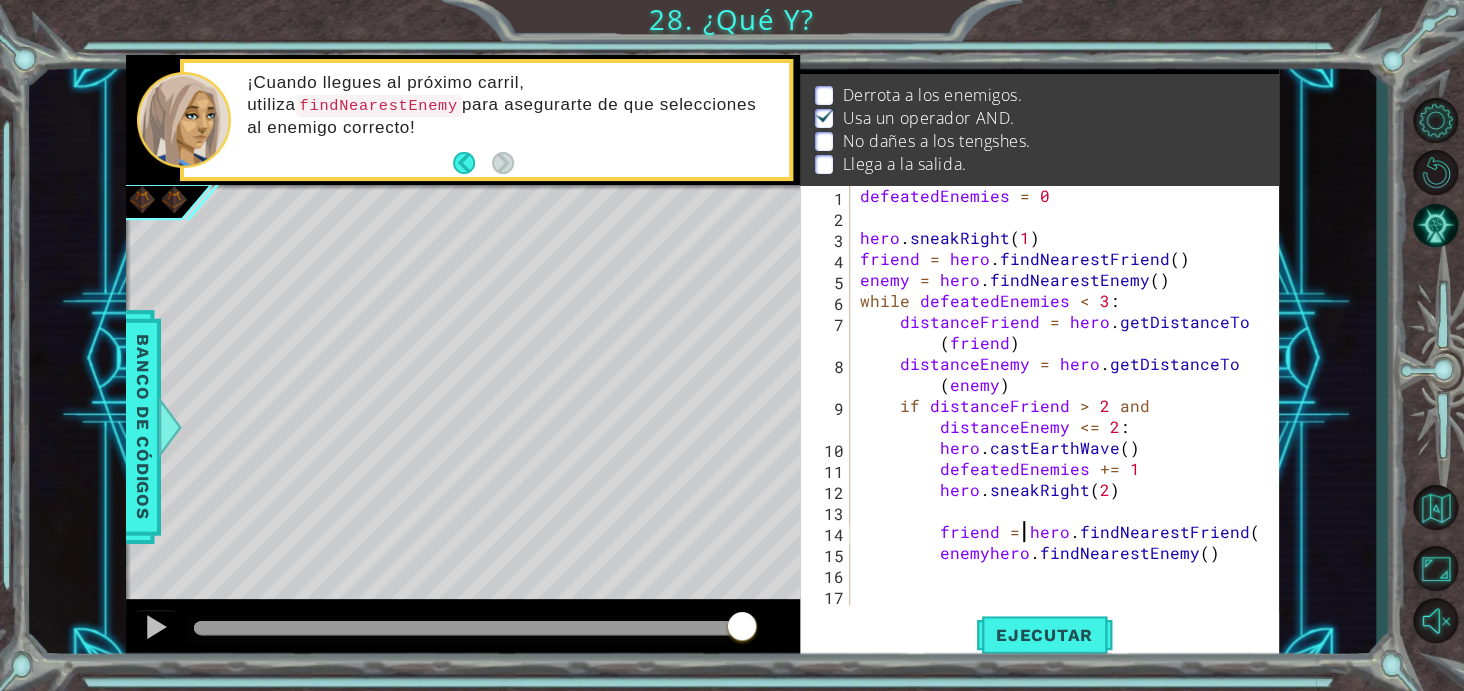 click on "defeatedEnemies   =   0 hero . sneakRight ( 1 ) friend   =   hero . findNearestFriend ( ) enemy   =   hero . findNearestEnemy ( ) while   defeatedEnemies   <   3 :      distanceFriend   =   hero . getDistanceTo          ( friend )      distanceEnemy   =   hero . getDistanceTo          ( enemy )      if   distanceFriend   >   2   and            distanceEnemy   <=   2 :          hero . [PERSON_NAME] ( )          defeatedEnemies   +=   1          hero . sneakRight ( 2 )          friend   =   hero . findNearestFriend ( )          enemyhero . findNearestEnemy ( )" at bounding box center (1062, 416) 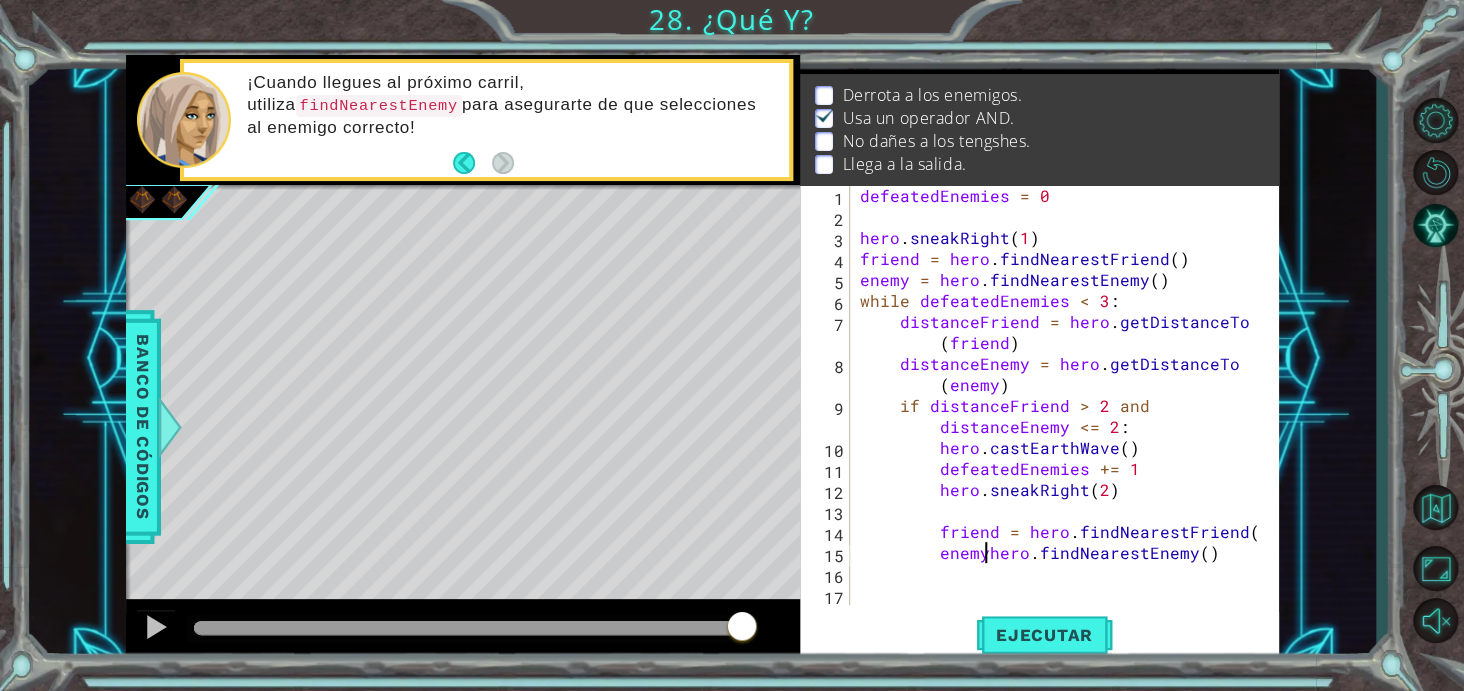 paste on "=" 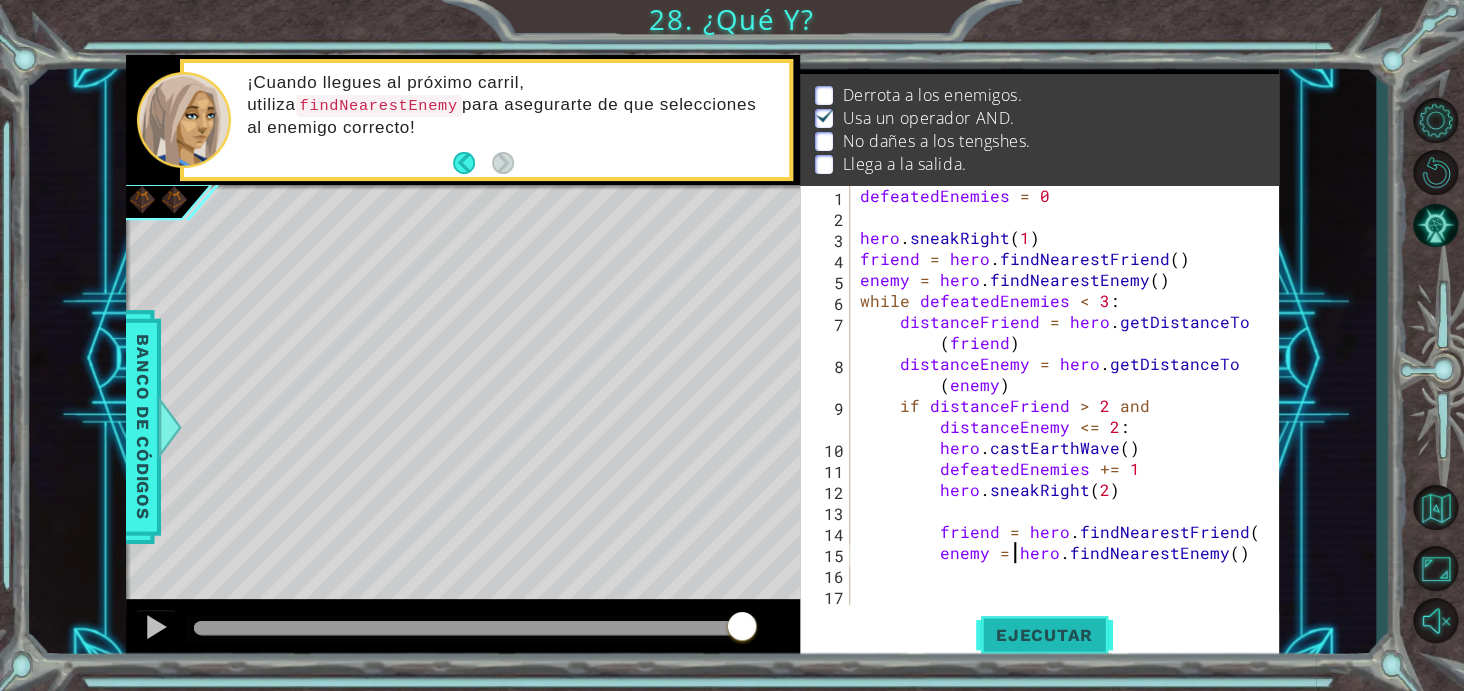 click on "Ejecutar" at bounding box center [1044, 635] 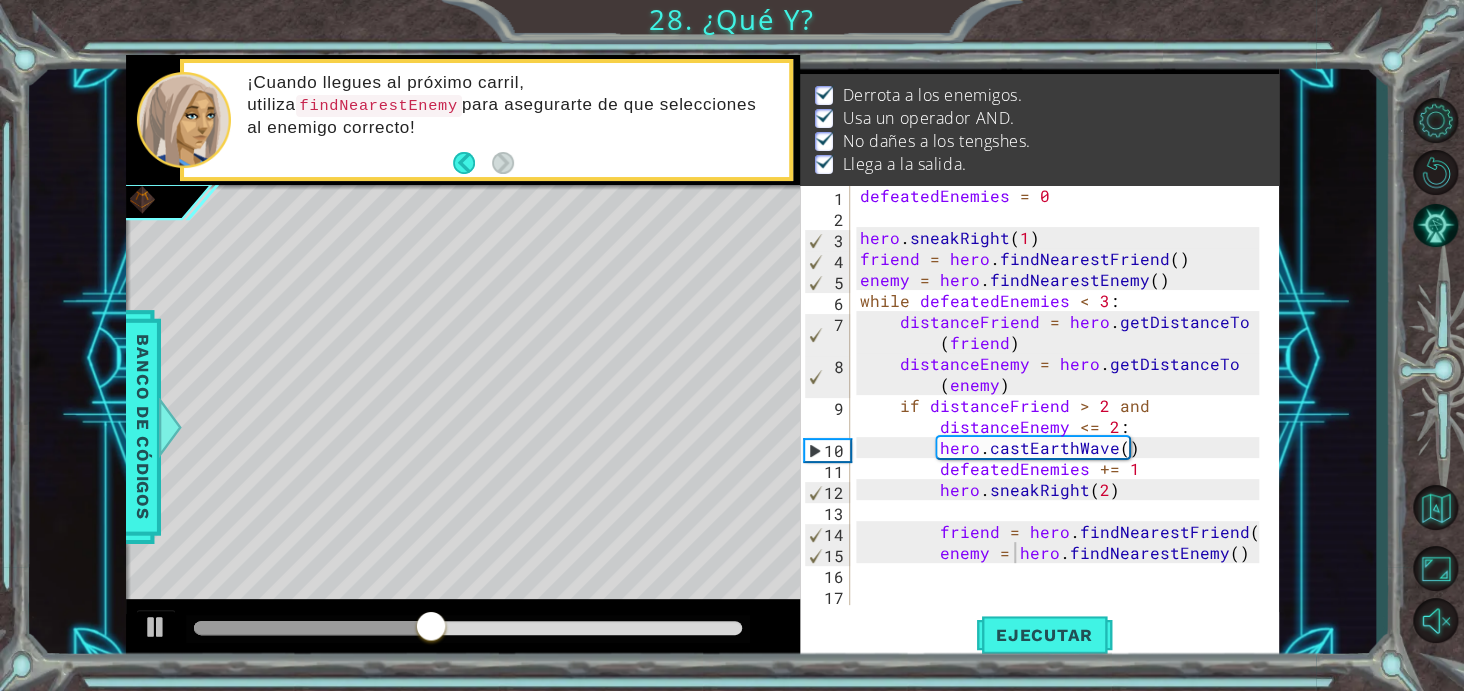 click at bounding box center (588, 479) 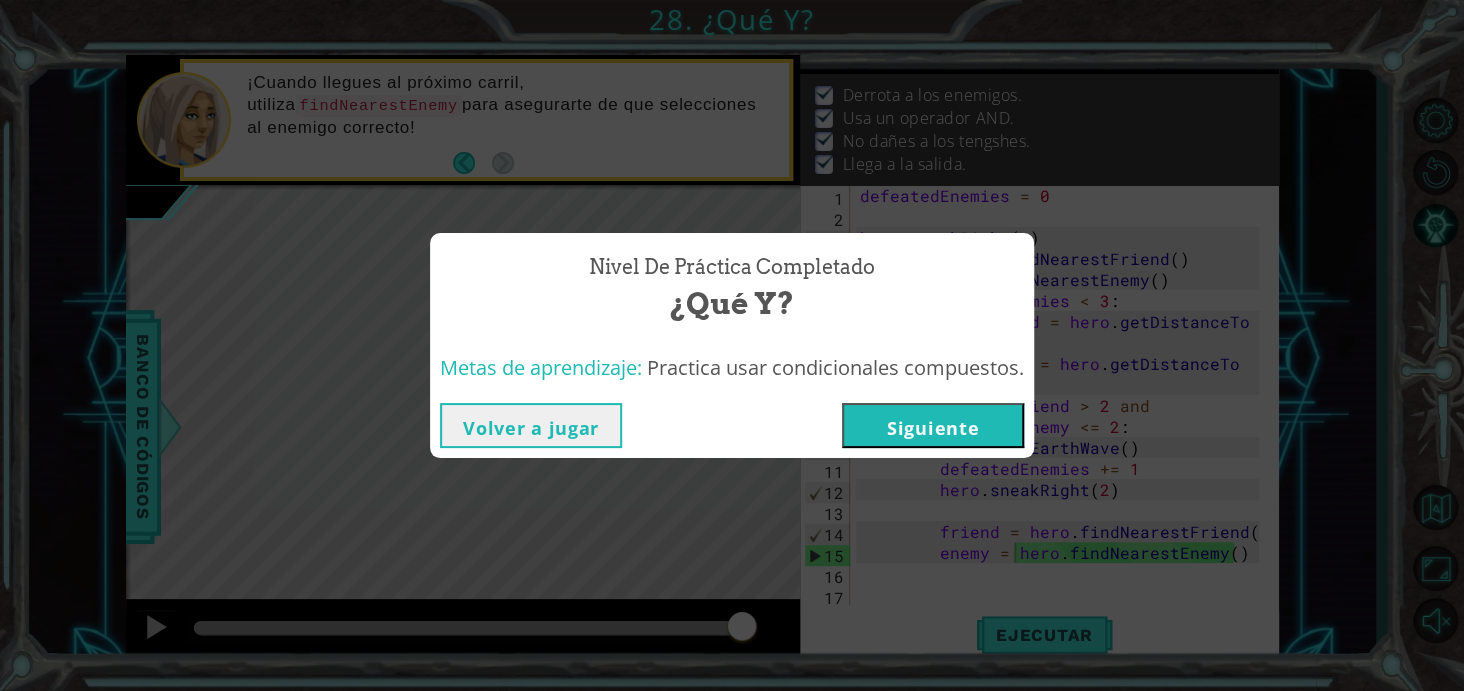 click on "Siguiente" at bounding box center (933, 425) 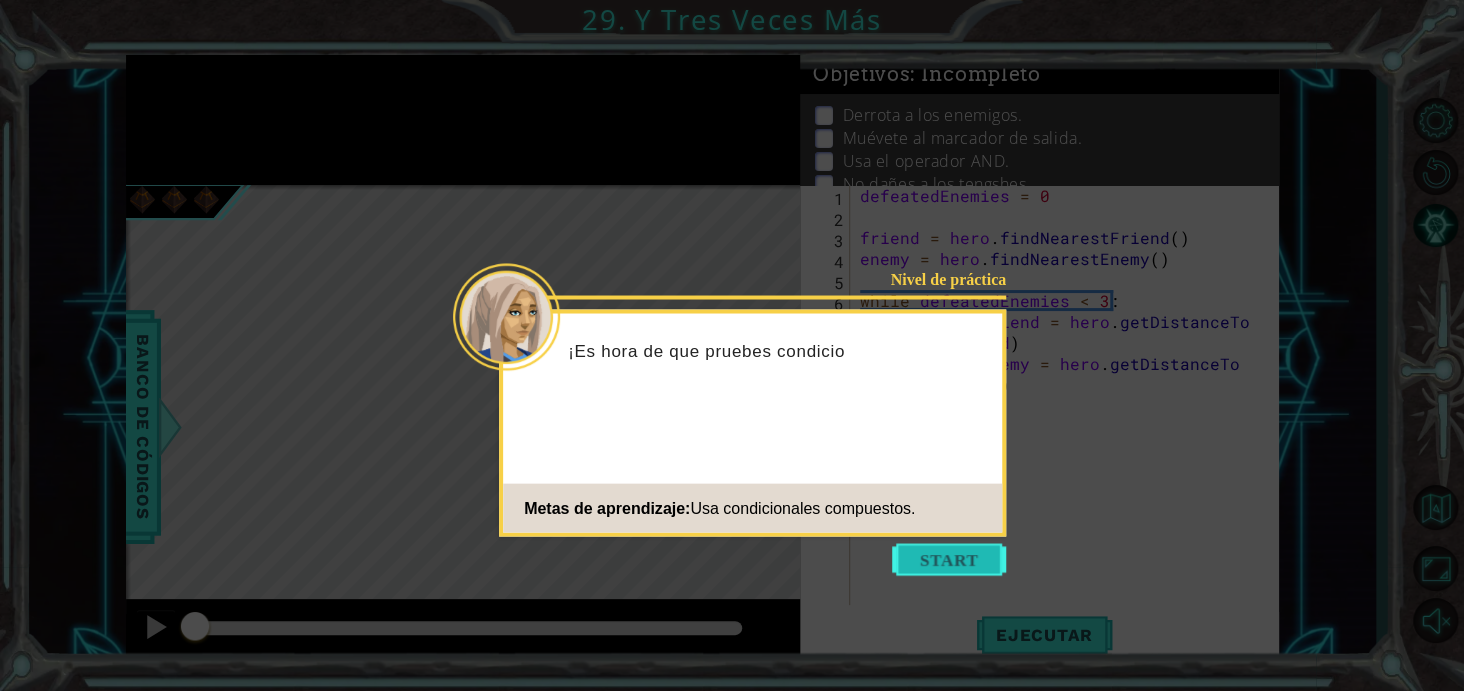 click at bounding box center [949, 559] 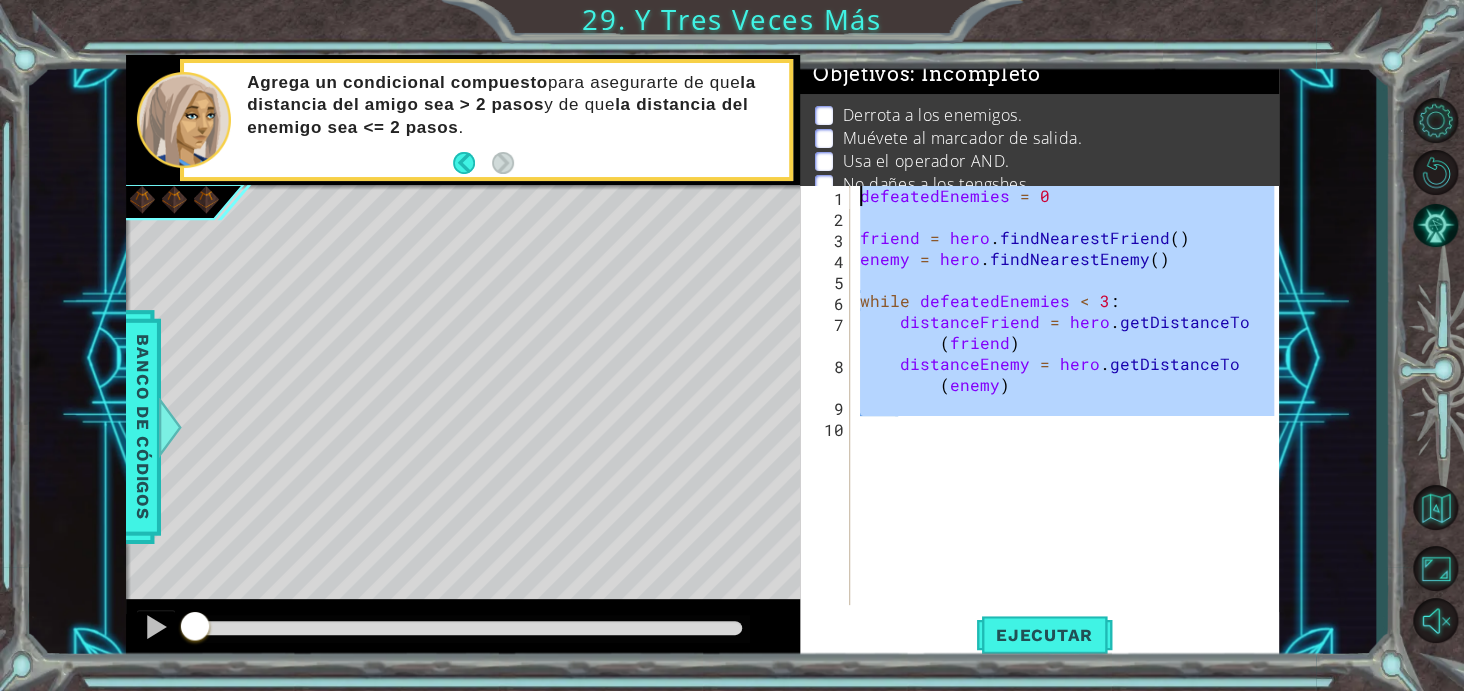 drag, startPoint x: 1152, startPoint y: 425, endPoint x: 803, endPoint y: 137, distance: 452.48758 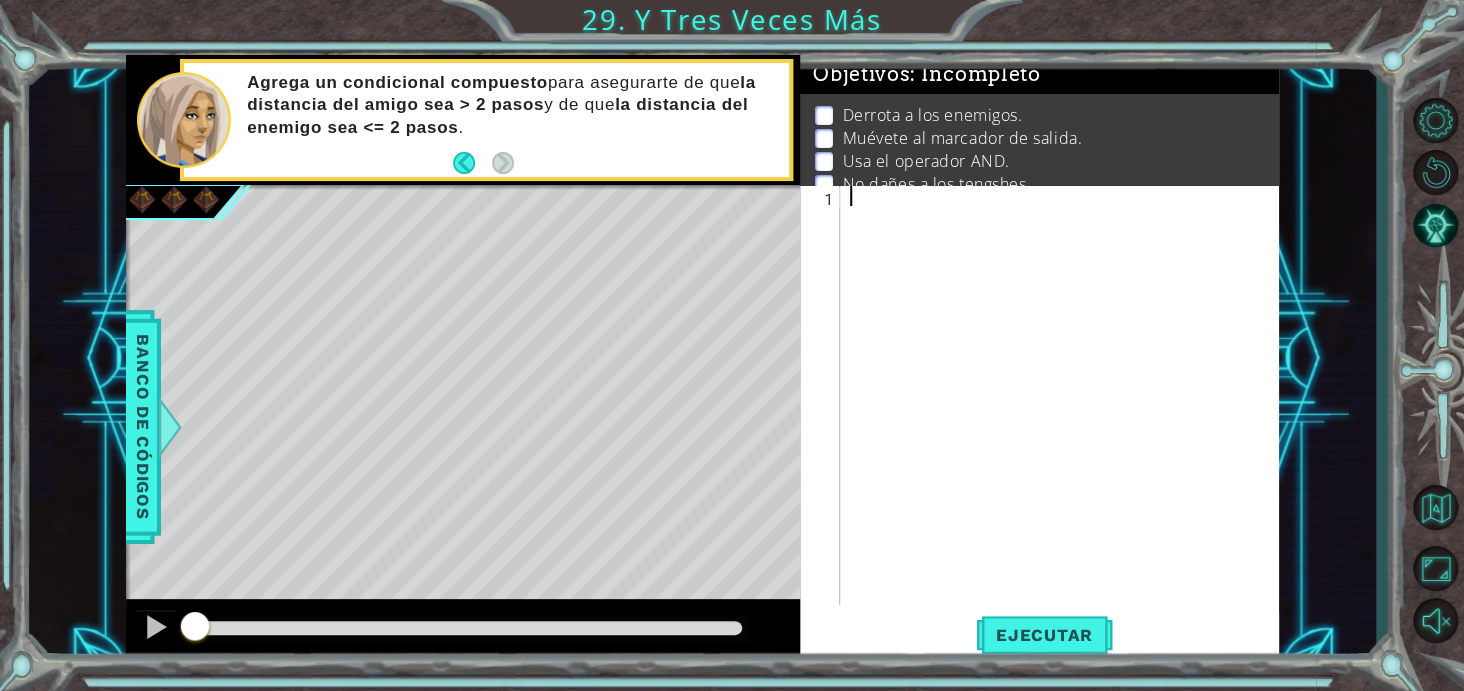 paste on "distanceEnemy = hero.getDistanceTo(enemy)" 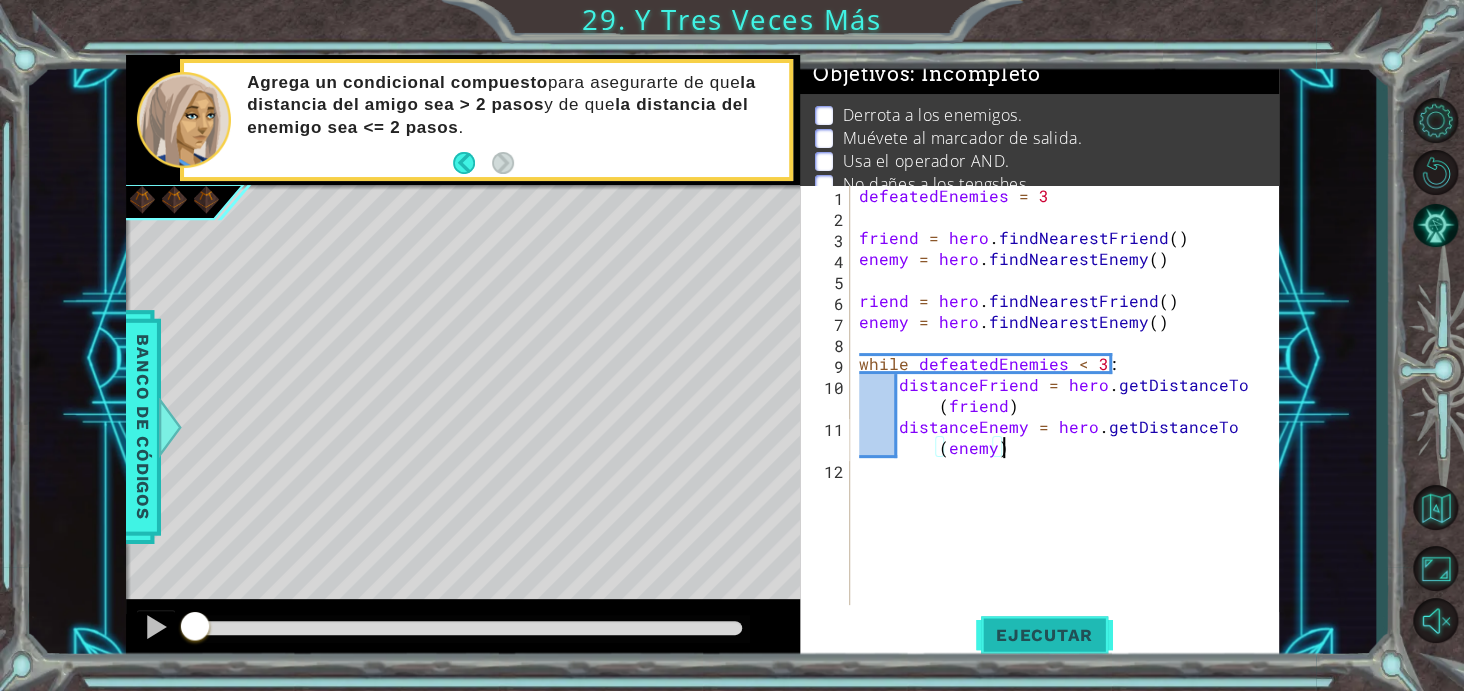 click on "Ejecutar" at bounding box center (1044, 636) 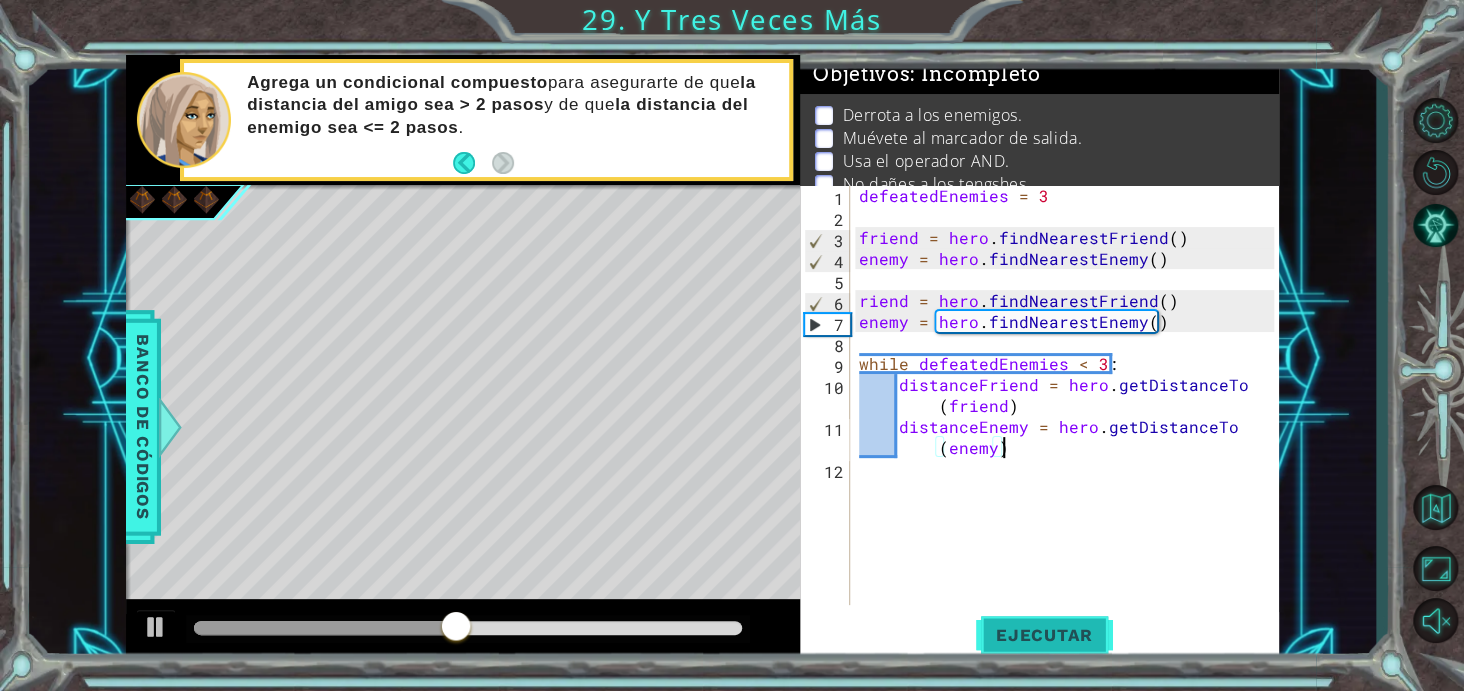 click on "Ejecutar" at bounding box center (1044, 636) 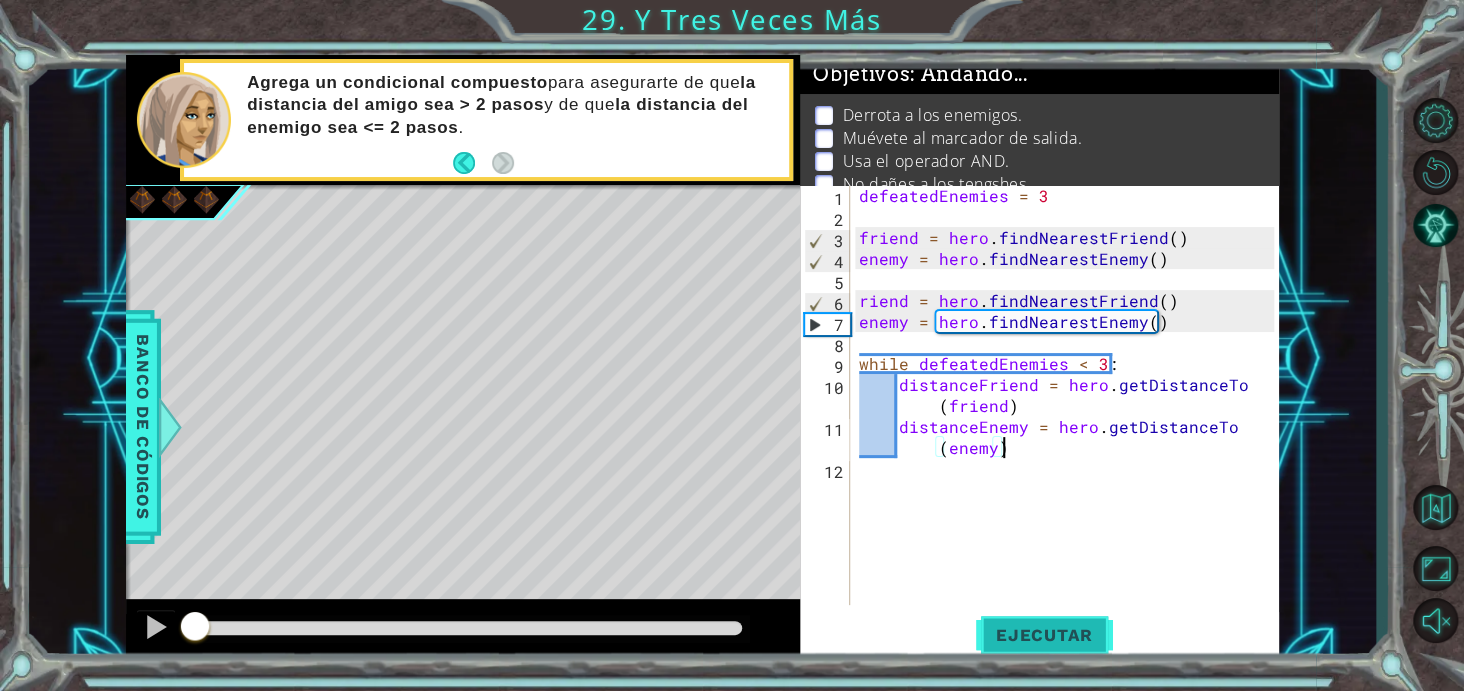 click on "Ejecutar" at bounding box center (1044, 636) 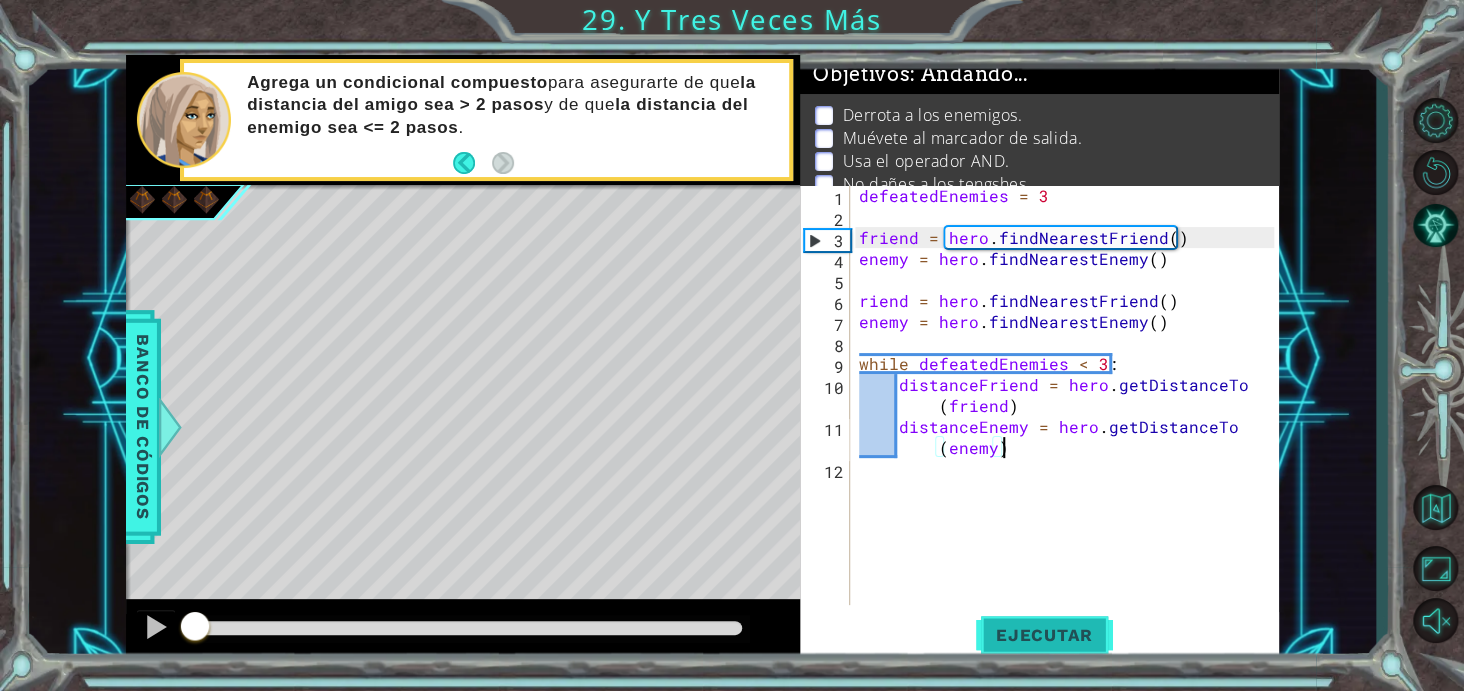 click on "Ejecutar" at bounding box center [1044, 635] 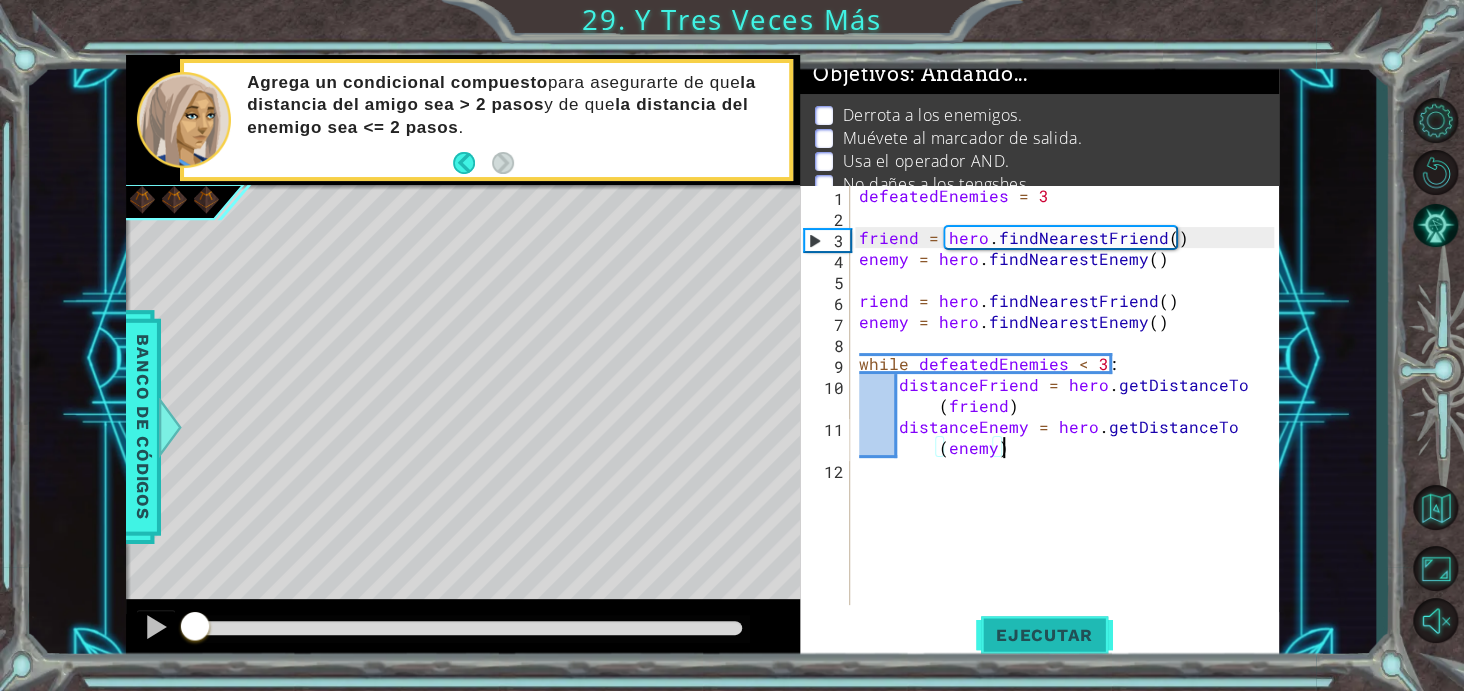 click on "Ejecutar" at bounding box center (1044, 635) 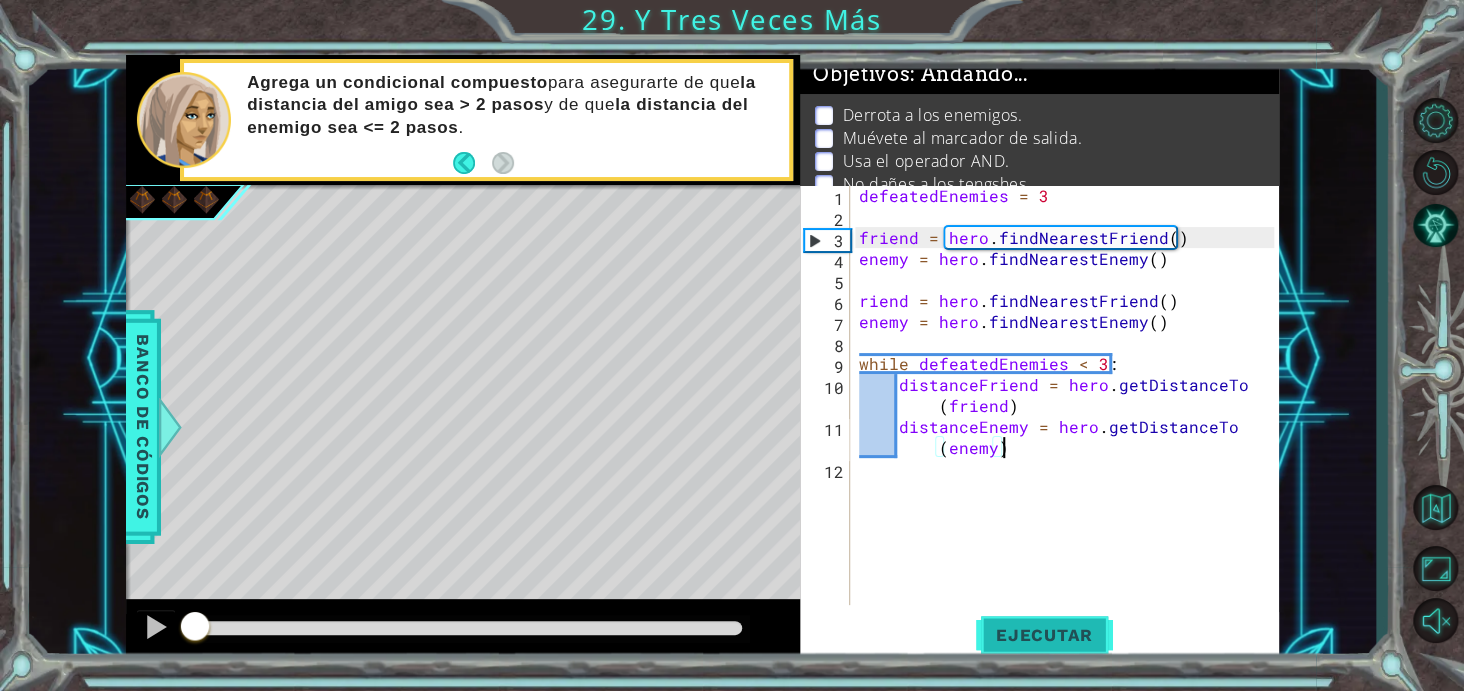 click on "Ejecutar" at bounding box center (1044, 635) 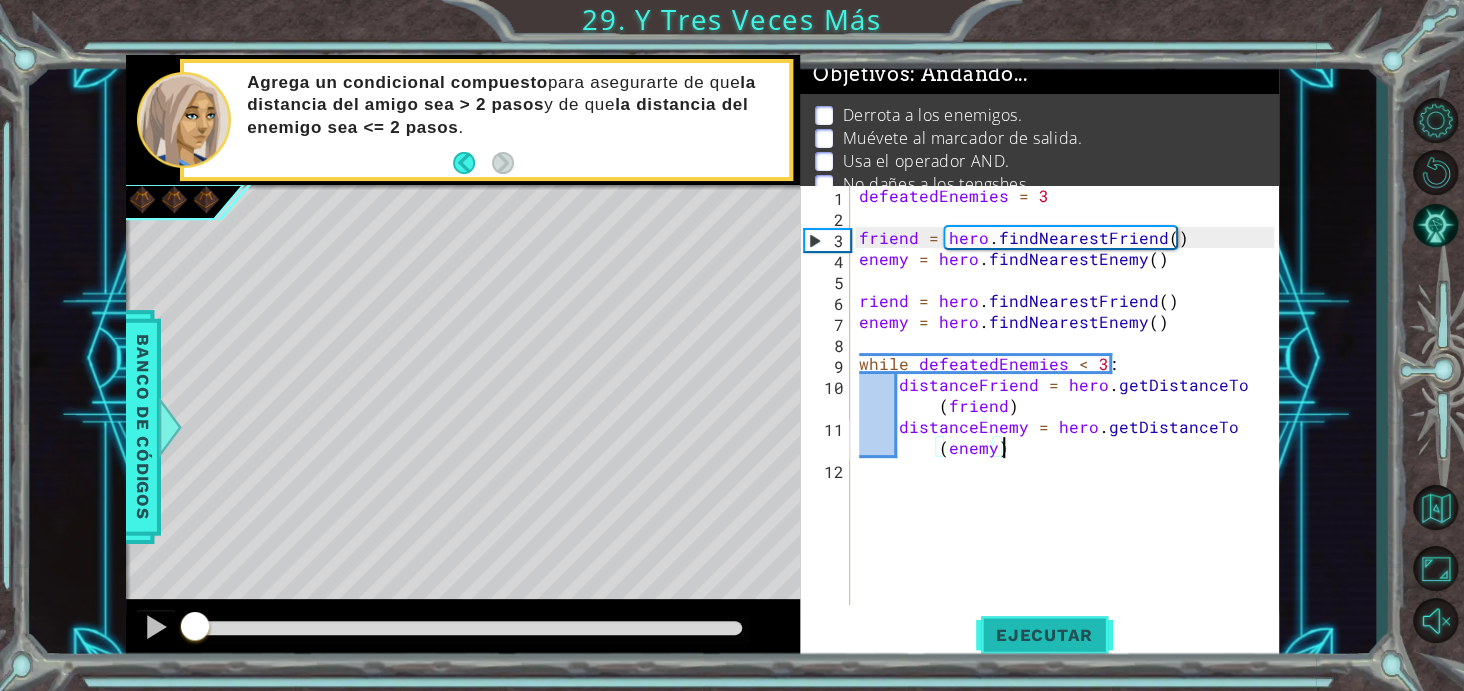 click on "Ejecutar" at bounding box center [1044, 635] 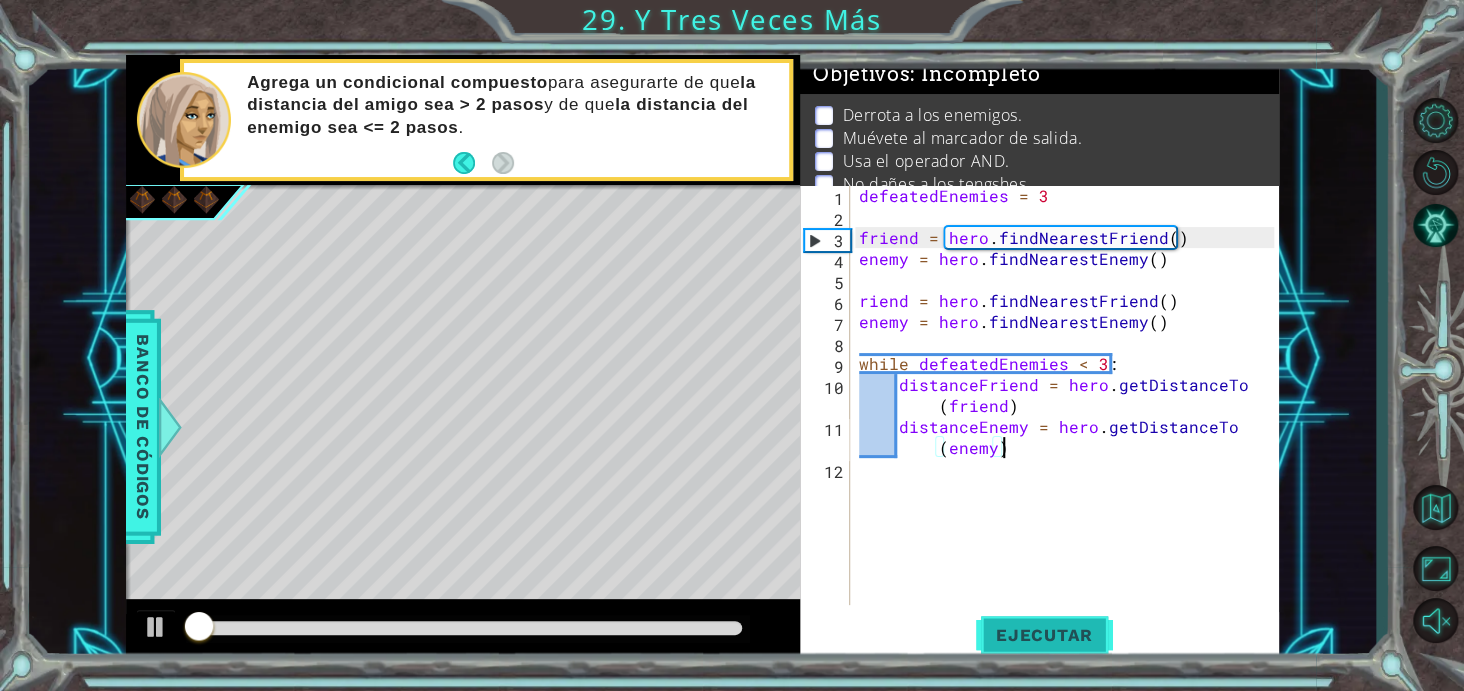 click on "Ejecutar" at bounding box center (1044, 635) 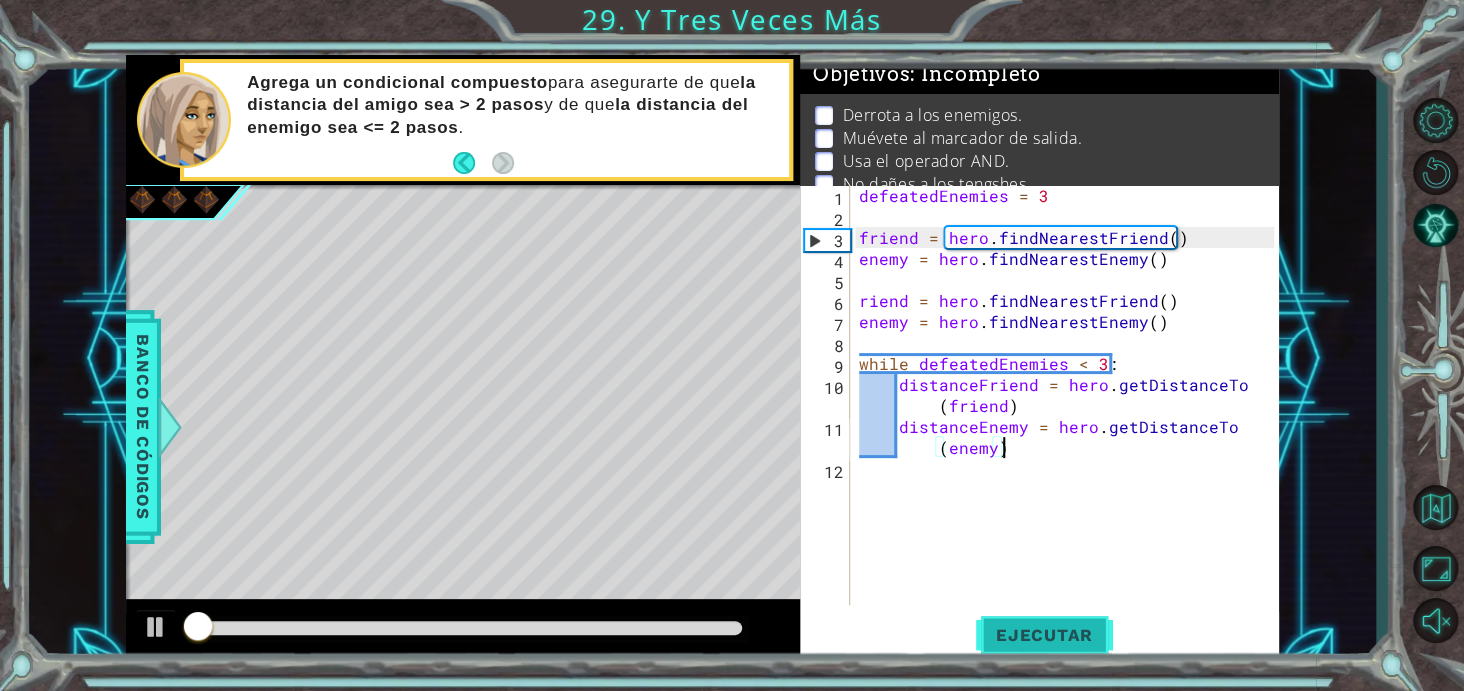 click on "Ejecutar" at bounding box center (1044, 635) 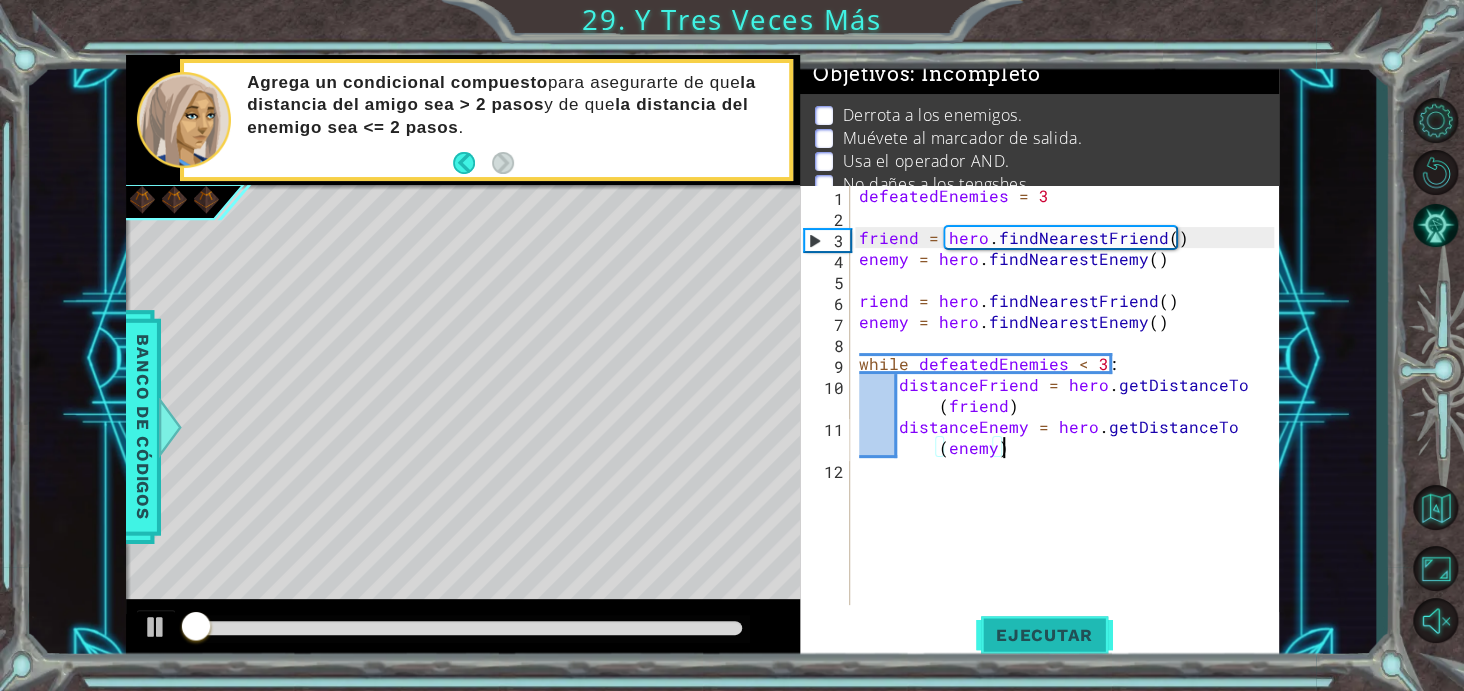 click on "Ejecutar" at bounding box center [1044, 635] 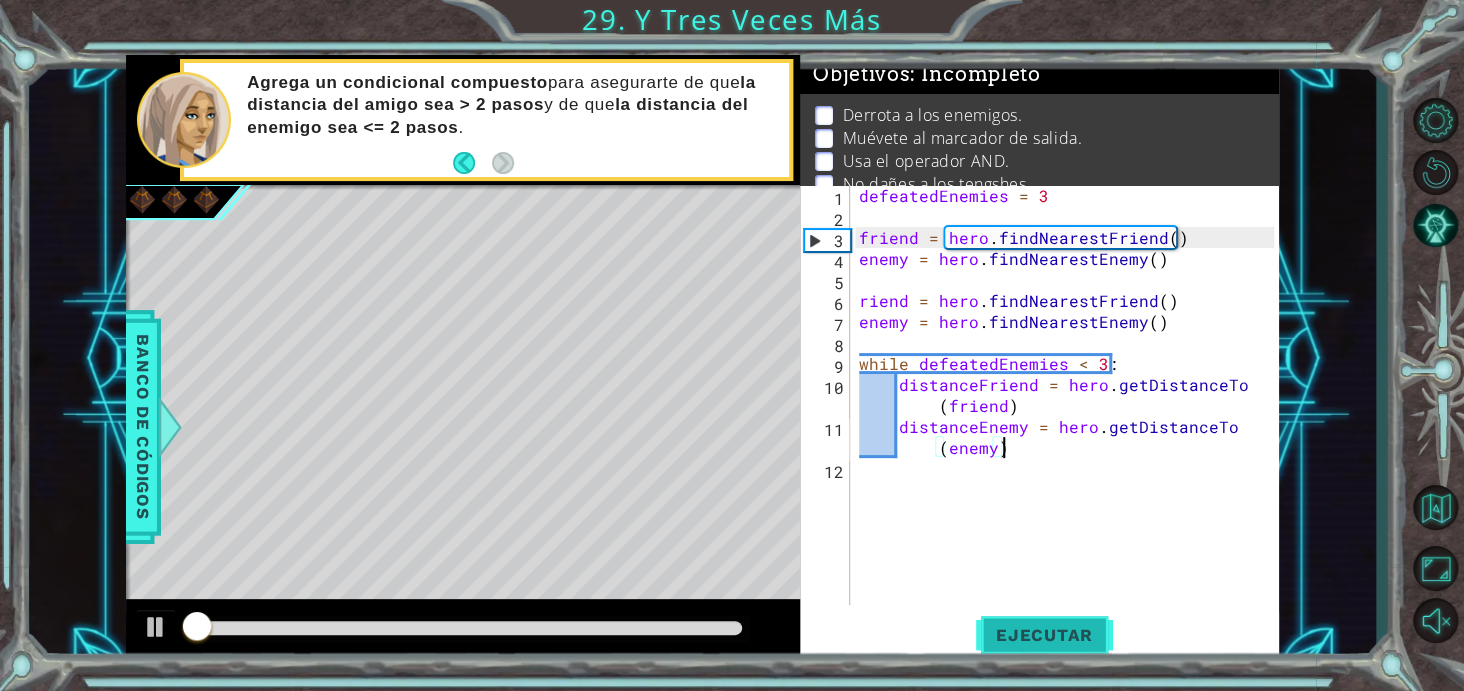 click on "Ejecutar" at bounding box center [1044, 635] 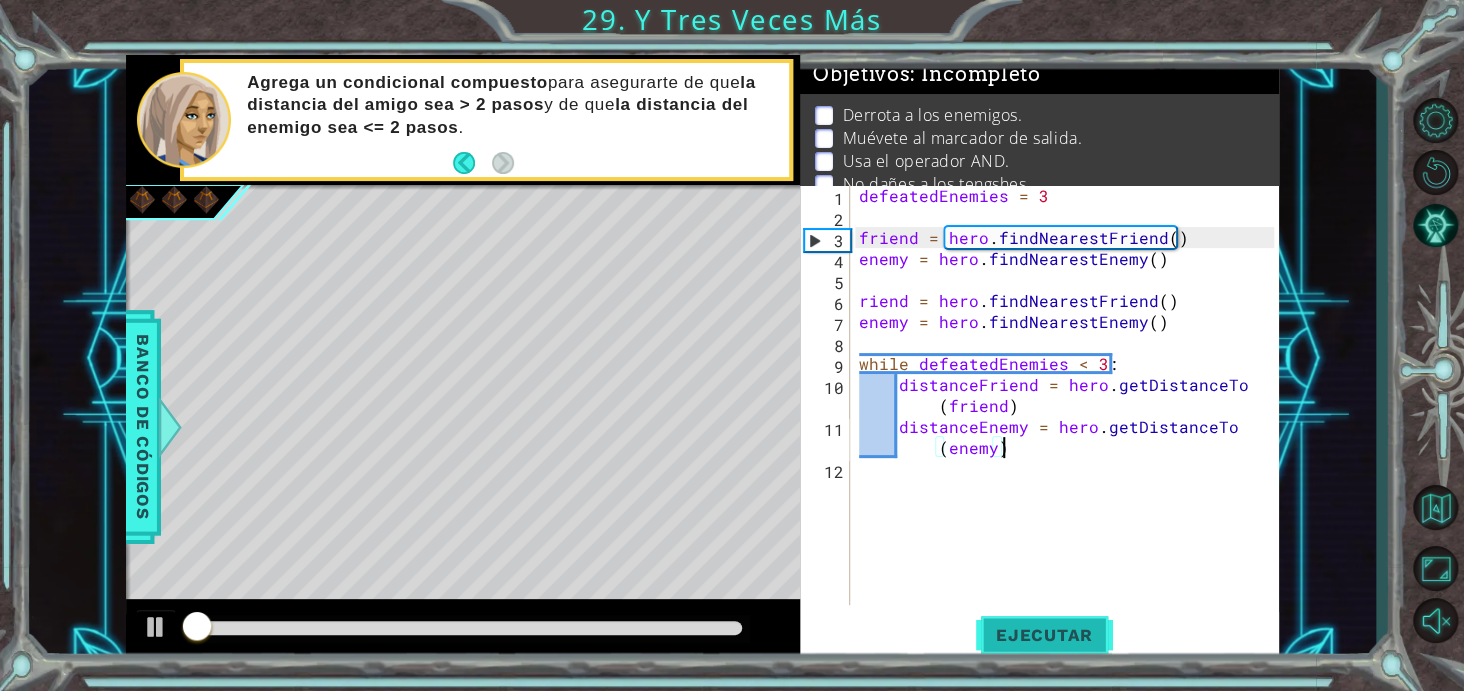 click on "Ejecutar" at bounding box center (1044, 635) 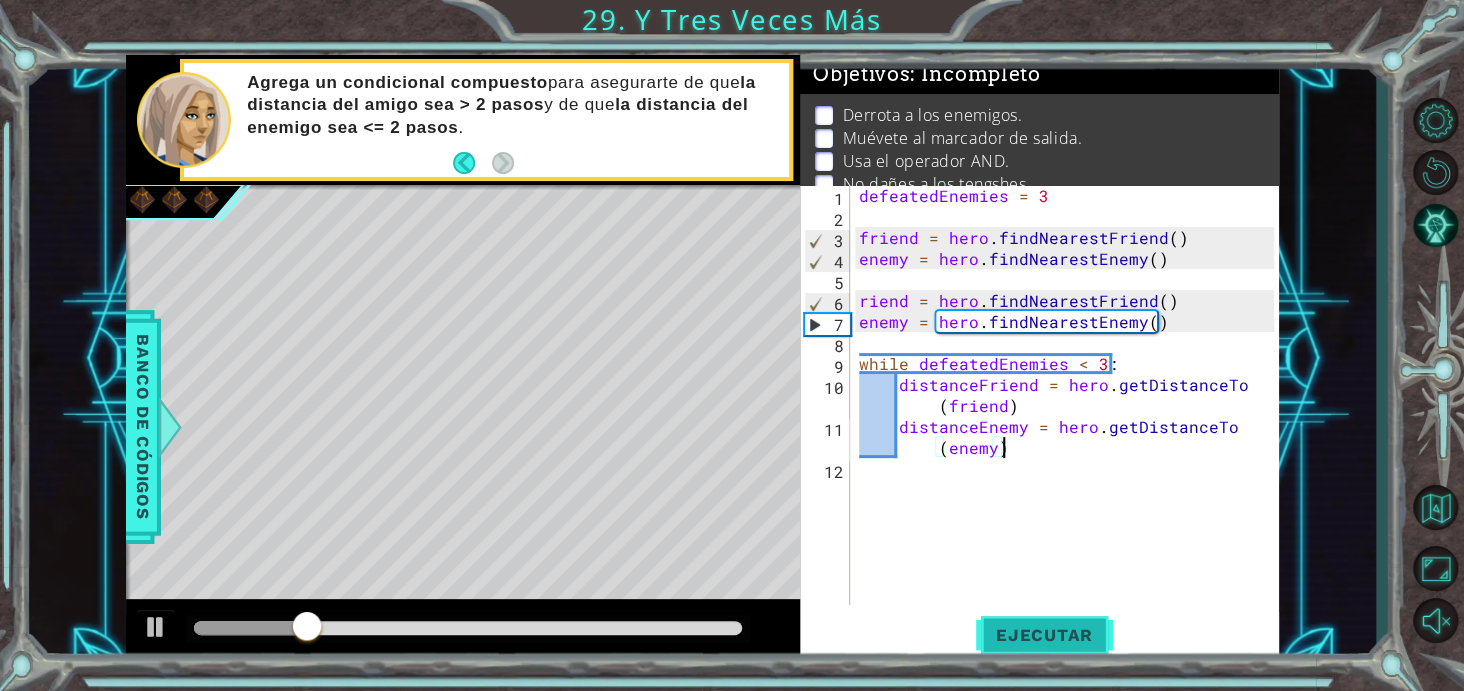 type 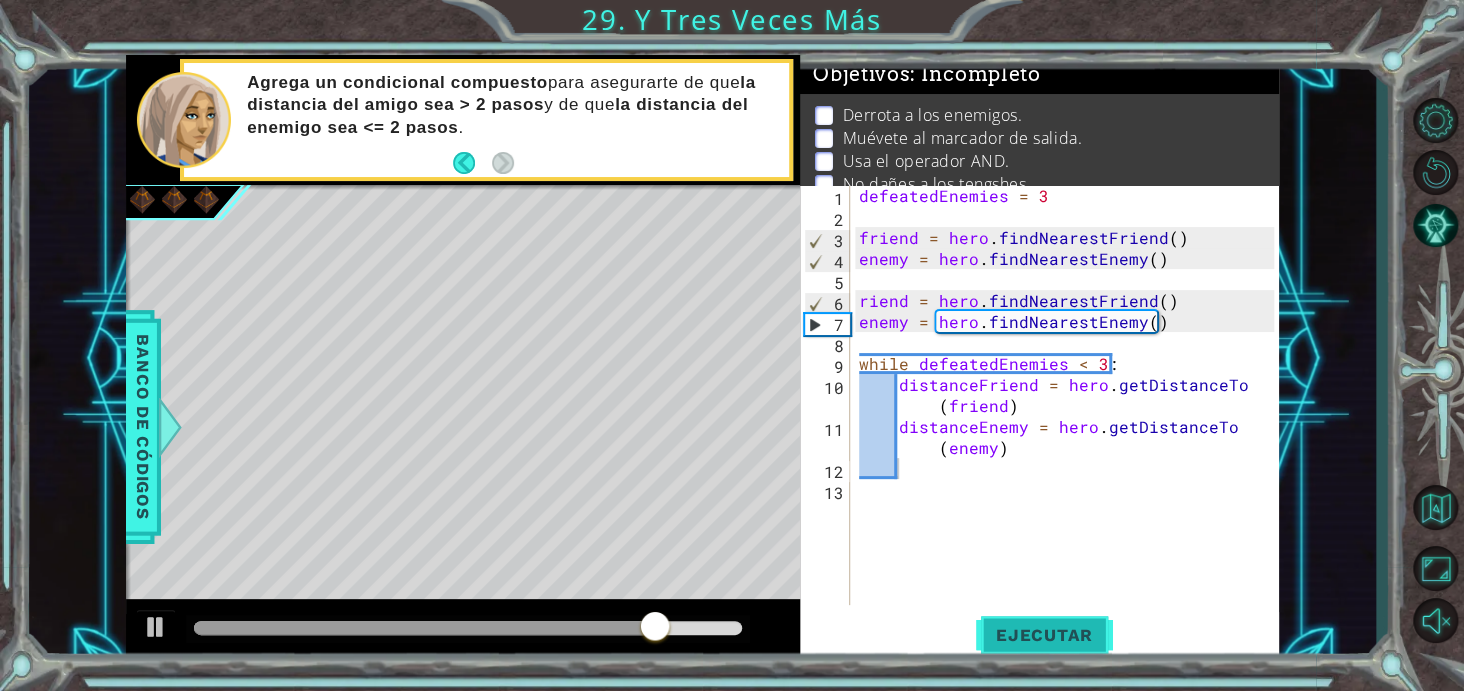 click on "Ejecutar" at bounding box center [1044, 636] 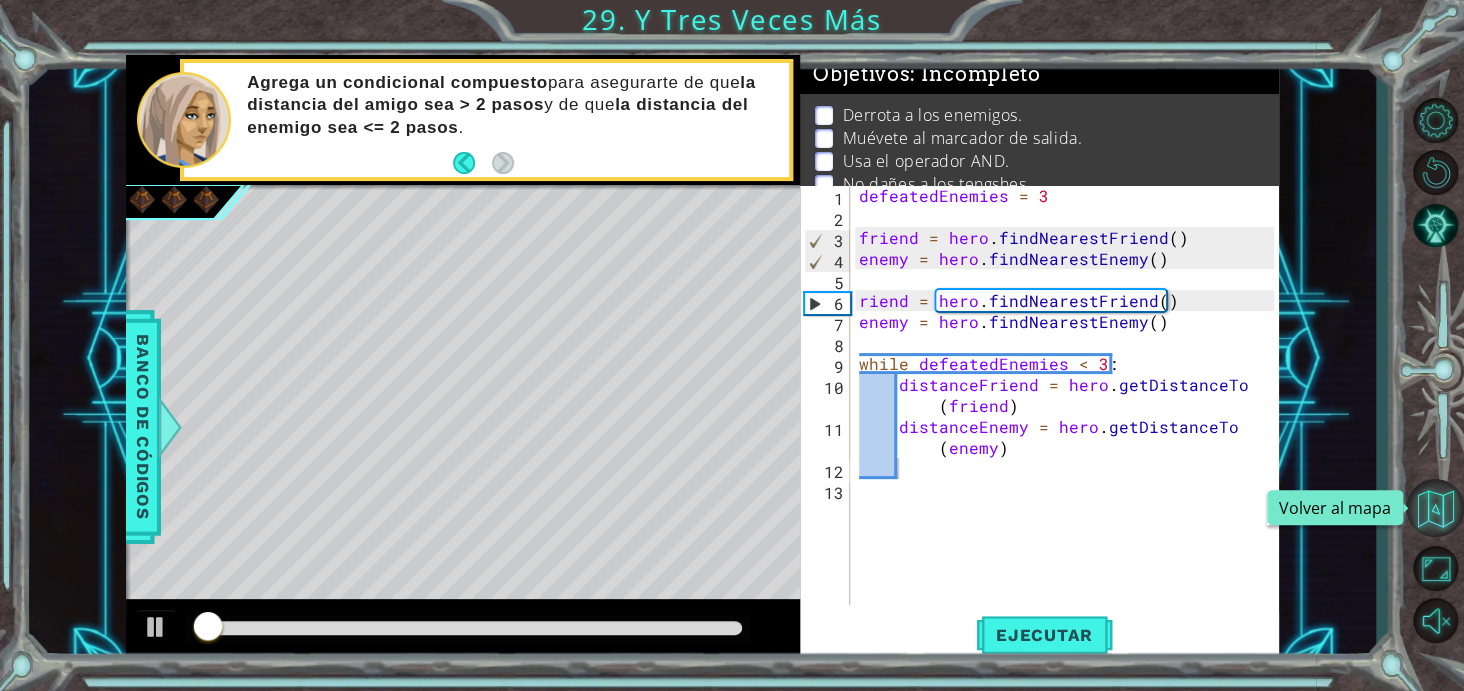 click at bounding box center [1435, 508] 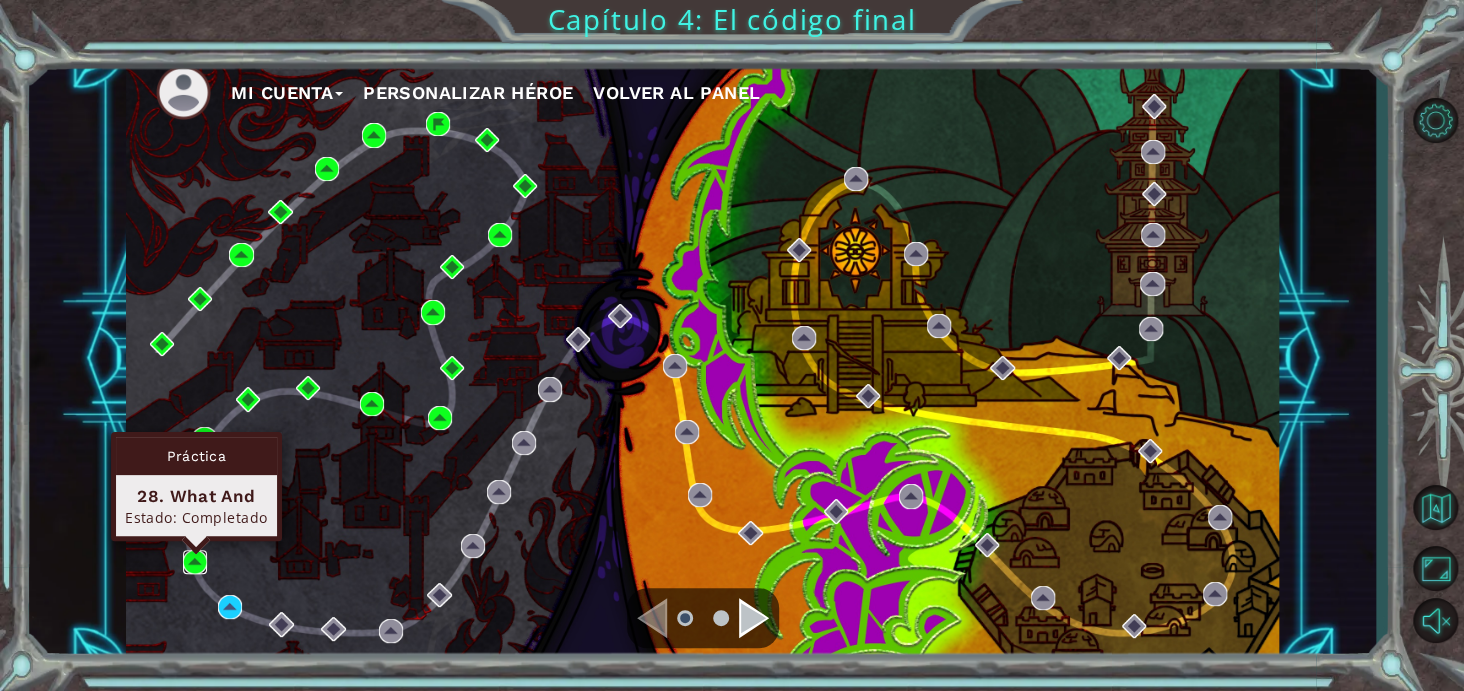 click at bounding box center [195, 562] 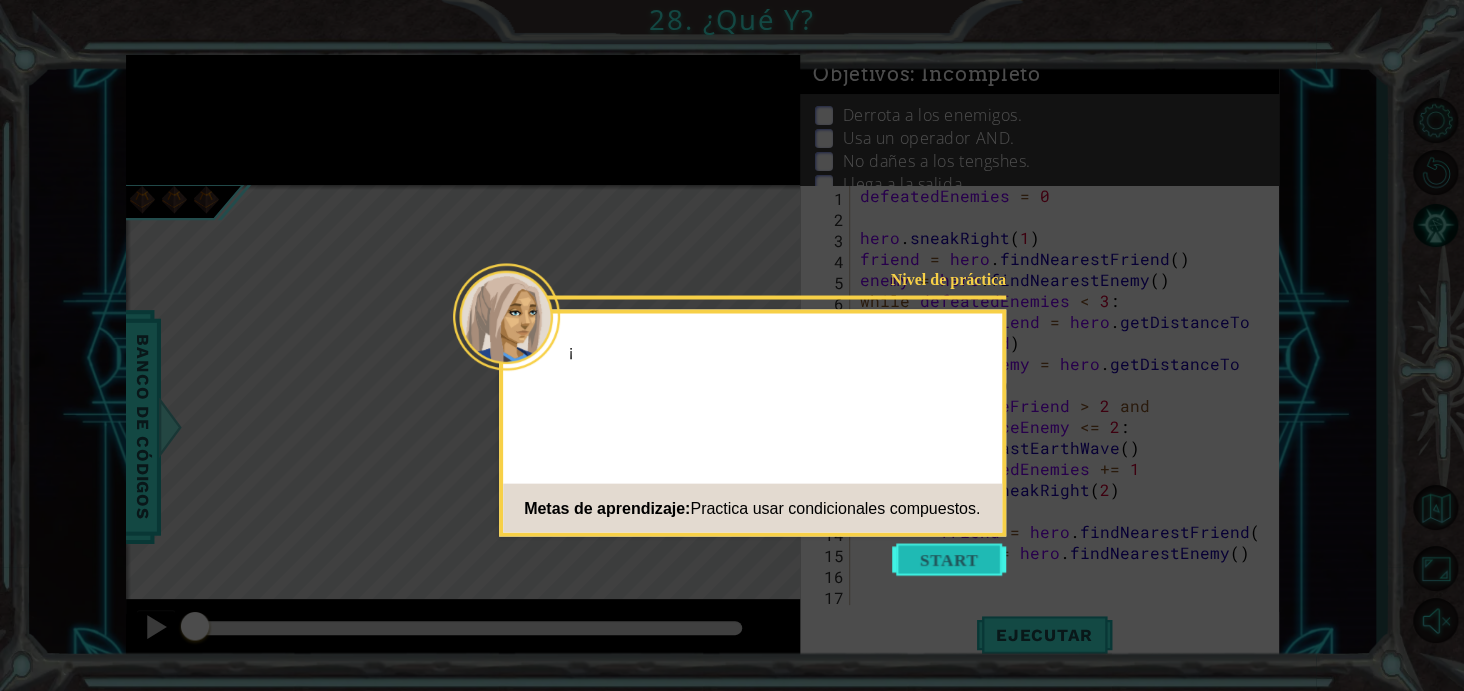 click at bounding box center (949, 559) 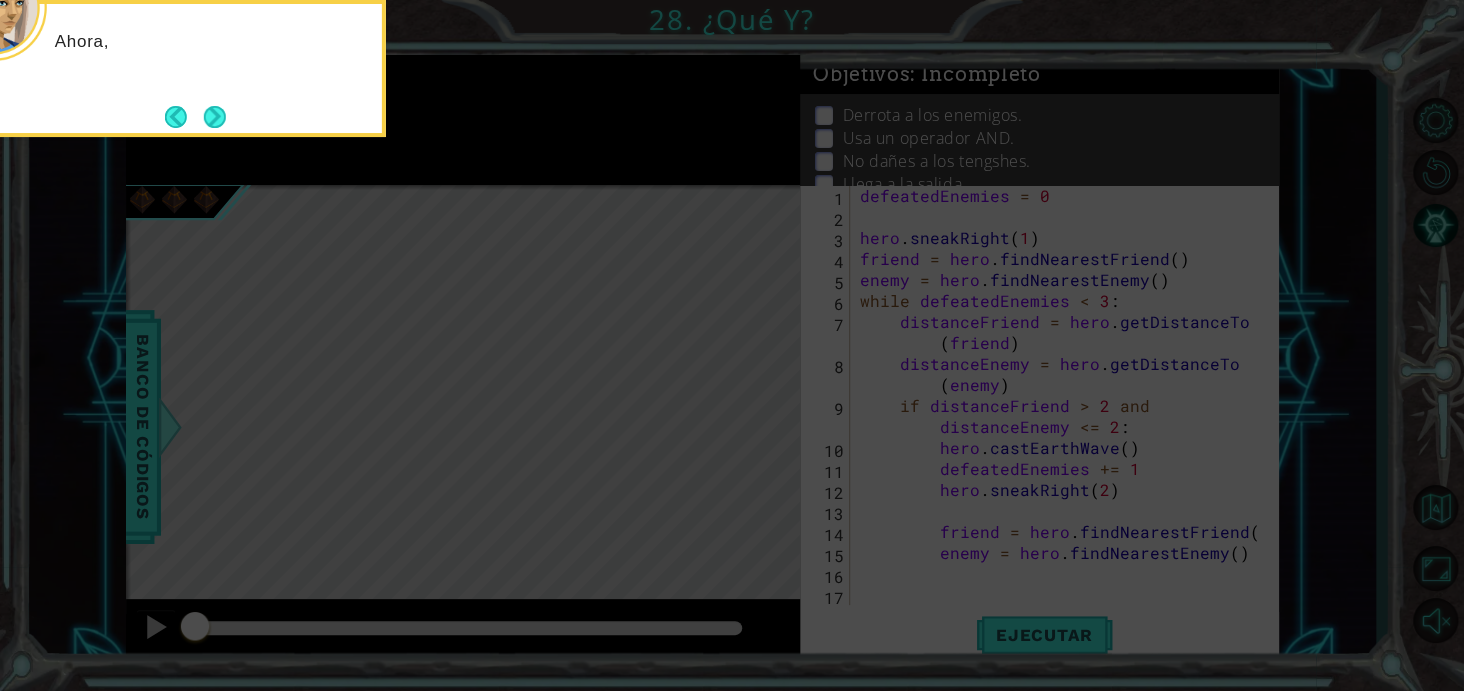 scroll, scrollTop: 0, scrollLeft: 0, axis: both 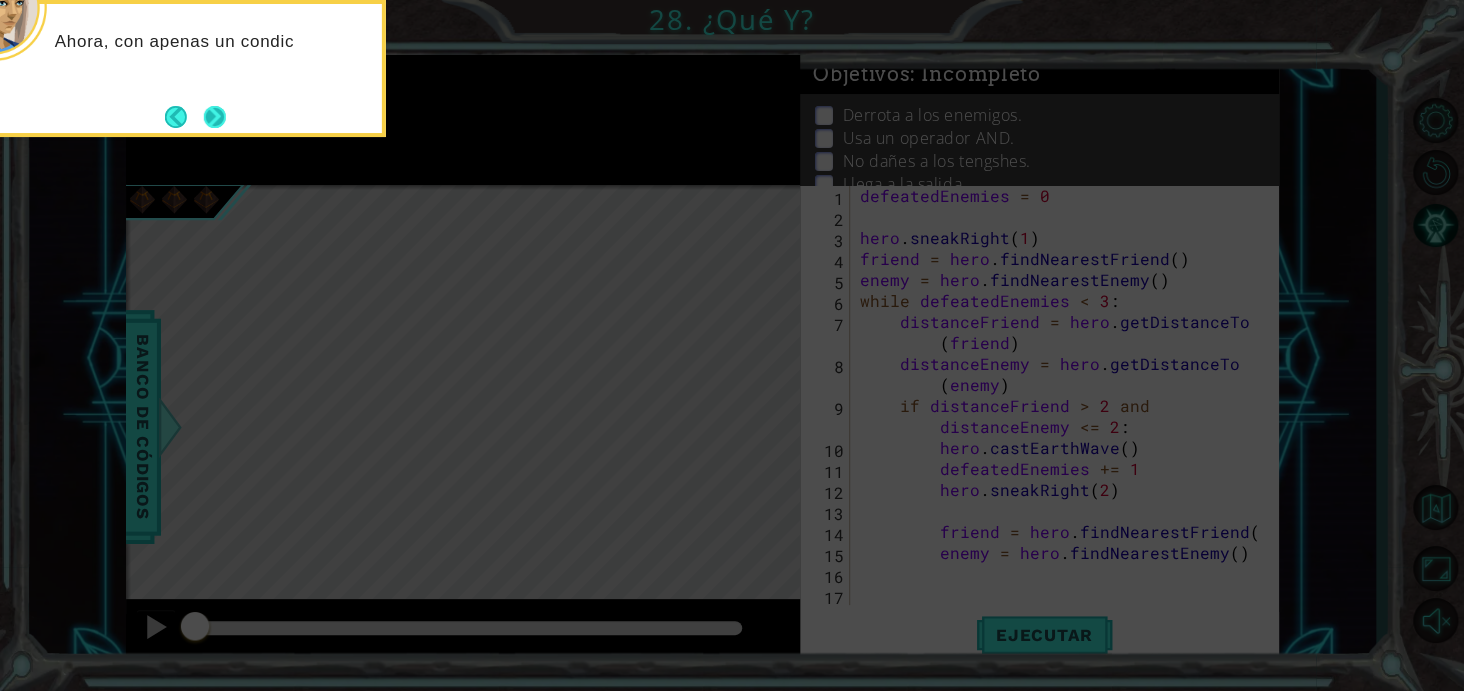 click at bounding box center [214, 116] 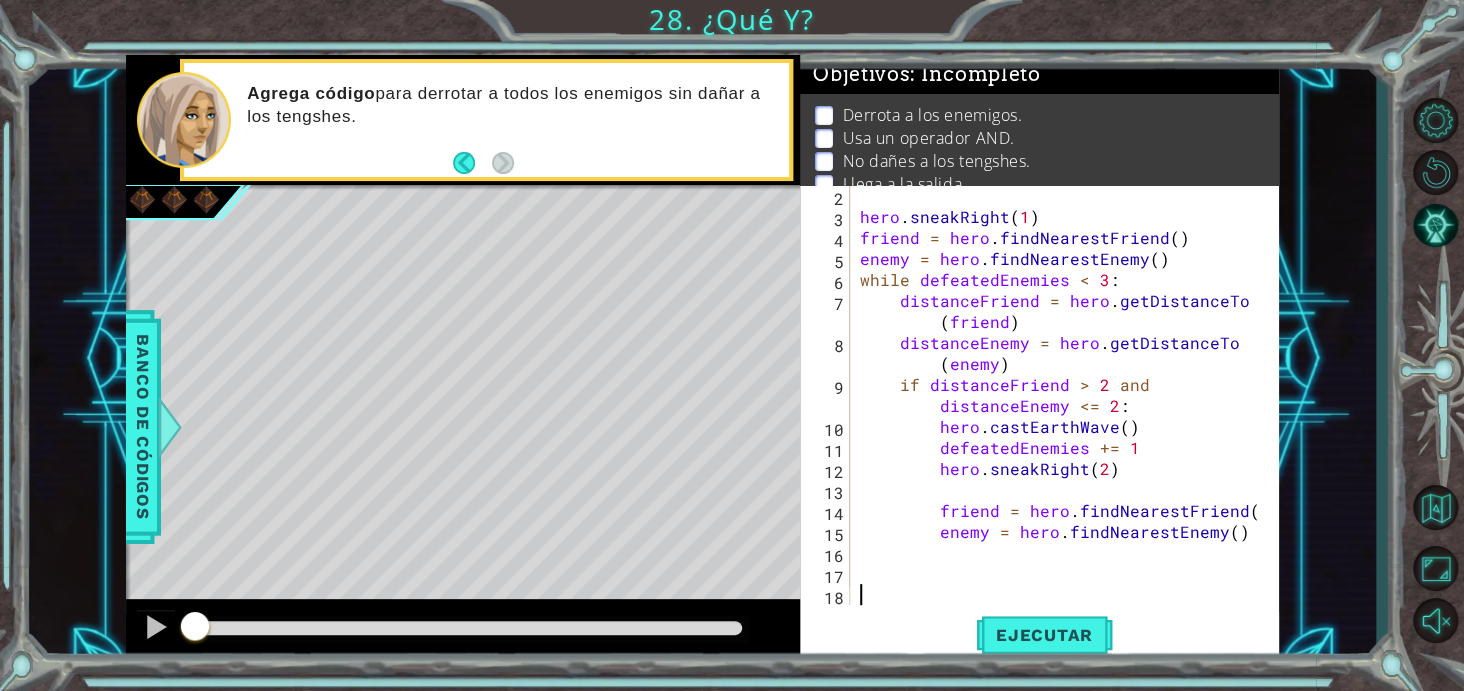 scroll, scrollTop: 21, scrollLeft: 0, axis: vertical 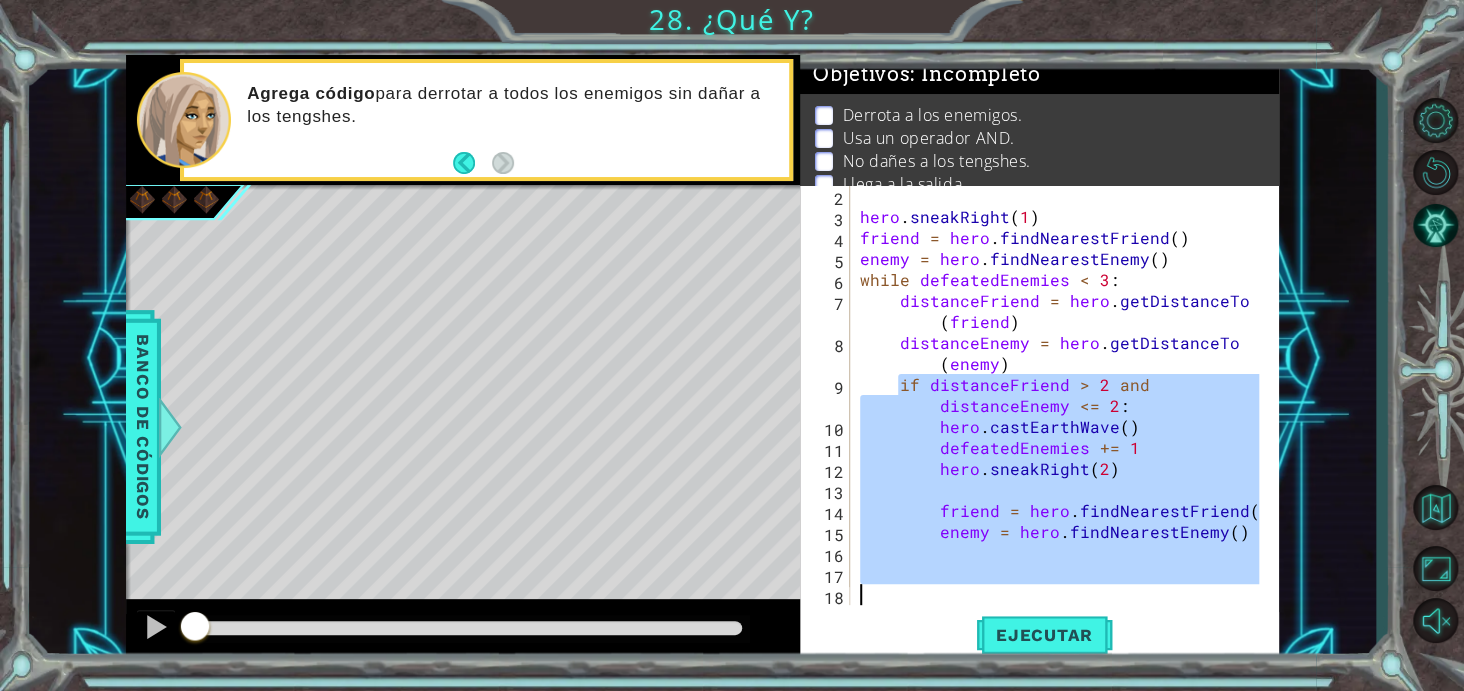 drag, startPoint x: 898, startPoint y: 383, endPoint x: 1461, endPoint y: 677, distance: 635.1417 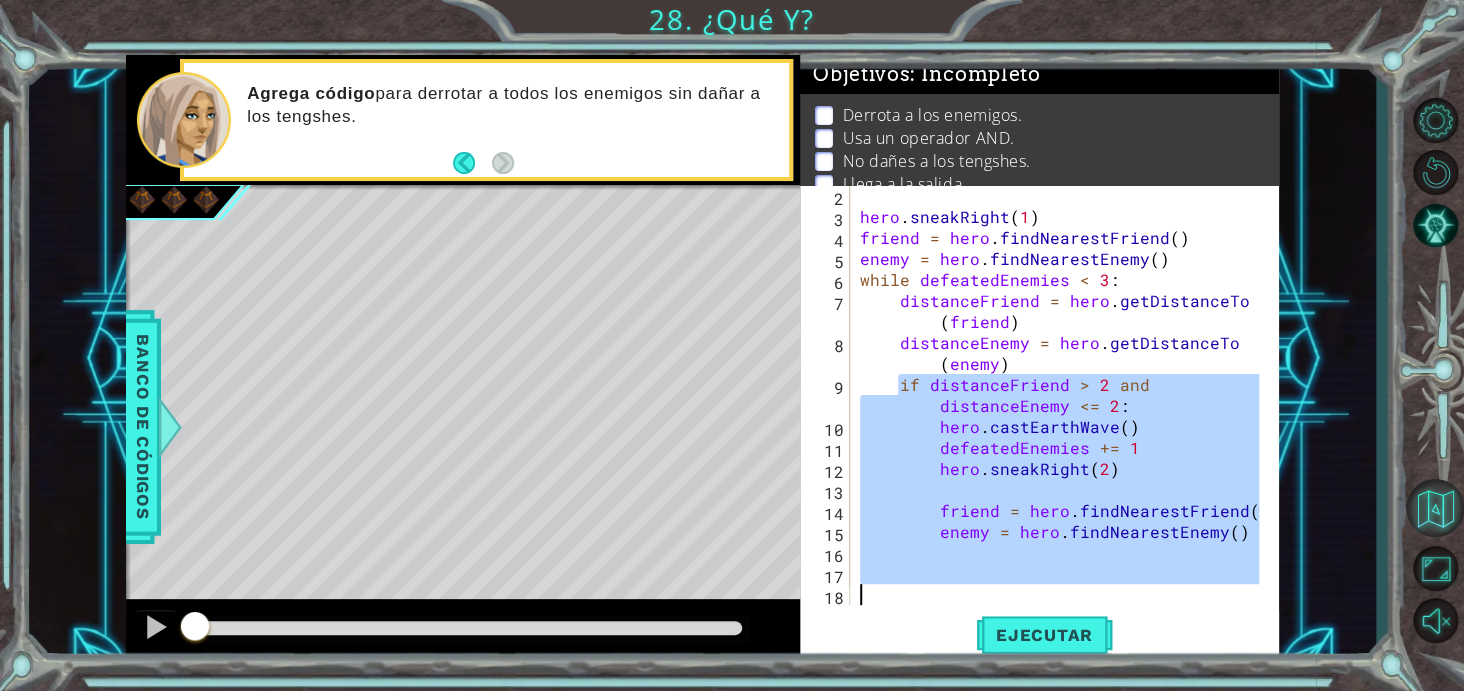 click at bounding box center (1435, 508) 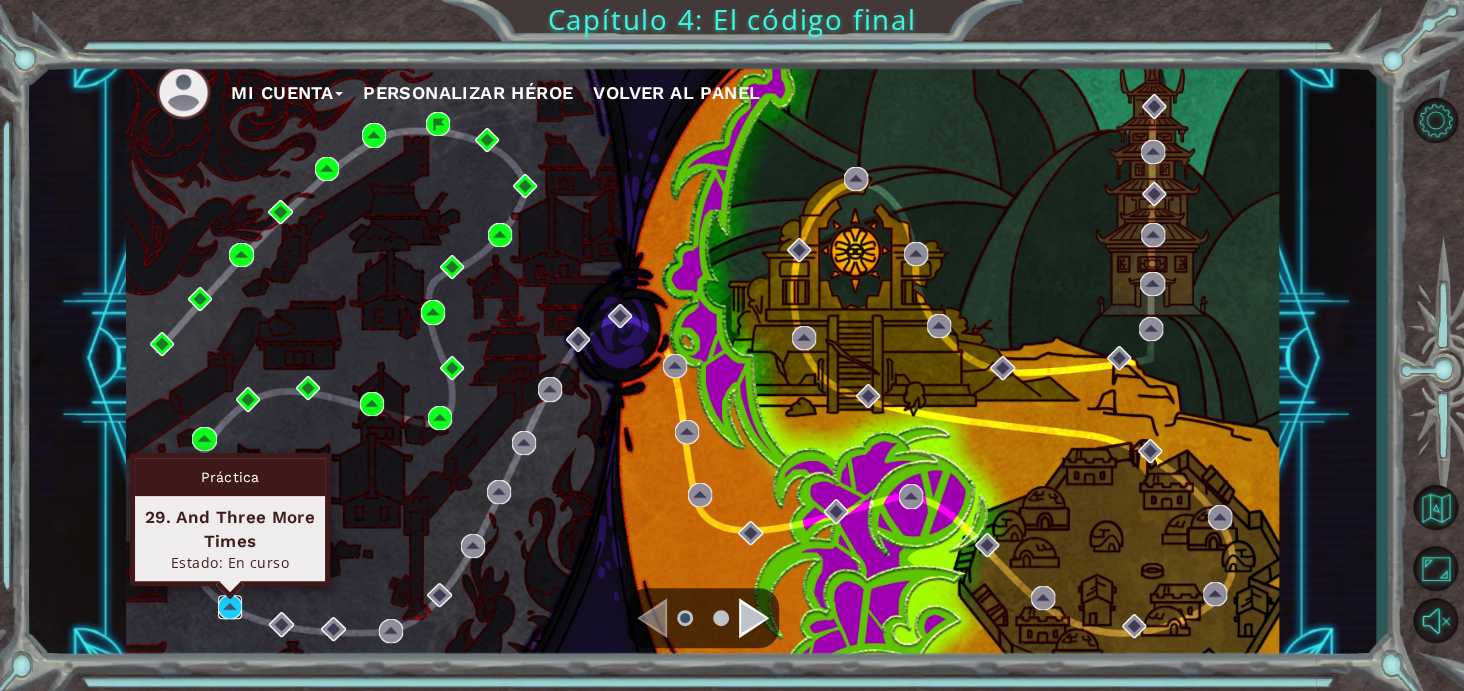 click at bounding box center [230, 607] 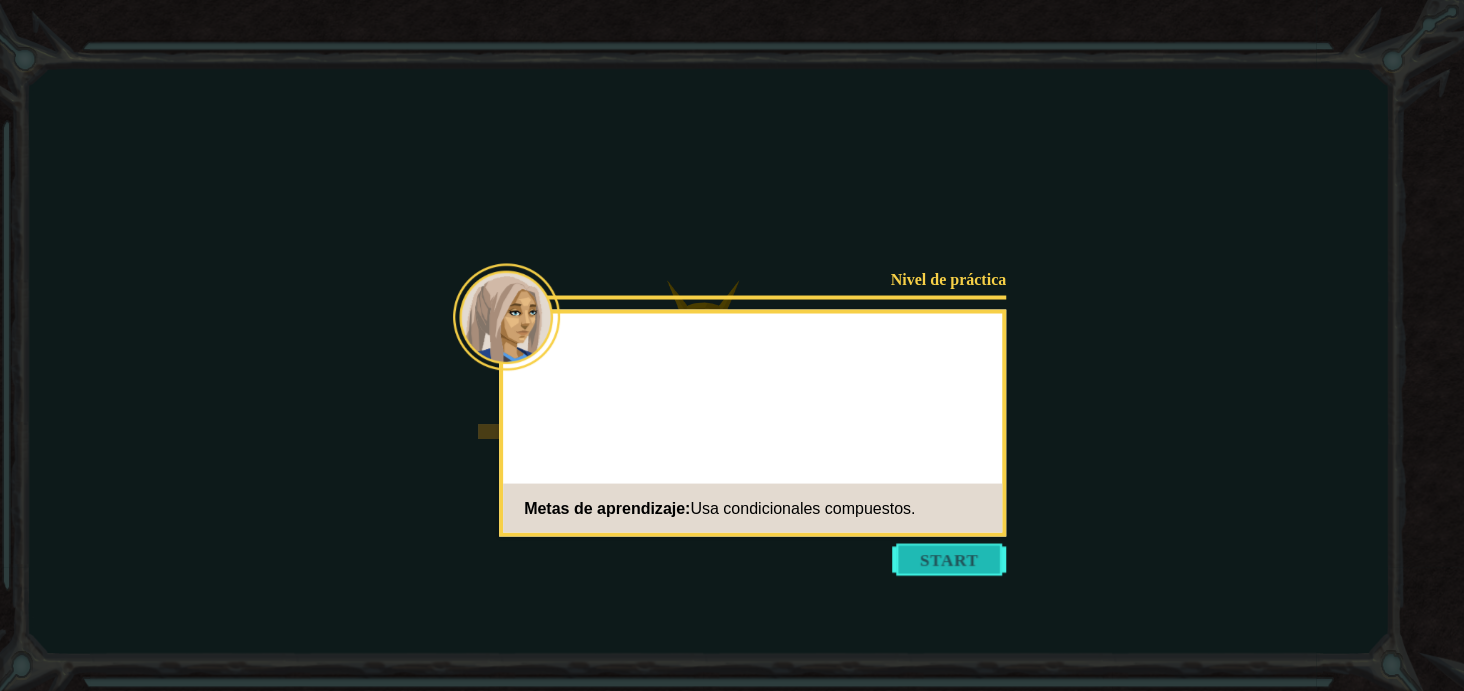 click at bounding box center [949, 559] 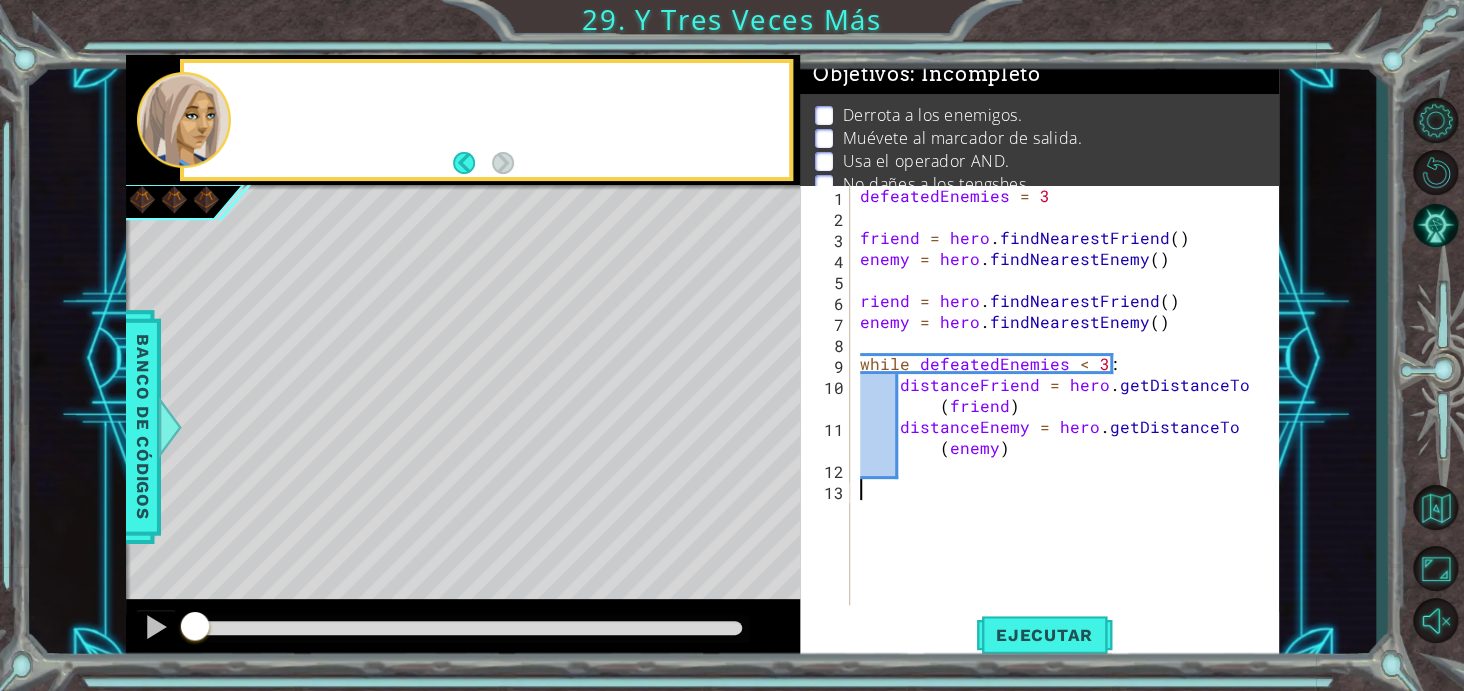 drag, startPoint x: 957, startPoint y: 567, endPoint x: 932, endPoint y: 546, distance: 32.649654 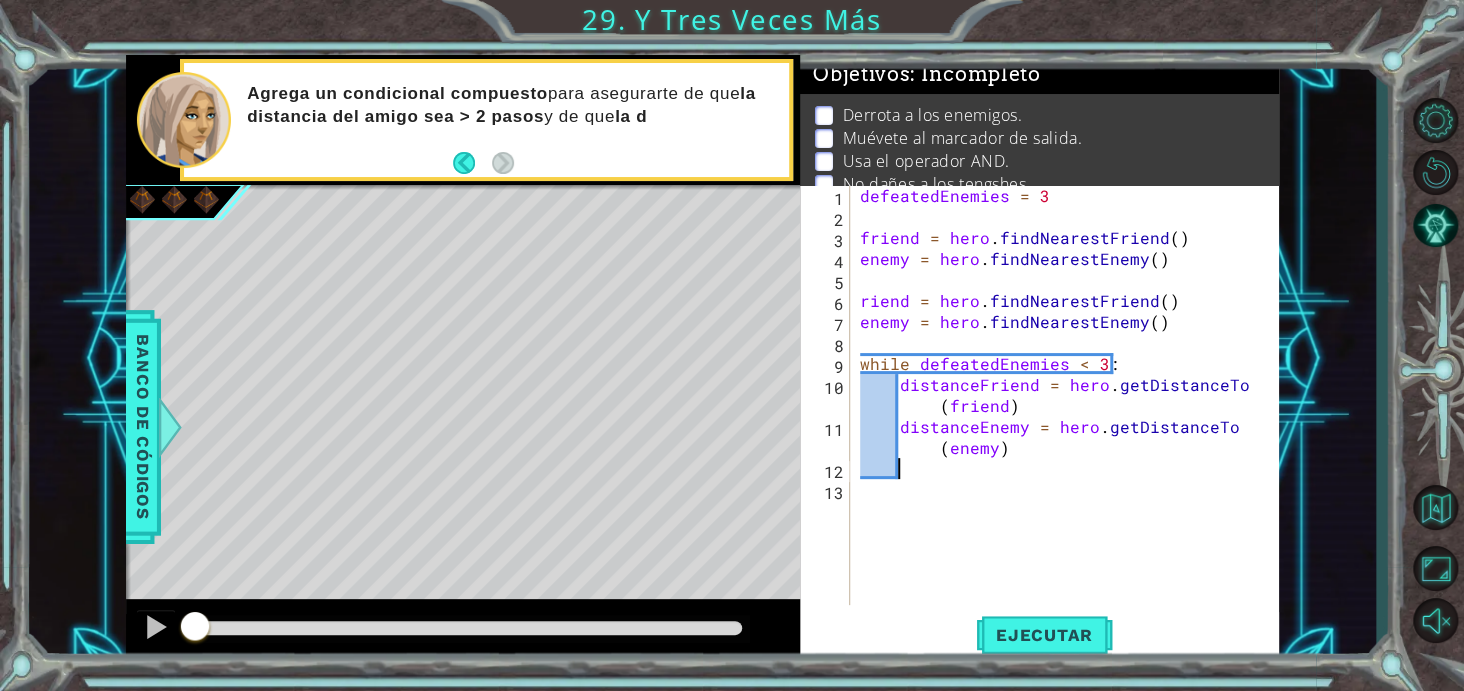 click on "defeatedEnemies   =   3 friend   =   hero . findNearestFriend ( ) enemy   =   hero . findNearestEnemy ( ) riend   =   hero . findNearestFriend ( ) enemy   =   hero . findNearestEnemy ( ) while   defeatedEnemies   <   3 :      distanceFriend   =   hero . getDistanceTo          ( friend )      distanceEnemy   =   hero . getDistanceTo          ( enemy )" at bounding box center (1070, 416) 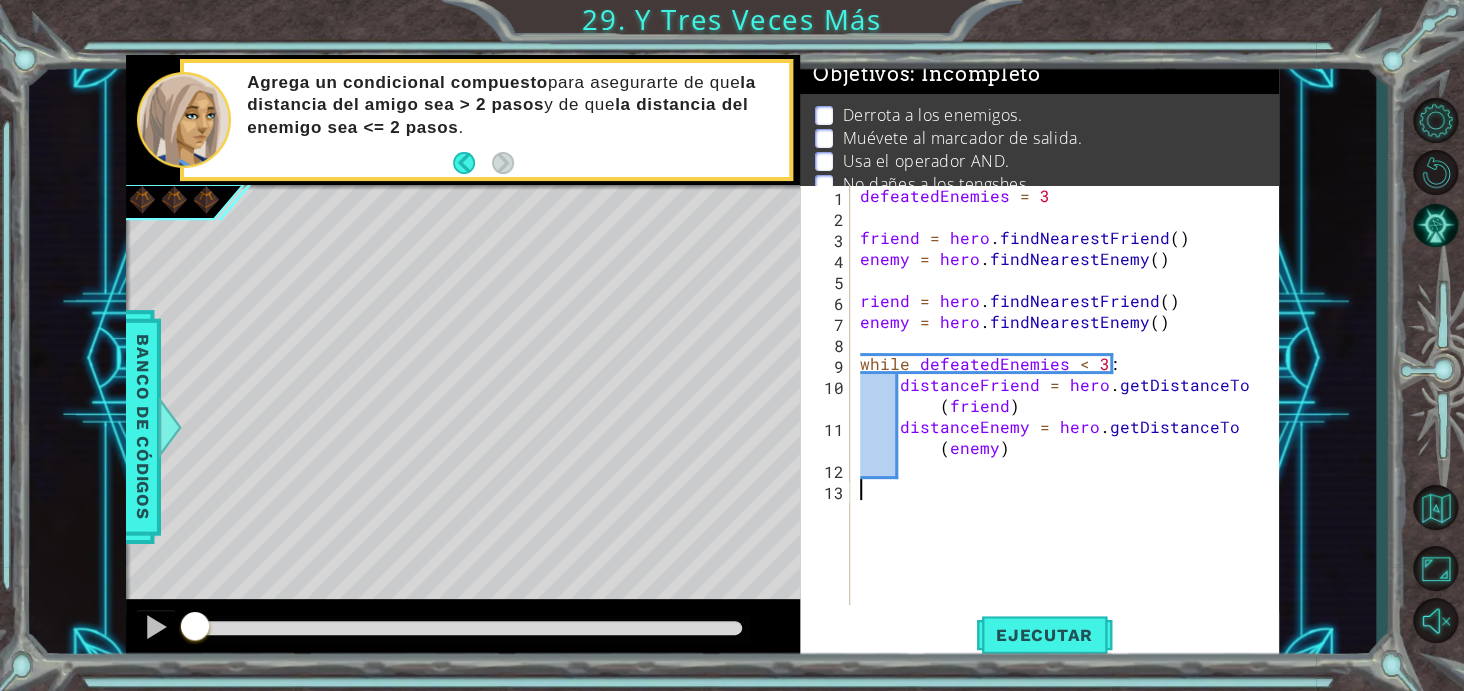 click on "defeatedEnemies   =   3 friend   =   hero . findNearestFriend ( ) enemy   =   hero . findNearestEnemy ( ) riend   =   hero . findNearestFriend ( ) enemy   =   hero . findNearestEnemy ( ) while   defeatedEnemies   <   3 :      distanceFriend   =   hero . getDistanceTo          ( friend )      distanceEnemy   =   hero . getDistanceTo          ( enemy )" at bounding box center (1070, 416) 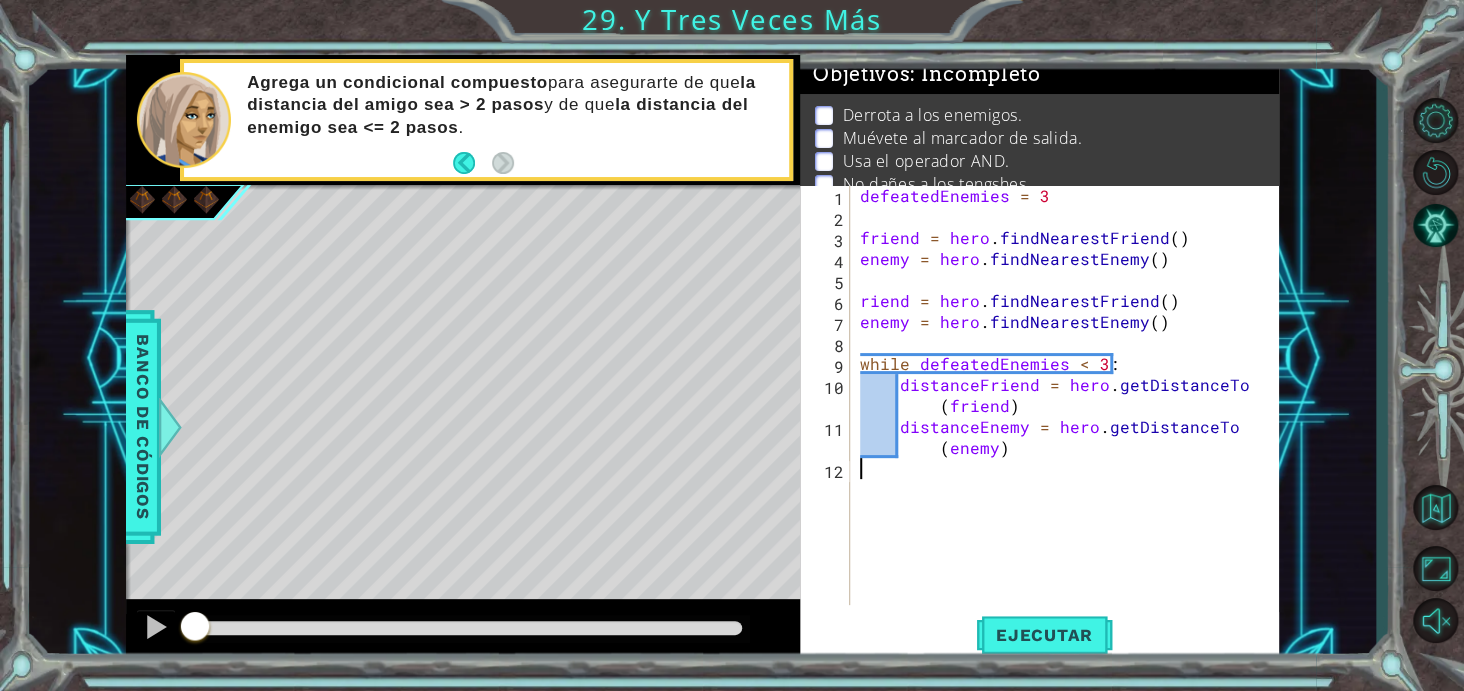 type on "distanceEnemy = hero.getDistanceTo(enemy)" 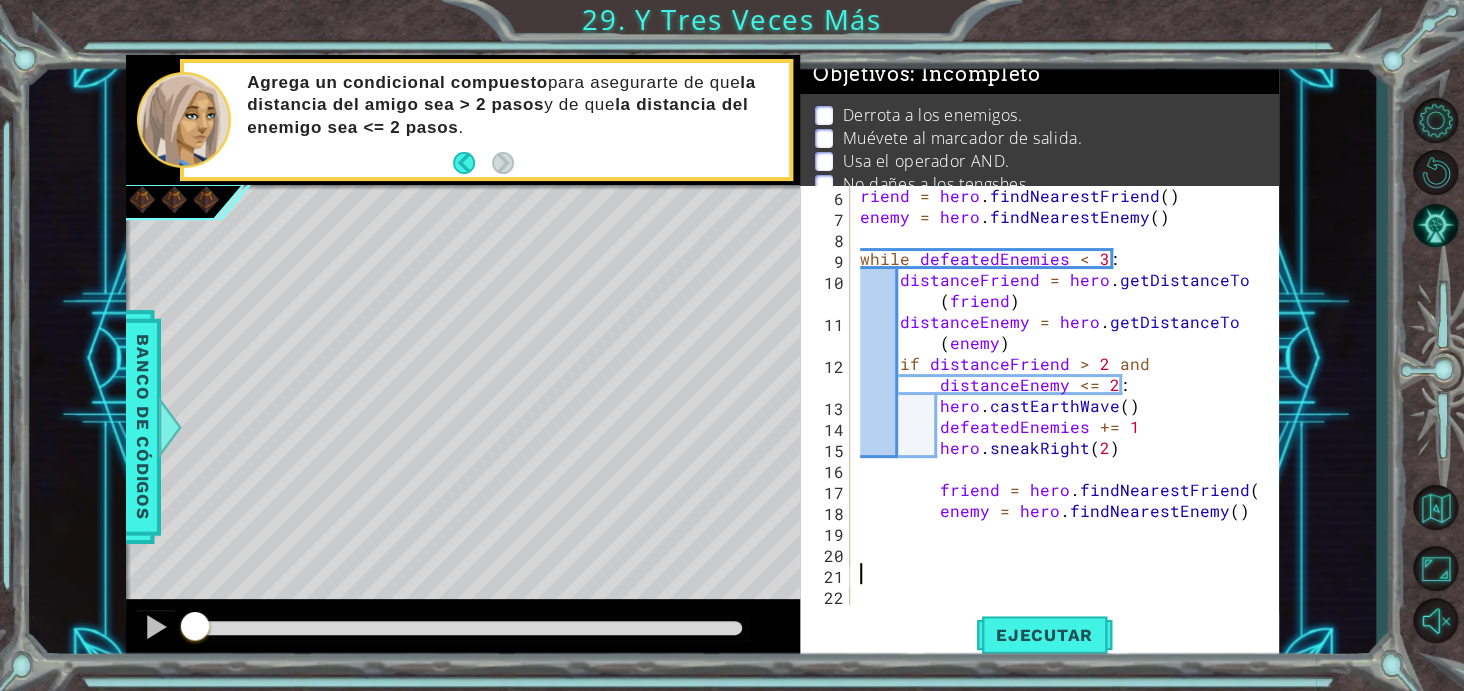 scroll, scrollTop: 105, scrollLeft: 0, axis: vertical 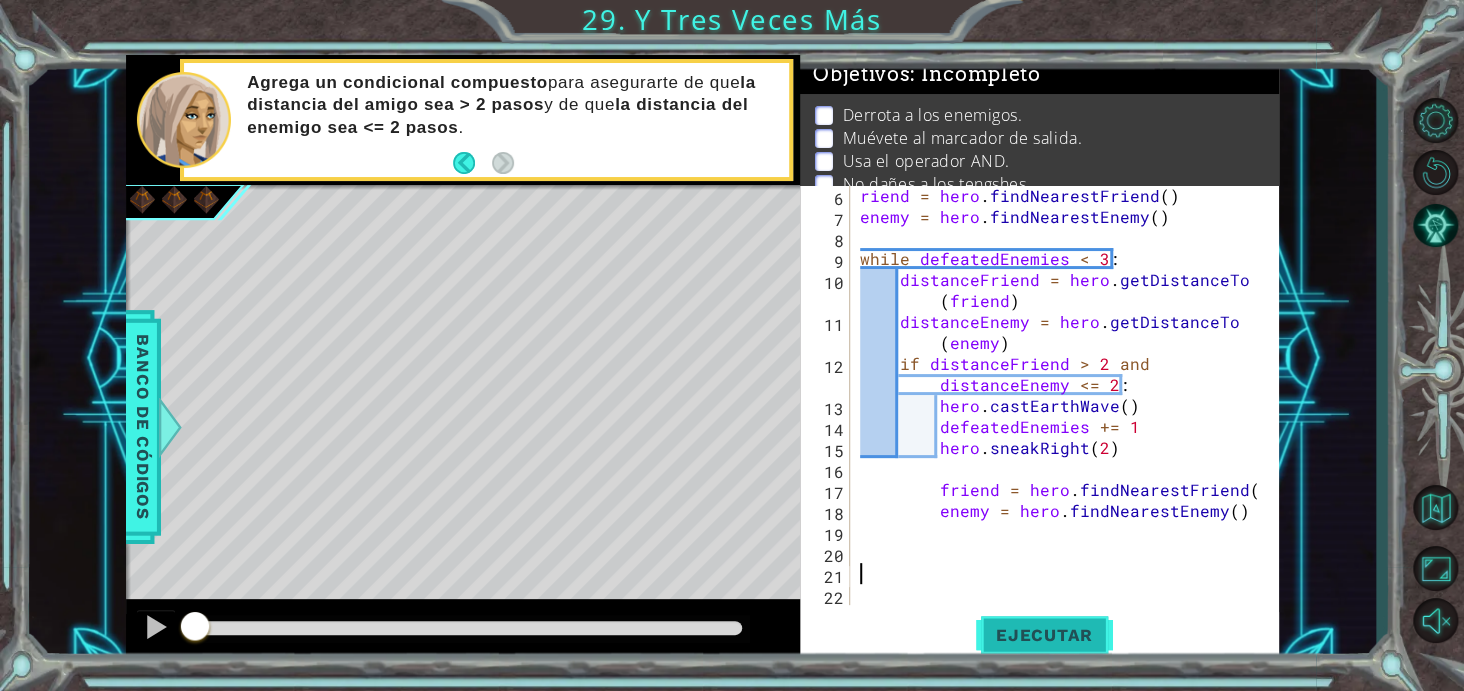 click on "Ejecutar" at bounding box center [1044, 636] 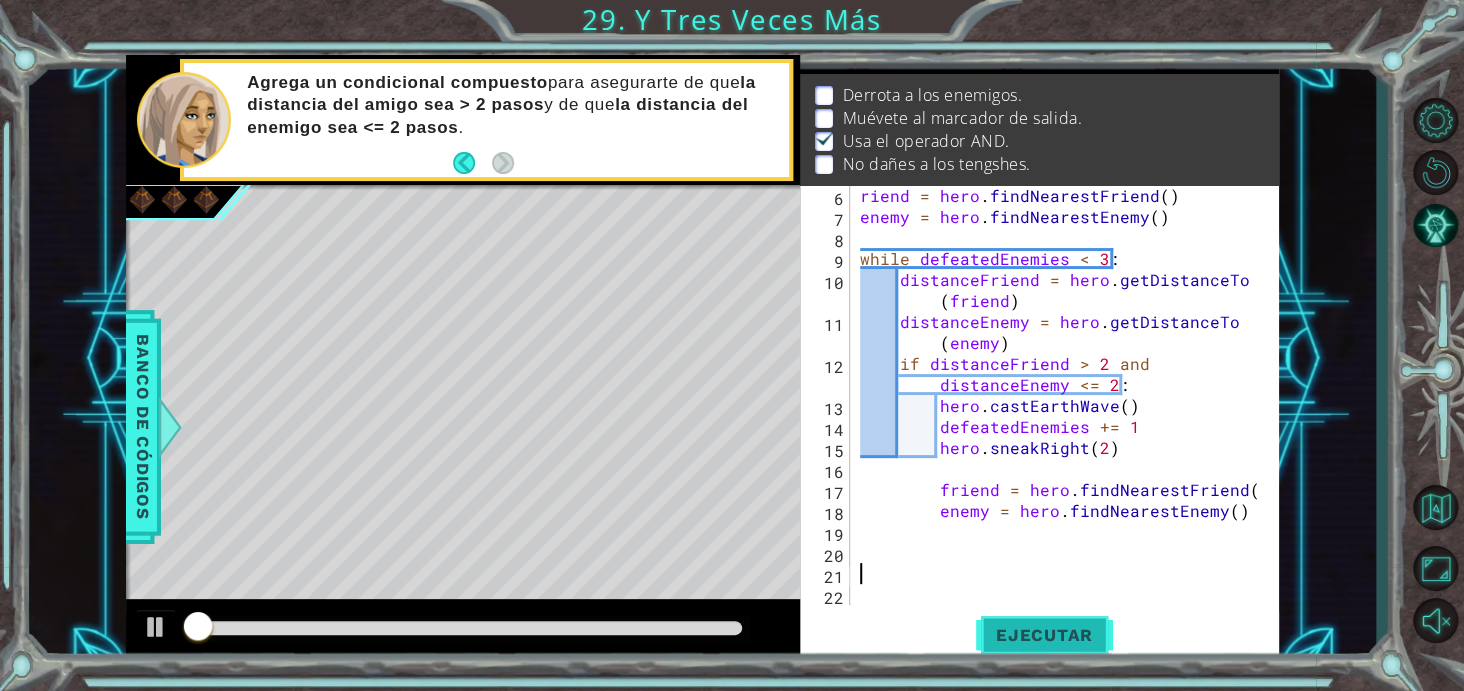 scroll, scrollTop: 23, scrollLeft: 0, axis: vertical 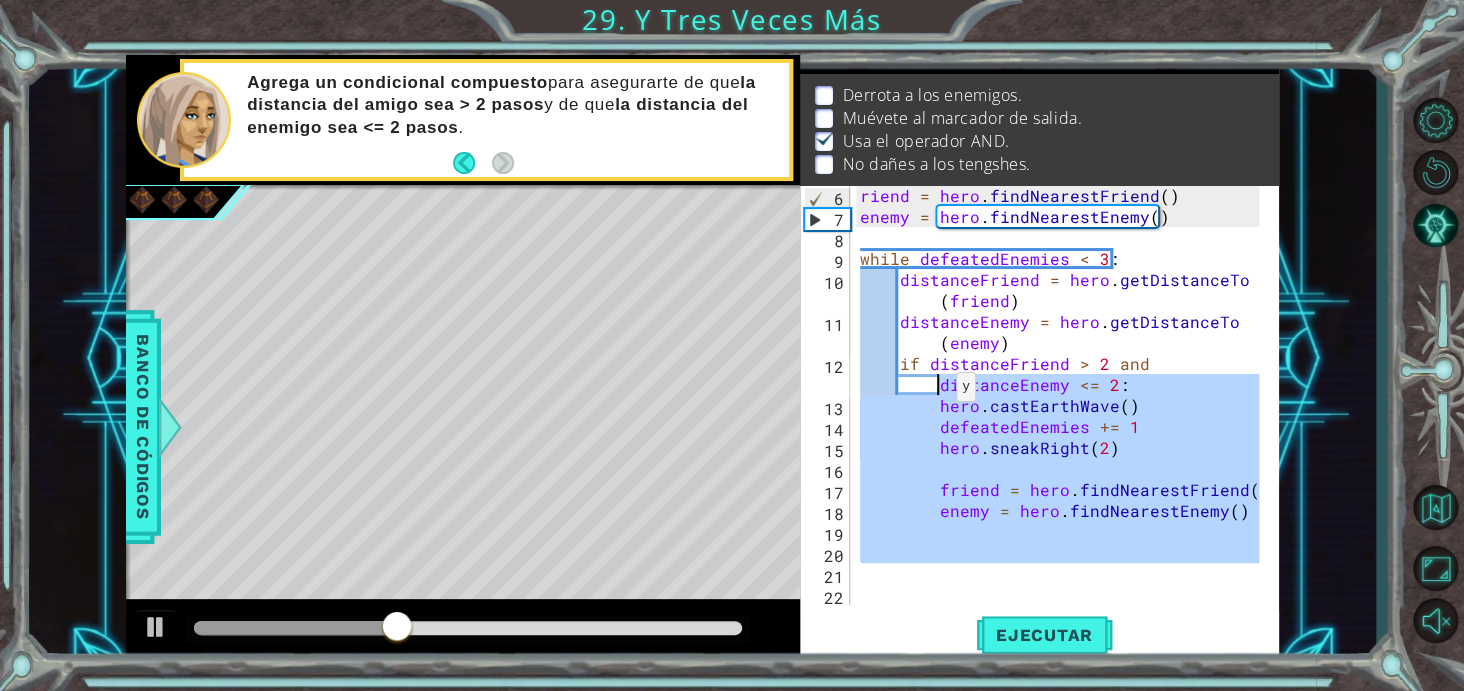 drag, startPoint x: 1049, startPoint y: 580, endPoint x: 926, endPoint y: 391, distance: 225.49945 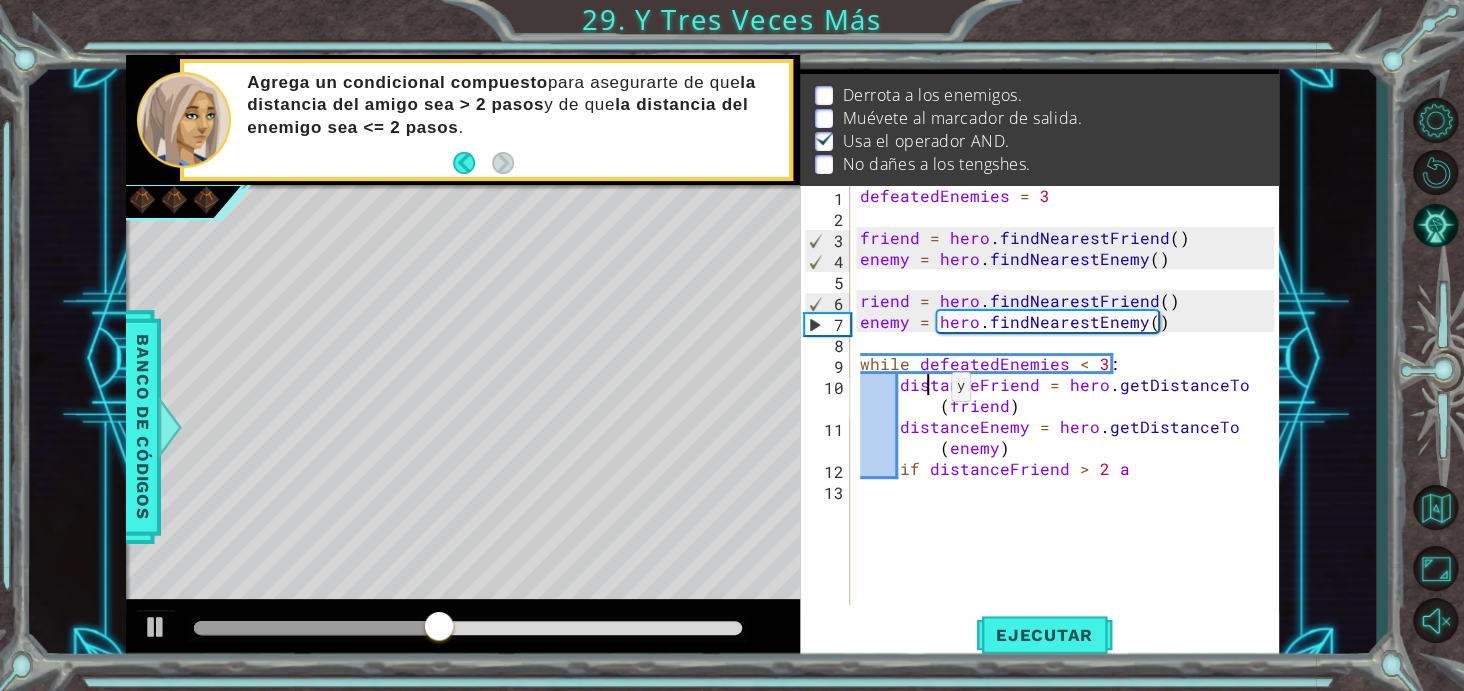 click on "defeatedEnemies   =   3 friend   =   hero . findNearestFriend ( ) enemy   =   hero . findNearestEnemy ( ) riend   =   hero . findNearestFriend ( ) enemy   =   hero . findNearestEnemy ( ) while   defeatedEnemies   <   3 :      distanceFriend   =   hero . getDistanceTo          ( friend )      distanceEnemy   =   hero . getDistanceTo          ( enemy )      if   distanceFriend   >   2   a" at bounding box center (1070, 416) 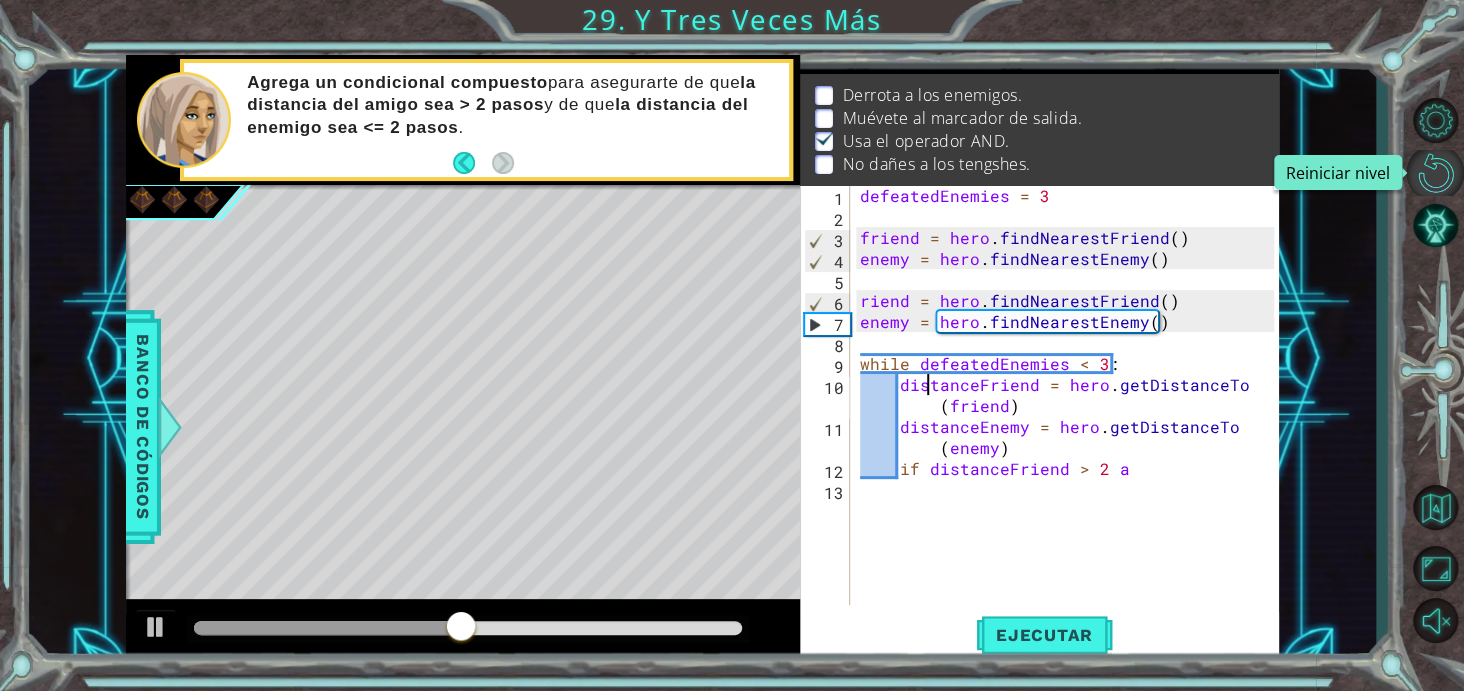 click at bounding box center (1435, 173) 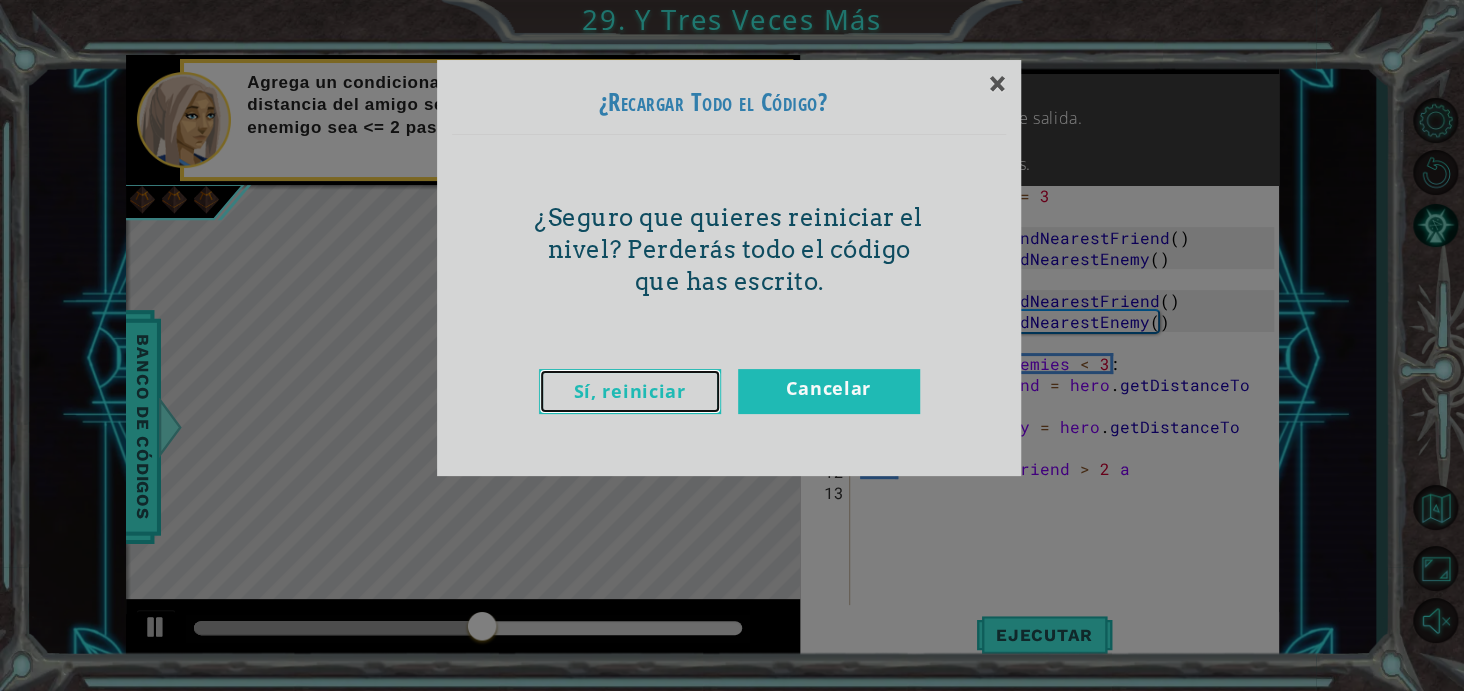 click on "Sí, reiniciar" at bounding box center [630, 391] 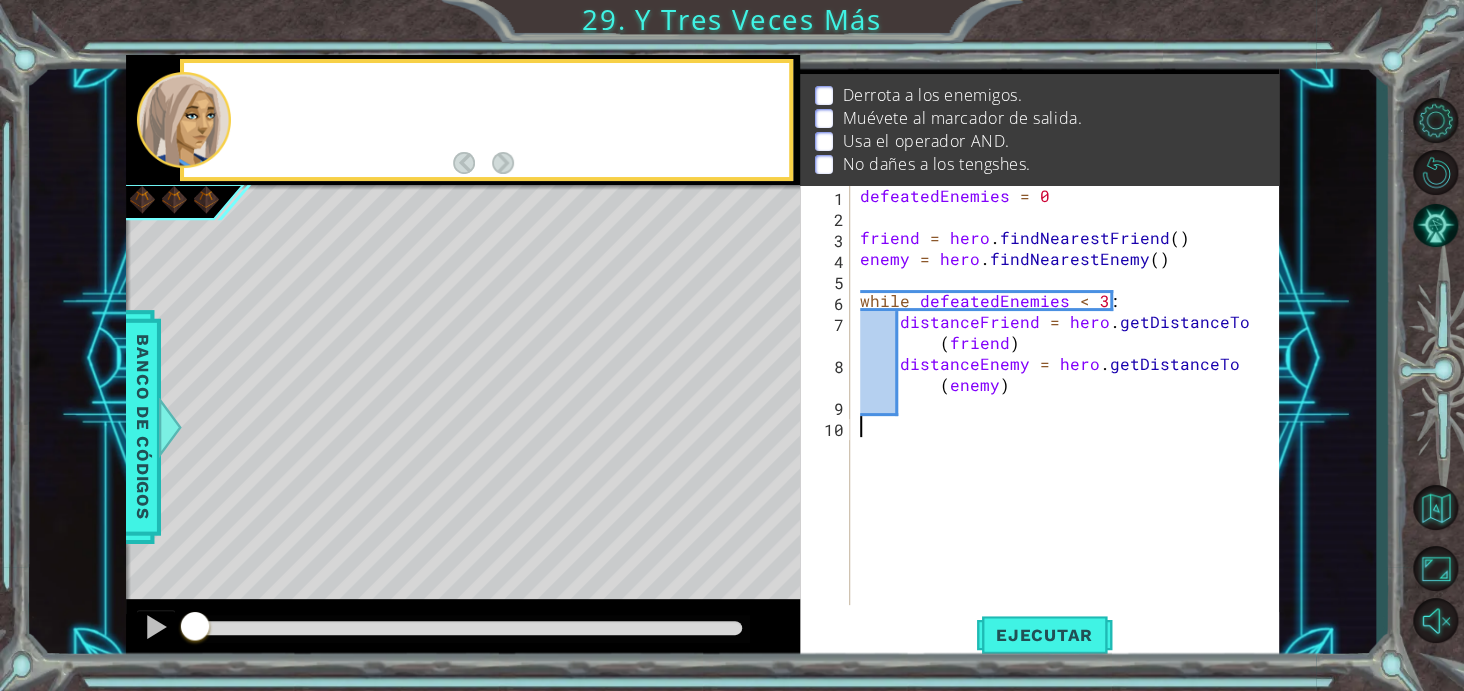 type 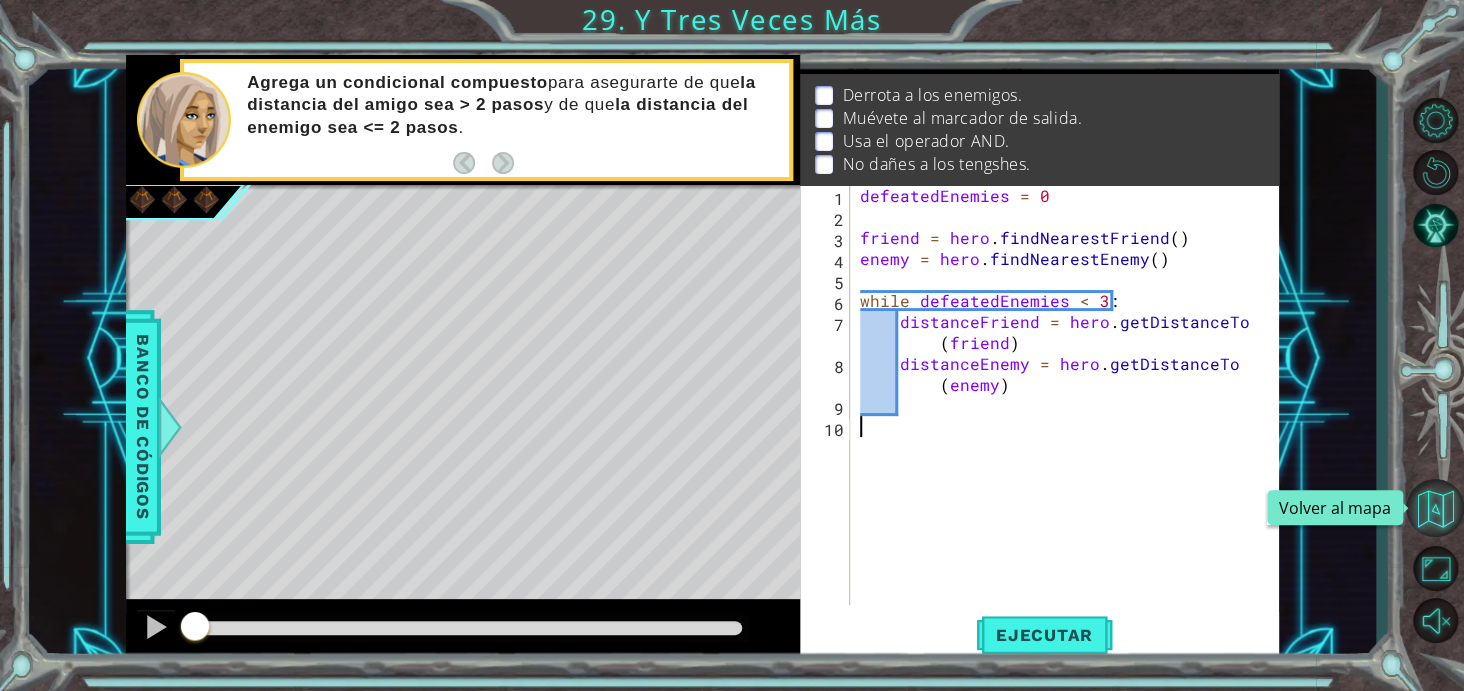 click at bounding box center [1435, 508] 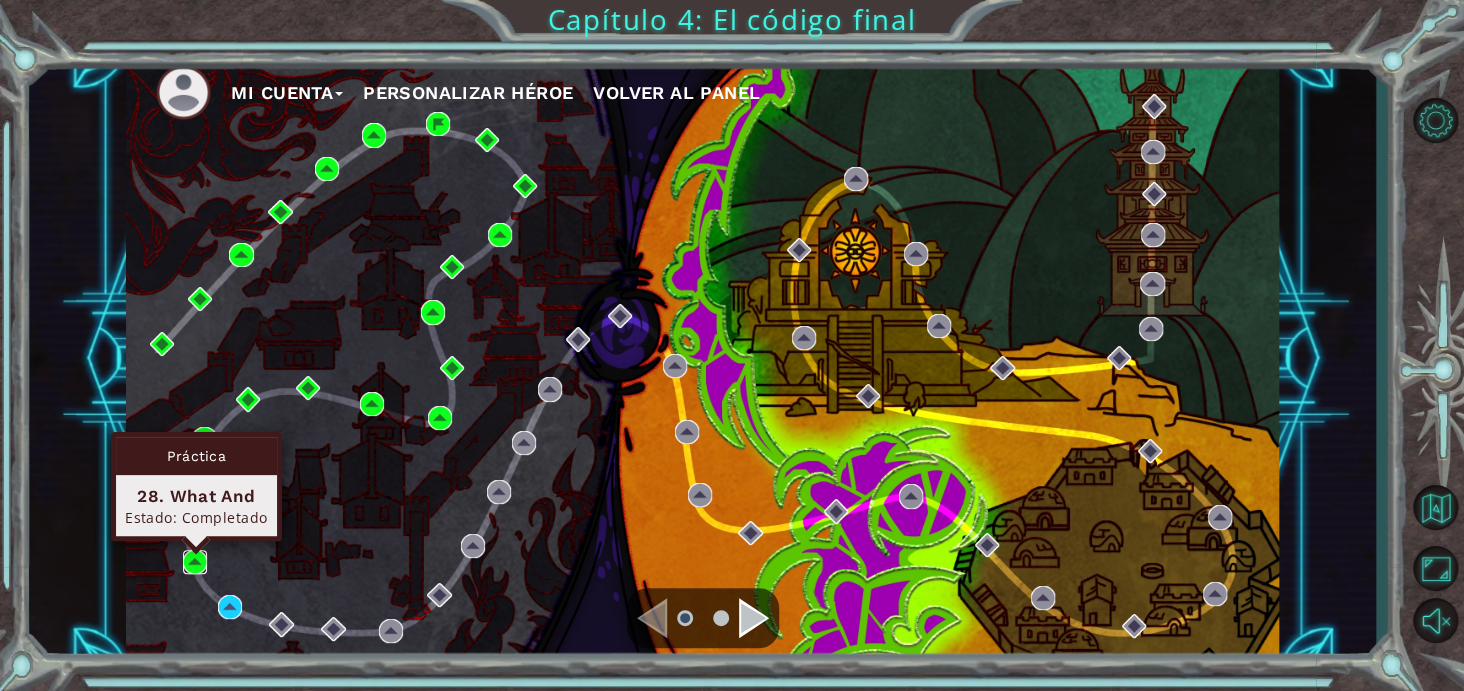 click at bounding box center [195, 562] 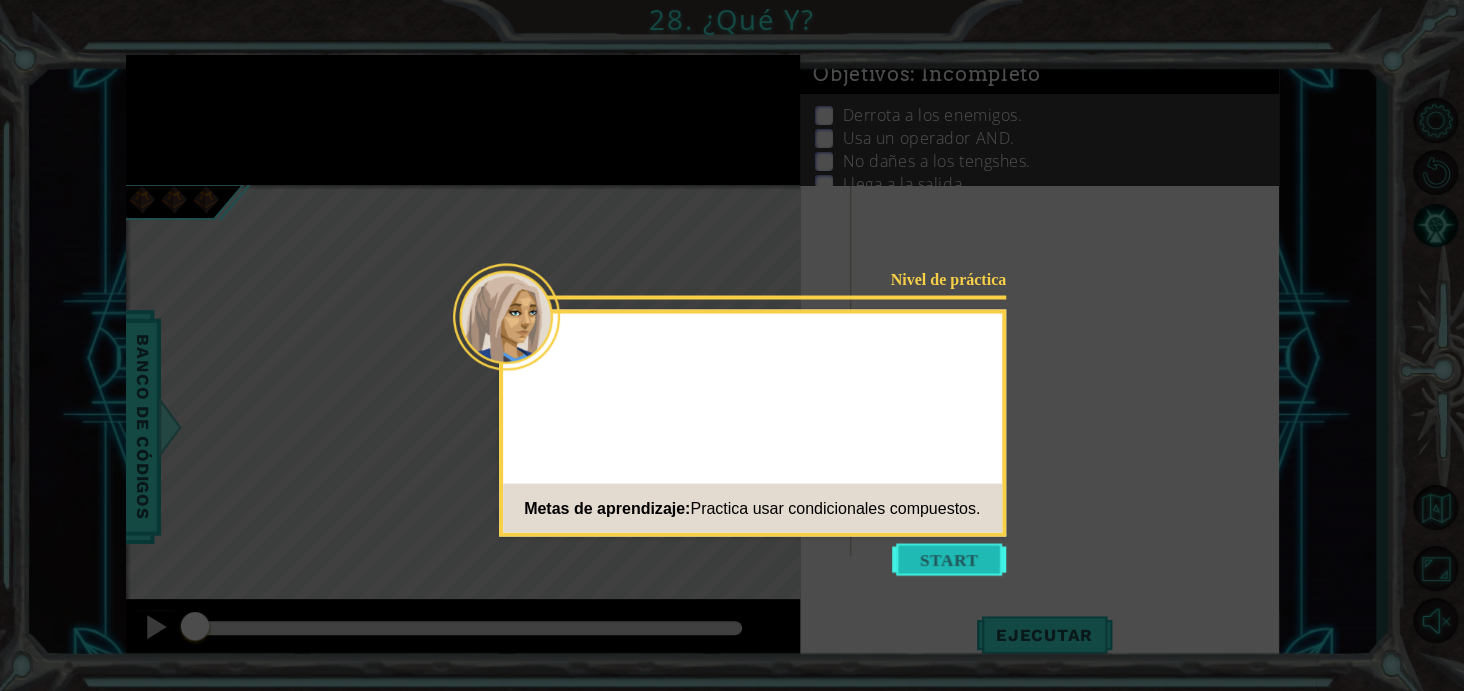 click at bounding box center [949, 559] 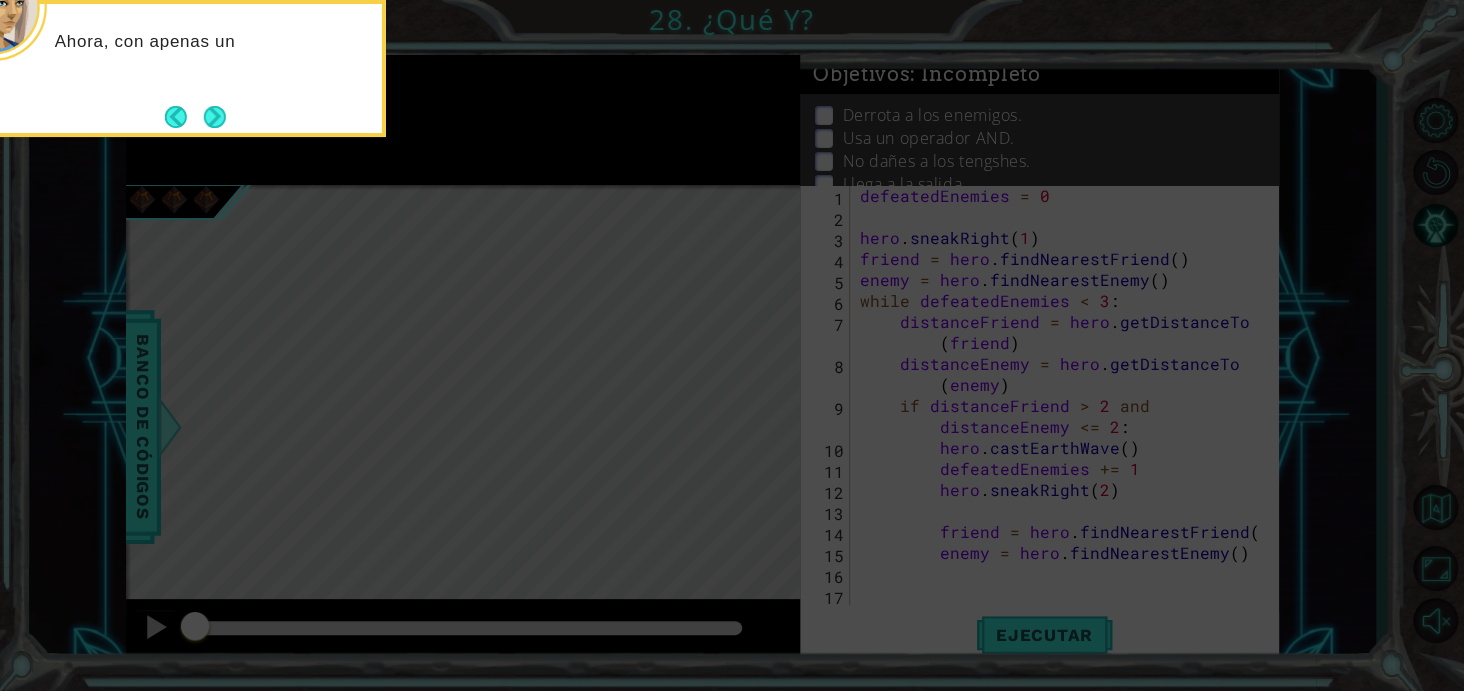 scroll, scrollTop: 0, scrollLeft: 0, axis: both 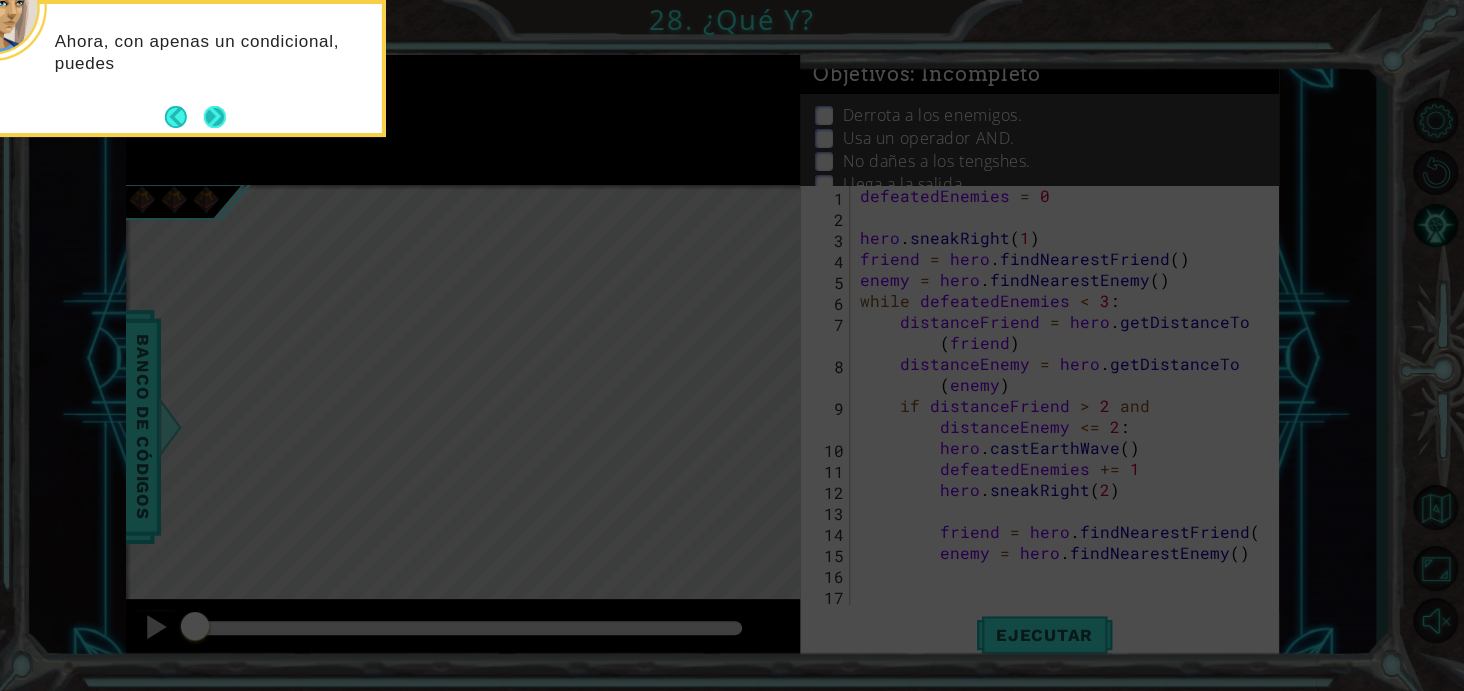 click at bounding box center (215, 117) 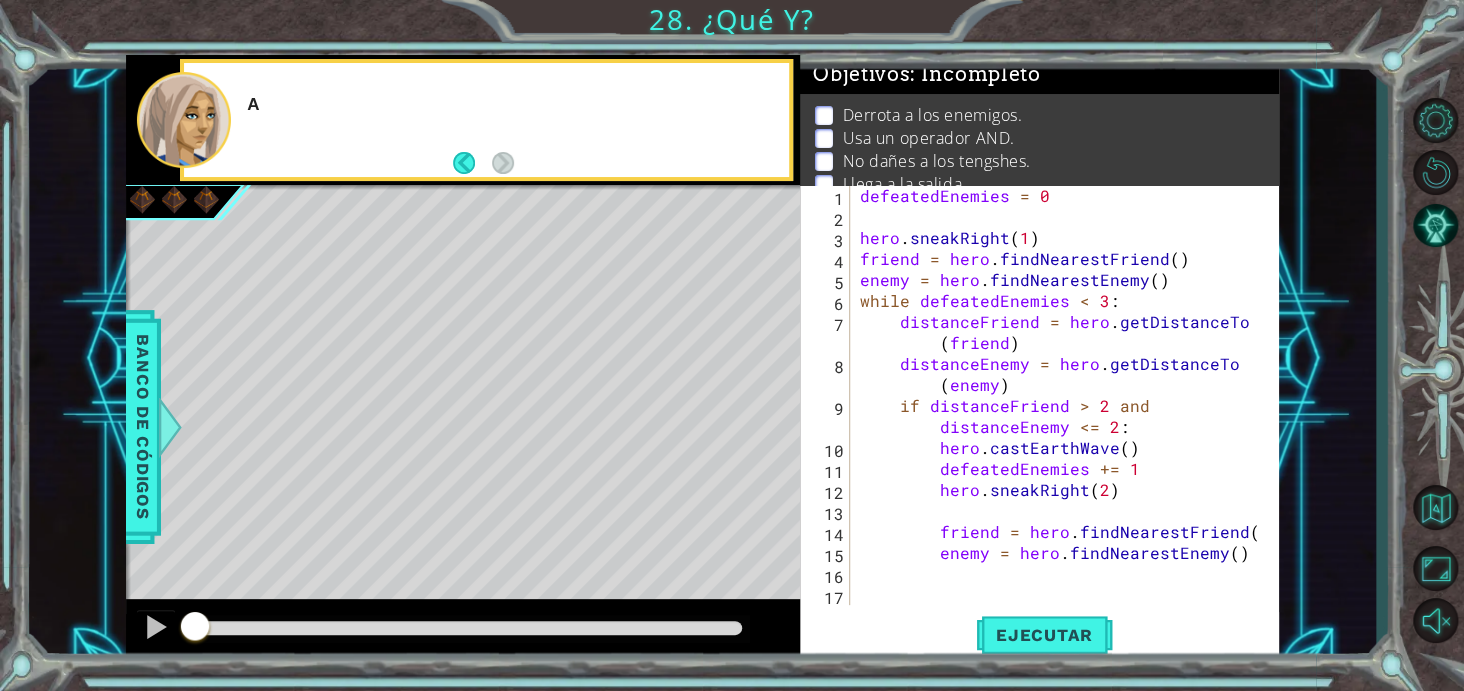 click at bounding box center (184, 120) 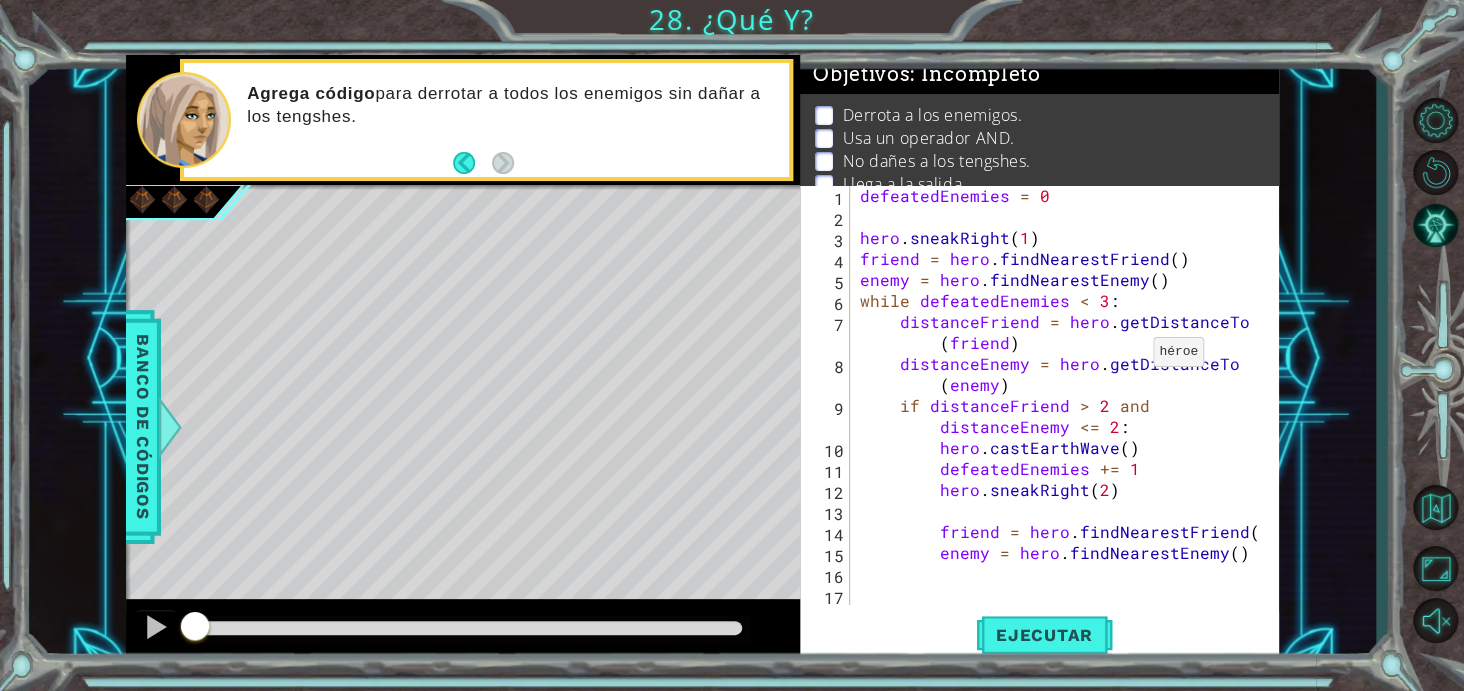 drag, startPoint x: 853, startPoint y: 191, endPoint x: 1044, endPoint y: 306, distance: 222.94843 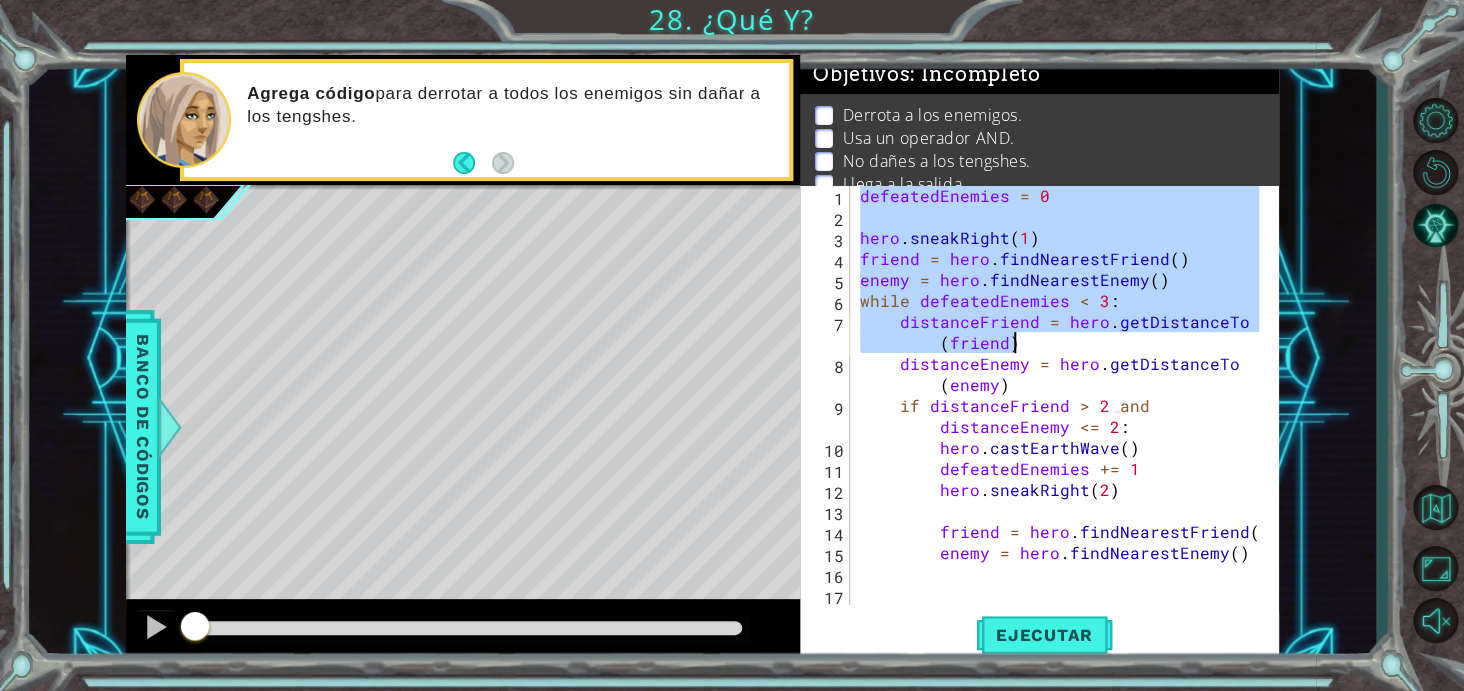 scroll, scrollTop: 21, scrollLeft: 0, axis: vertical 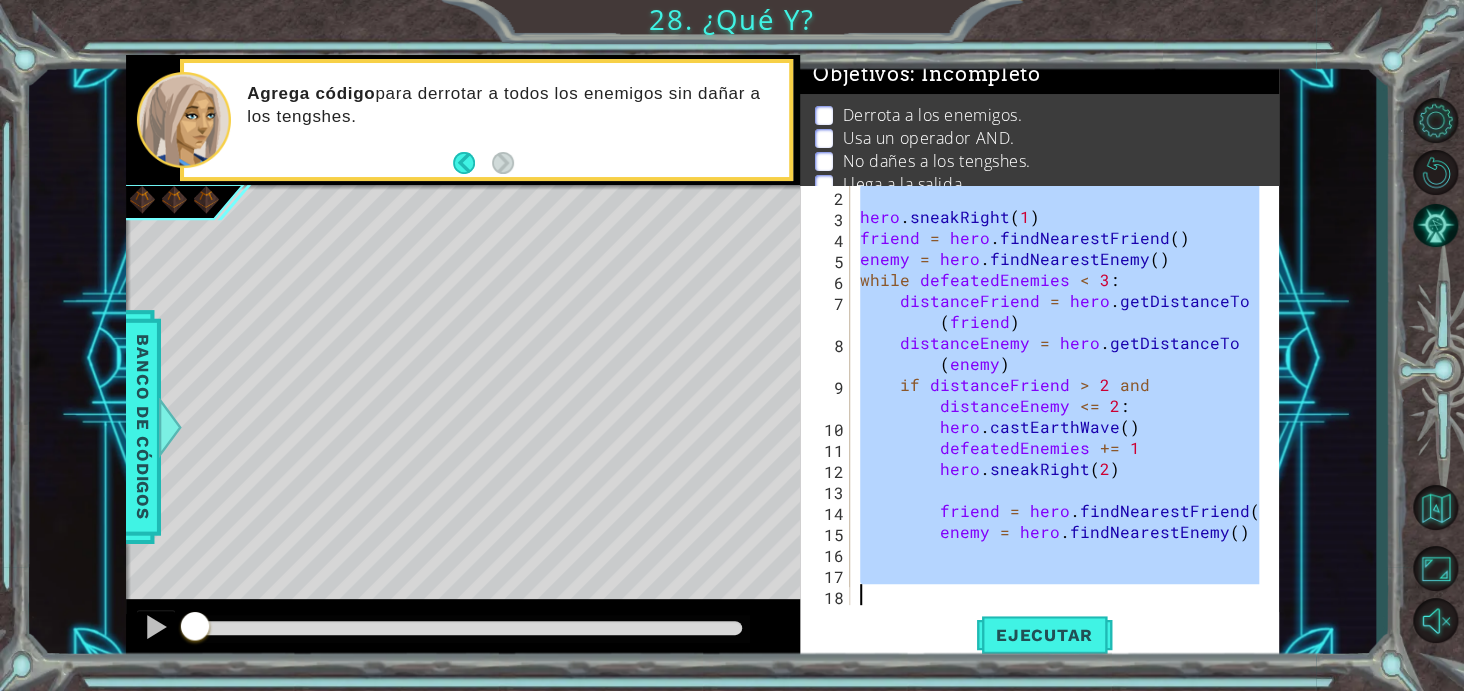drag, startPoint x: 858, startPoint y: 196, endPoint x: 1321, endPoint y: 714, distance: 694.7611 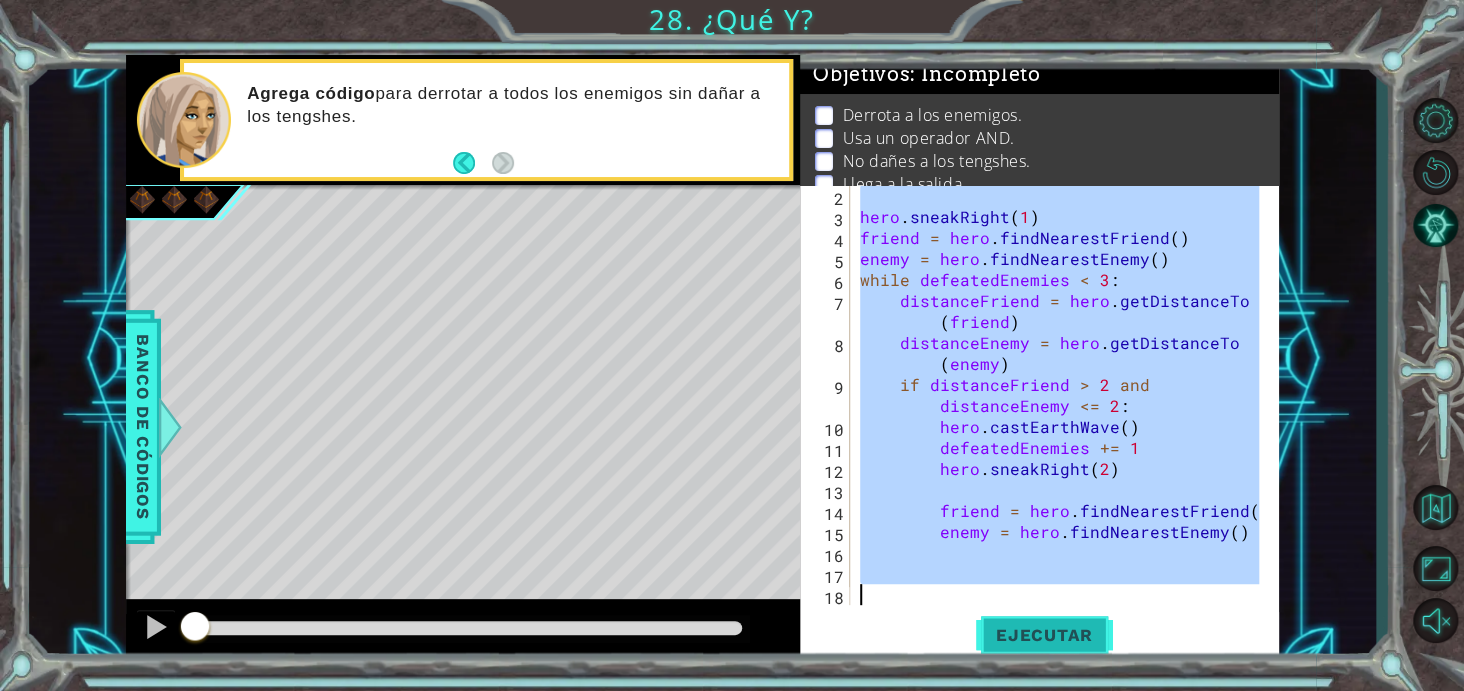 click on "Ejecutar" at bounding box center [1044, 635] 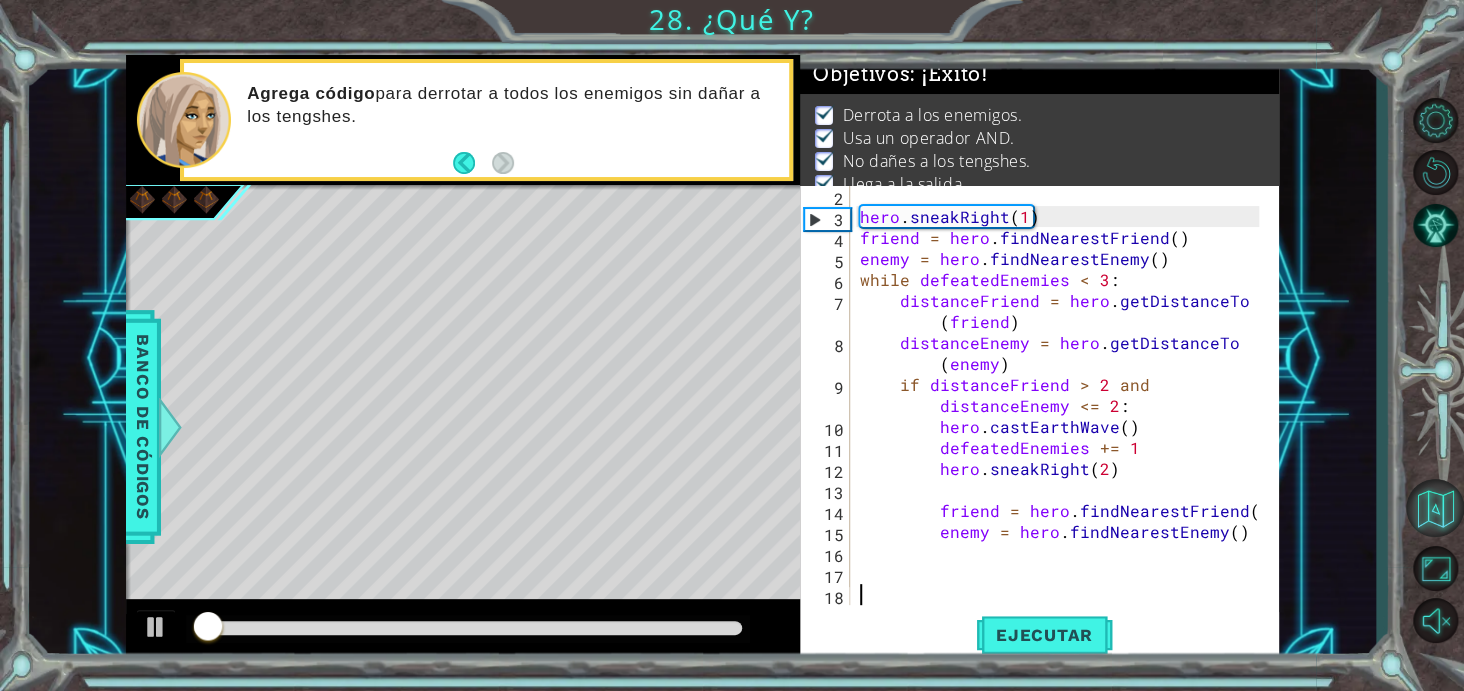 click at bounding box center [1435, 508] 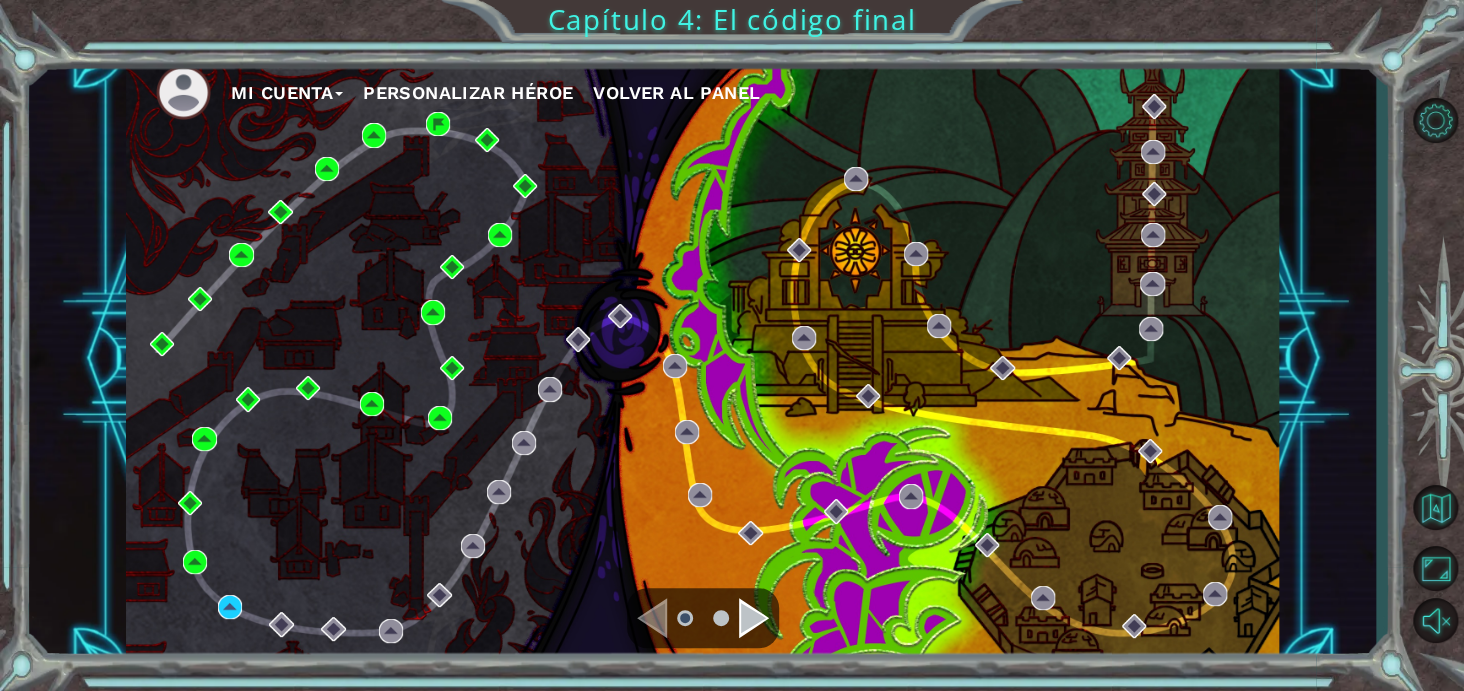 click at bounding box center [230, 607] 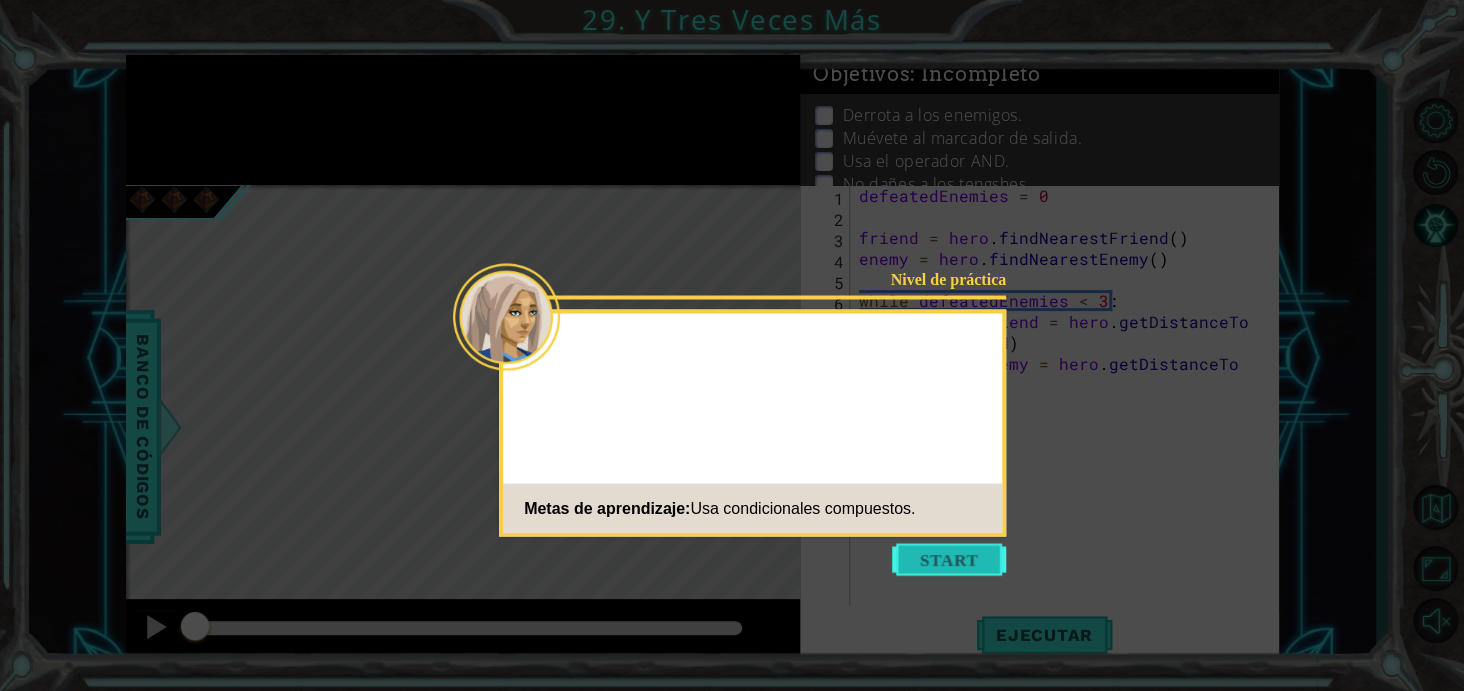 click at bounding box center (949, 559) 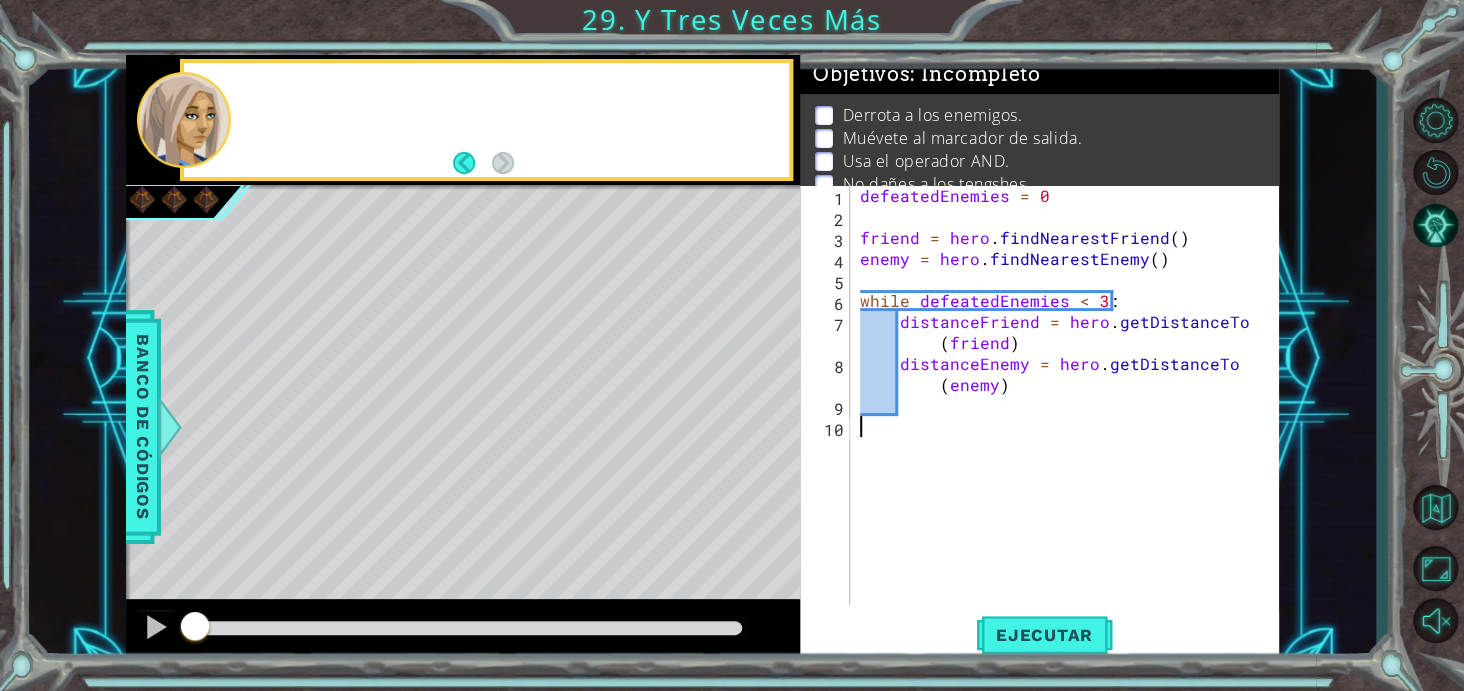 click on "defeatedEnemies   =   0 friend   =   hero . findNearestFriend ( ) enemy   =   hero . findNearestEnemy ( ) while   defeatedEnemies   <   3 :      distanceFriend   =   hero . getDistanceTo          ( friend )      distanceEnemy   =   hero . getDistanceTo          ( enemy )" at bounding box center (1070, 416) 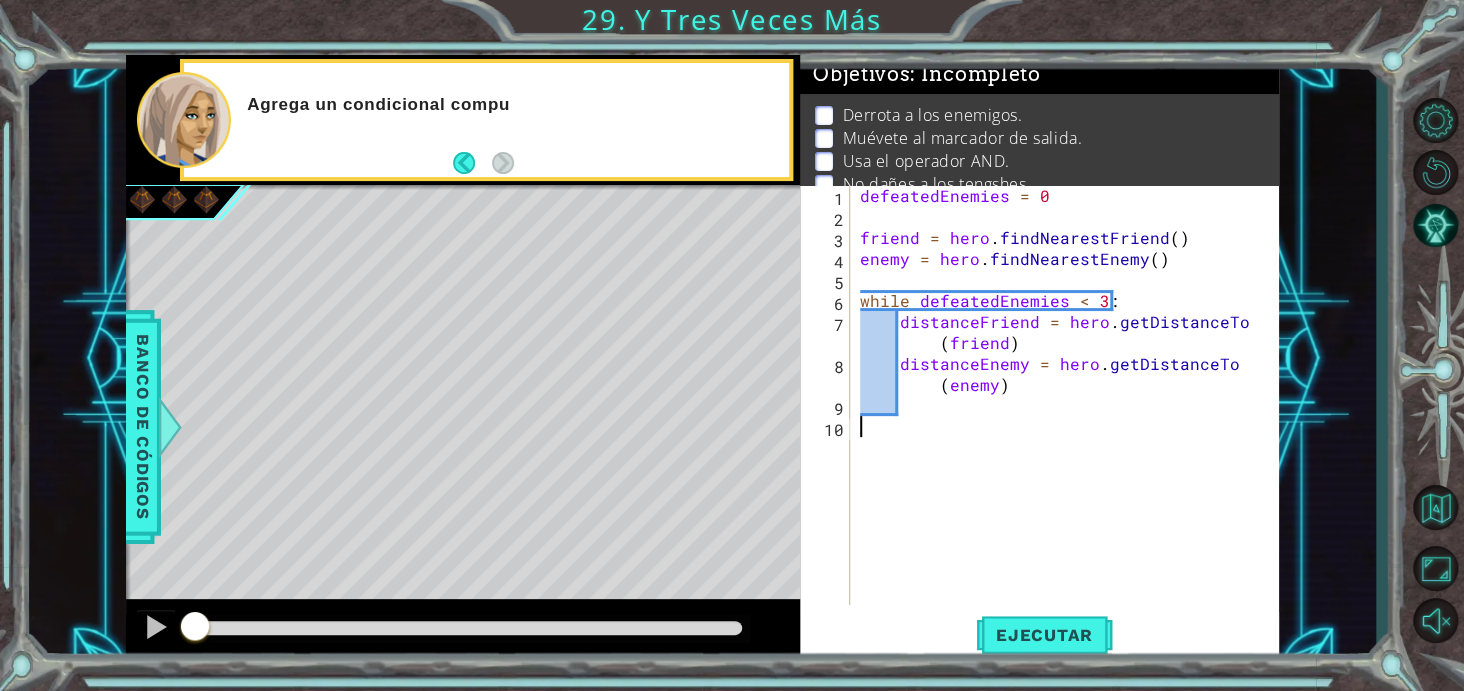 click on "defeatedEnemies   =   0 friend   =   hero . findNearestFriend ( ) enemy   =   hero . findNearestEnemy ( ) while   defeatedEnemies   <   3 :      distanceFriend   =   hero . getDistanceTo          ( friend )      distanceEnemy   =   hero . getDistanceTo          ( enemy )" at bounding box center (1070, 416) 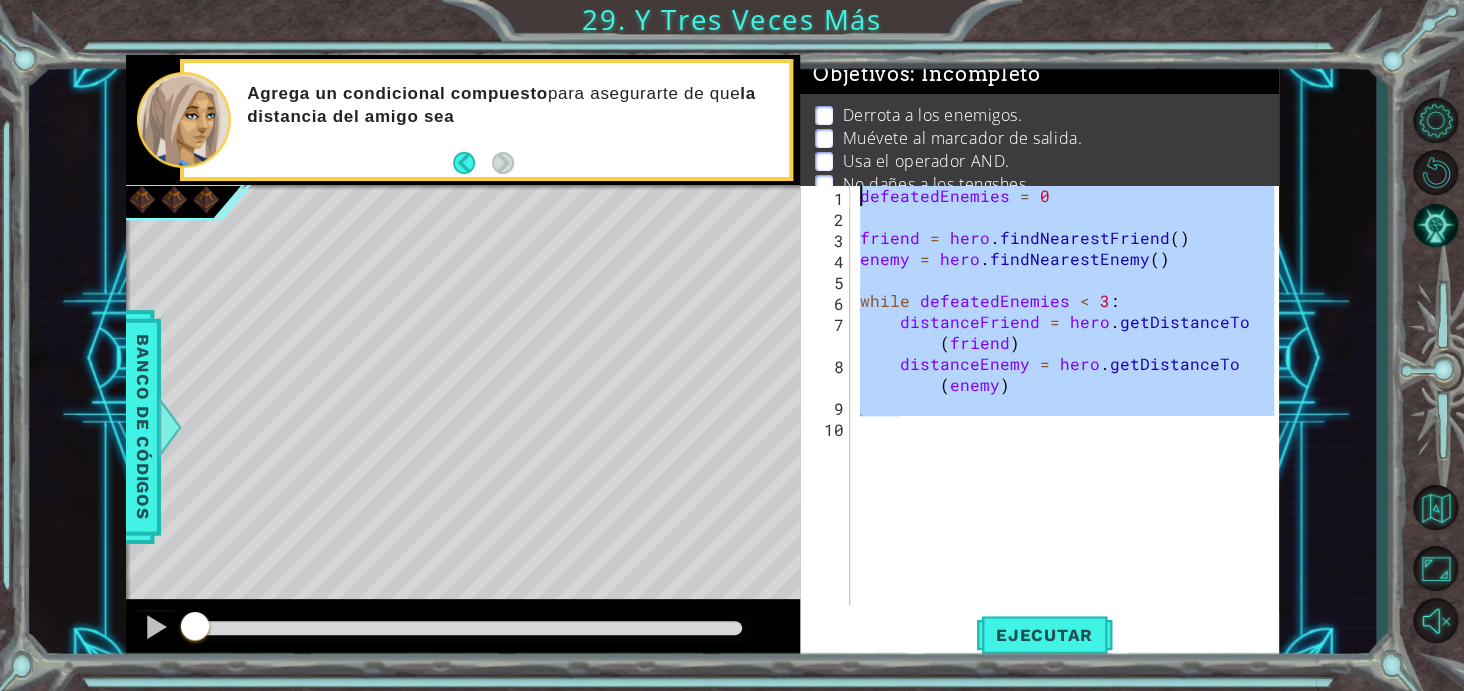 drag, startPoint x: 868, startPoint y: 453, endPoint x: 768, endPoint y: 186, distance: 285.11224 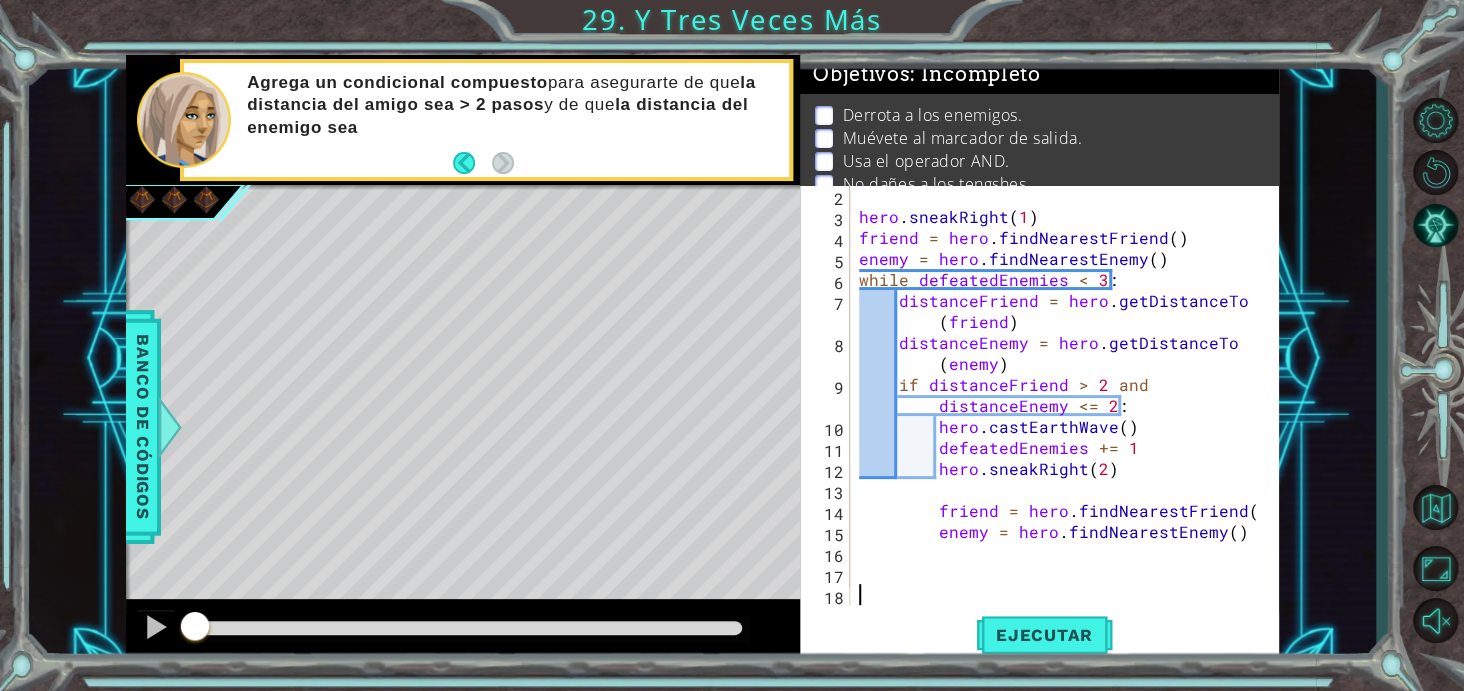 scroll, scrollTop: 21, scrollLeft: 0, axis: vertical 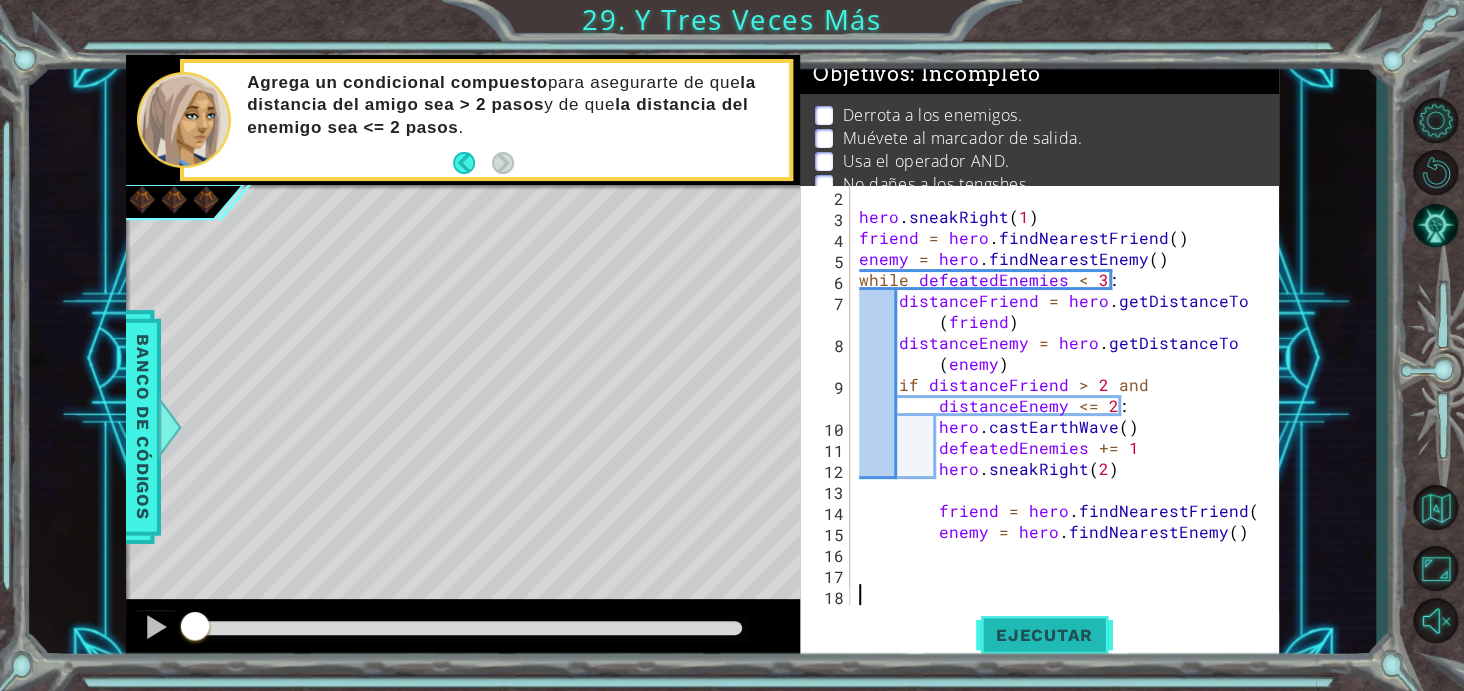 click on "Ejecutar" at bounding box center [1044, 635] 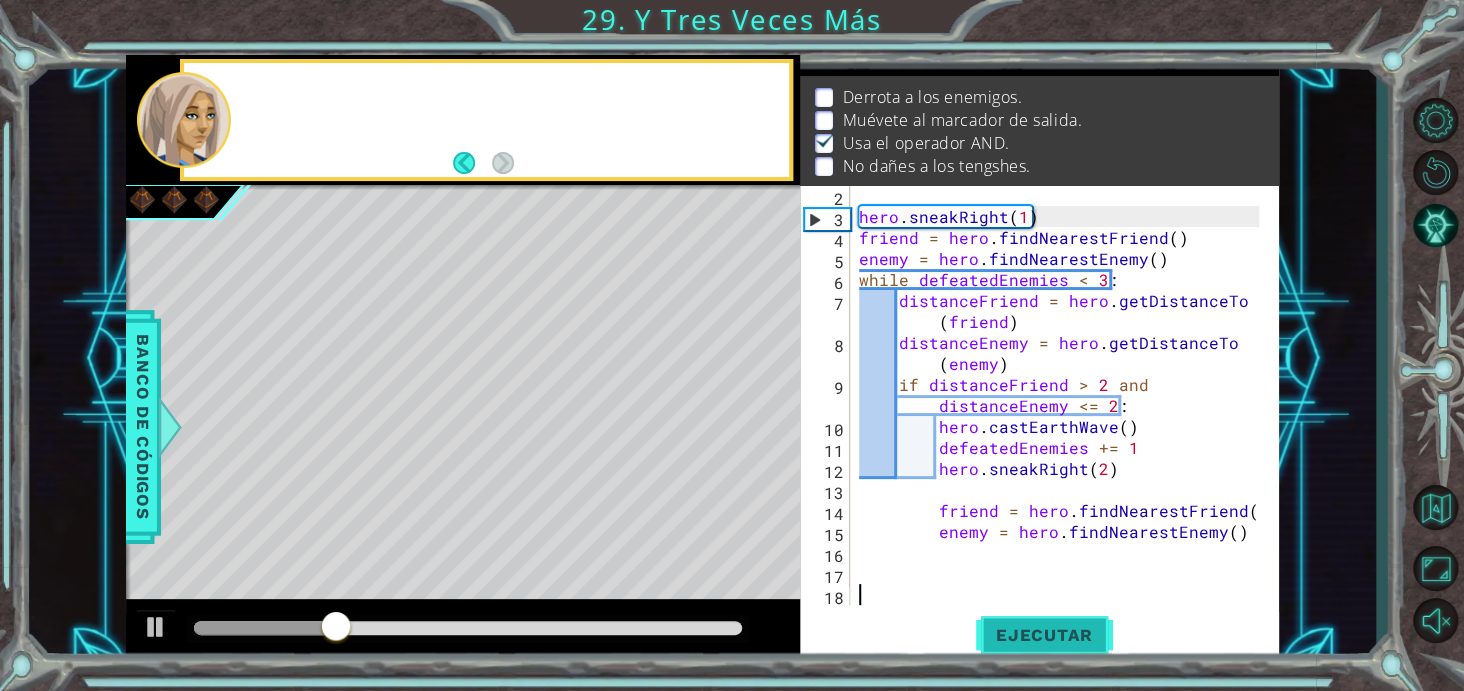 scroll, scrollTop: 23, scrollLeft: 0, axis: vertical 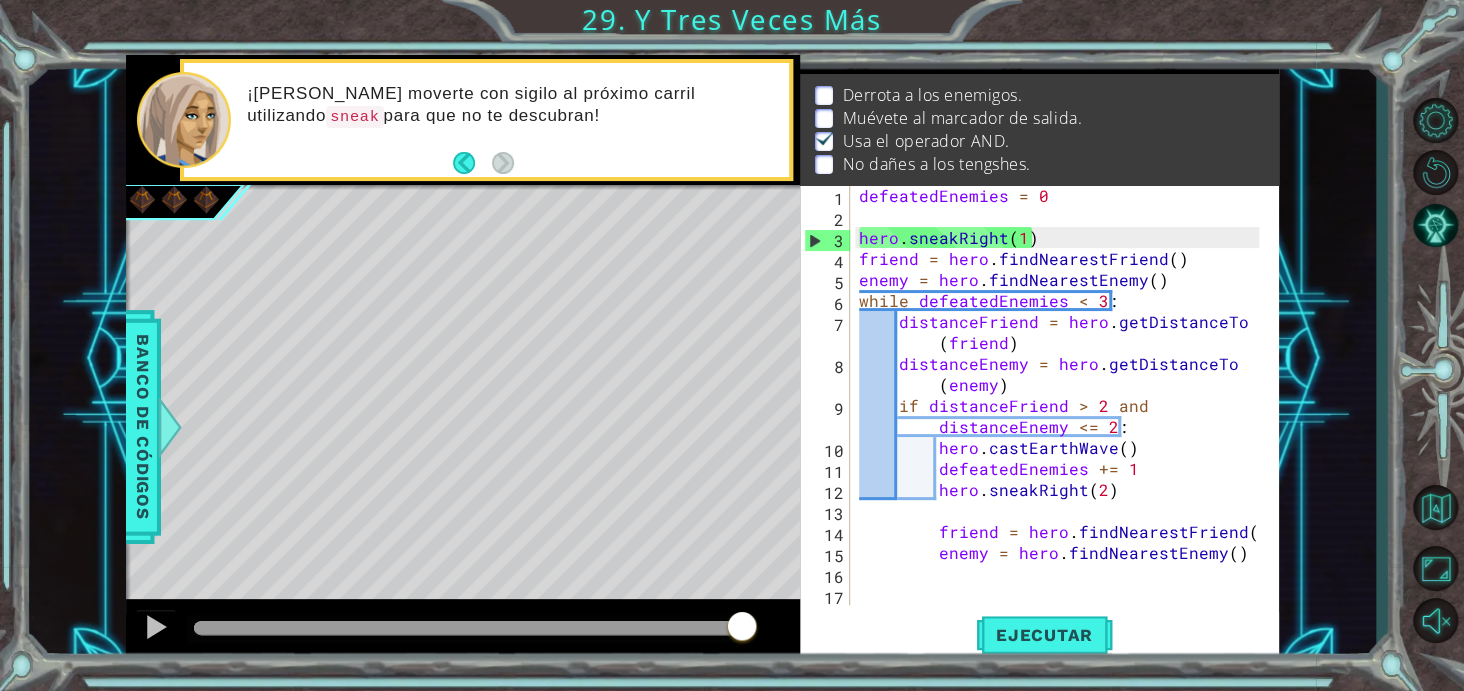 click on "defeatedEnemies   =   0 hero . sneakRight ( 1 ) friend   =   hero . findNearestFriend ( ) enemy   =   hero . findNearestEnemy ( ) while   defeatedEnemies   <   3 :      distanceFriend   =   hero . getDistanceTo          ( friend )      distanceEnemy   =   hero . getDistanceTo          ( enemy )      if   distanceFriend   >   2   and            distanceEnemy   <=   2 :          hero . [PERSON_NAME] ( )          defeatedEnemies   +=   1          hero . sneakRight ( 2 )          friend   =   hero . findNearestFriend ( )          enemy   =   hero . findNearestEnemy ( )" at bounding box center (1062, 416) 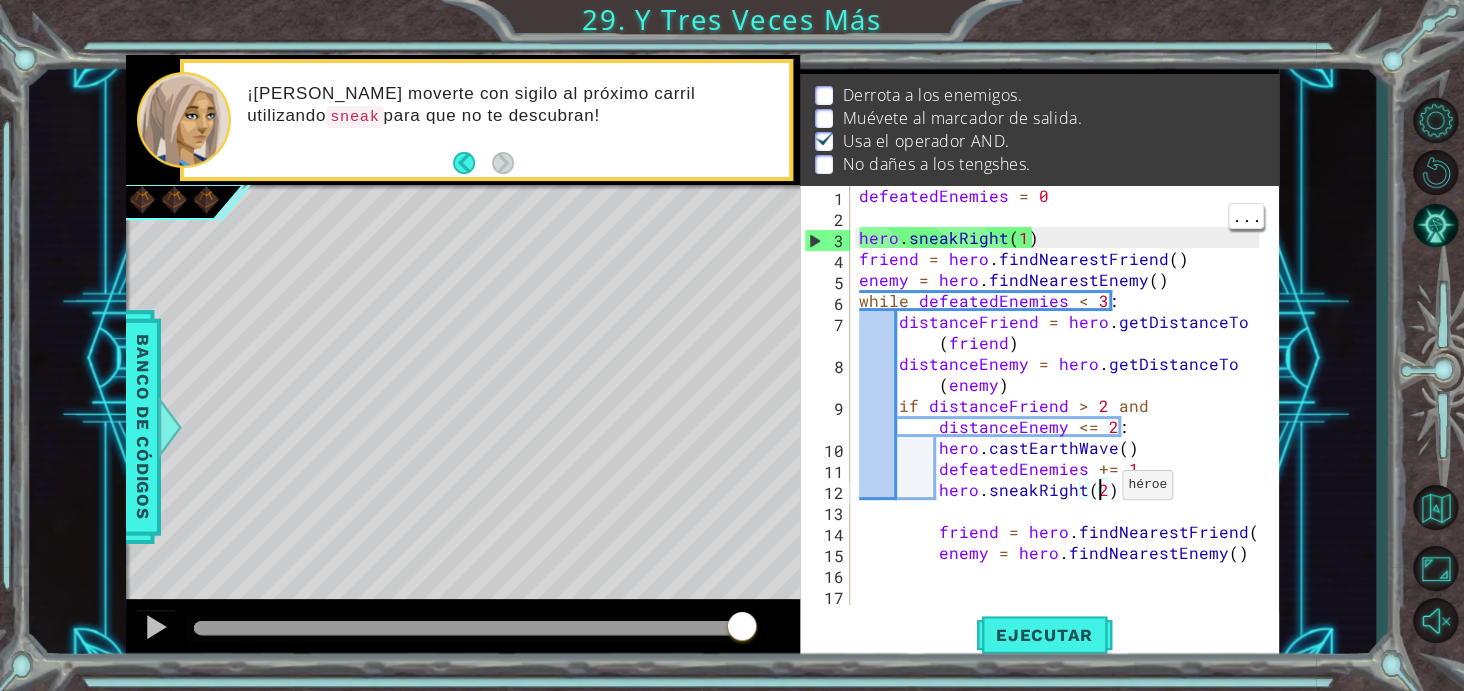 click on "defeatedEnemies   =   0 hero . sneakRight ( 1 ) friend   =   hero . findNearestFriend ( ) enemy   =   hero . findNearestEnemy ( ) while   defeatedEnemies   <   3 :      distanceFriend   =   hero . getDistanceTo          ( friend )      distanceEnemy   =   hero . getDistanceTo          ( enemy )      if   distanceFriend   >   2   and            distanceEnemy   <=   2 :          hero . [PERSON_NAME] ( )          defeatedEnemies   +=   1          hero . sneakRight ( 2 )          friend   =   hero . findNearestFriend ( )          enemy   =   hero . findNearestEnemy ( )" at bounding box center (1062, 416) 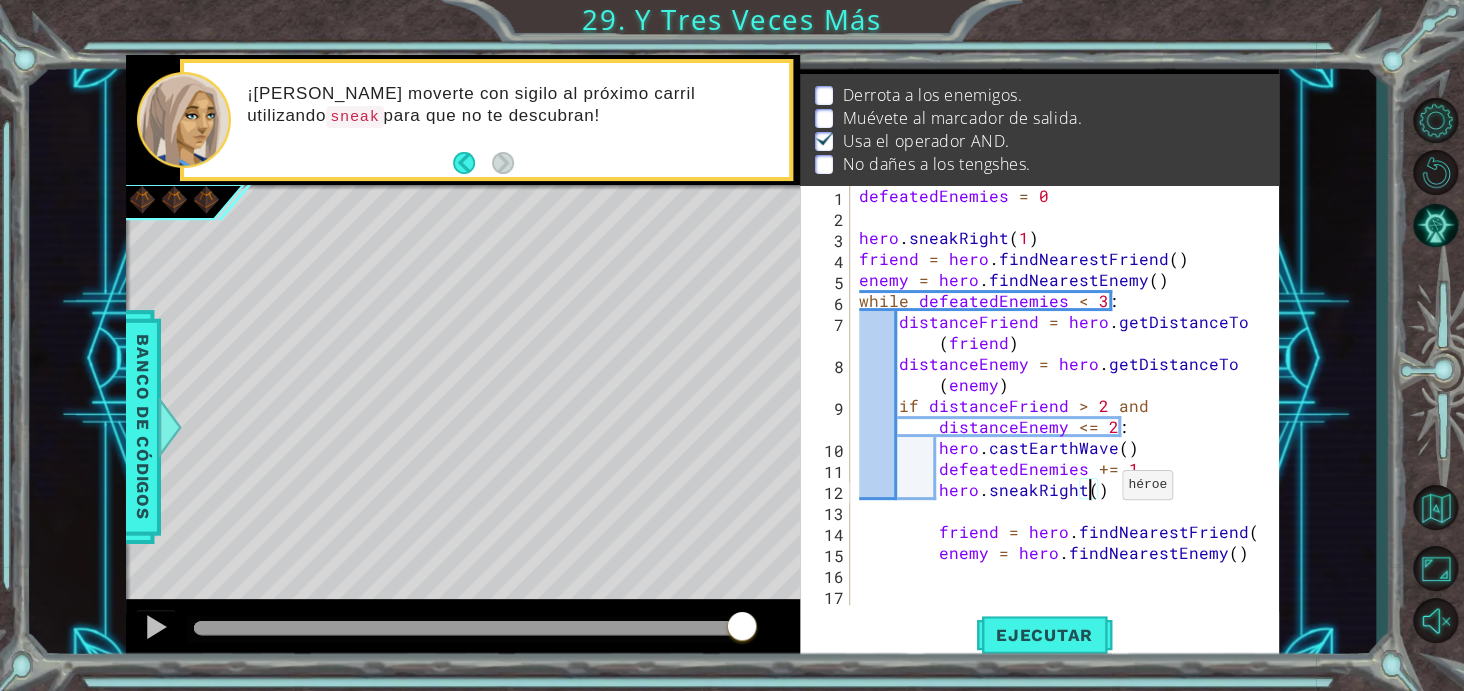 scroll, scrollTop: 0, scrollLeft: 14, axis: horizontal 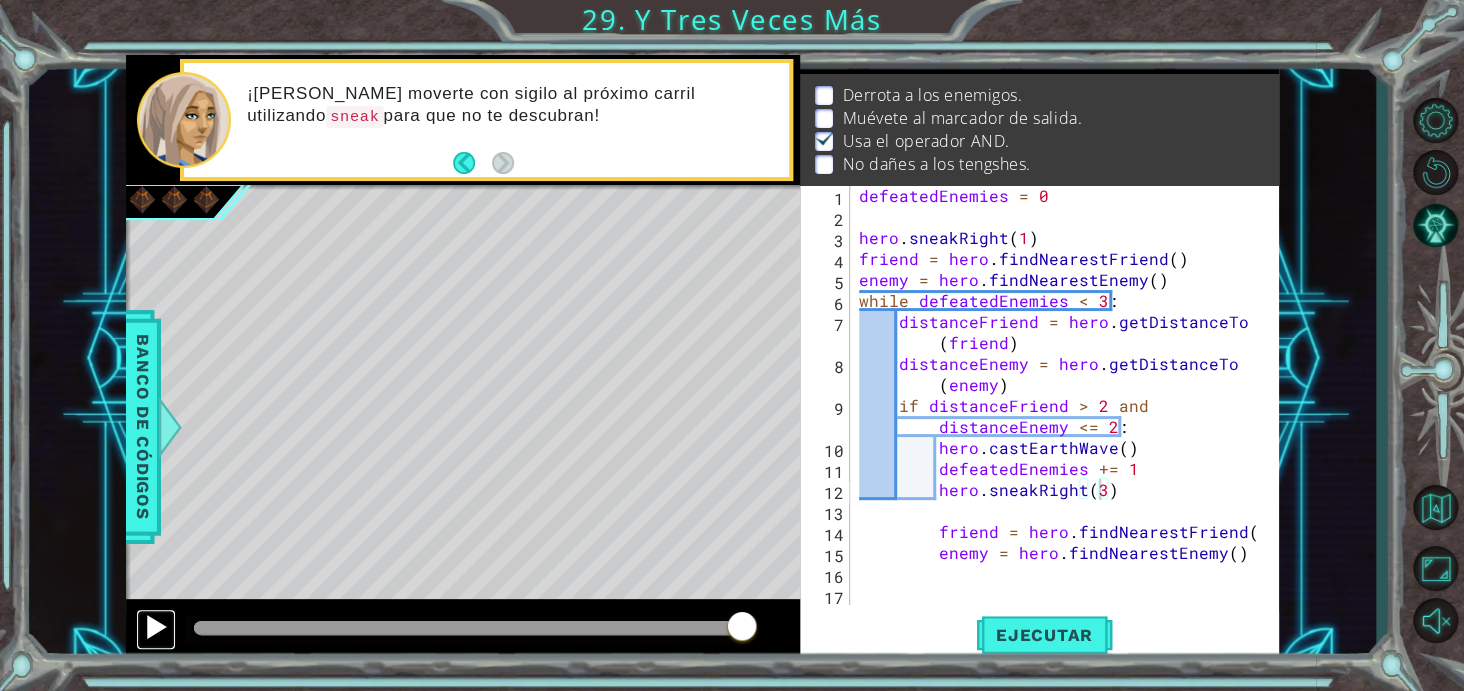 click at bounding box center (156, 627) 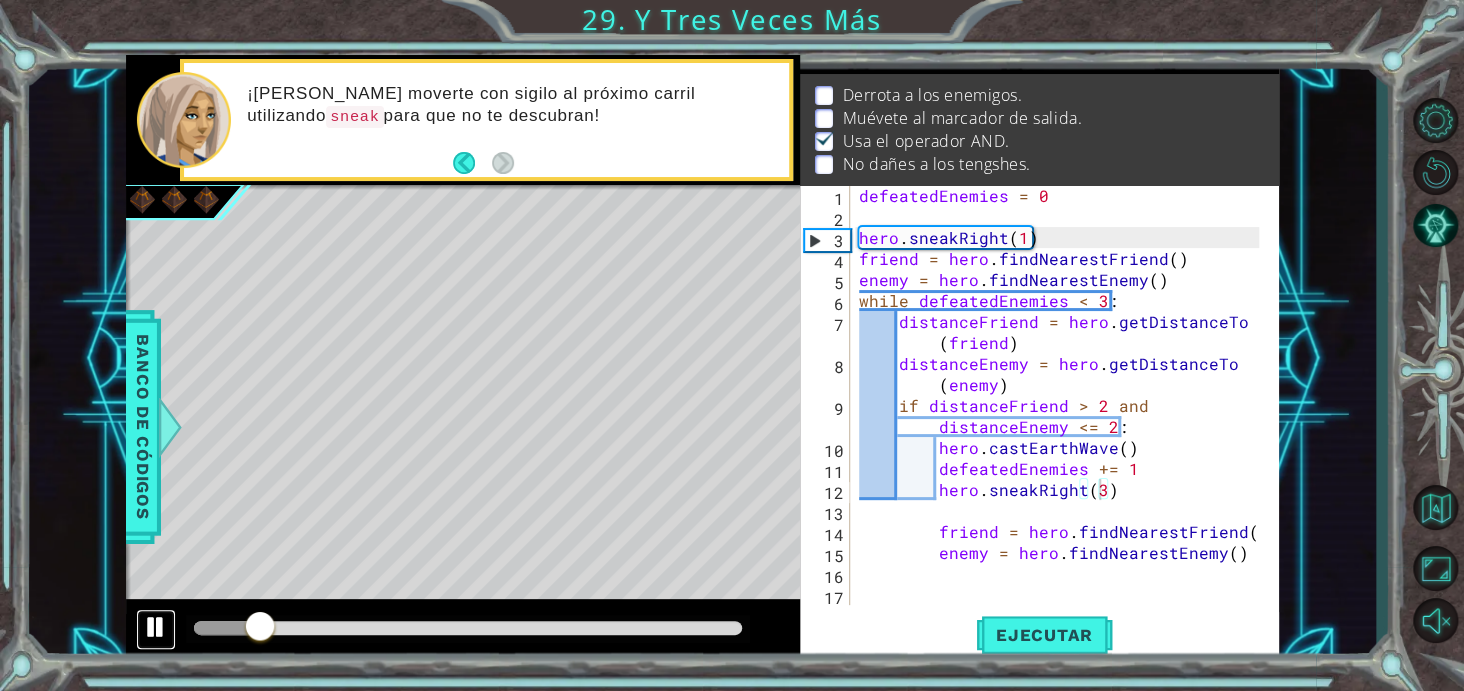 click at bounding box center (156, 627) 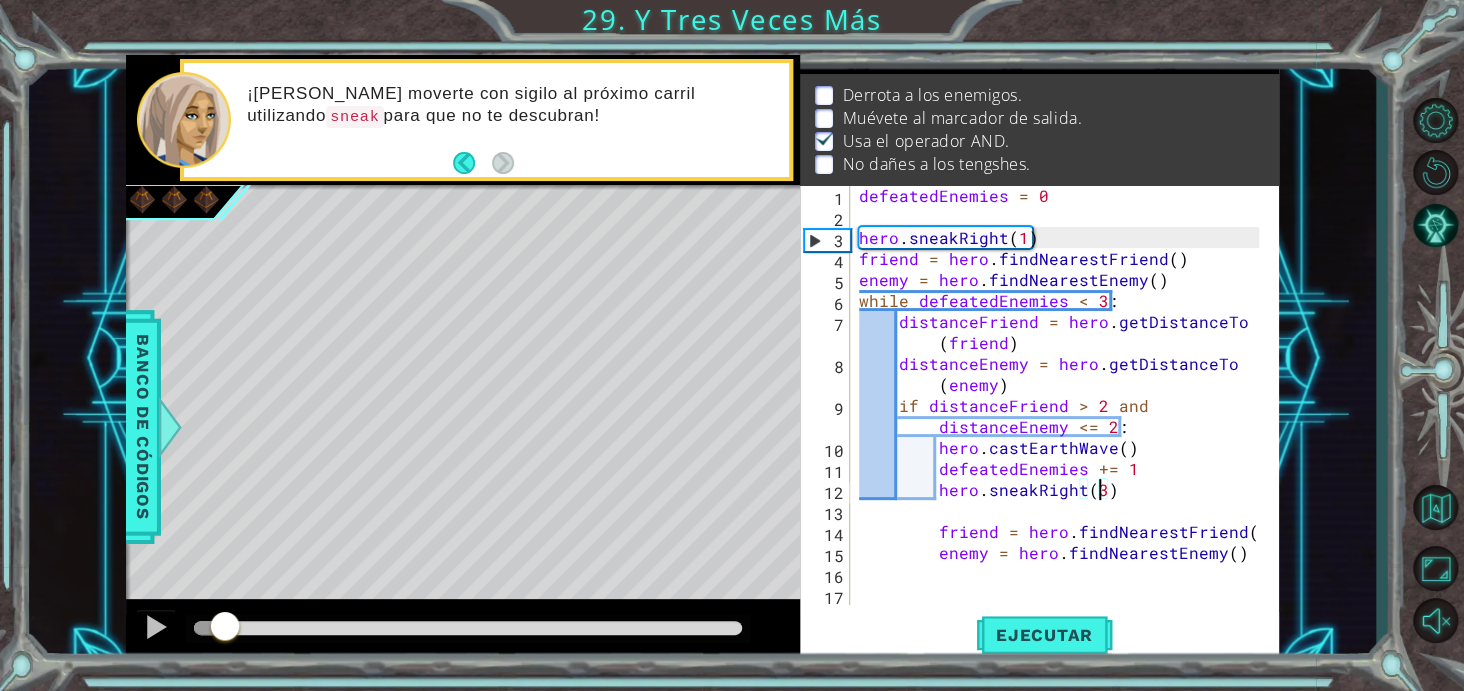 click at bounding box center (209, 628) 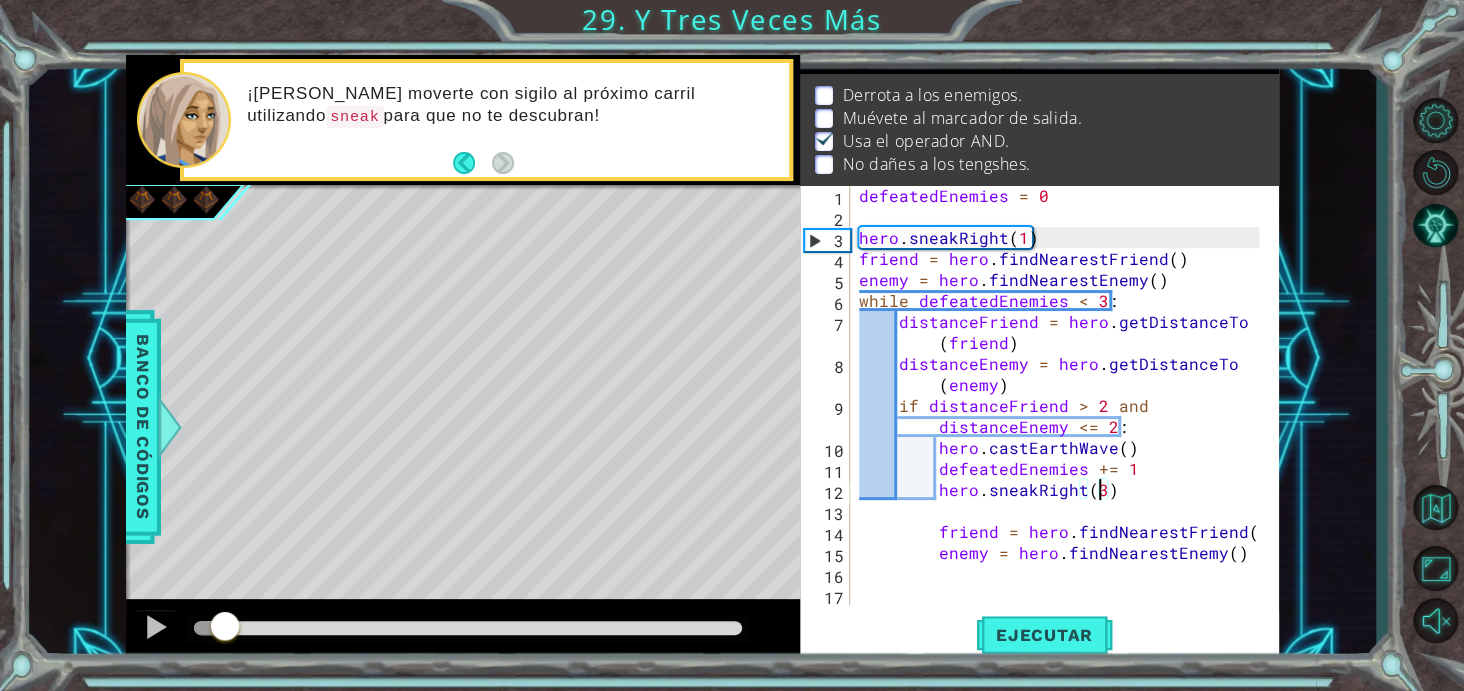 drag, startPoint x: 207, startPoint y: 628, endPoint x: 183, endPoint y: 629, distance: 24.020824 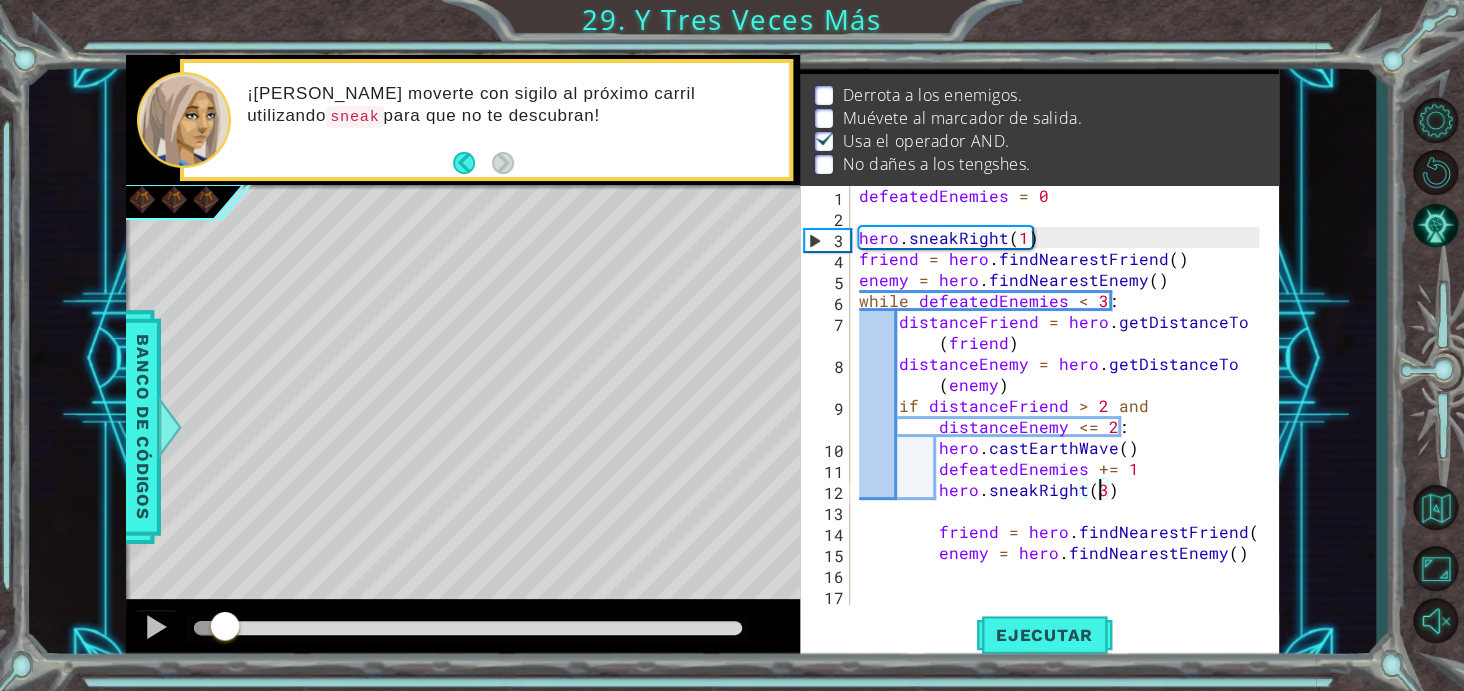 click at bounding box center [209, 628] 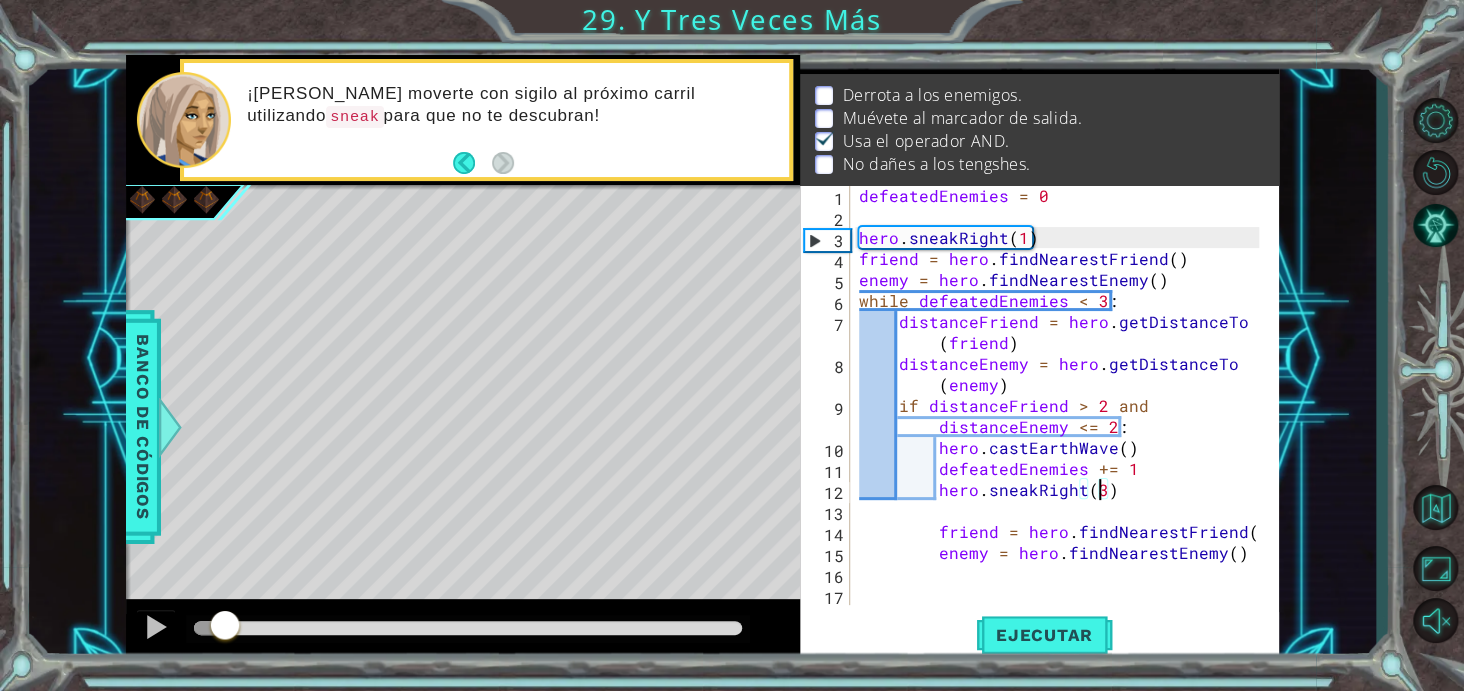 click at bounding box center (209, 628) 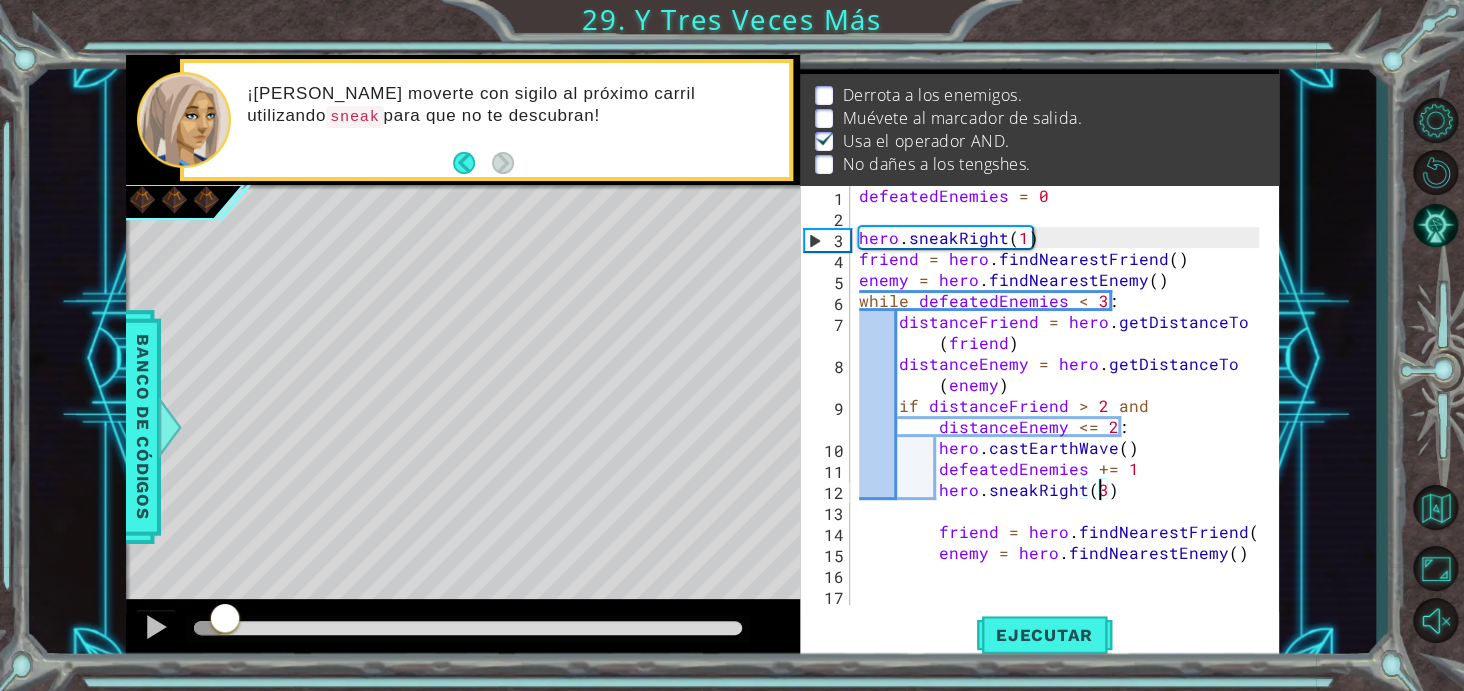 click at bounding box center [209, 628] 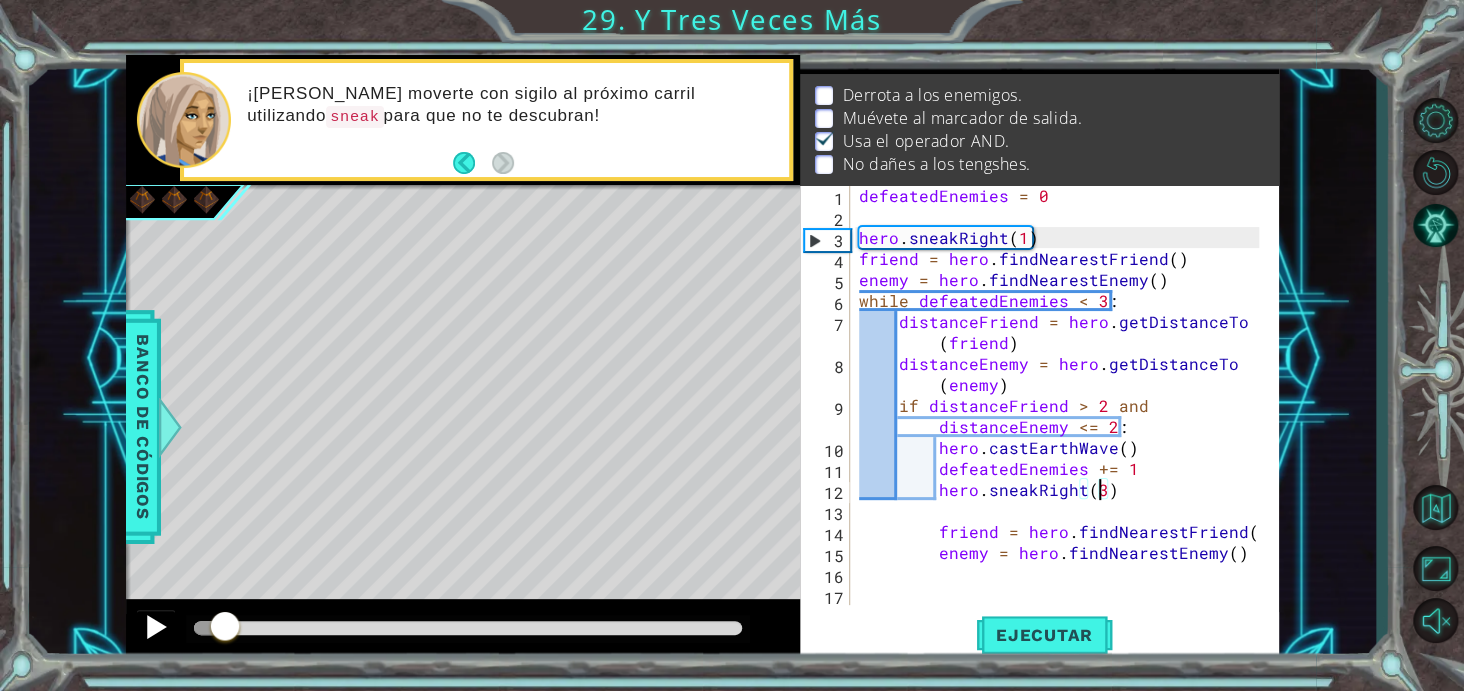 drag, startPoint x: 225, startPoint y: 624, endPoint x: 161, endPoint y: 631, distance: 64.381676 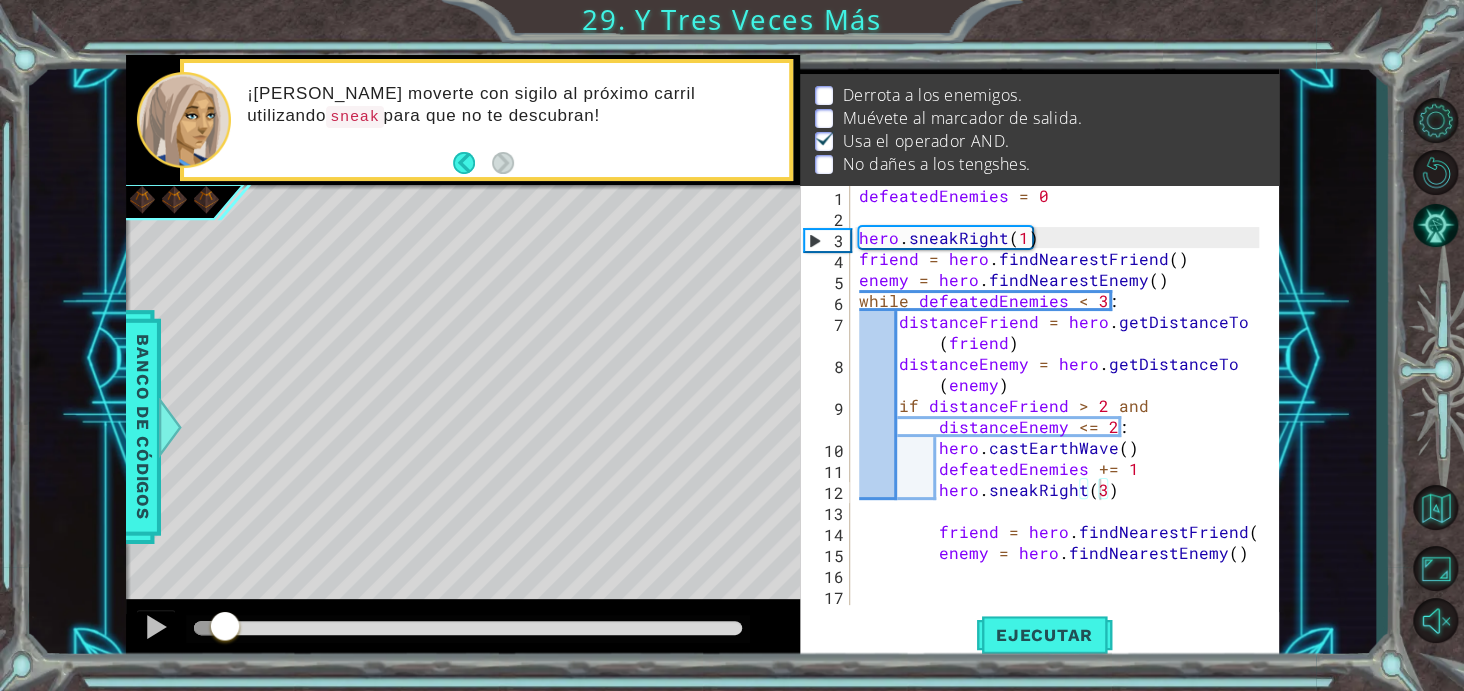 drag, startPoint x: 161, startPoint y: 631, endPoint x: 128, endPoint y: 576, distance: 64.14047 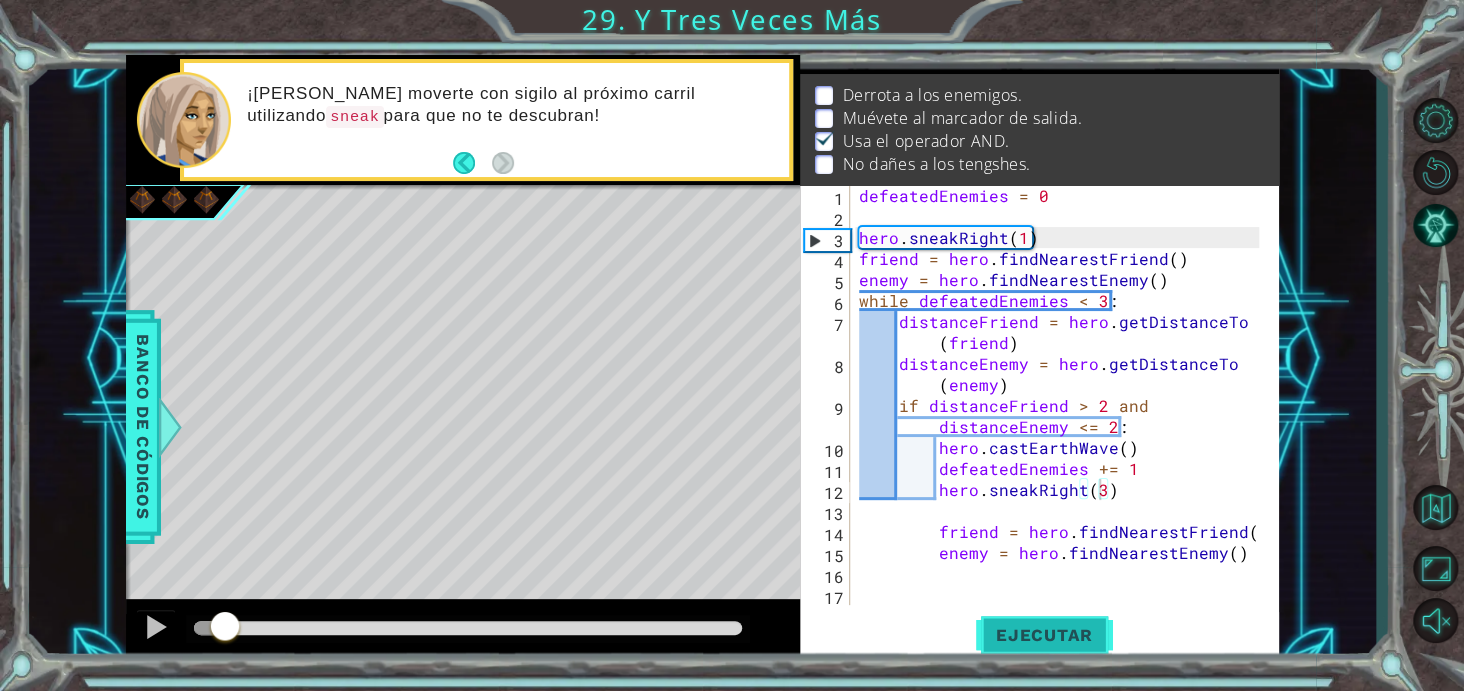 click on "Ejecutar" at bounding box center (1044, 636) 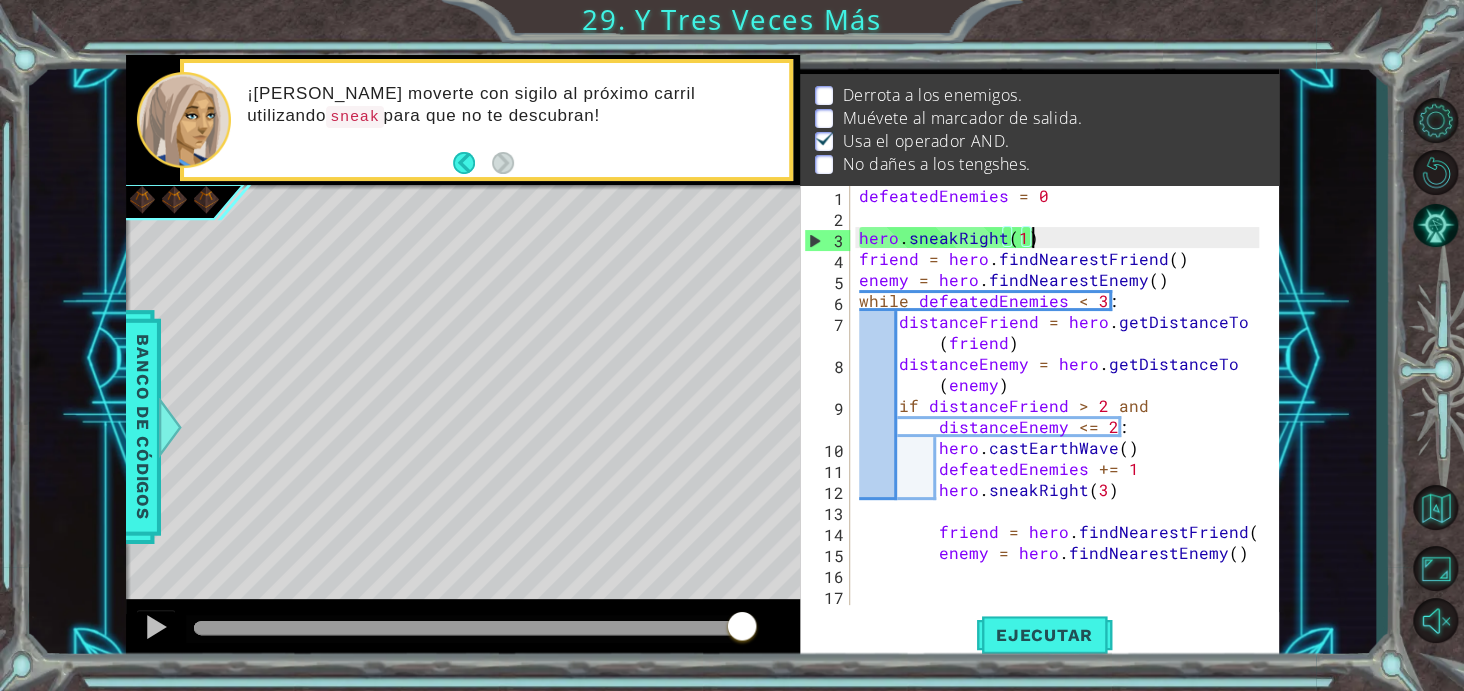 click on "defeatedEnemies   =   0 hero . sneakRight ( 1 ) friend   =   hero . findNearestFriend ( ) enemy   =   hero . findNearestEnemy ( ) while   defeatedEnemies   <   3 :      distanceFriend   =   hero . getDistanceTo          ( friend )      distanceEnemy   =   hero . getDistanceTo          ( enemy )      if   distanceFriend   >   2   and            distanceEnemy   <=   2 :          hero . [PERSON_NAME] ( )          defeatedEnemies   +=   1          hero . sneakRight ( 3 )          friend   =   hero . findNearestFriend ( )          enemy   =   hero . findNearestEnemy ( )" at bounding box center [1062, 416] 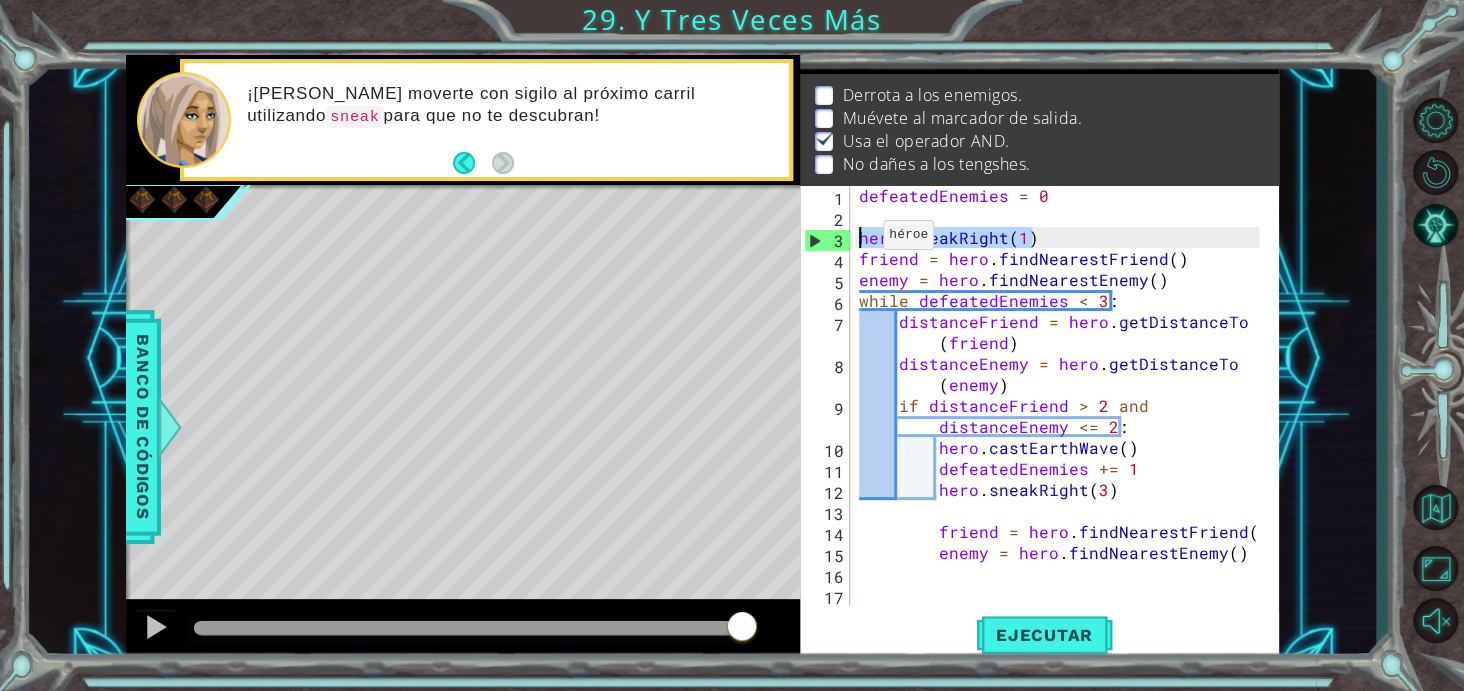 drag, startPoint x: 1029, startPoint y: 238, endPoint x: 857, endPoint y: 239, distance: 172.00291 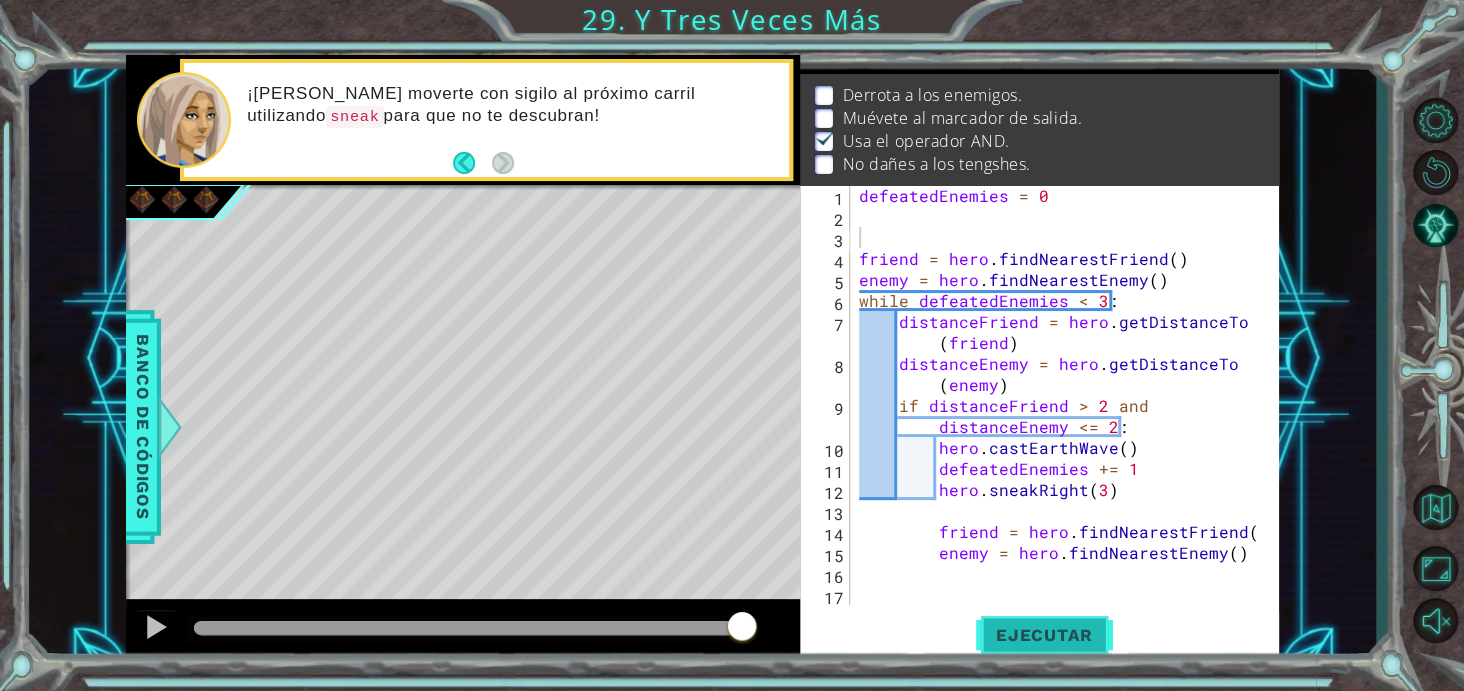 click on "Ejecutar" at bounding box center [1044, 636] 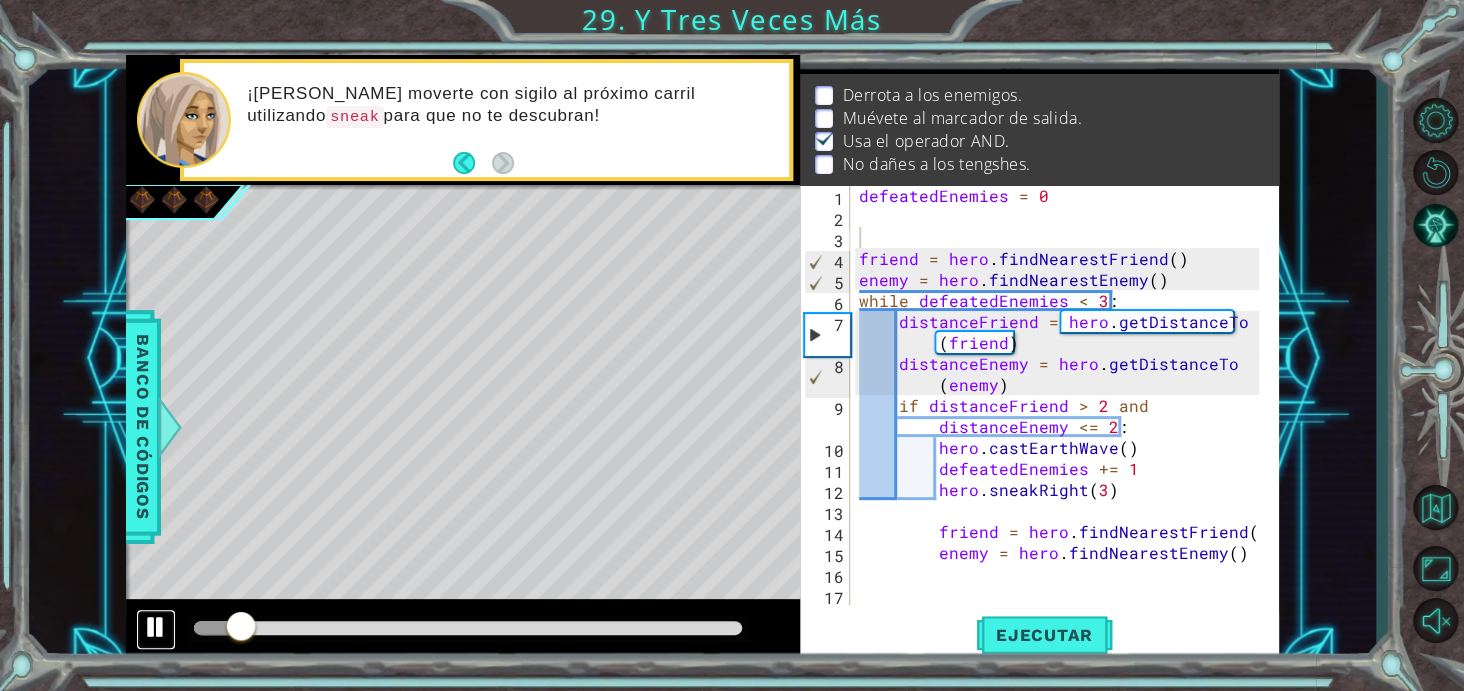 click at bounding box center [156, 627] 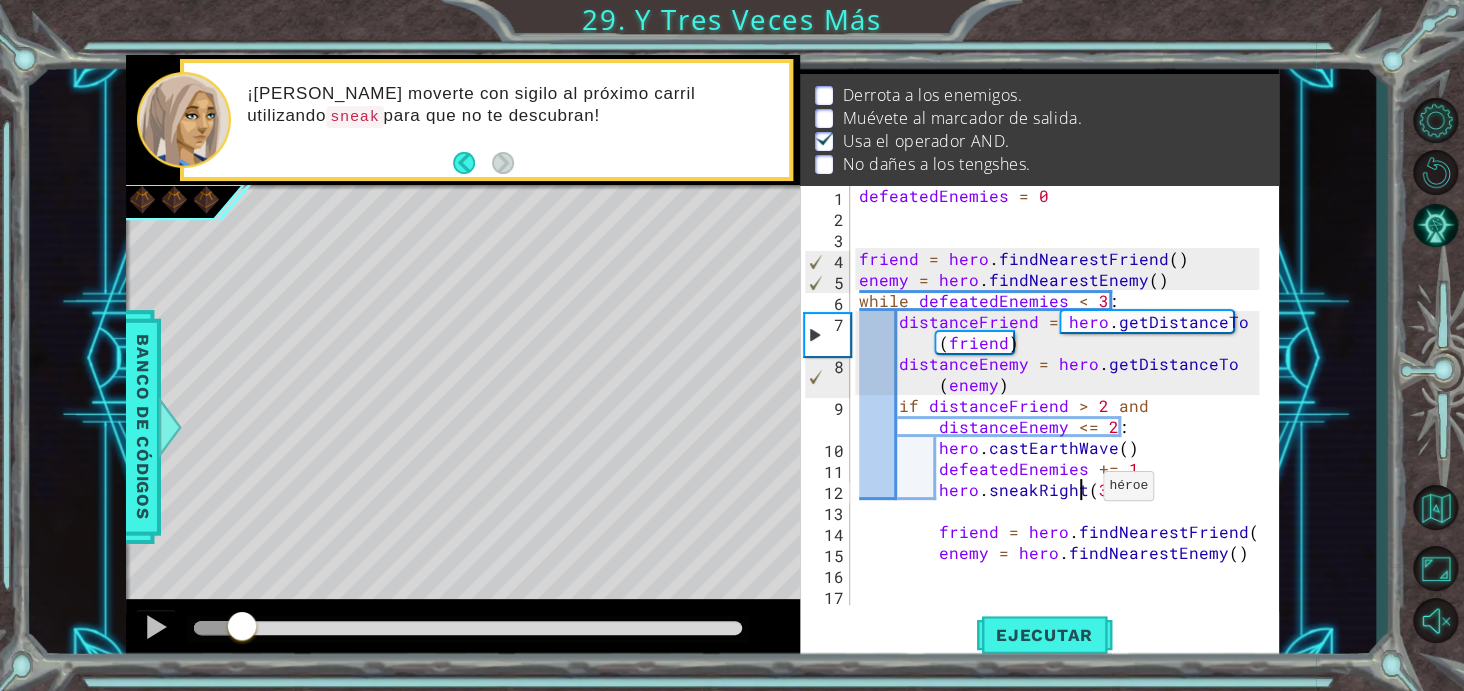 click on "defeatedEnemies   =   0 friend   =   hero . findNearestFriend ( ) enemy   =   hero . findNearestEnemy ( ) while   defeatedEnemies   <   3 :      distanceFriend   =   hero . getDistanceTo          ( friend )      distanceEnemy   =   hero . getDistanceTo          ( enemy )      if   distanceFriend   >   2   and            distanceEnemy   <=   2 :          hero . [PERSON_NAME] ( )          defeatedEnemies   +=   1          hero . sneakRight ( 3 )          friend   =   hero . findNearestFriend ( )          enemy   =   hero . findNearestEnemy ( )" at bounding box center (1062, 416) 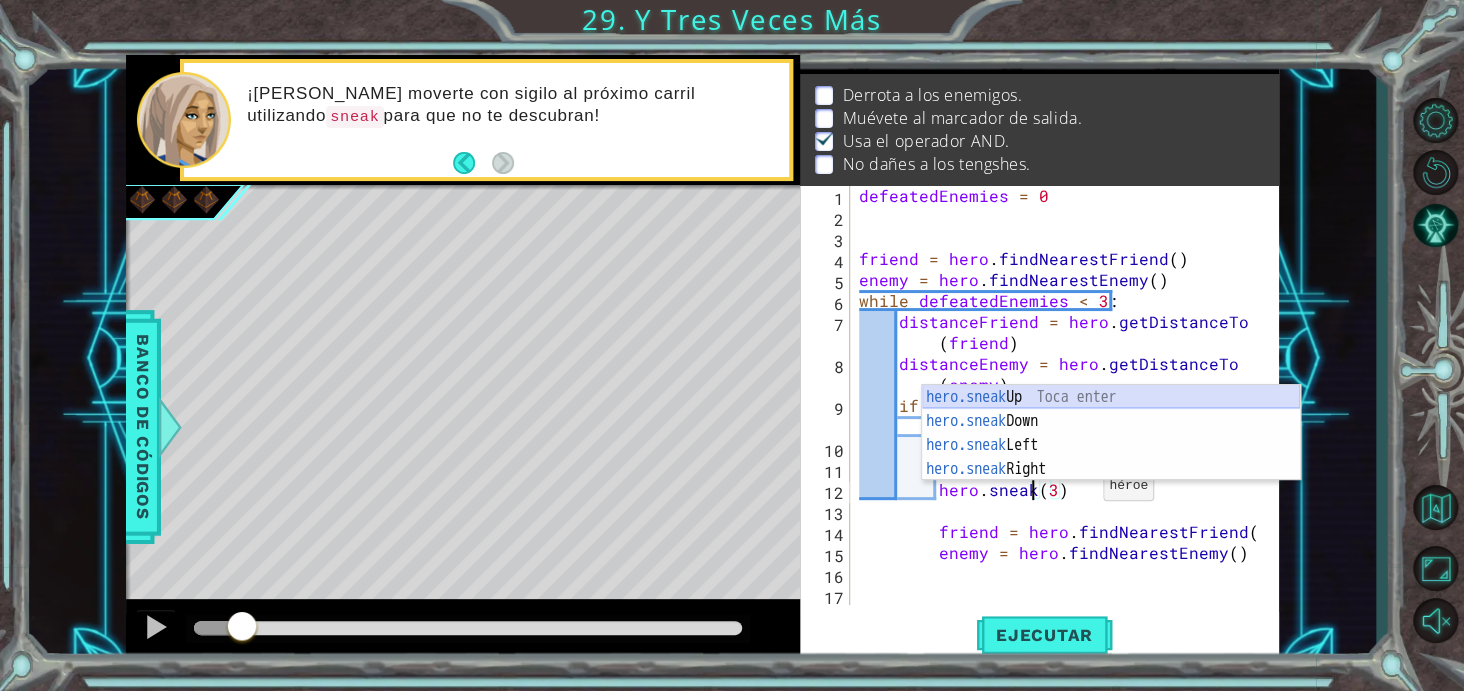 click on "hero.sneak Up Toca enter hero.sneak Down Toca enter hero.sneak Left Toca enter hero.sneak Right Toca enter" at bounding box center (1111, 457) 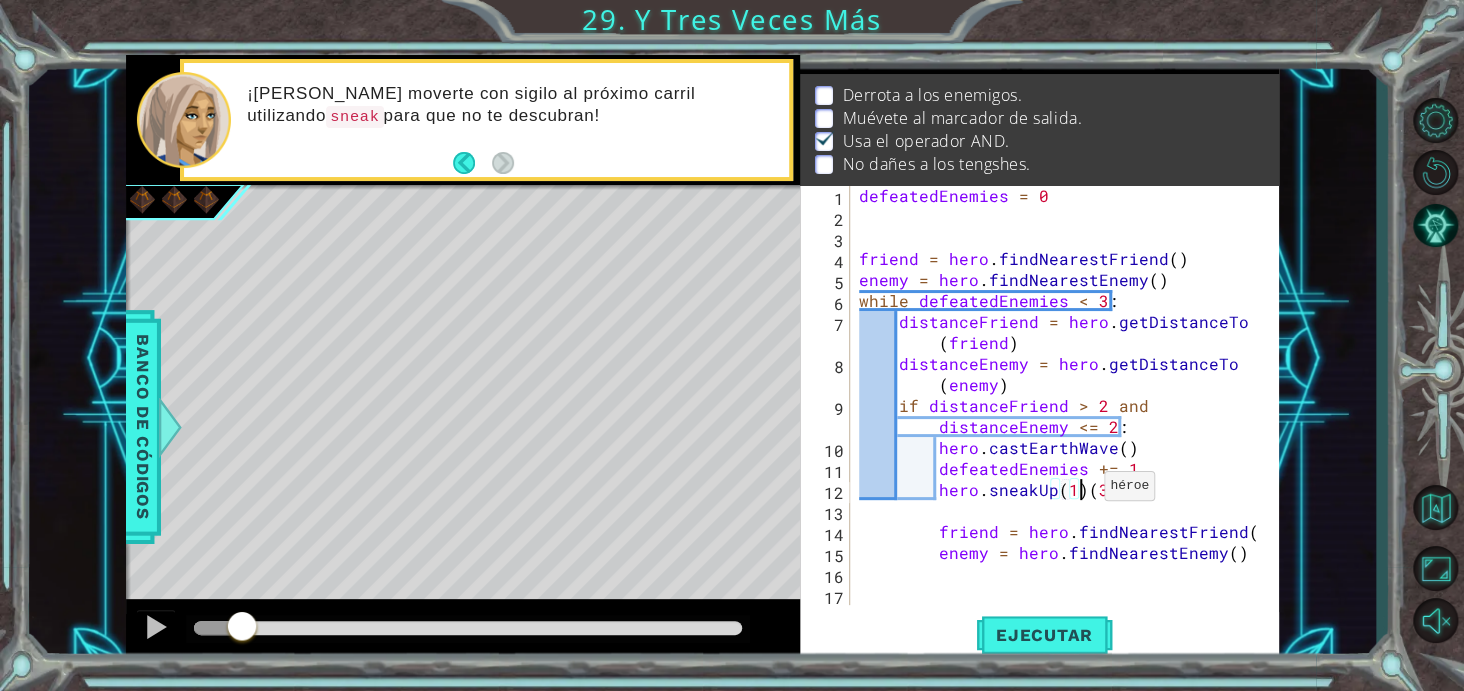 click on "defeatedEnemies   =   0 friend   =   hero . findNearestFriend ( ) enemy   =   hero . findNearestEnemy ( ) while   defeatedEnemies   <   3 :      distanceFriend   =   hero . getDistanceTo          ( friend )      distanceEnemy   =   hero . getDistanceTo          ( enemy )      if   distanceFriend   >   2   and            distanceEnemy   <=   2 :          hero . [PERSON_NAME] ( )          defeatedEnemies   +=   1          hero . sneakUp ( 1 ) ( 3 )          friend   =   hero . findNearestFriend ( )          enemy   =   hero . findNearestEnemy ( )" at bounding box center (1062, 416) 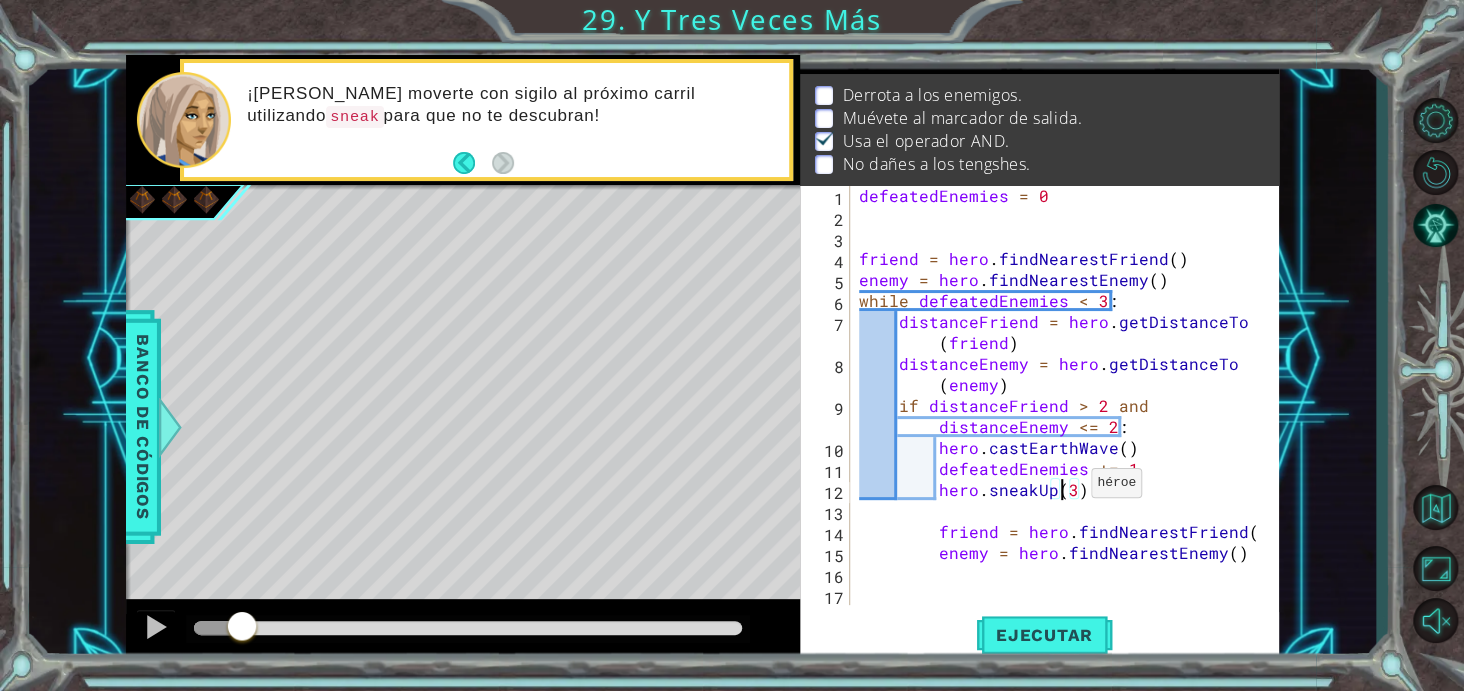 click on "defeatedEnemies   =   0 friend   =   hero . findNearestFriend ( ) enemy   =   hero . findNearestEnemy ( ) while   defeatedEnemies   <   3 :      distanceFriend   =   hero . getDistanceTo          ( friend )      distanceEnemy   =   hero . getDistanceTo          ( enemy )      if   distanceFriend   >   2   and            distanceEnemy   <=   2 :          hero . [PERSON_NAME] ( )          defeatedEnemies   +=   1          hero . sneakUp ( 3 )          friend   =   hero . findNearestFriend ( )          enemy   =   hero . findNearestEnemy ( )" at bounding box center (1062, 416) 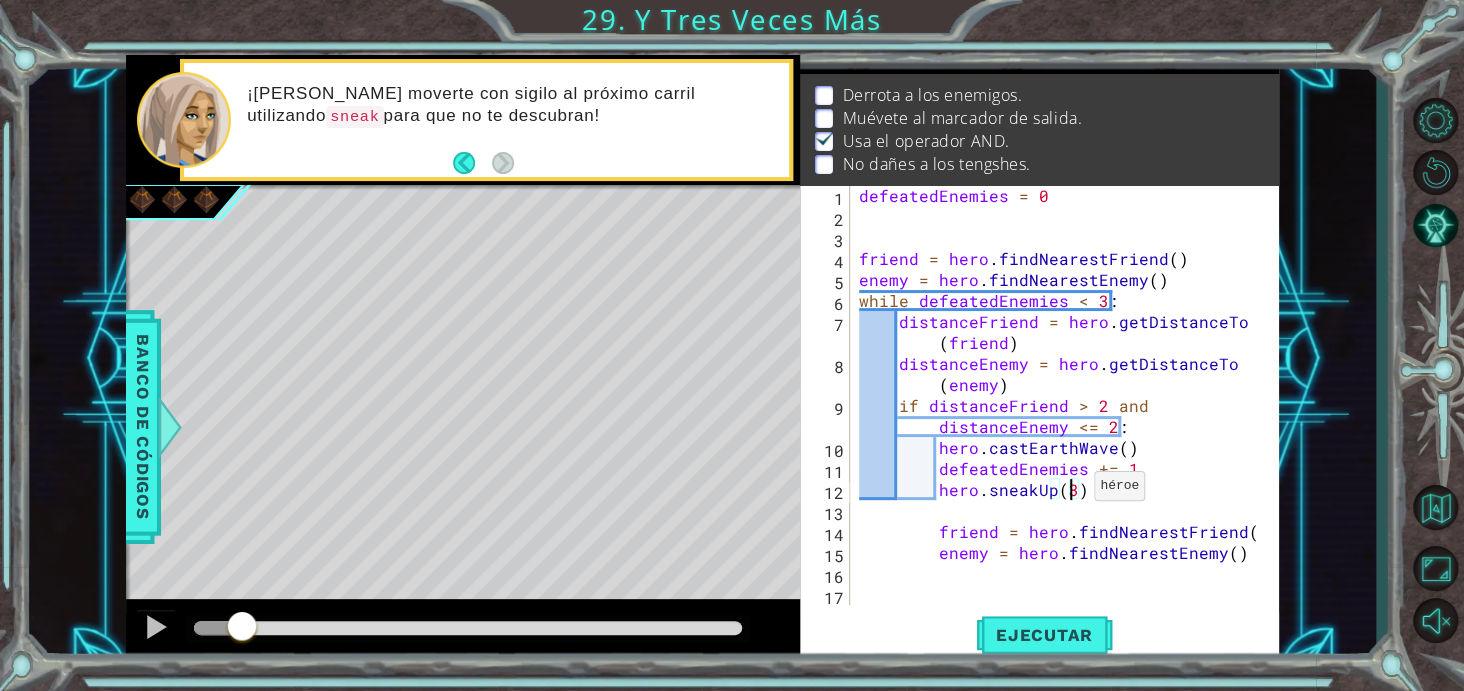 click on "defeatedEnemies   =   0 friend   =   hero . findNearestFriend ( ) enemy   =   hero . findNearestEnemy ( ) while   defeatedEnemies   <   3 :      distanceFriend   =   hero . getDistanceTo          ( friend )      distanceEnemy   =   hero . getDistanceTo          ( enemy )      if   distanceFriend   >   2   and            distanceEnemy   <=   2 :          hero . [PERSON_NAME] ( )          defeatedEnemies   +=   1          hero . sneakUp ( 3 )          friend   =   hero . findNearestFriend ( )          enemy   =   hero . findNearestEnemy ( )" at bounding box center [1062, 416] 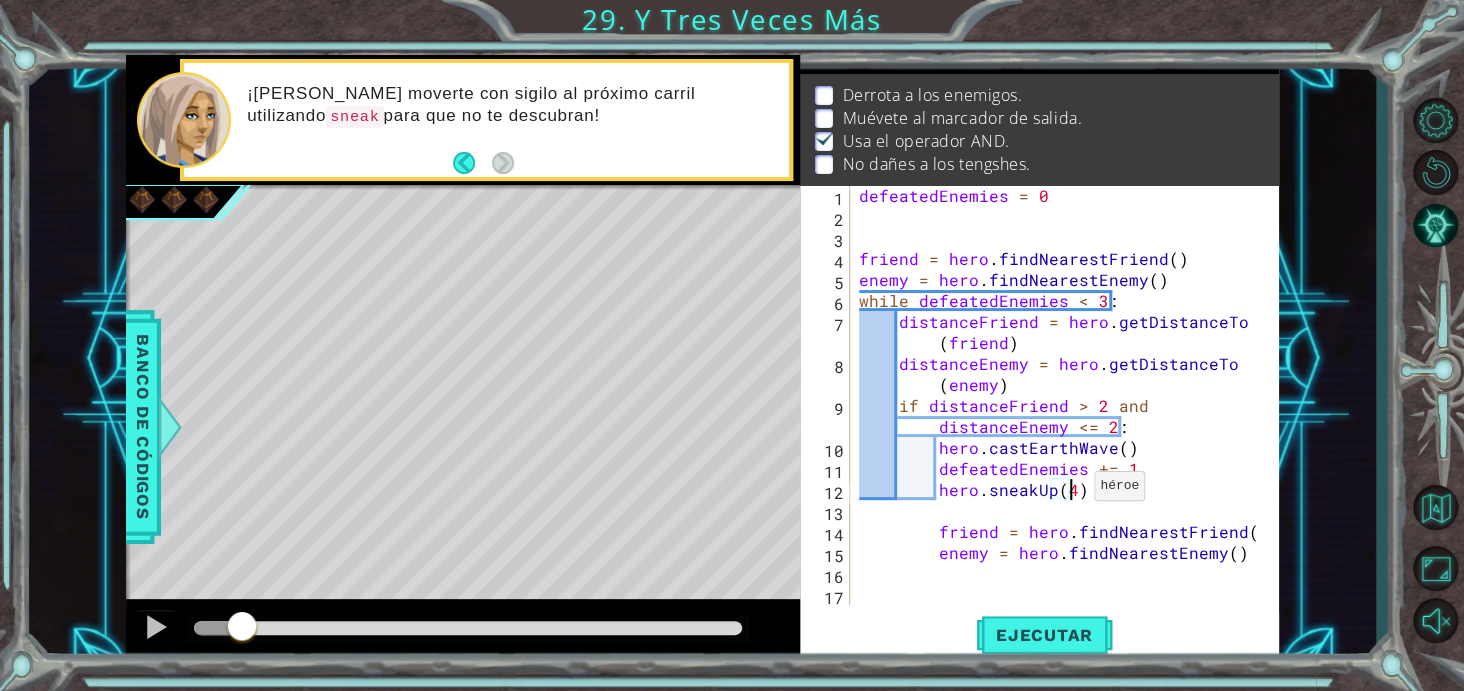 scroll, scrollTop: 0, scrollLeft: 12, axis: horizontal 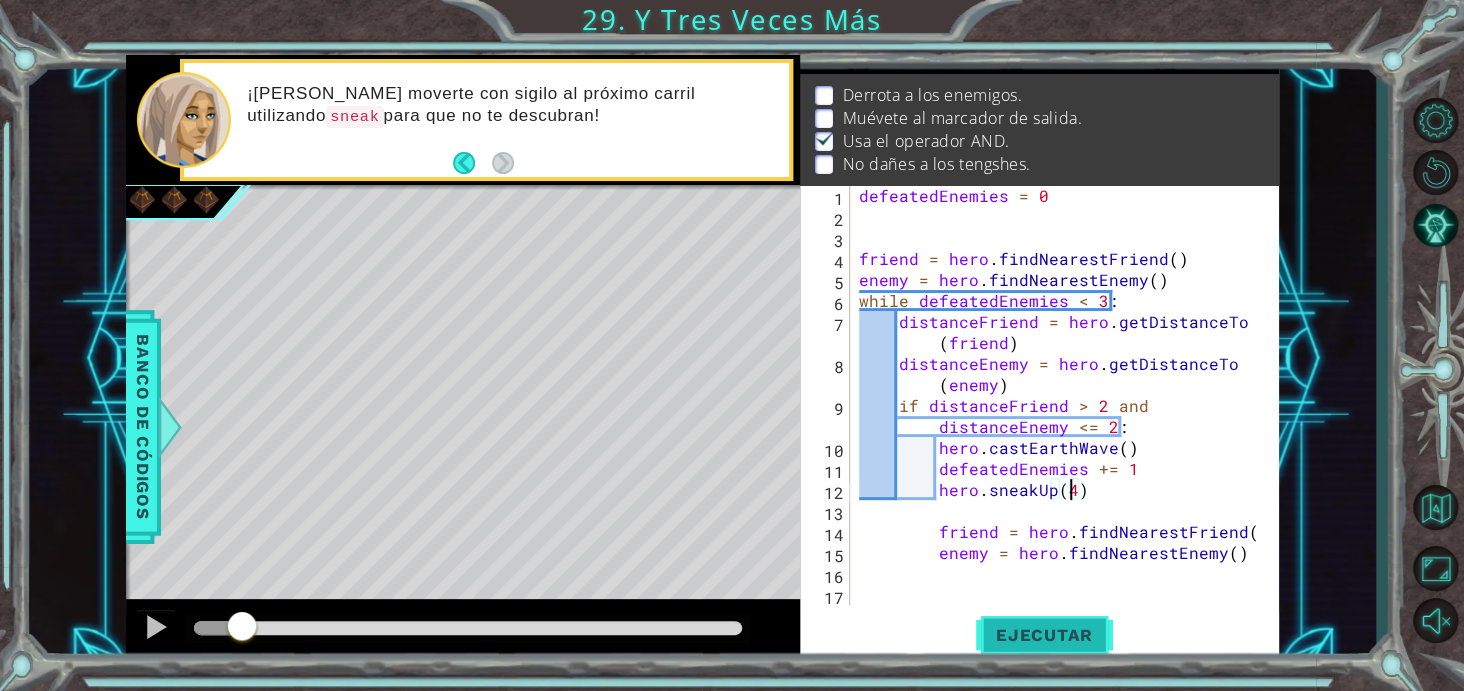 click on "Ejecutar" at bounding box center (1044, 635) 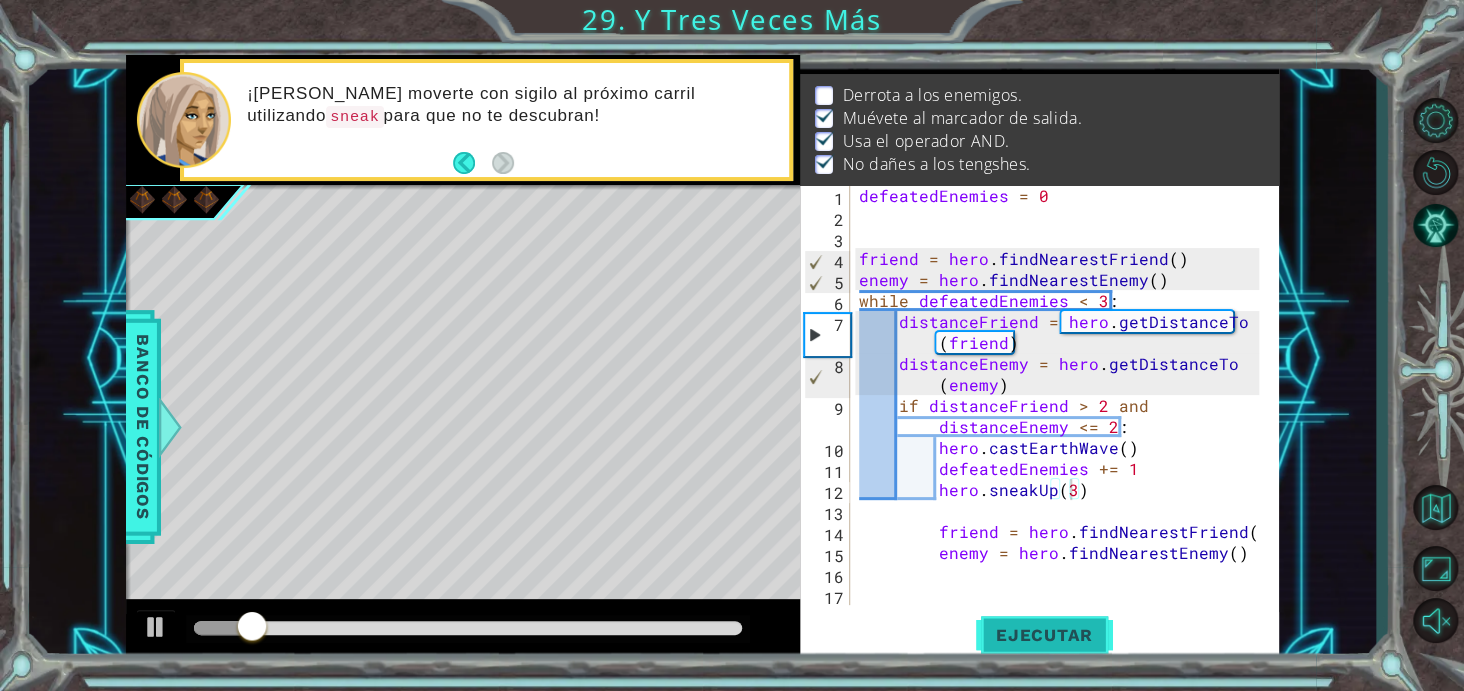 click on "Ejecutar" at bounding box center (1044, 635) 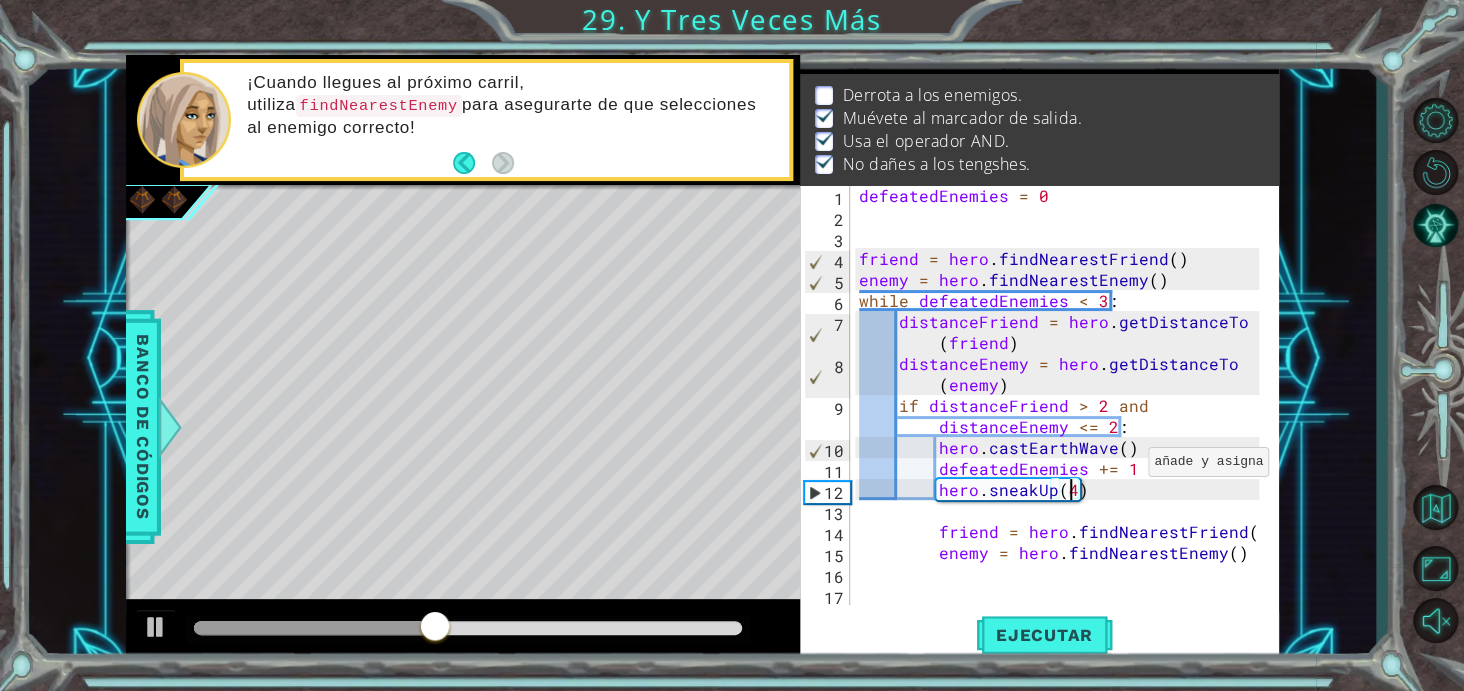 click on "defeatedEnemies   =   0 friend   =   hero . findNearestFriend ( ) enemy   =   hero . findNearestEnemy ( ) while   defeatedEnemies   <   3 :      distanceFriend   =   hero . getDistanceTo          ( friend )      distanceEnemy   =   hero . getDistanceTo          ( enemy )      if   distanceFriend   >   2   and            distanceEnemy   <=   2 :          hero . [PERSON_NAME] ( )          defeatedEnemies   +=   1          hero . sneakUp ( 4 )          friend   =   hero . findNearestFriend ( )          enemy   =   hero . findNearestEnemy ( )" at bounding box center (1062, 416) 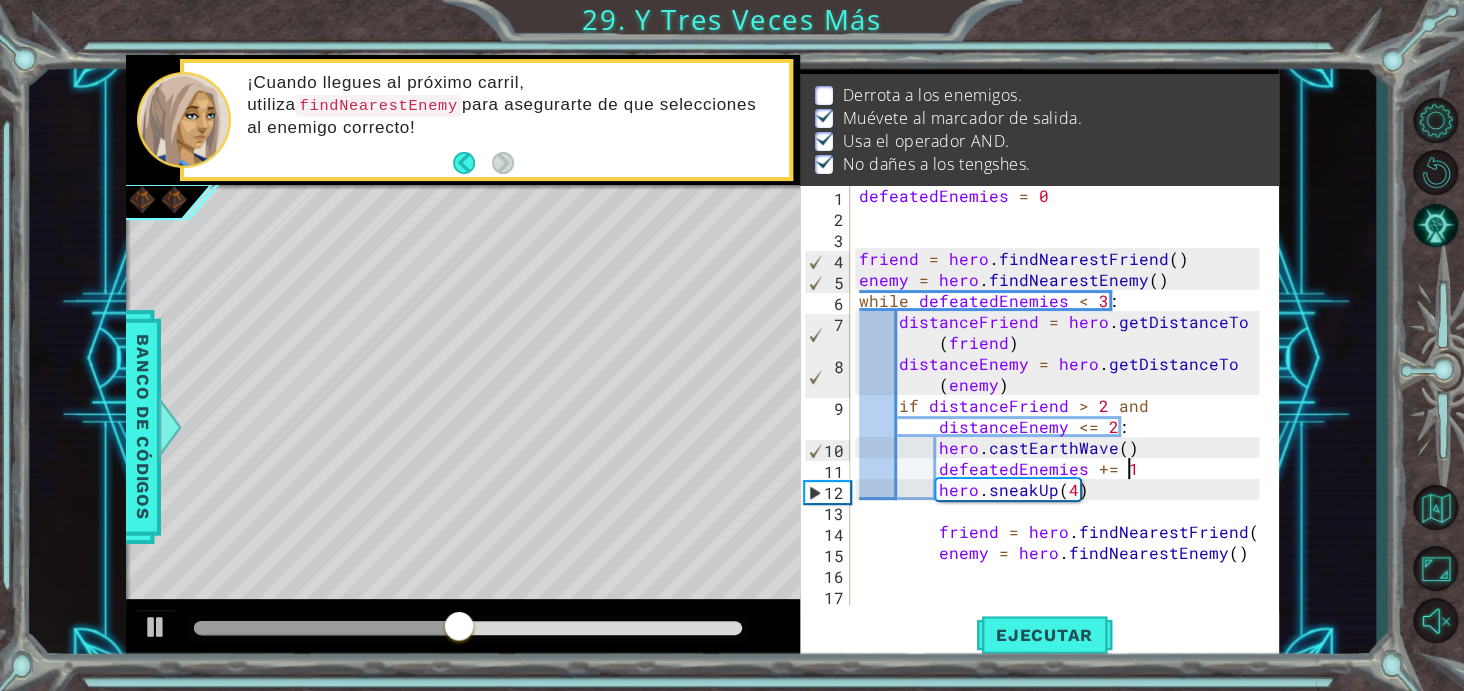 click on "defeatedEnemies   =   0 friend   =   hero . findNearestFriend ( ) enemy   =   hero . findNearestEnemy ( ) while   defeatedEnemies   <   3 :      distanceFriend   =   hero . getDistanceTo          ( friend )      distanceEnemy   =   hero . getDistanceTo          ( enemy )      if   distanceFriend   >   2   and            distanceEnemy   <=   2 :          hero . [PERSON_NAME] ( )          defeatedEnemies   +=   1          hero . sneakUp ( 4 )          friend   =   hero . findNearestFriend ( )          enemy   =   hero . findNearestEnemy ( )" at bounding box center [1062, 416] 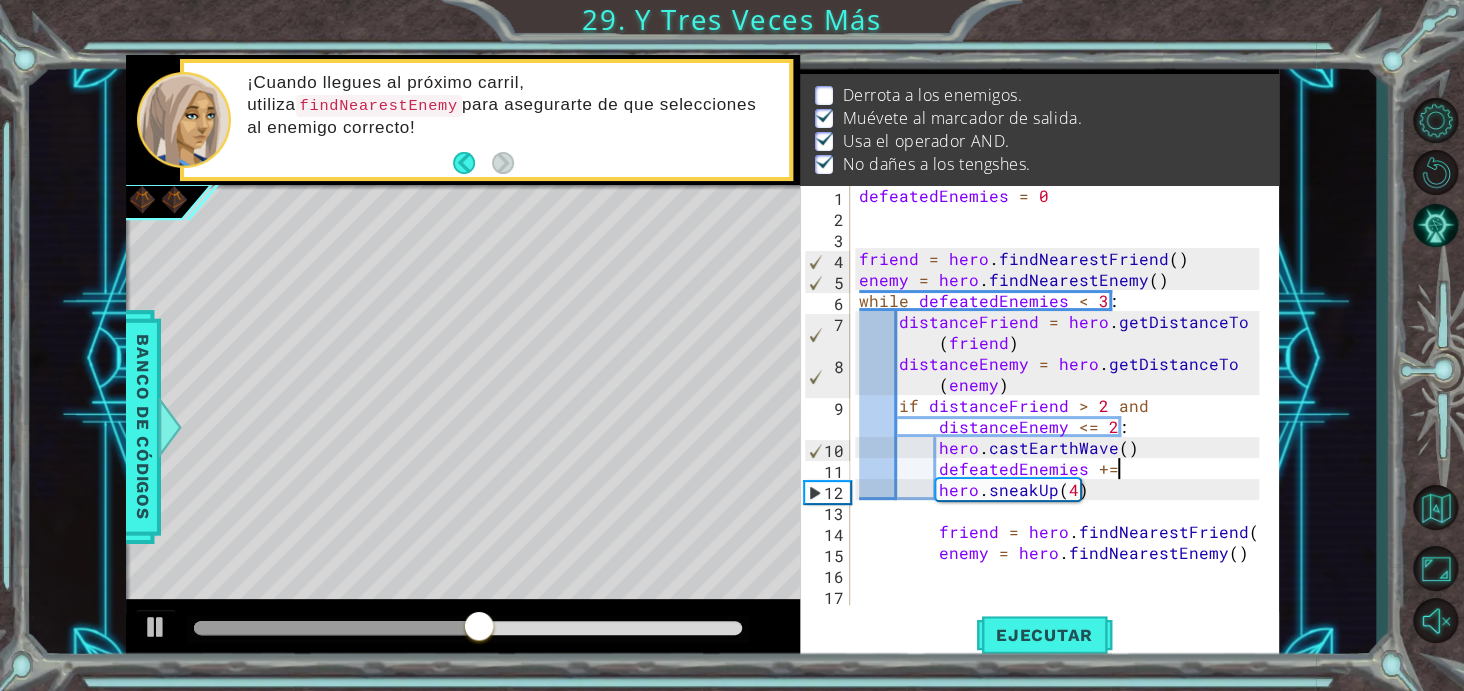 scroll, scrollTop: 0, scrollLeft: 15, axis: horizontal 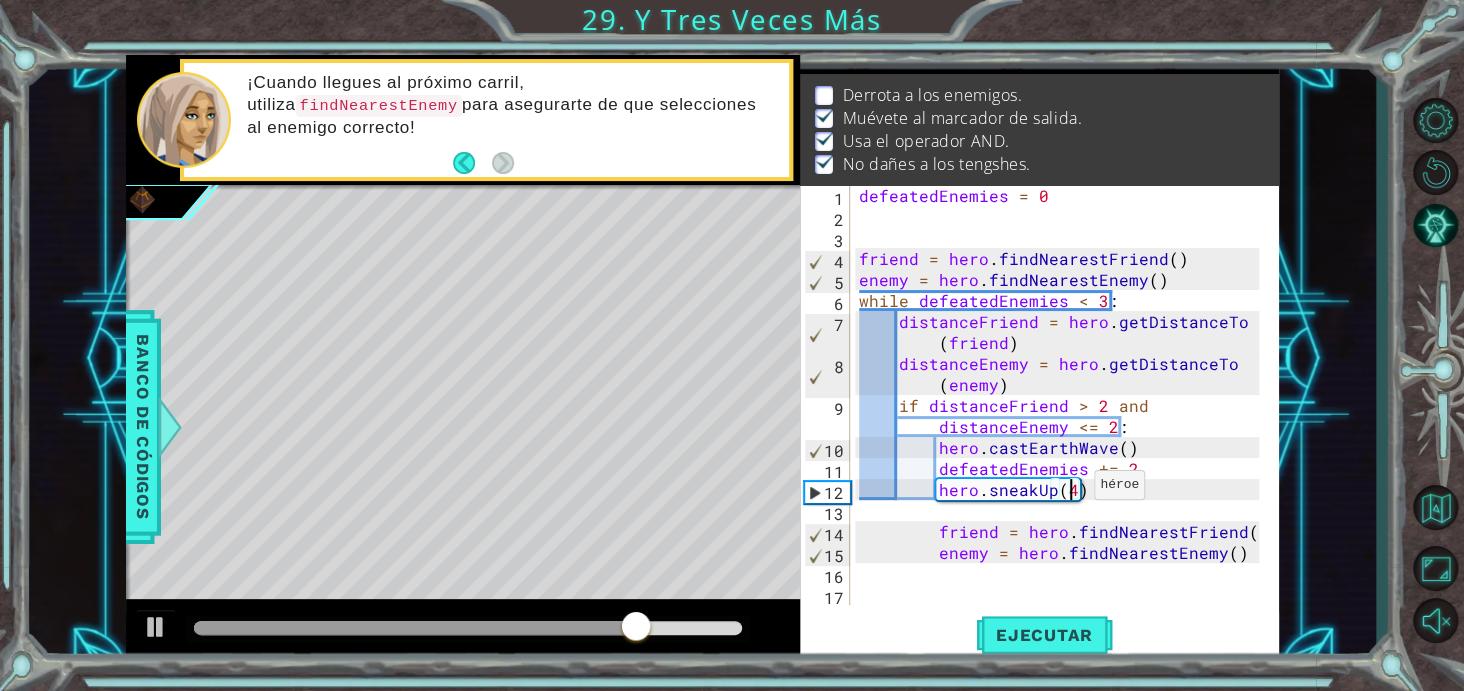 click on "defeatedEnemies   =   0 friend   =   hero . findNearestFriend ( ) enemy   =   hero . findNearestEnemy ( ) while   defeatedEnemies   <   3 :      distanceFriend   =   hero . getDistanceTo          ( friend )      distanceEnemy   =   hero . getDistanceTo          ( enemy )      if   distanceFriend   >   2   and            distanceEnemy   <=   2 :          hero . [PERSON_NAME] ( )          defeatedEnemies   +=   2          hero . sneakUp ( 4 )          friend   =   hero . findNearestFriend ( )          enemy   =   hero . findNearestEnemy ( )" at bounding box center (1062, 416) 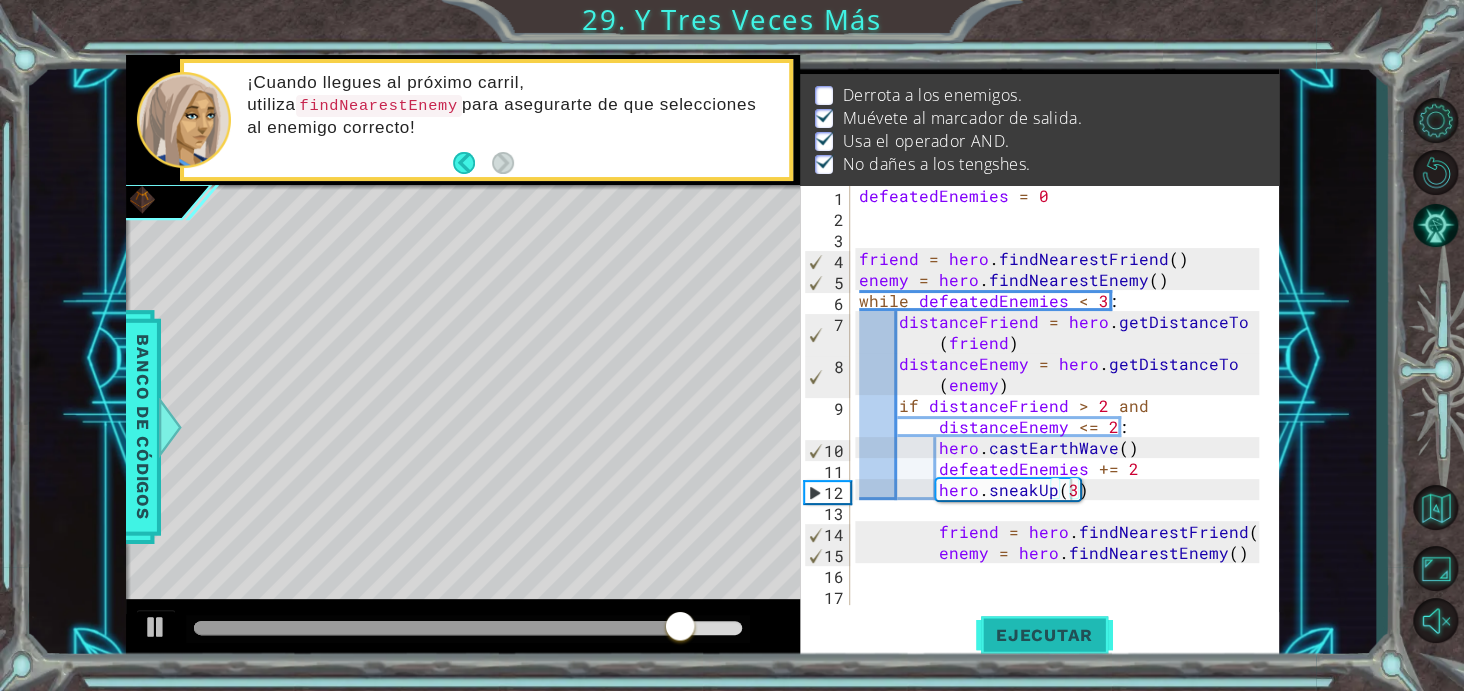 click on "Ejecutar" at bounding box center [1044, 636] 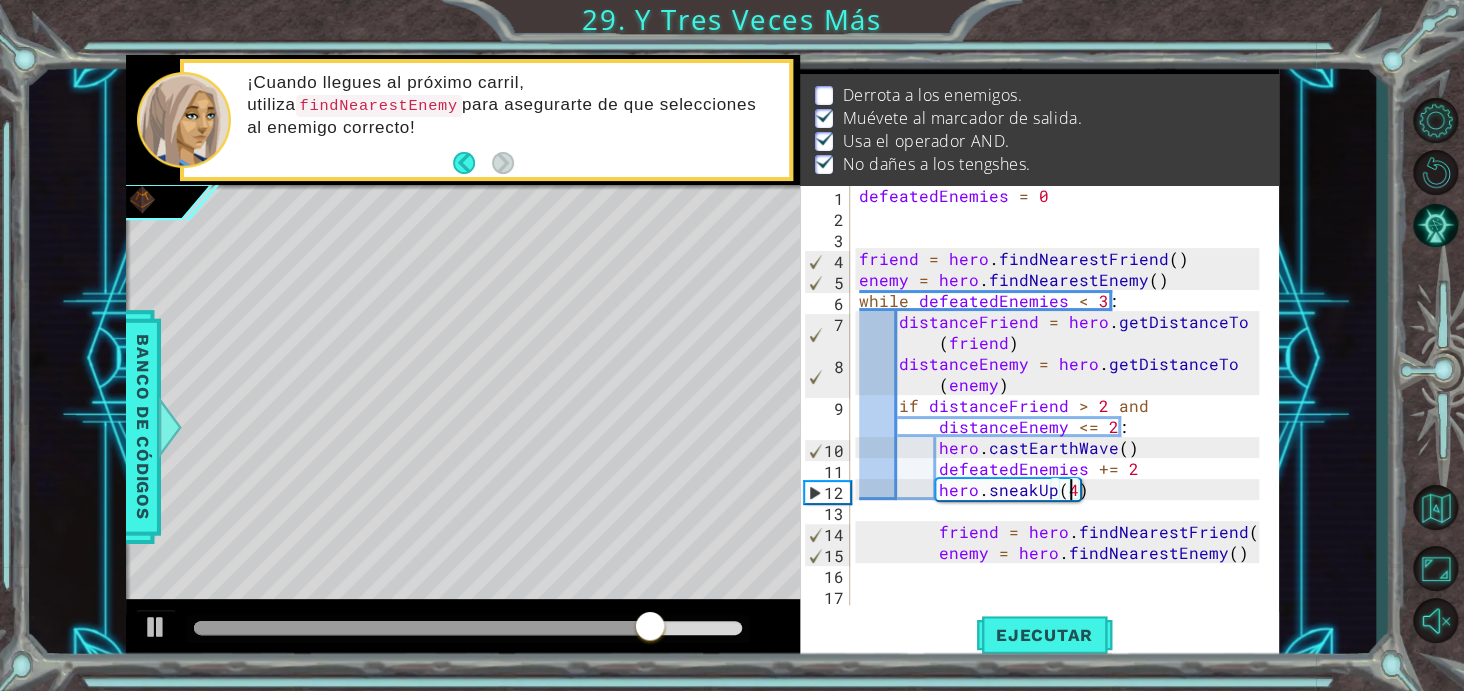 click on "defeatedEnemies   =   0 friend   =   hero . findNearestFriend ( ) enemy   =   hero . findNearestEnemy ( ) while   defeatedEnemies   <   3 :      distanceFriend   =   hero . getDistanceTo          ( friend )      distanceEnemy   =   hero . getDistanceTo          ( enemy )      if   distanceFriend   >   2   and            distanceEnemy   <=   2 :          hero . [PERSON_NAME] ( )          defeatedEnemies   +=   2          hero . sneakUp ( 4 )          friend   =   hero . findNearestFriend ( )          enemy   =   hero . findNearestEnemy ( )" at bounding box center (1062, 416) 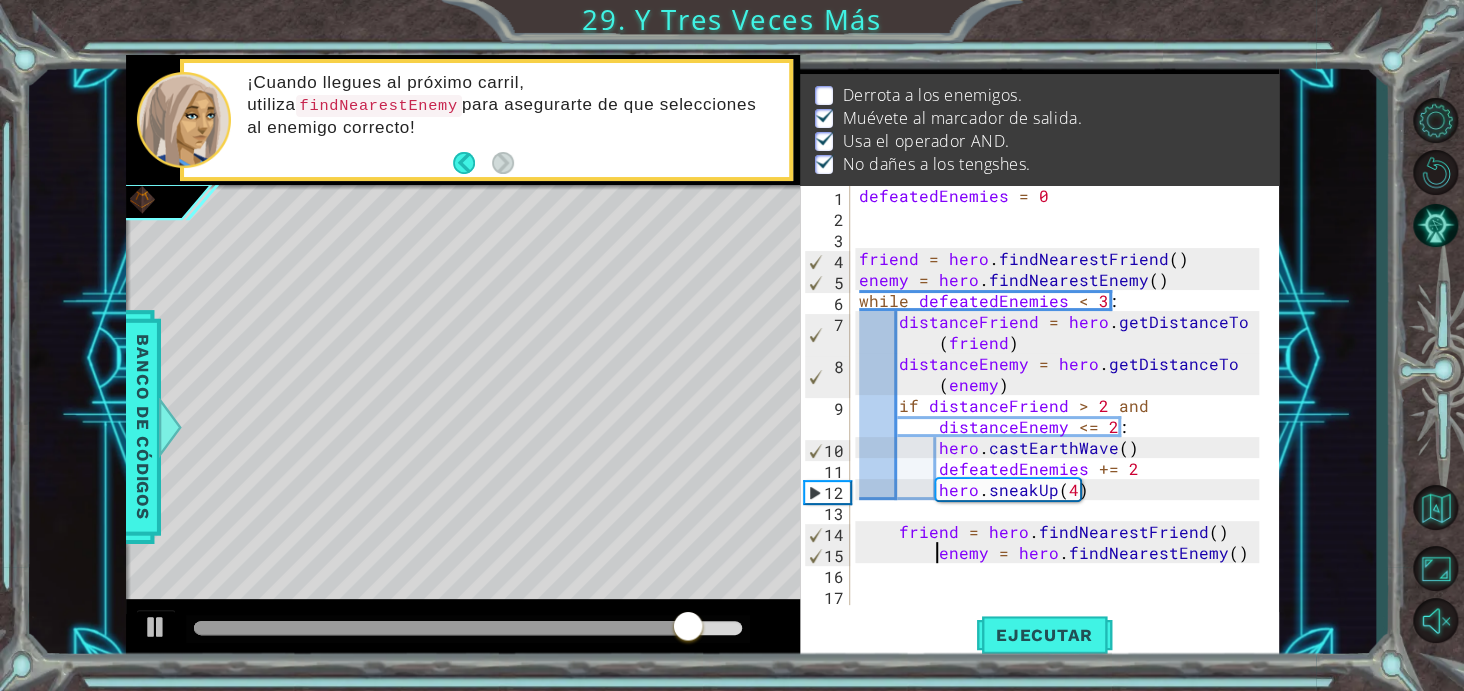 click on "defeatedEnemies   =   0 friend   =   hero . findNearestFriend ( ) enemy   =   hero . findNearestEnemy ( ) while   defeatedEnemies   <   3 :      distanceFriend   =   hero . getDistanceTo          ( friend )      distanceEnemy   =   hero . getDistanceTo          ( enemy )      if   distanceFriend   >   2   and            distanceEnemy   <=   2 :          hero . [PERSON_NAME] ( )          defeatedEnemies   +=   2          hero . sneakUp ( 4 )      friend   =   hero . findNearestFriend ( )          enemy   =   hero . findNearestEnemy ( )" at bounding box center [1062, 416] 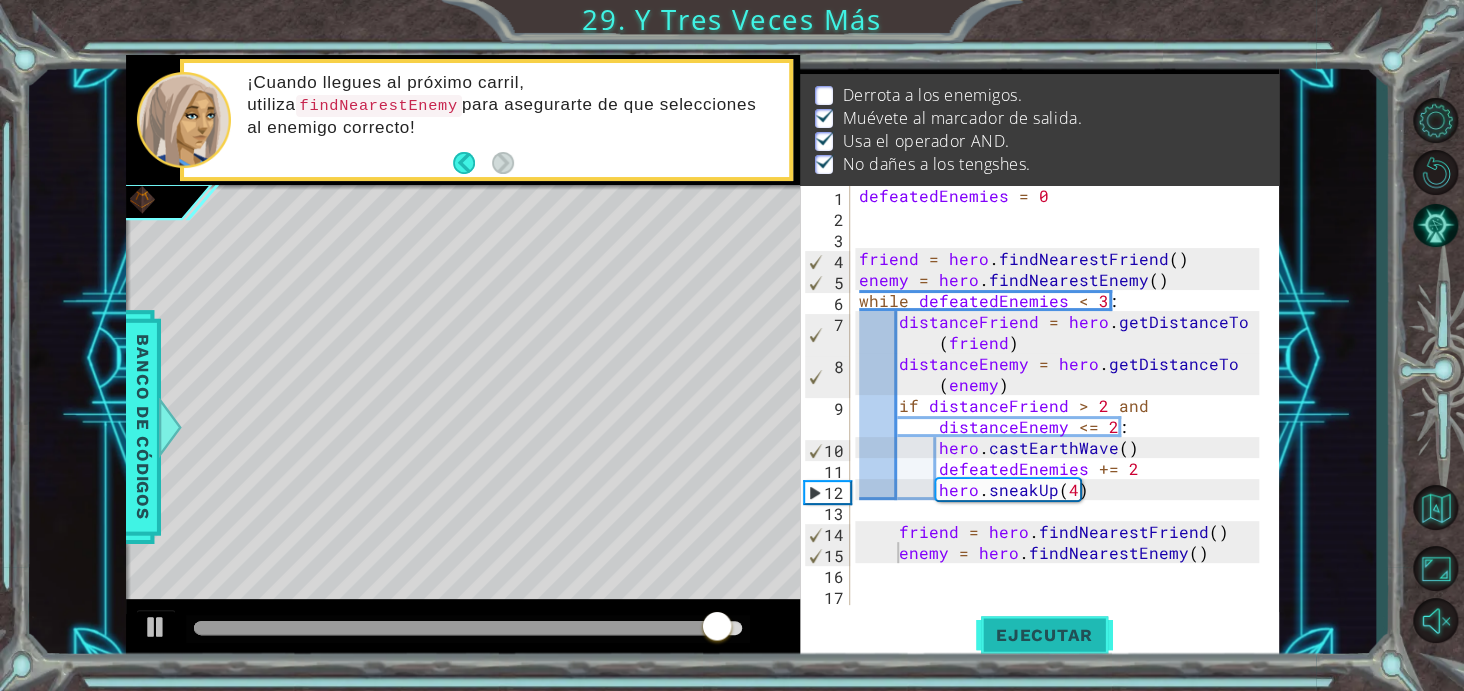 click on "Ejecutar" at bounding box center (1044, 635) 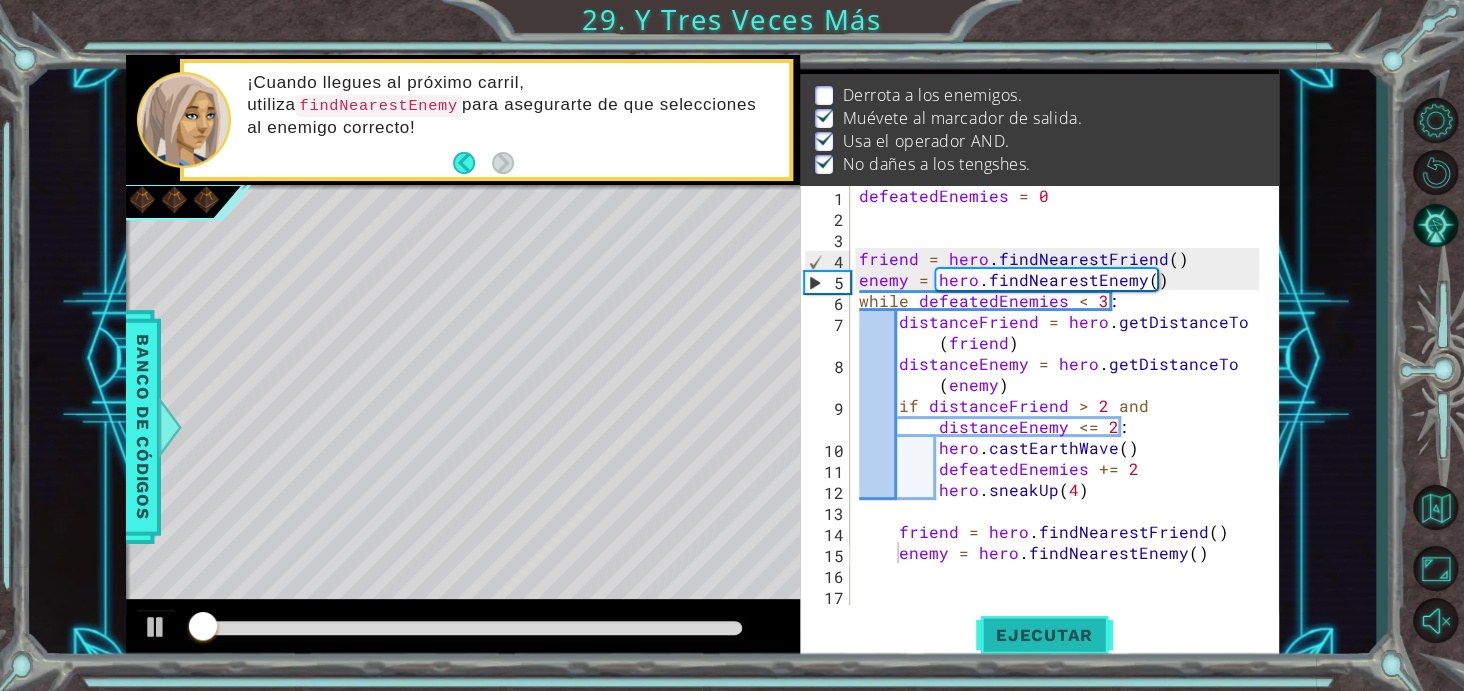 click on "Ejecutar" at bounding box center [1044, 635] 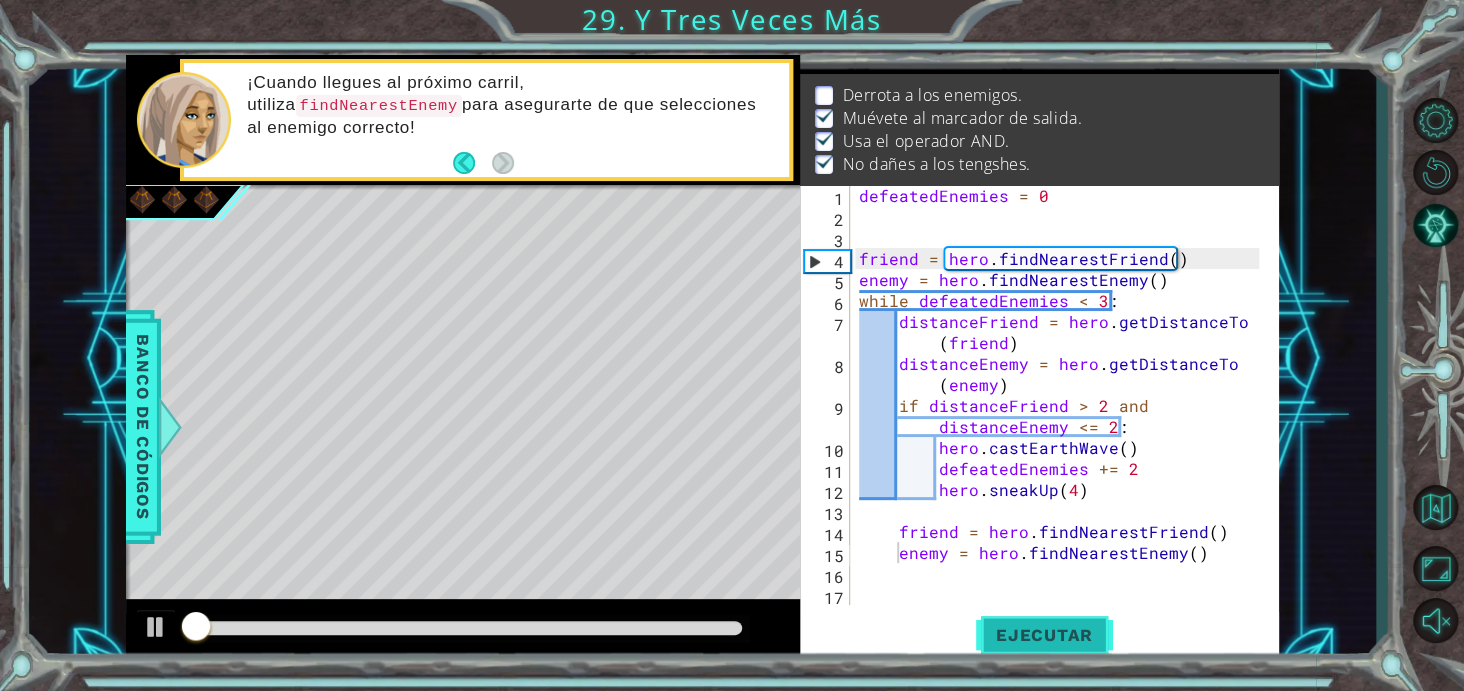 click on "Ejecutar" at bounding box center (1044, 635) 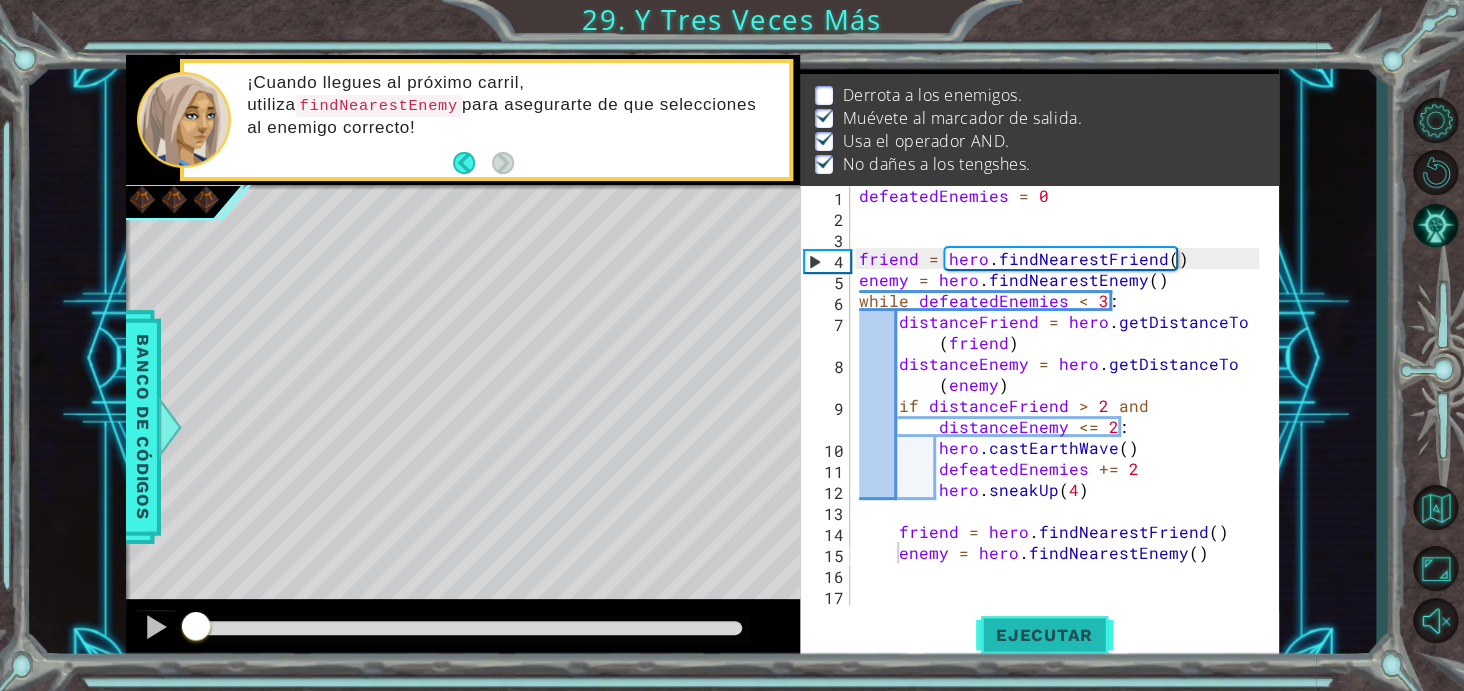 click on "Ejecutar" at bounding box center (1044, 635) 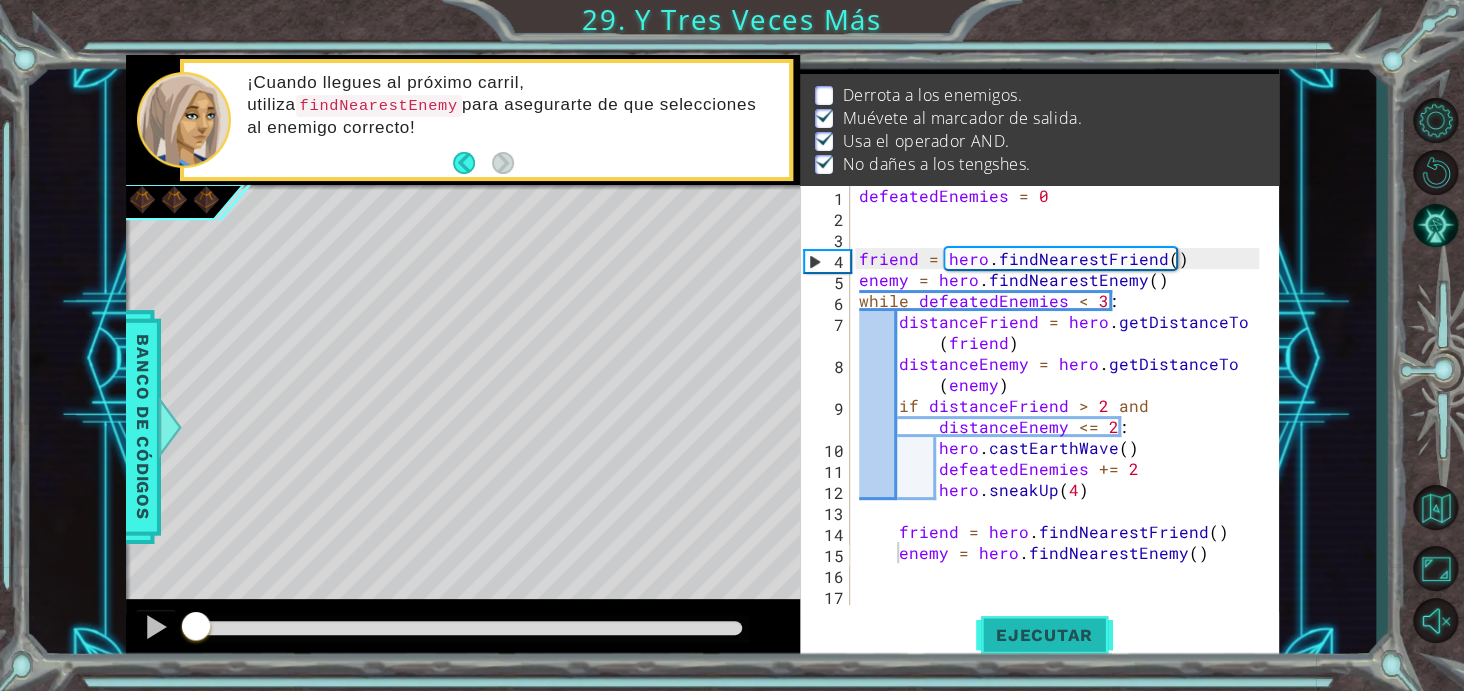 click on "Ejecutar" at bounding box center (1044, 635) 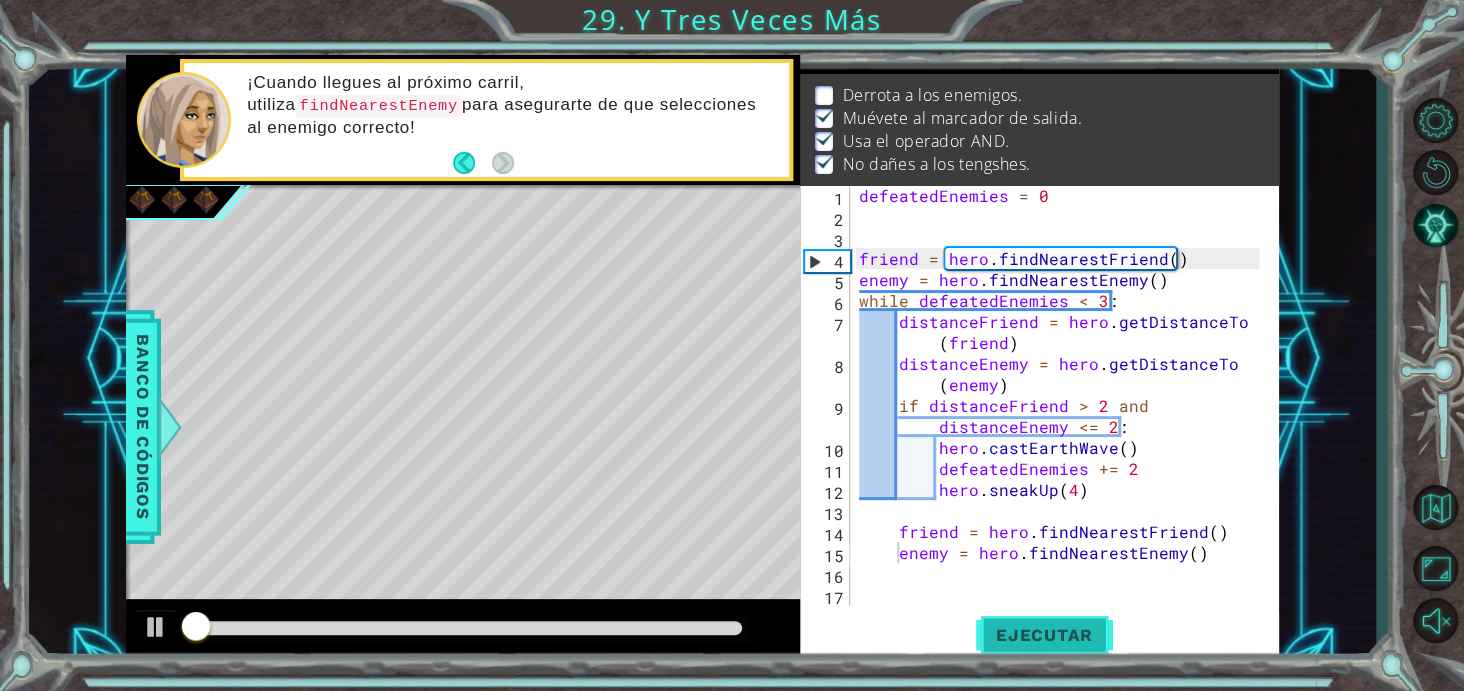 click on "Ejecutar" at bounding box center [1044, 635] 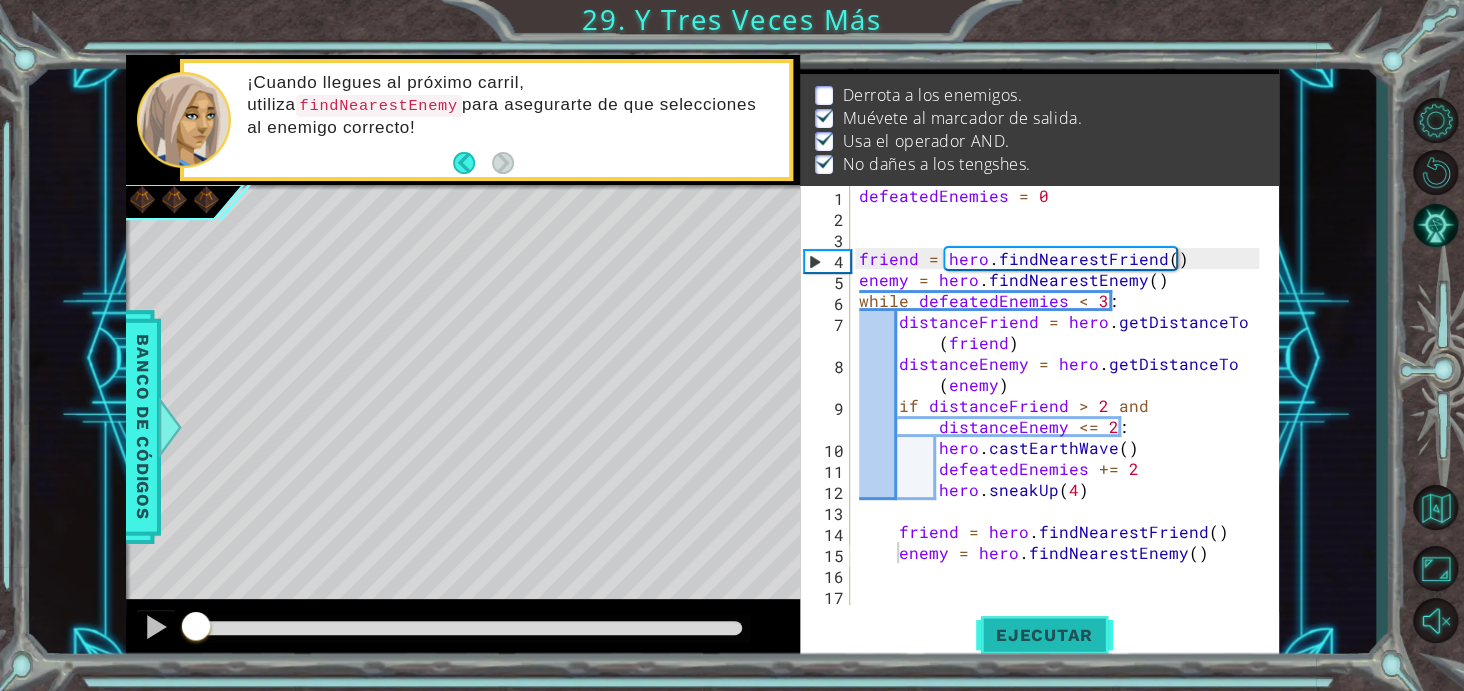click on "Ejecutar" at bounding box center (1044, 635) 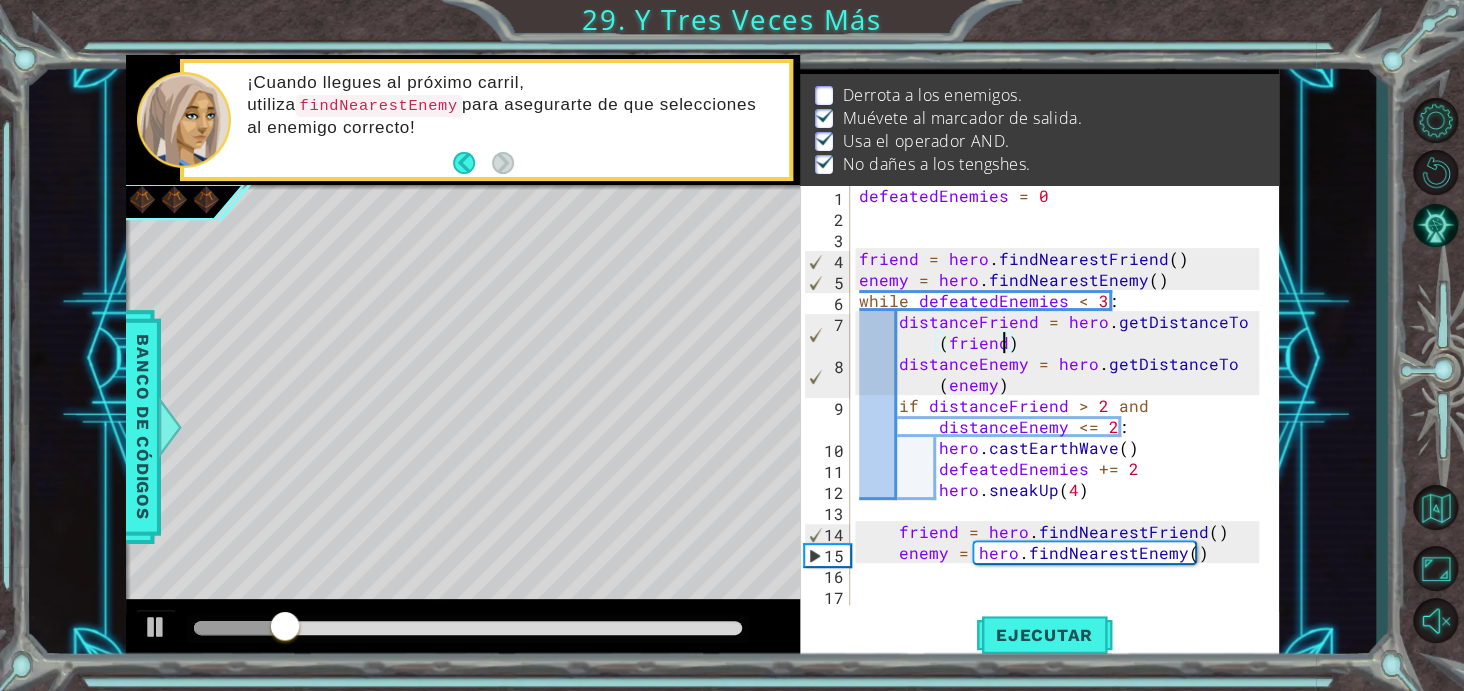 click on "defeatedEnemies   =   0 friend   =   hero . findNearestFriend ( ) enemy   =   hero . findNearestEnemy ( ) while   defeatedEnemies   <   3 :      distanceFriend   =   hero . getDistanceTo          ( friend )      distanceEnemy   =   hero . getDistanceTo          ( enemy )      if   distanceFriend   >   2   and            distanceEnemy   <=   2 :          hero . [PERSON_NAME] ( )          defeatedEnemies   +=   2          hero . sneakUp ( 4 )      friend   =   hero . findNearestFriend ( )      enemy   =   hero . findNearestEnemy ( )" at bounding box center [1062, 416] 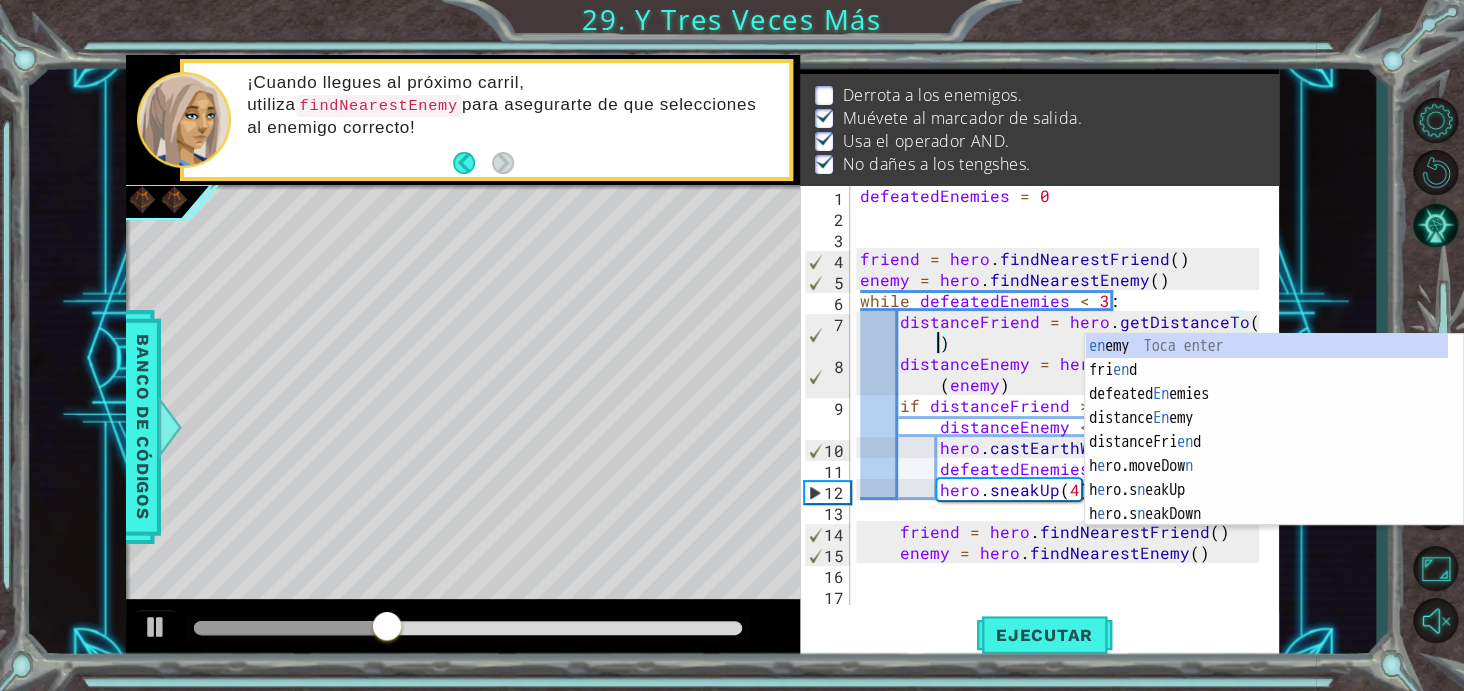 scroll, scrollTop: 0, scrollLeft: 23, axis: horizontal 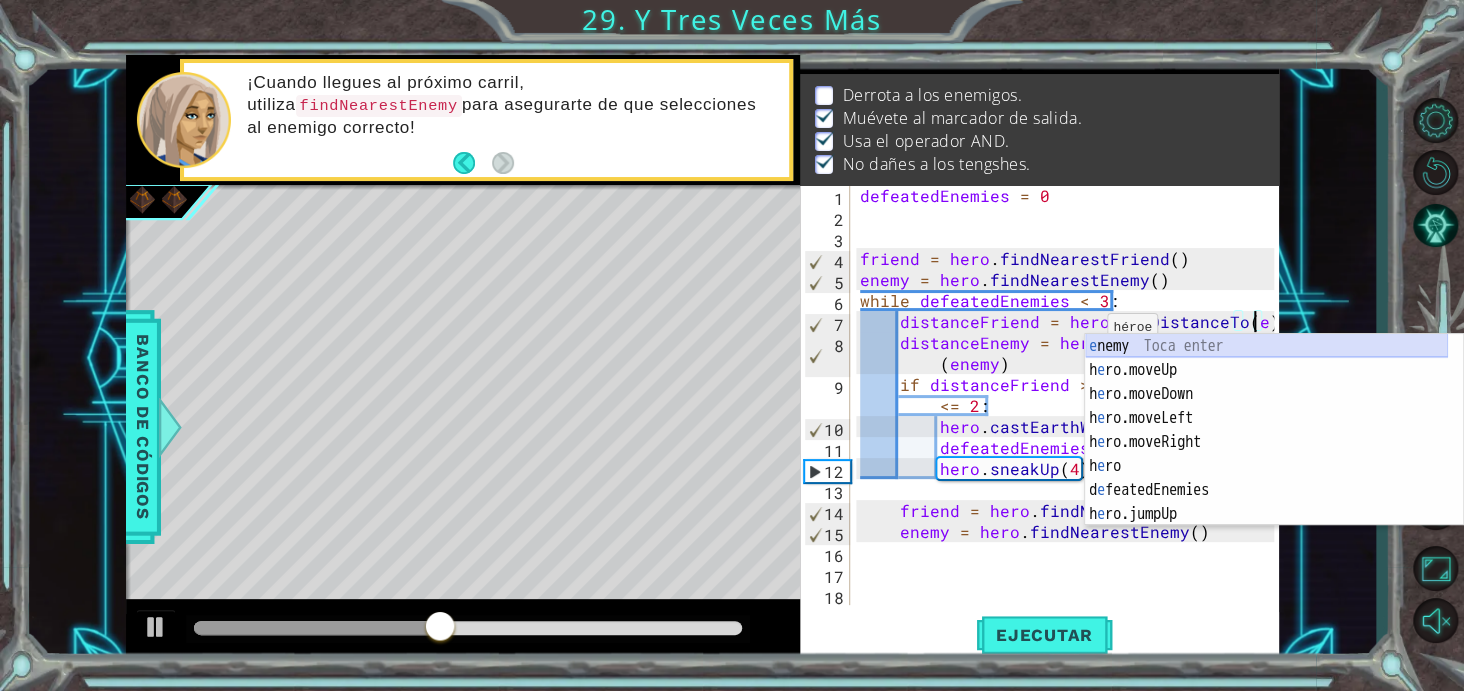 click on "e [PERSON_NAME] enter h e ro.moveUp Toca enter h e ro.moveDown Toca enter h e ro.moveLeft Toca enter h e ro.moveRight Toca enter h e ro Toca enter d e featedEnemies Toca enter h e ro.jumpUp Toca enter h e ro.sneakUp Toca enter" at bounding box center (1266, 454) 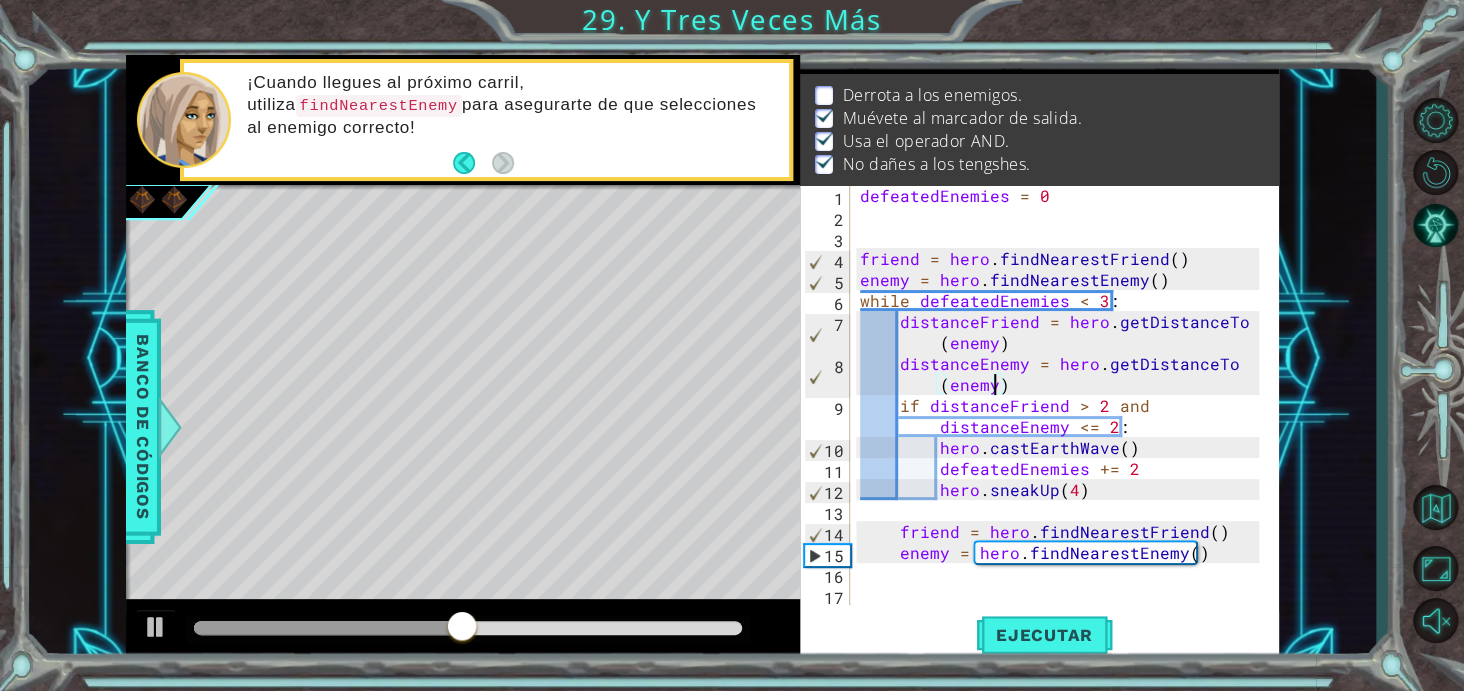 click on "defeatedEnemies   =   0 friend   =   hero . findNearestFriend ( ) enemy   =   hero . findNearestEnemy ( ) while   defeatedEnemies   <   3 :      distanceFriend   =   hero . getDistanceTo          ( enemy )      distanceEnemy   =   hero . getDistanceTo          ( enemy )      if   distanceFriend   >   2   and            distanceEnemy   <=   2 :          hero . [PERSON_NAME] ( )          defeatedEnemies   +=   2          hero . sneakUp ( 4 )      friend   =   hero . findNearestFriend ( )      enemy   =   hero . findNearestEnemy ( )" at bounding box center (1062, 416) 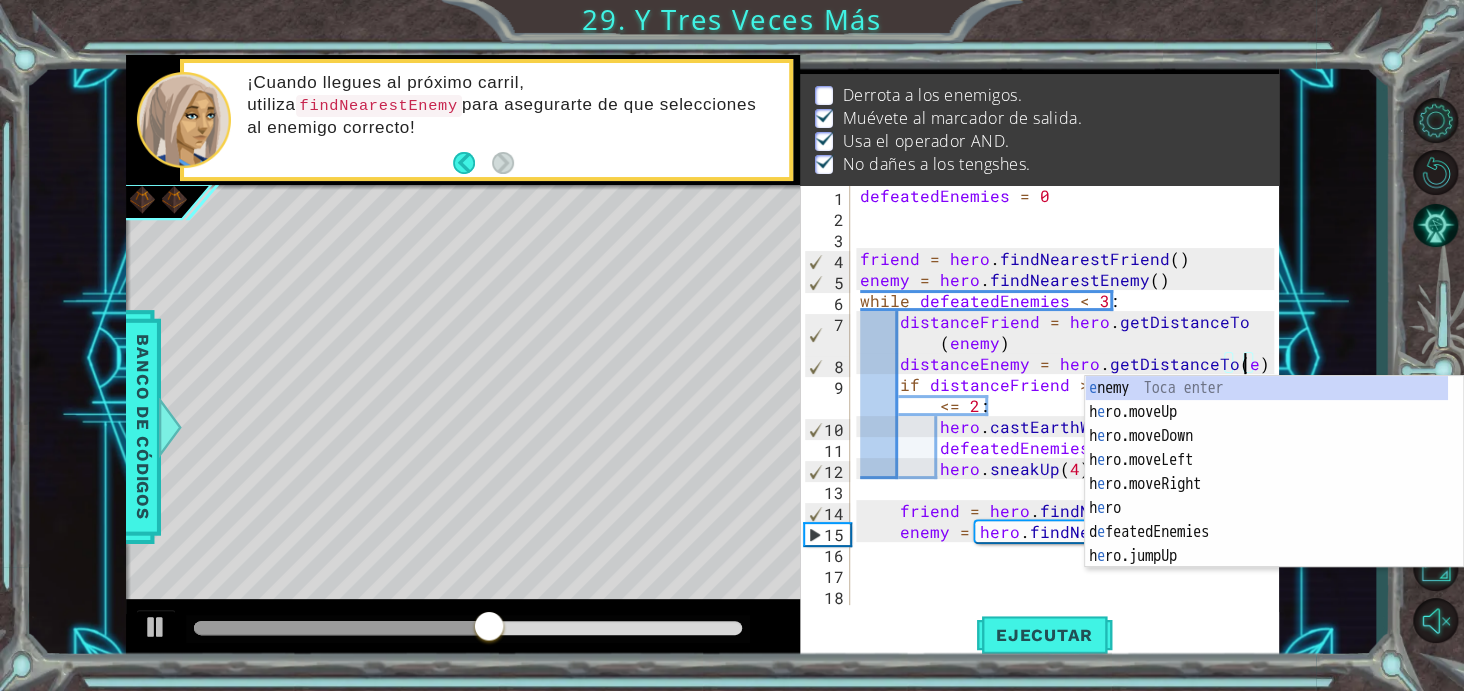 scroll, scrollTop: 0, scrollLeft: 22, axis: horizontal 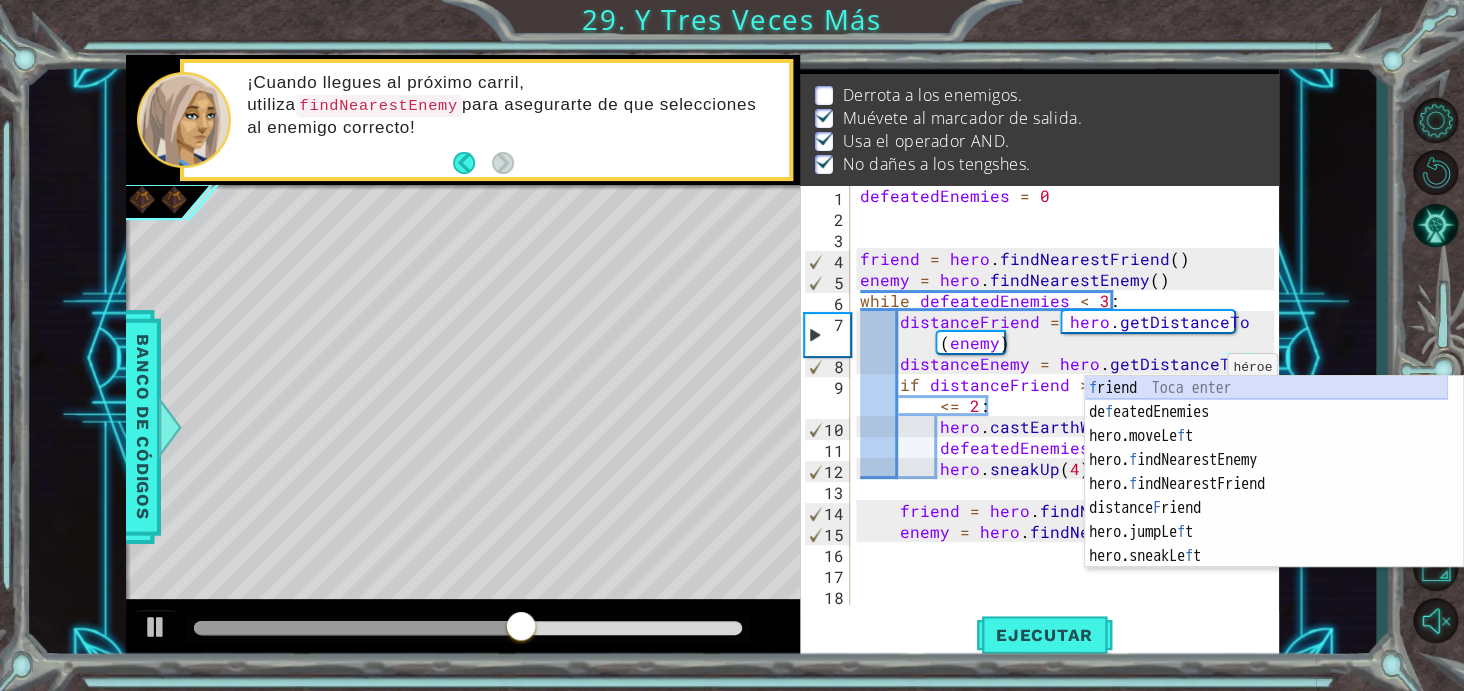 click on "f riend Toca enter de f eatedEnemies Toca enter hero.moveLe f t Toca enter hero. f indNearestEnemy Toca enter hero. f indNearestFriend Toca enter distance F riend Toca enter hero.jumpLe f t Toca enter hero.sneakLe f t Toca enter hero.canMoveLe f t Toca enter" at bounding box center (1266, 496) 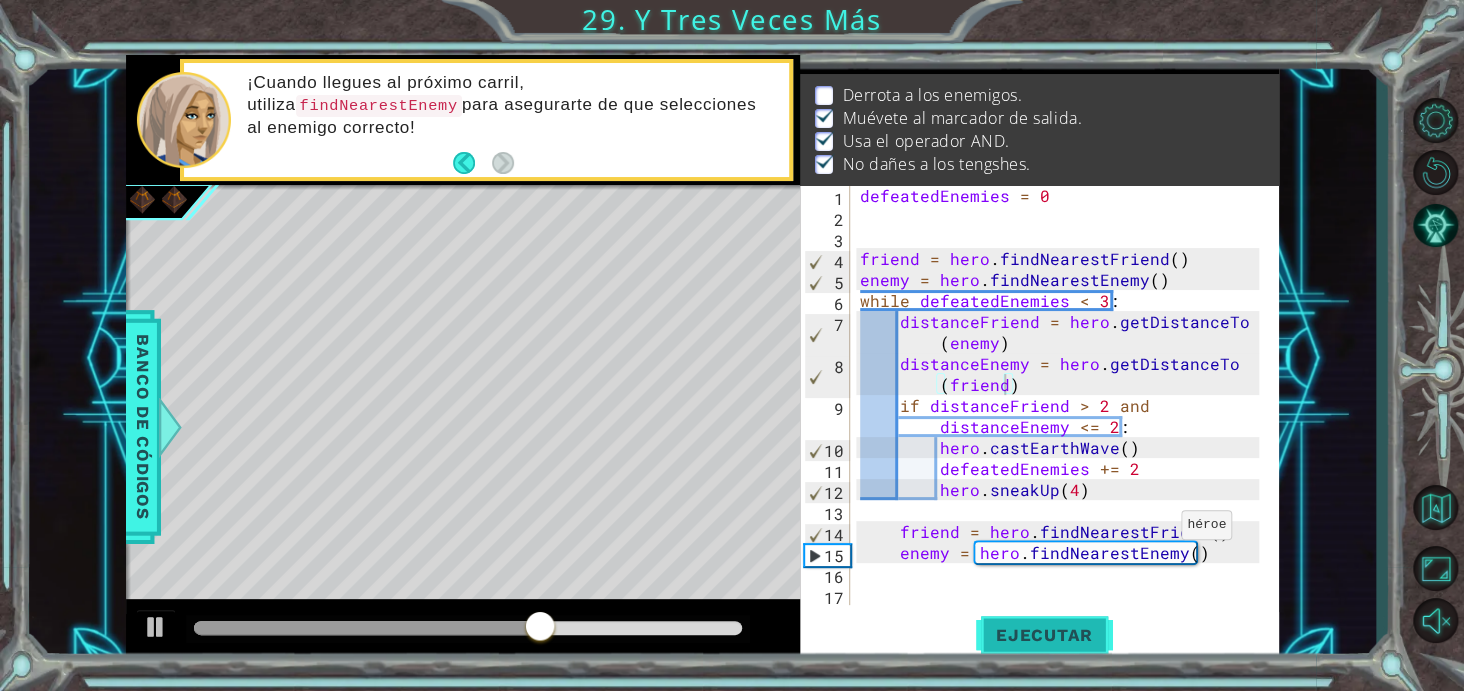 drag, startPoint x: 1065, startPoint y: 604, endPoint x: 1059, endPoint y: 622, distance: 18.973665 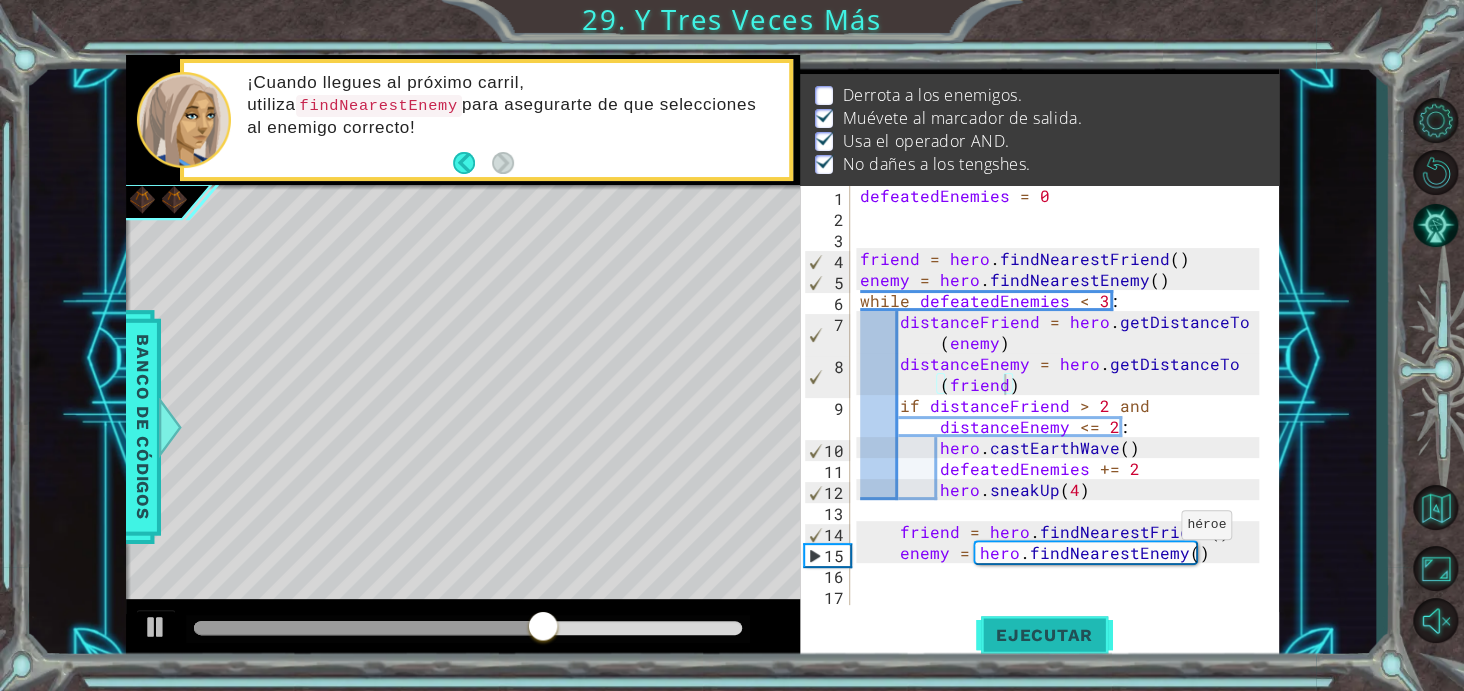 click on "Ejecutar" at bounding box center [1044, 636] 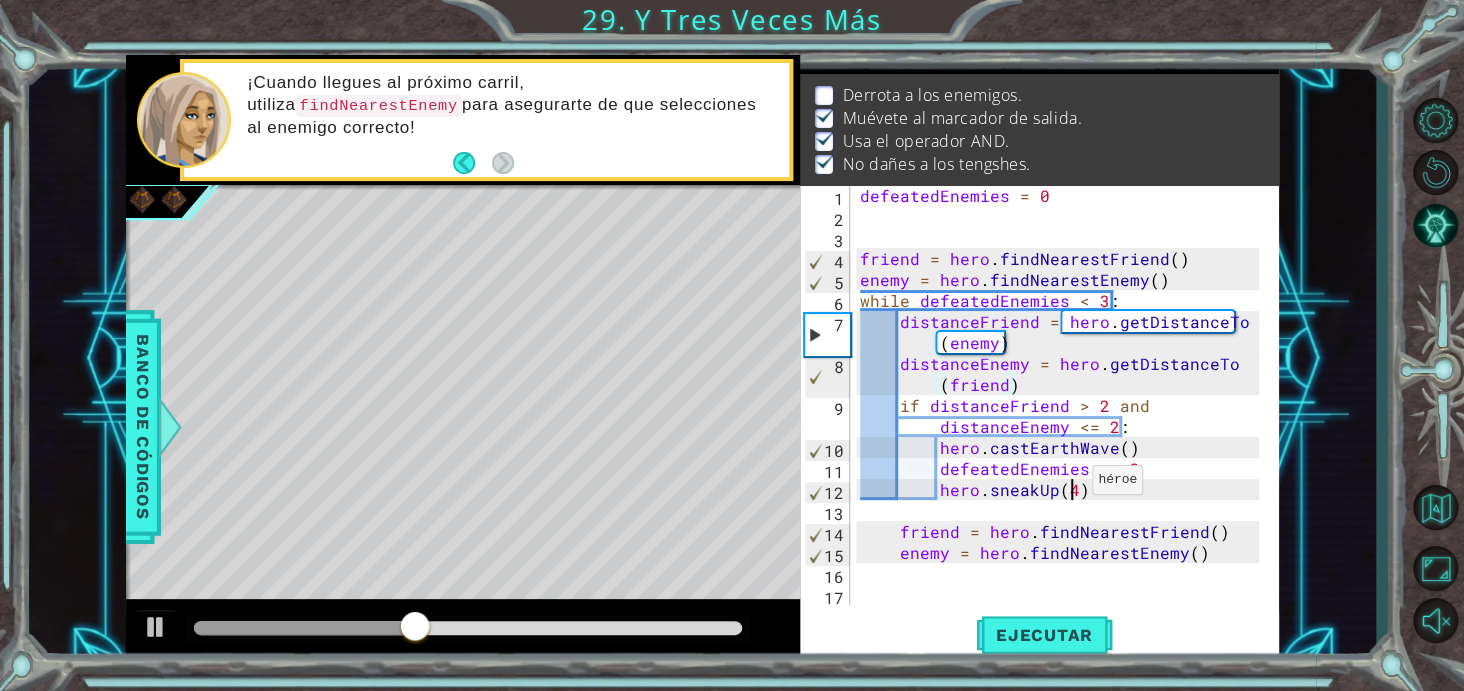 click on "defeatedEnemies   =   0 friend   =   hero . findNearestFriend ( ) enemy   =   hero . findNearestEnemy ( ) while   defeatedEnemies   <   3 :      distanceFriend   =   hero . getDistanceTo          ( enemy )      distanceEnemy   =   hero . getDistanceTo          ( friend )      if   distanceFriend   >   2   and            distanceEnemy   <=   2 :          hero . [PERSON_NAME] ( )          defeatedEnemies   +=   2          hero . sneakUp ( 4 )      friend   =   hero . findNearestFriend ( )      enemy   =   hero . findNearestEnemy ( )" at bounding box center [1062, 416] 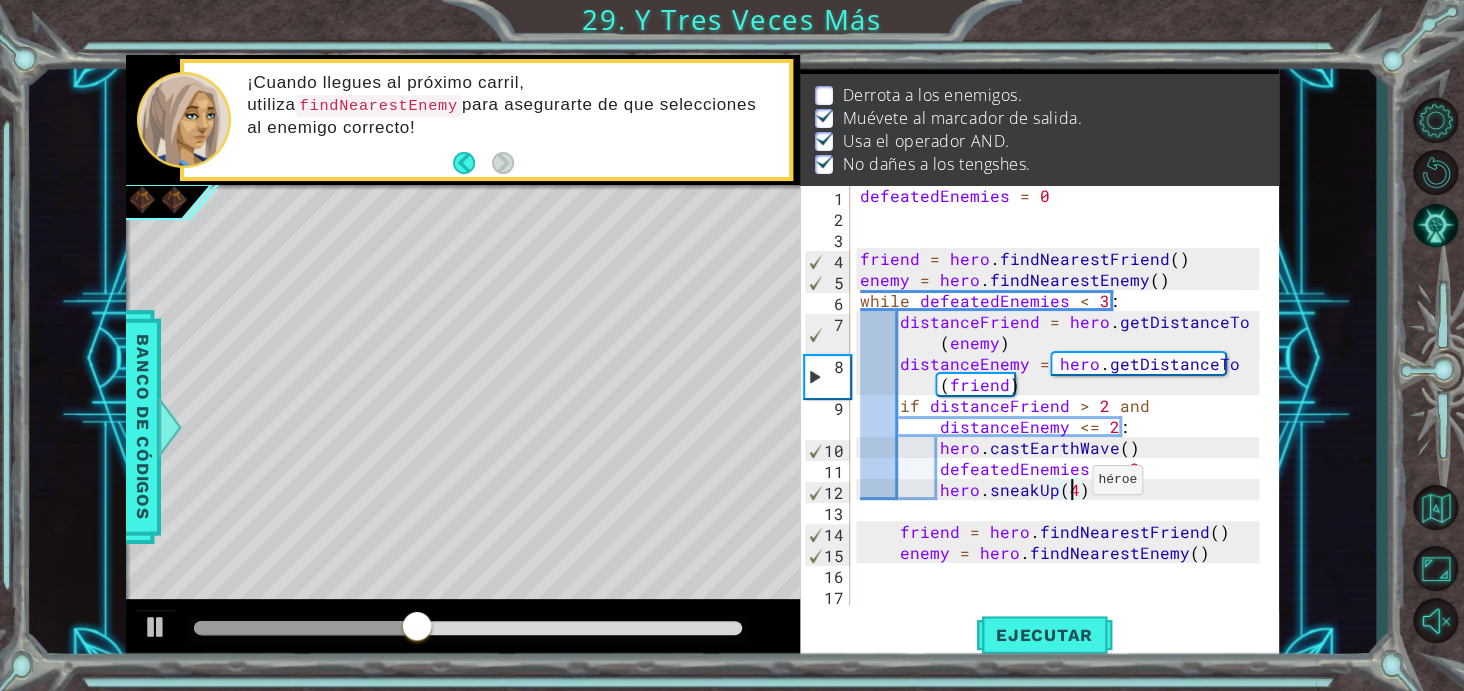 scroll, scrollTop: 0, scrollLeft: 12, axis: horizontal 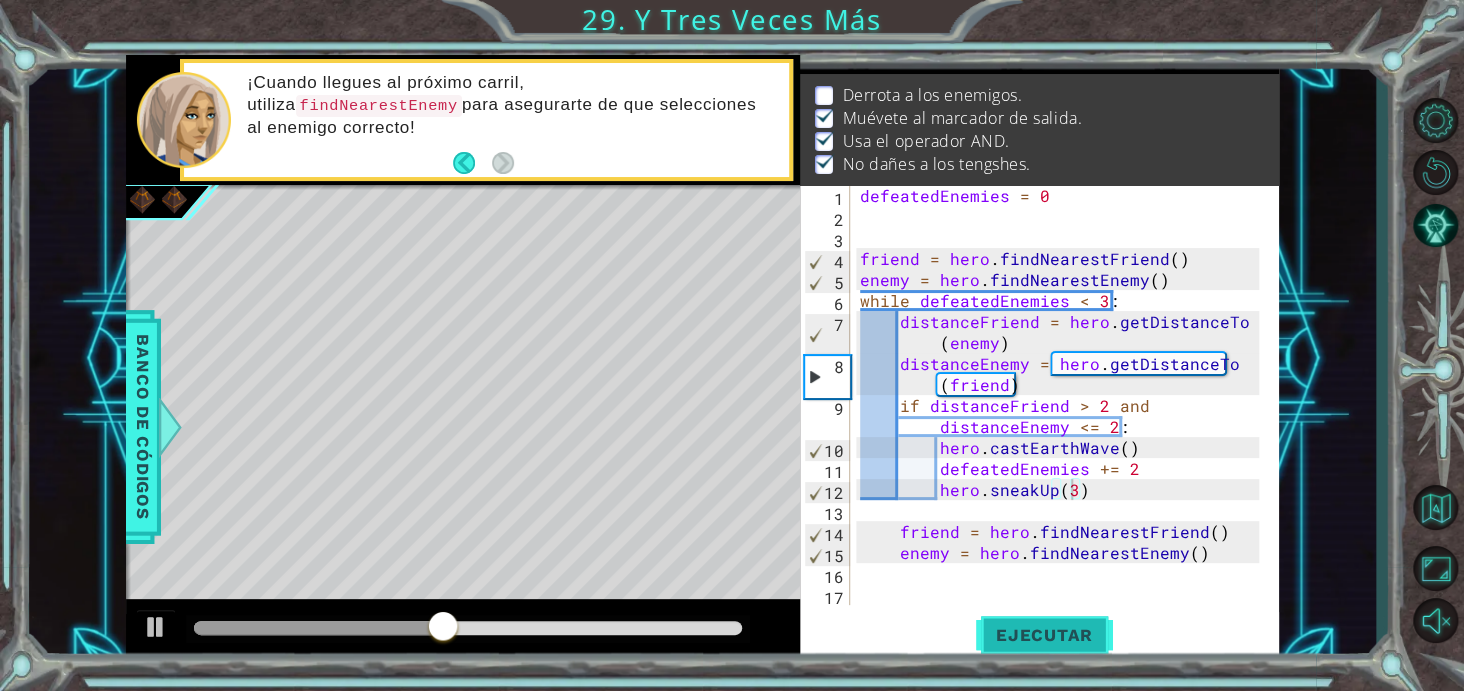 click on "Ejecutar" at bounding box center [1044, 636] 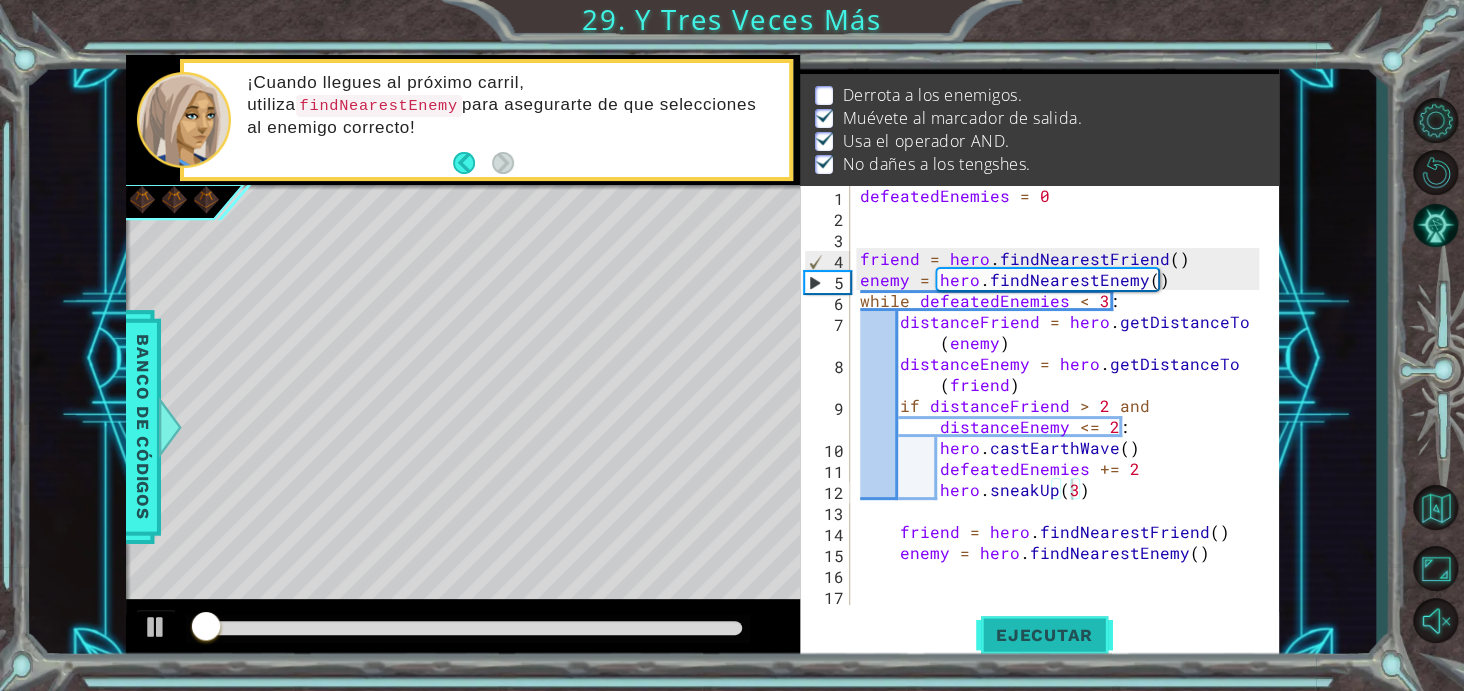 click on "Ejecutar" at bounding box center [1044, 636] 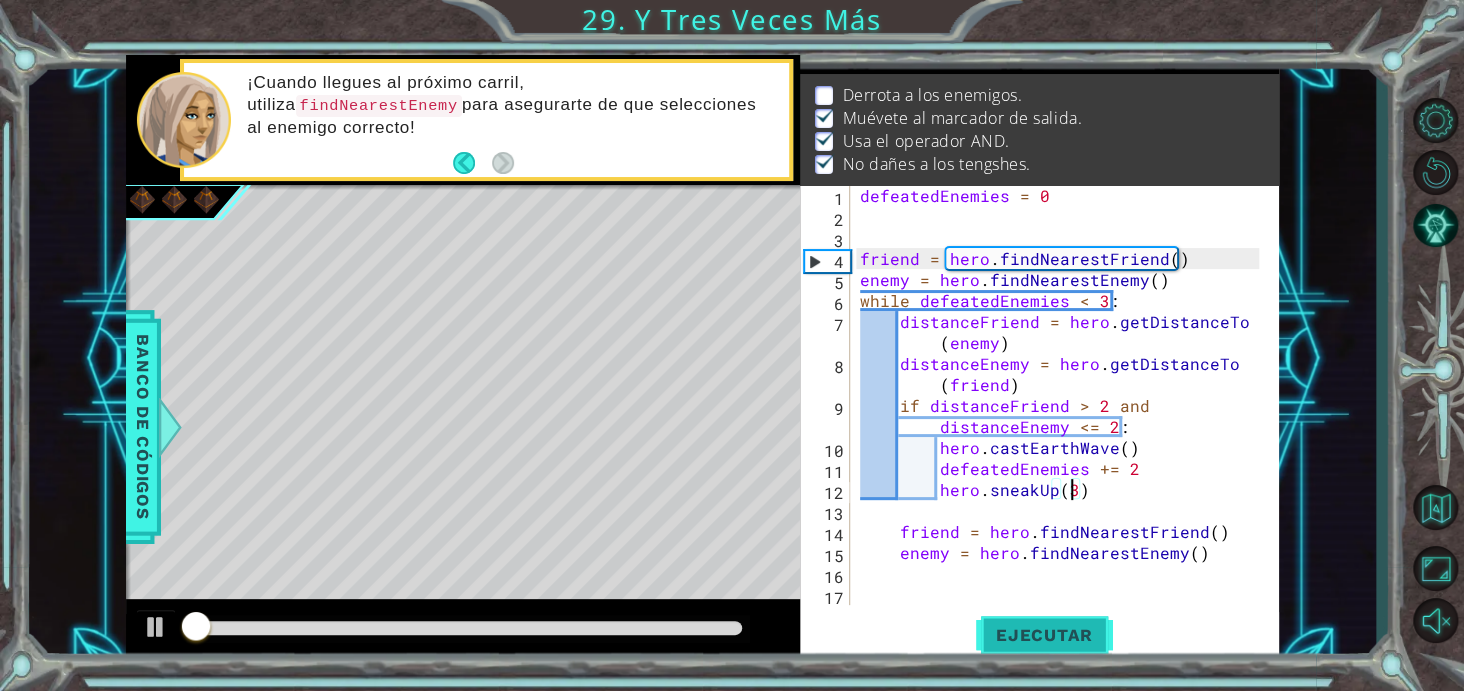 click on "Ejecutar" at bounding box center [1044, 636] 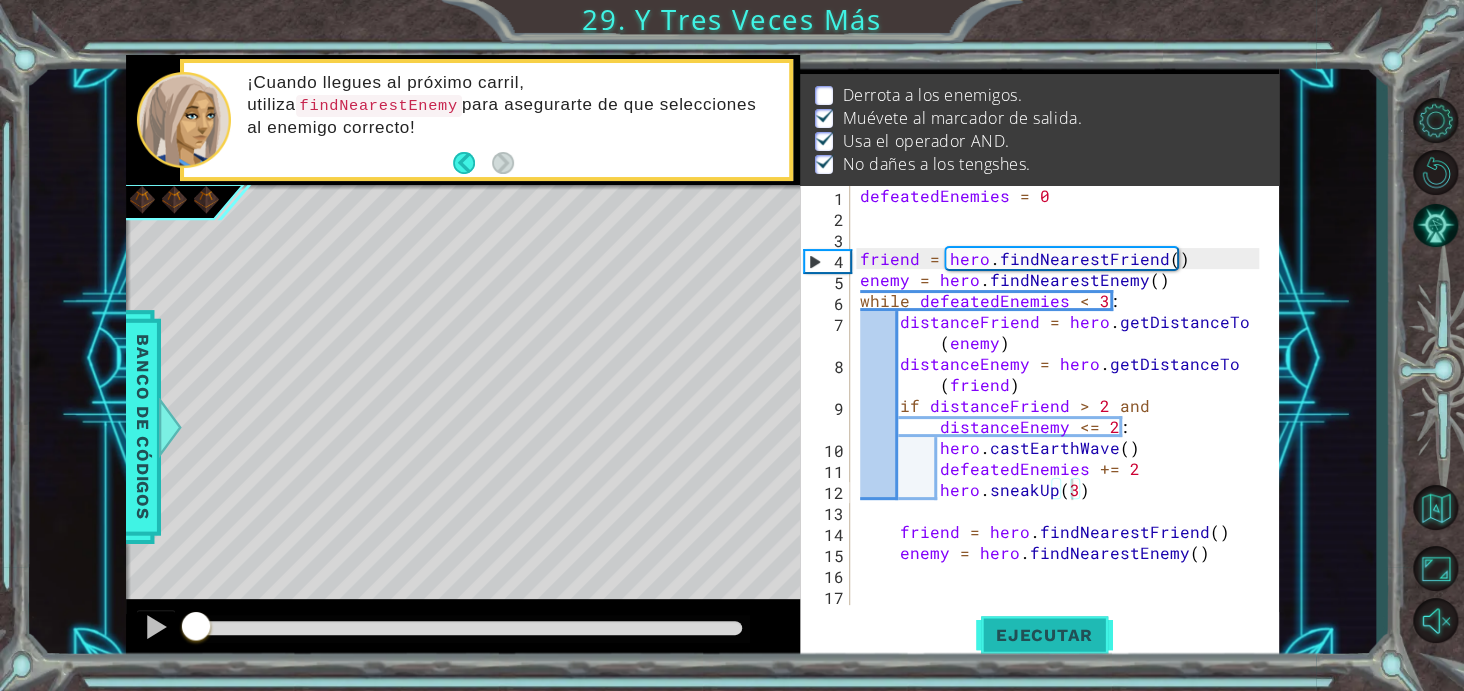 click on "Ejecutar" at bounding box center [1044, 636] 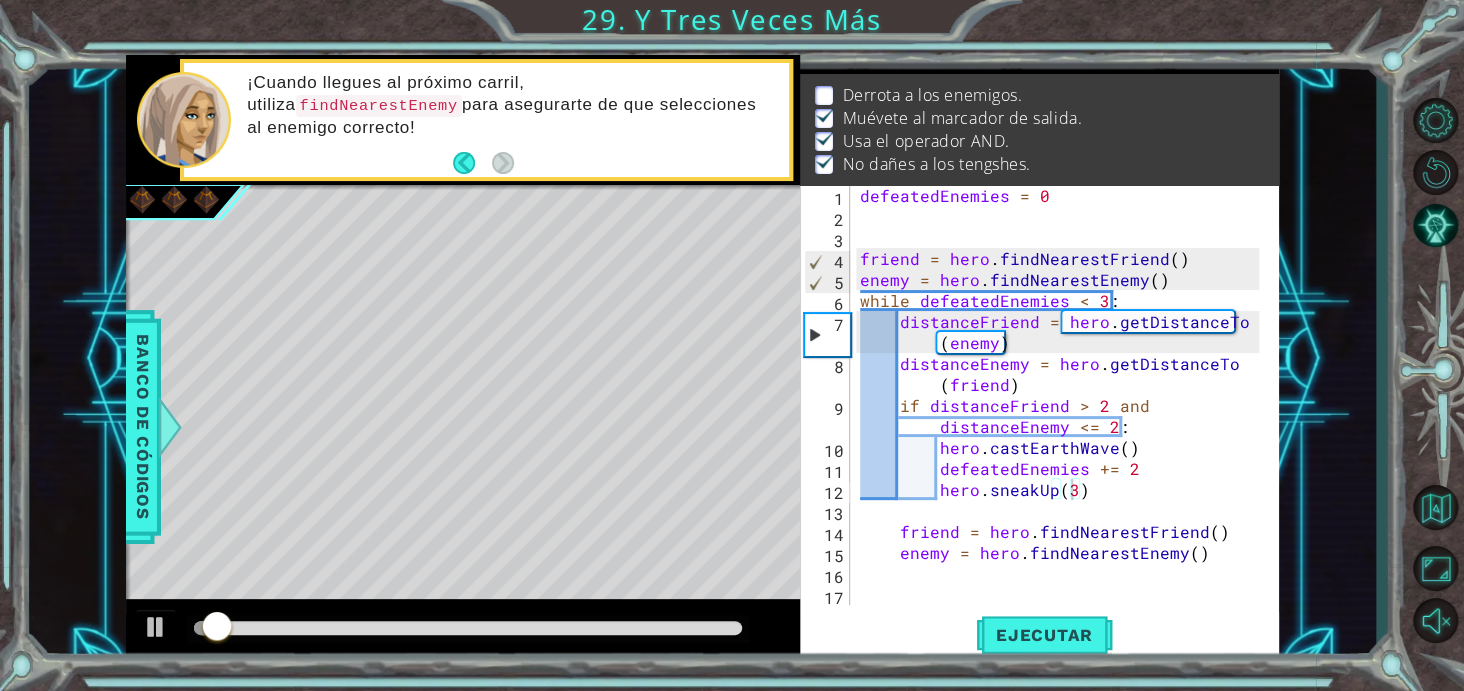 drag, startPoint x: 1013, startPoint y: 647, endPoint x: 1080, endPoint y: 503, distance: 158.8238 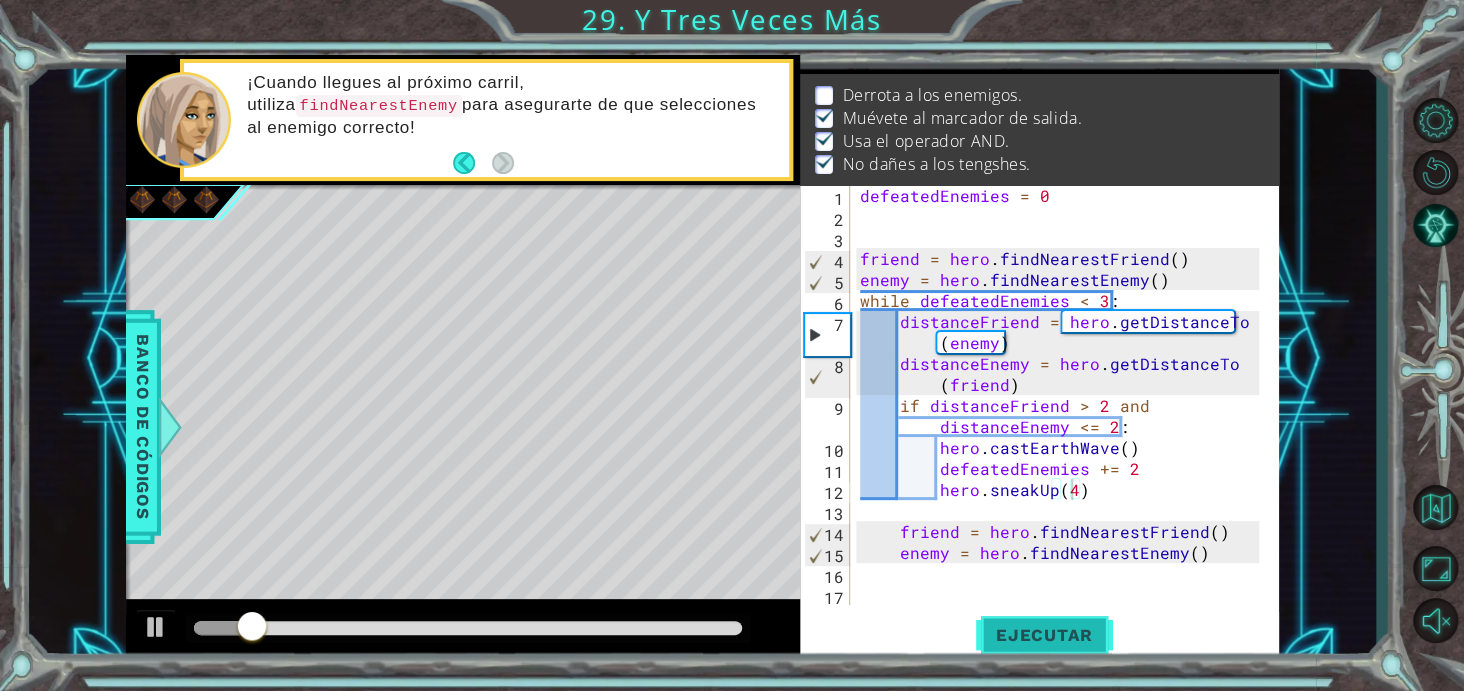 click on "Ejecutar" at bounding box center [1044, 636] 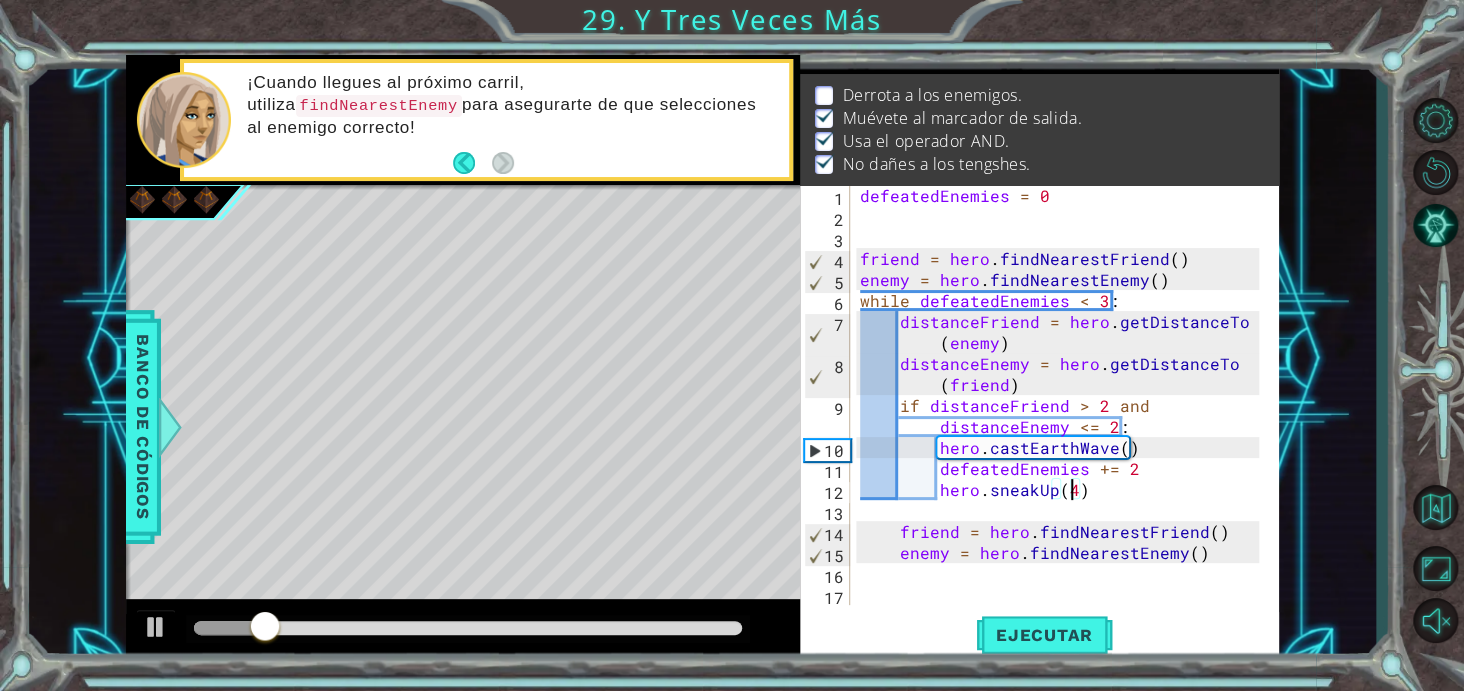 click on "defeatedEnemies   =   0 friend   =   hero . findNearestFriend ( ) enemy   =   hero . findNearestEnemy ( ) while   defeatedEnemies   <   3 :      distanceFriend   =   hero . getDistanceTo          ( enemy )      distanceEnemy   =   hero . getDistanceTo          ( friend )      if   distanceFriend   >   2   and            distanceEnemy   <=   2 :          hero . [PERSON_NAME] ( )          defeatedEnemies   +=   2          hero . sneakUp ( 4 )      friend   =   hero . findNearestFriend ( )      enemy   =   hero . findNearestEnemy ( )" at bounding box center (1062, 416) 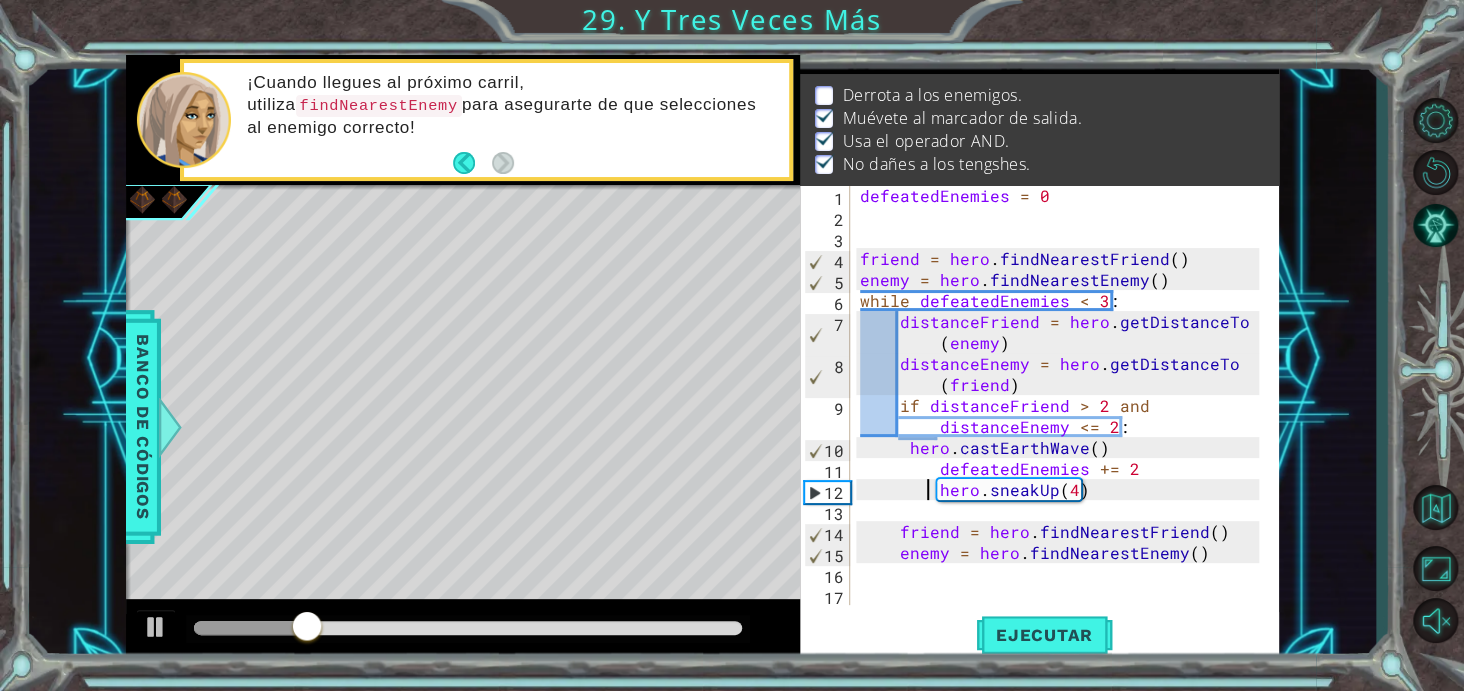 click on "defeatedEnemies   =   0 friend   =   hero . findNearestFriend ( ) enemy   =   hero . findNearestEnemy ( ) while   defeatedEnemies   <   3 :      distanceFriend   =   hero . getDistanceTo          ( enemy )      distanceEnemy   =   hero . getDistanceTo          ( friend )      if   distanceFriend   >   2   and            distanceEnemy   <=   2 :       hero . [PERSON_NAME] ( )          defeatedEnemies   +=   2          hero . sneakUp ( 4 )      friend   =   hero . findNearestFriend ( )      enemy   =   hero . findNearestEnemy ( )" at bounding box center (1062, 416) 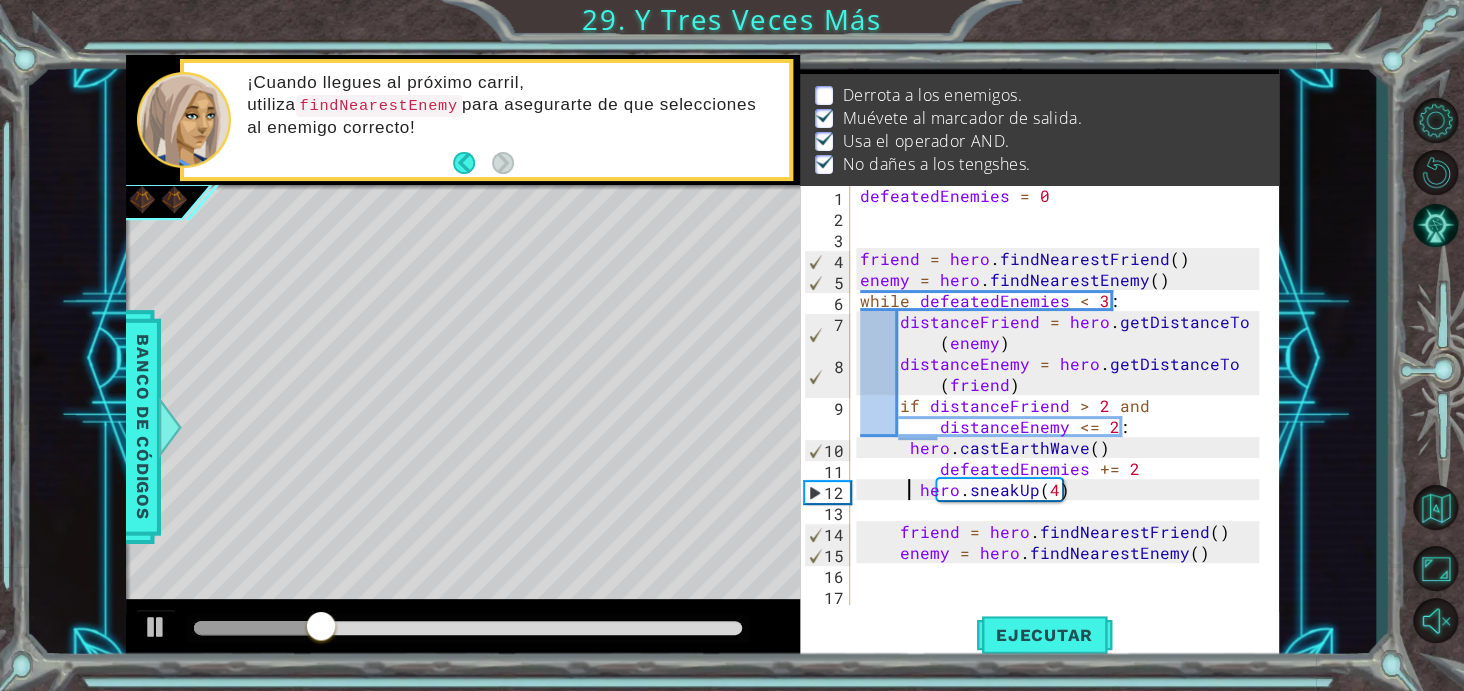 scroll, scrollTop: 0, scrollLeft: 10, axis: horizontal 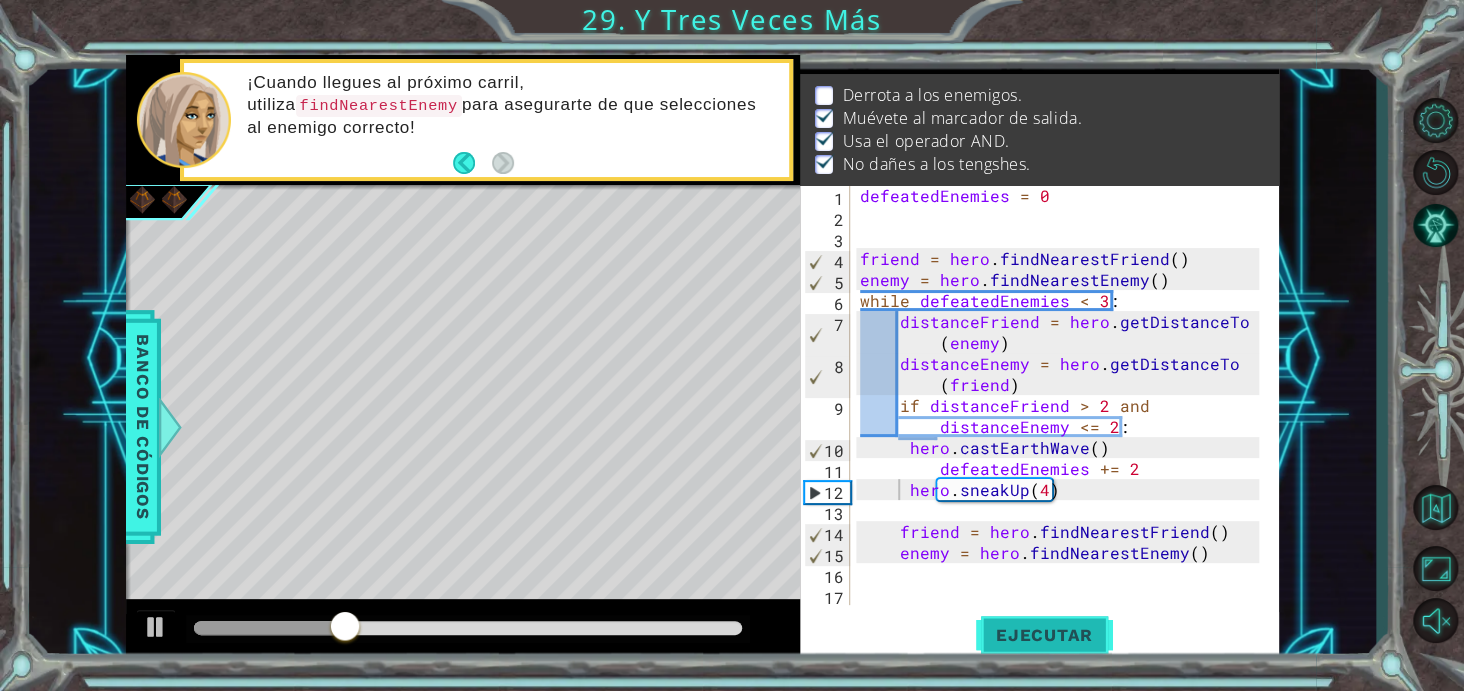 click on "Ejecutar" at bounding box center (1044, 636) 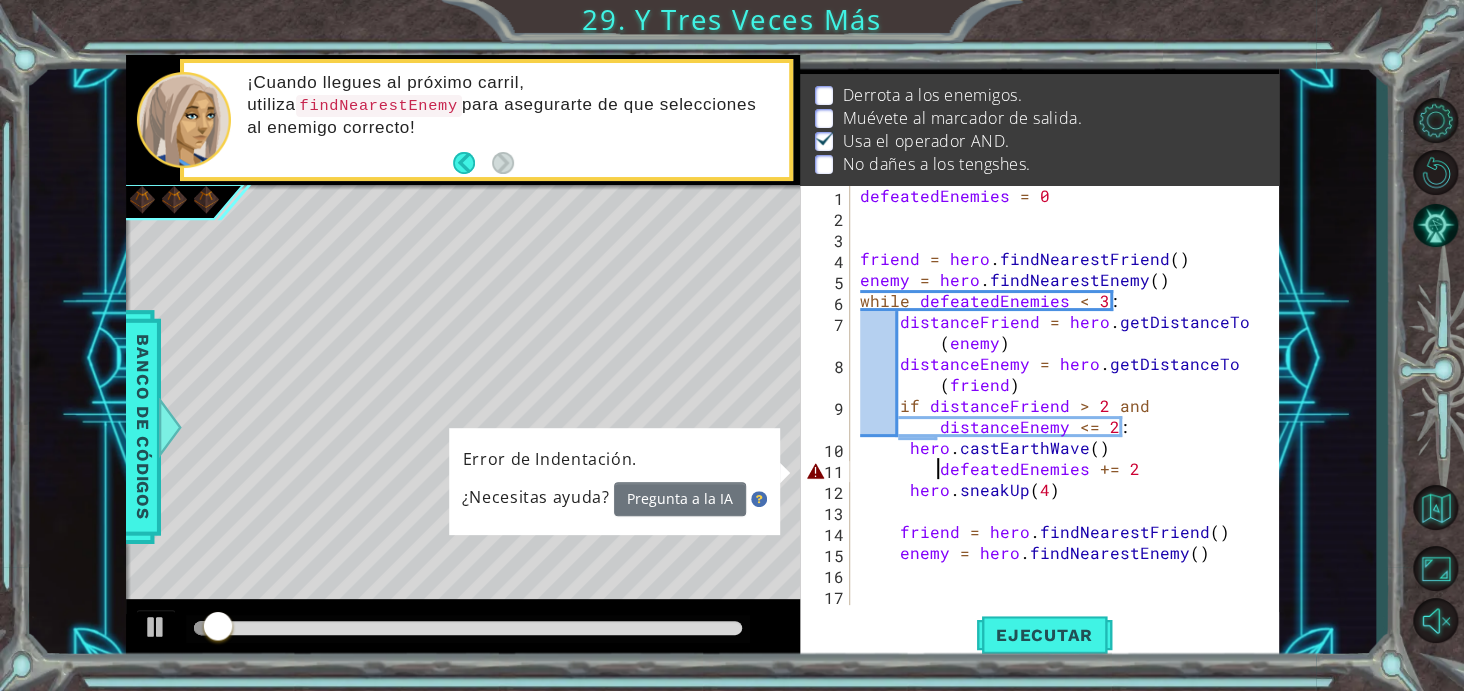 click on "defeatedEnemies   =   0 friend   =   hero . findNearestFriend ( ) enemy   =   hero . findNearestEnemy ( ) while   defeatedEnemies   <   3 :      distanceFriend   =   hero . getDistanceTo          ( enemy )      distanceEnemy   =   hero . getDistanceTo          ( friend )      if   distanceFriend   >   2   and            distanceEnemy   <=   2 :       hero . [PERSON_NAME] ( )          defeatedEnemies   +=   2       hero . sneakUp ( 4 )      friend   =   hero . findNearestFriend ( )      enemy   =   hero . findNearestEnemy ( )" at bounding box center (1062, 416) 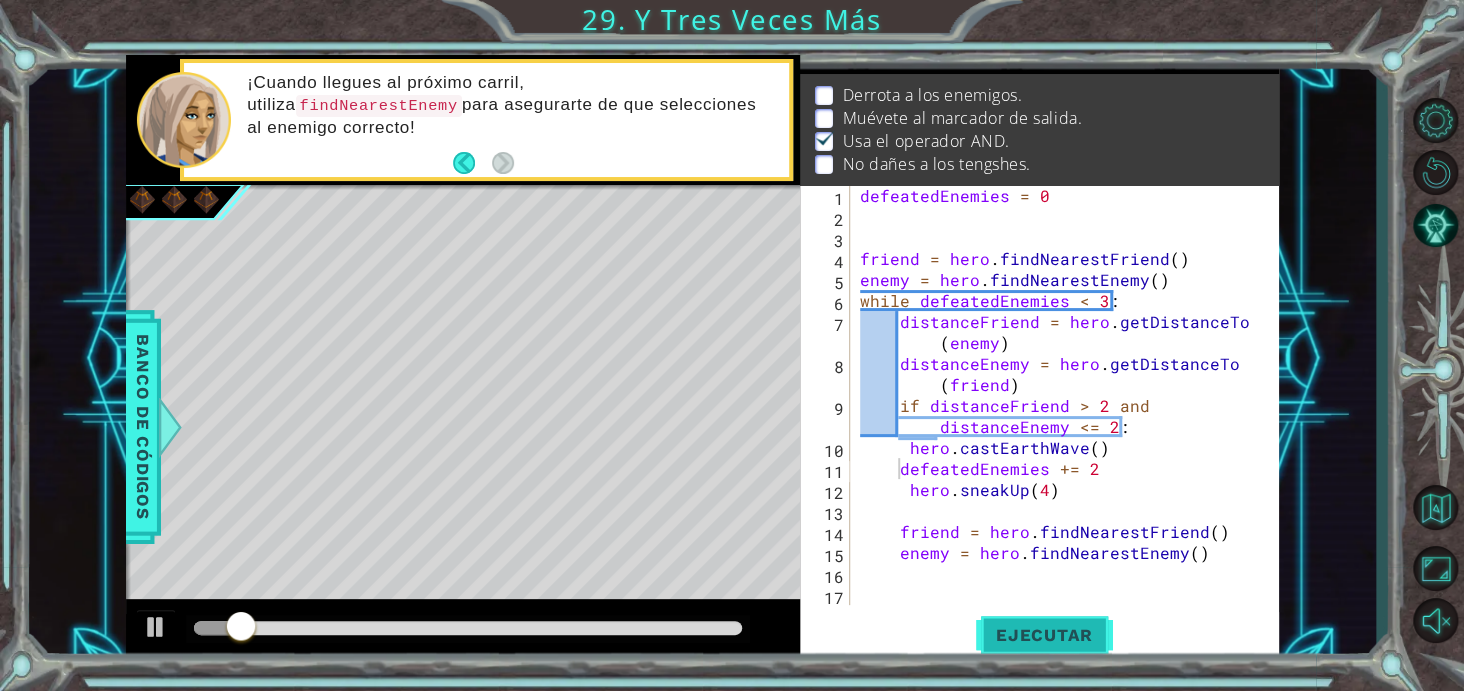 click on "Ejecutar" at bounding box center (1044, 636) 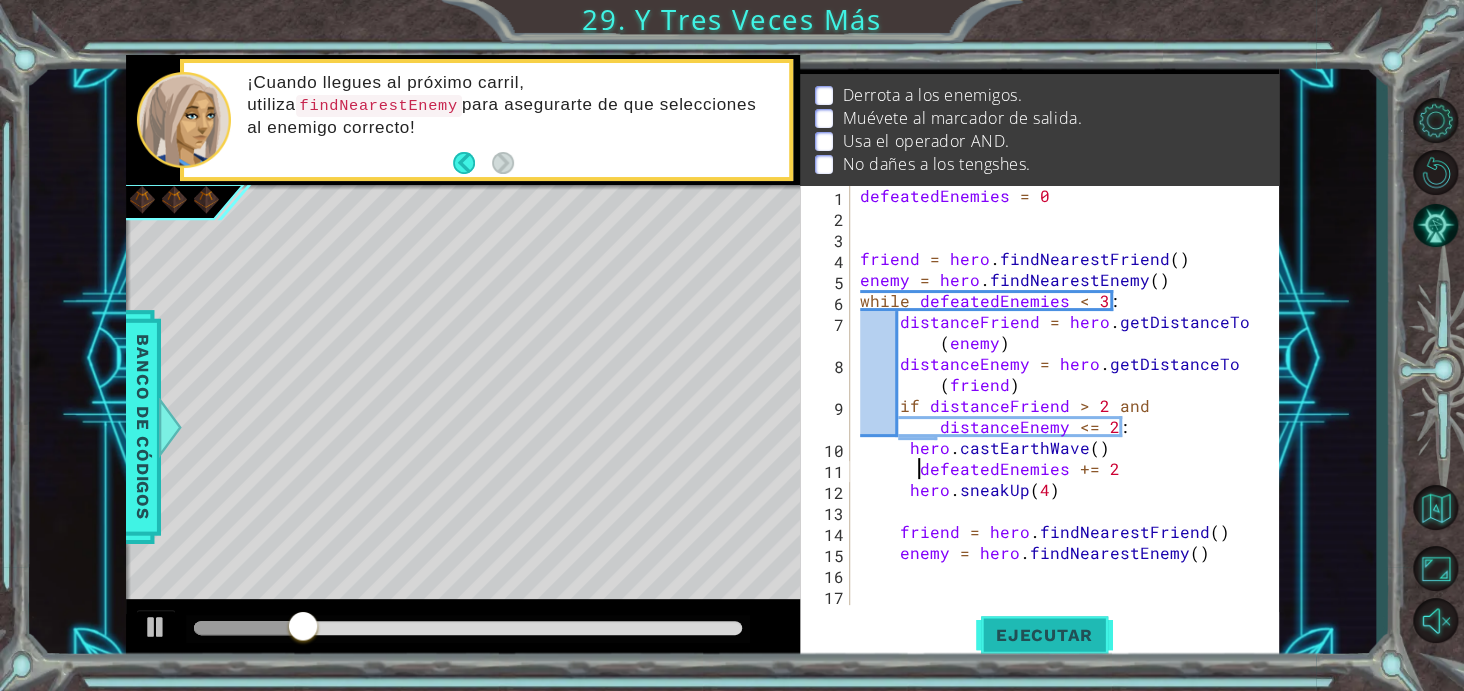 type on "defeatedEnemies += 2" 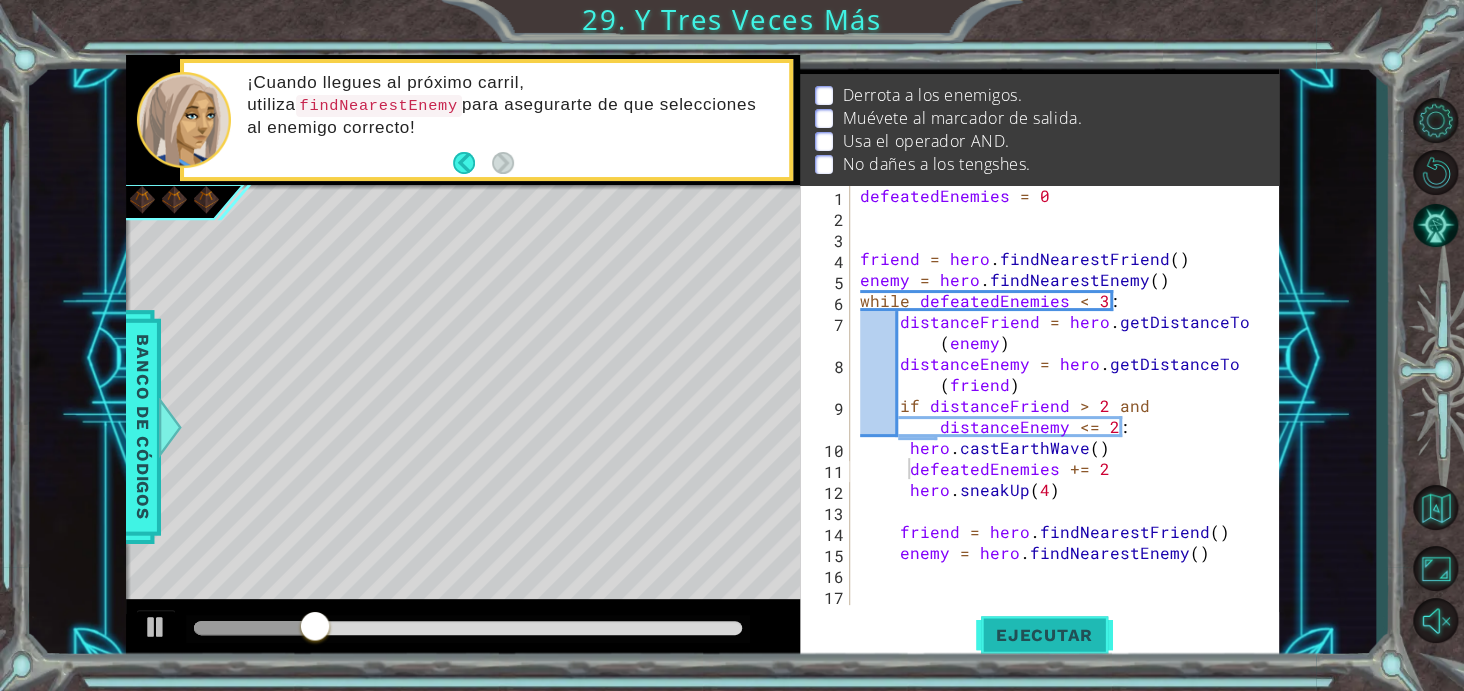 click on "Ejecutar" at bounding box center [1044, 635] 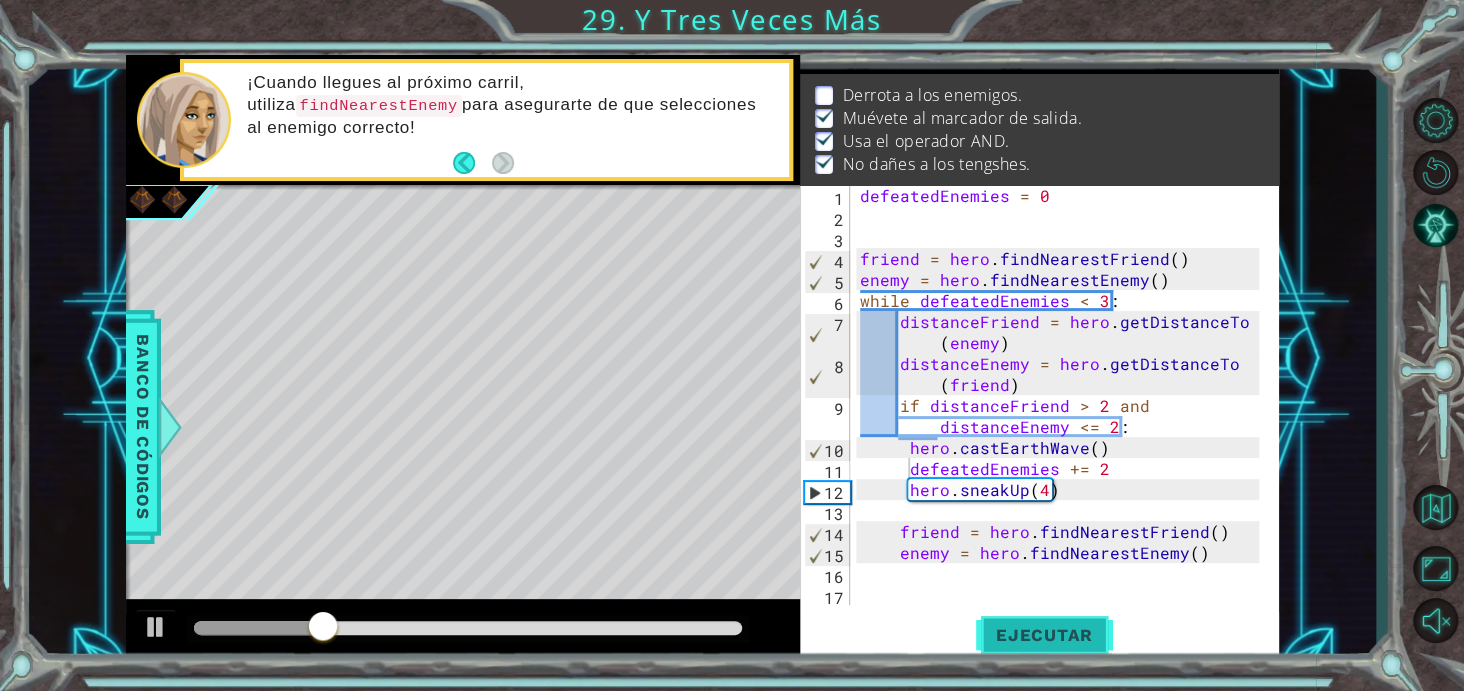 click on "Ejecutar" at bounding box center [1044, 635] 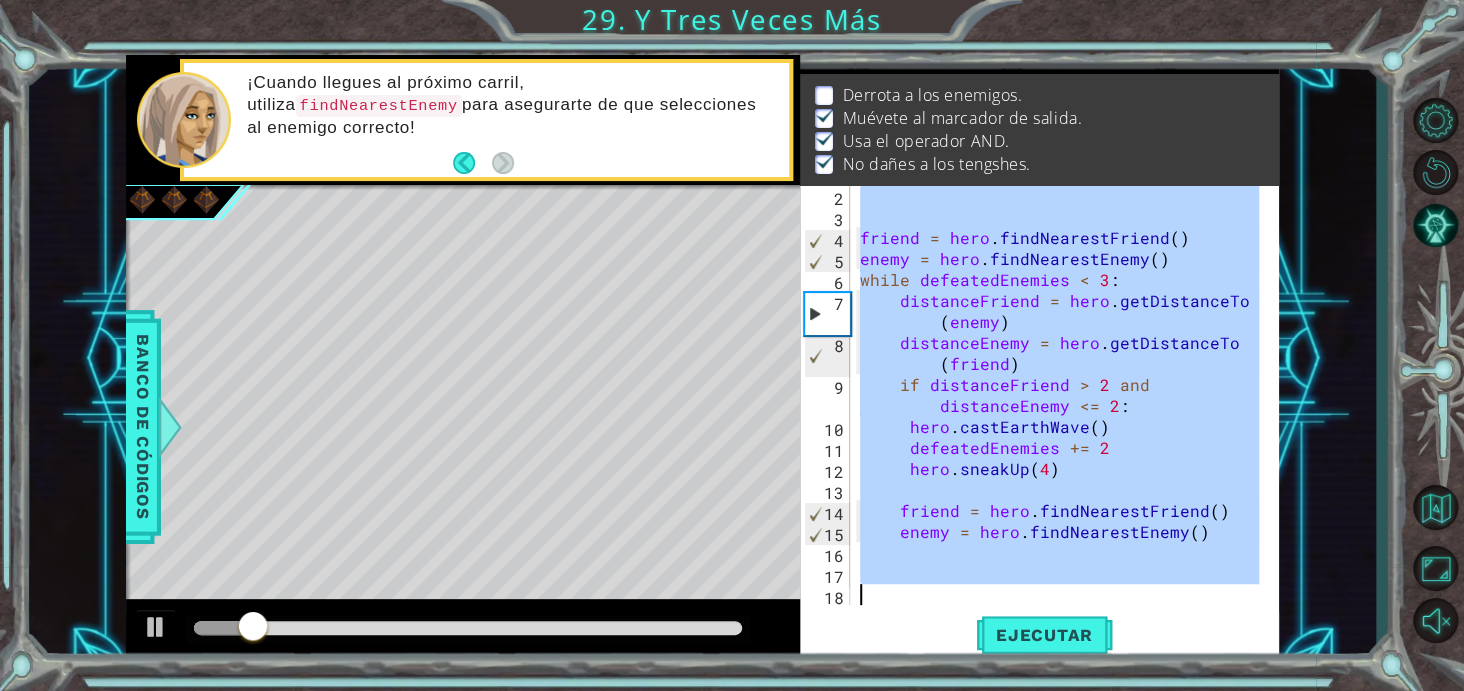 scroll, scrollTop: 21, scrollLeft: 0, axis: vertical 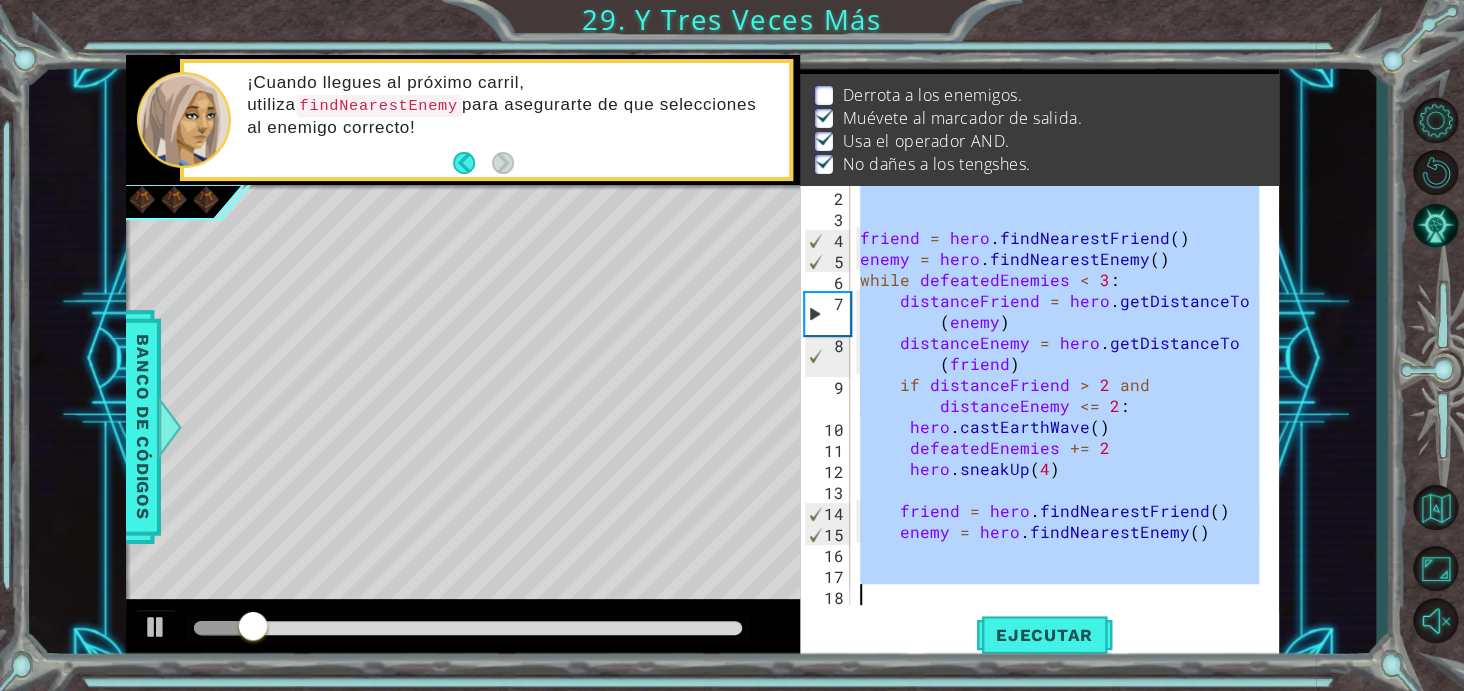 click on "1     הההההההההההההההההההההההההההההההההההההההההההההההההההההההההההההההההההההההההההההההההההההההההההההההההההההההההההההההההההההההההההההההההההההההההההההההההההההההההההההההההההההההההההההההההההההההההההההההההההההההההההההההההההההההההההההההההההההההההההההההההההההההההההההההה XXXXXXXXXXXXXXXXXXXXXXXXXXXXXXXXXXXXXXXXXXXXXXXXXXXXXXXXXXXXXXXXXXXXXXXXXXXXXXXXXXXXXXXXXXXXXXXXXXXXXXXXXXXXXXXXXXXXXXXXXXXXXXXXXXXXXXXXXXXXXXXXXXXXXXXXXXXXXXXXXXXXXXXXXXXXXXXXXXXXXXXXXXXXXXXXXXXXXXXXXXXXXXXXXXXXXXXXXXXXXXXXXXXXXXXXXXXXXXXXXXXXXXXXXXXXXXXX Solución × Objetivos : Incompleto       Derrota a los enemigos.
Muévete al marcador de salida.
Usa el operador AND.
No dañes a los tengshes.
defeatedEnemies += 2 2 3 4 5 6 7 8 9 10 11 12 13 14 15 16 17 18 friend   =" at bounding box center (732, 345) 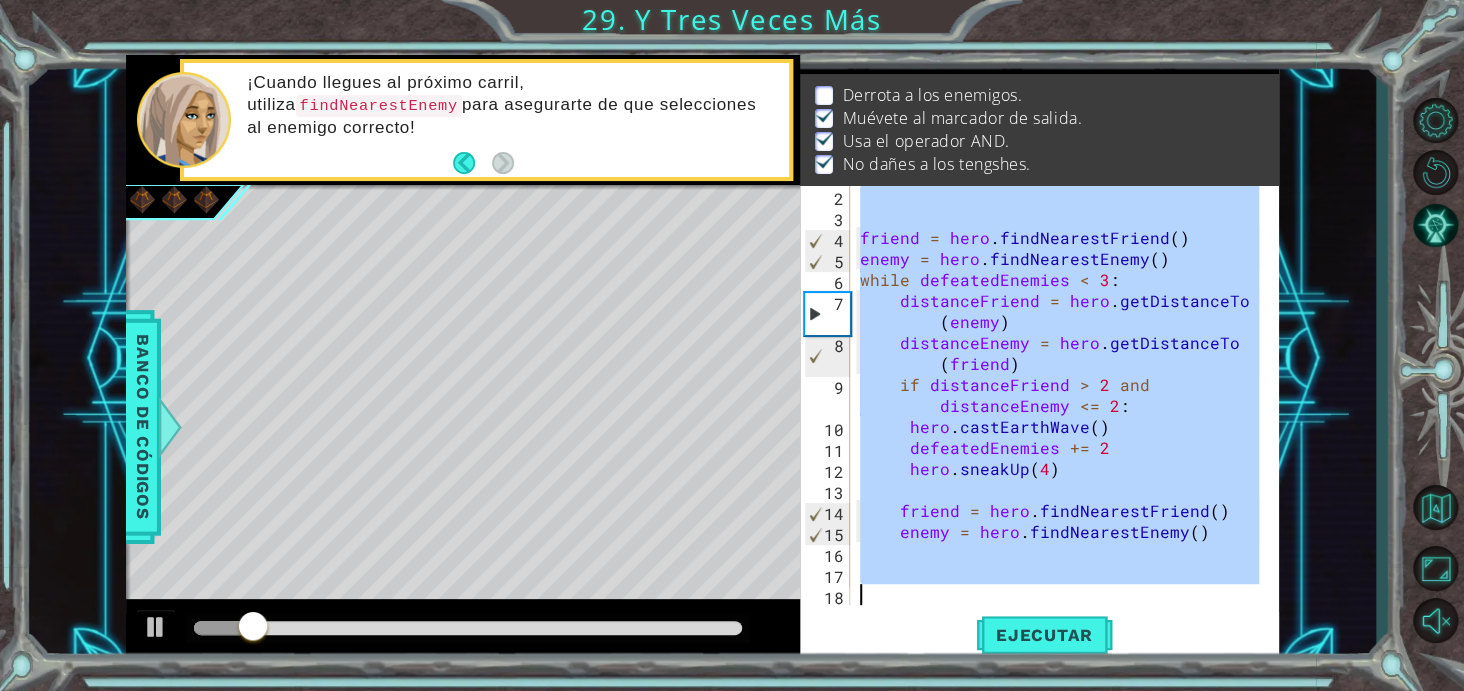 type 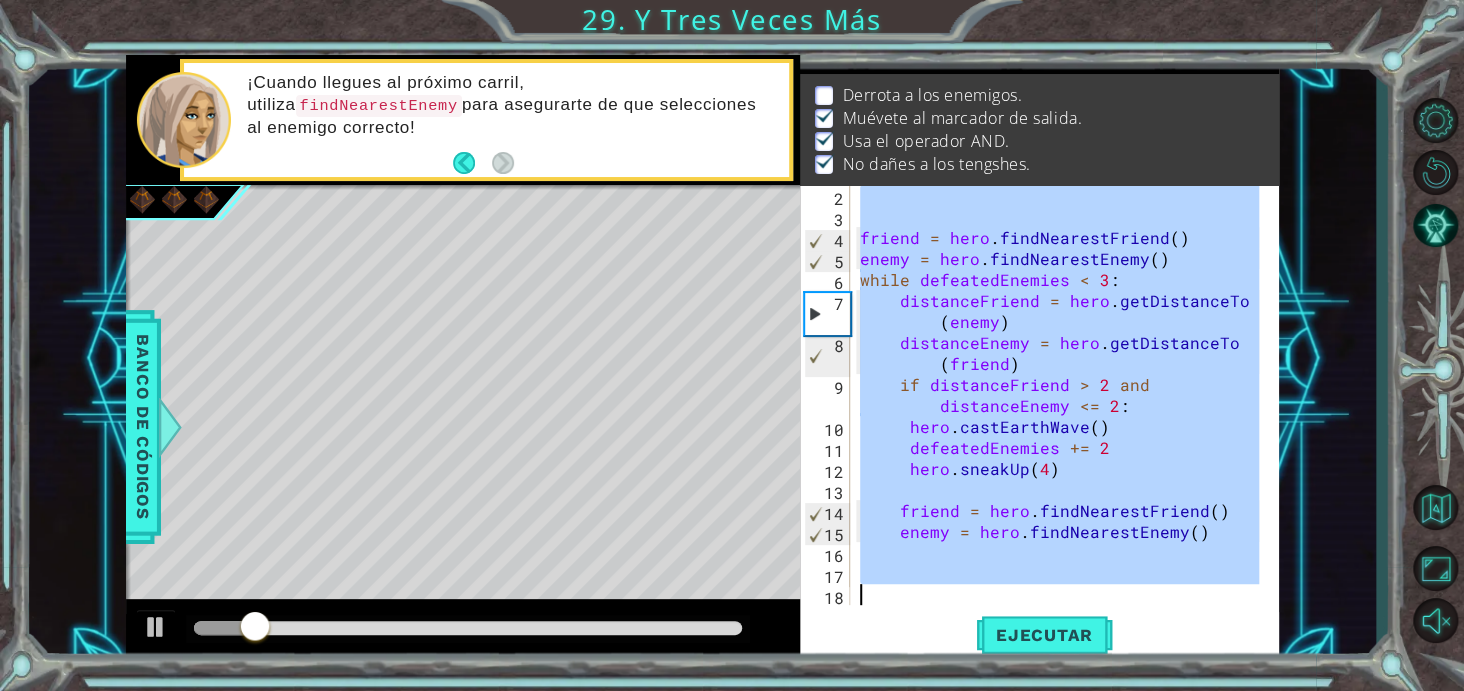 scroll, scrollTop: 0, scrollLeft: 0, axis: both 